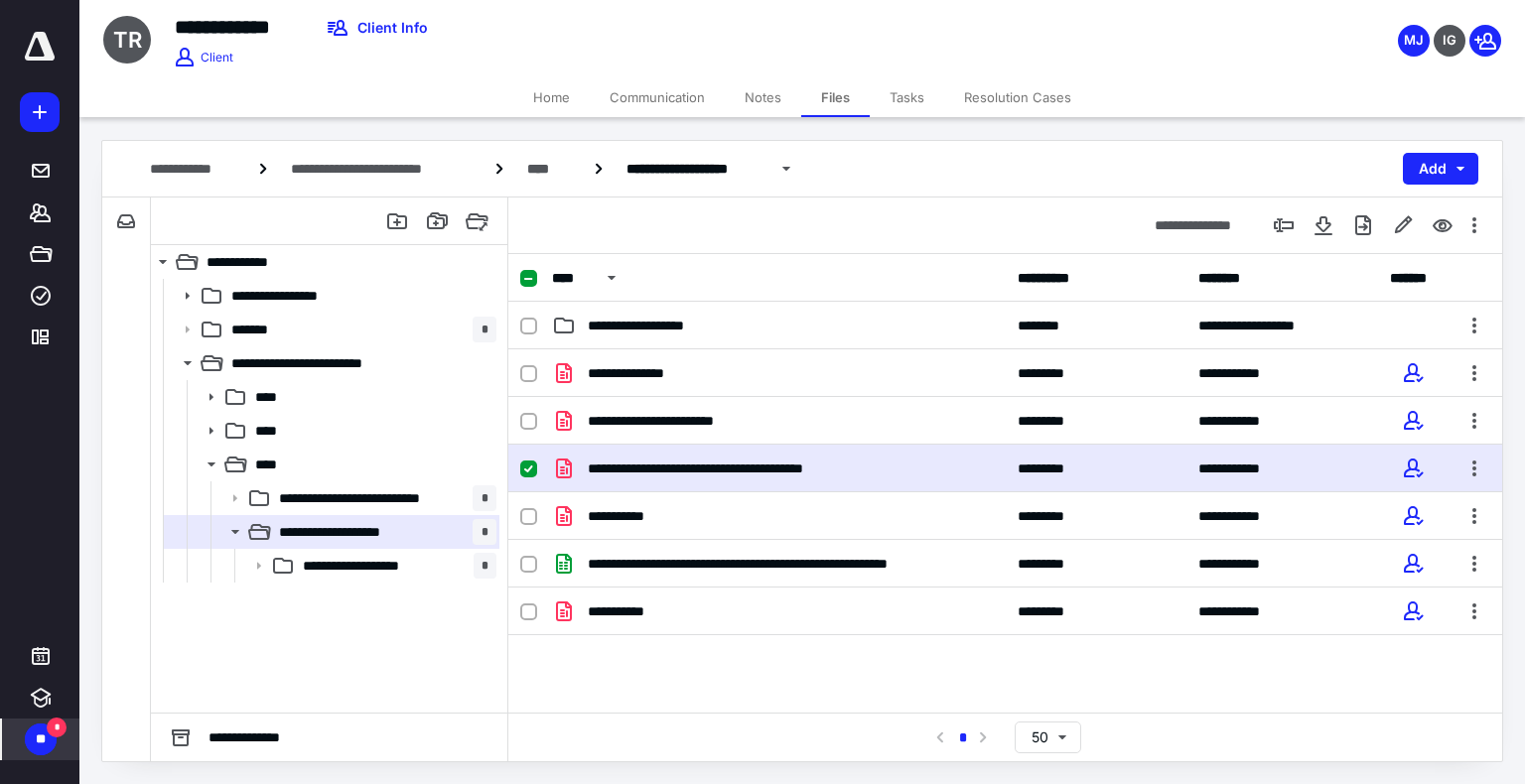 scroll, scrollTop: 0, scrollLeft: 0, axis: both 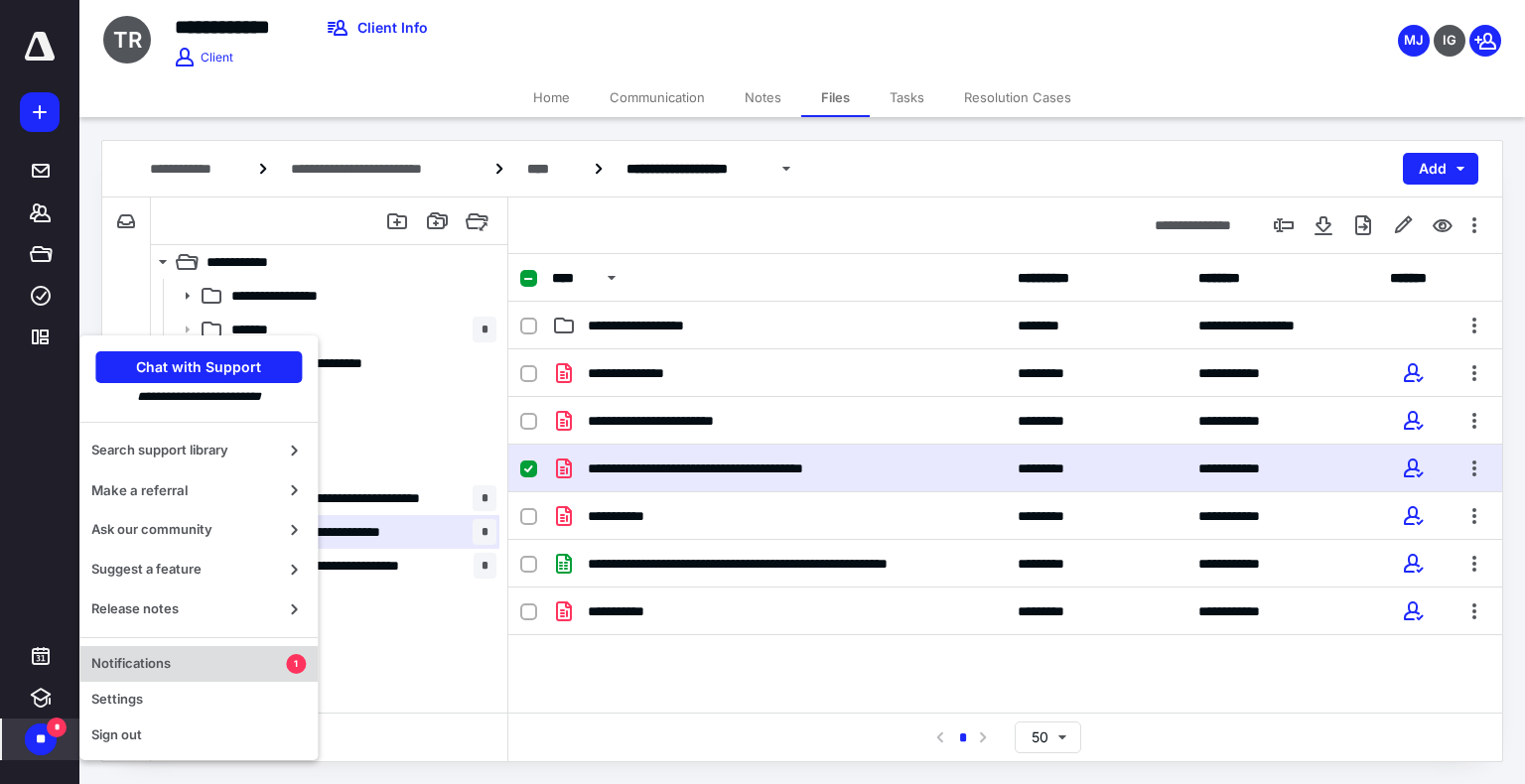 click on "Notifications" at bounding box center (189, 664) 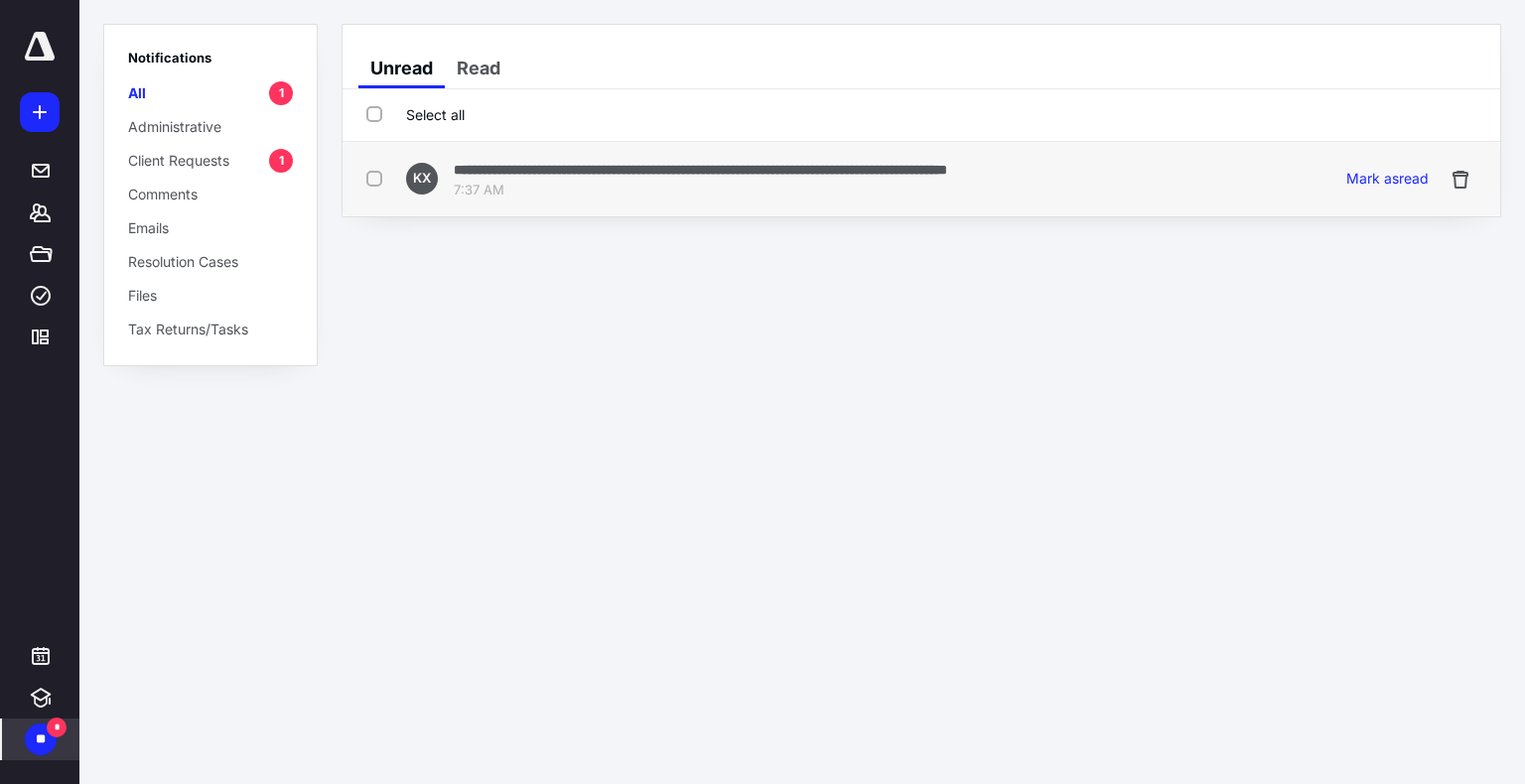 click on "**********" at bounding box center (700, 170) 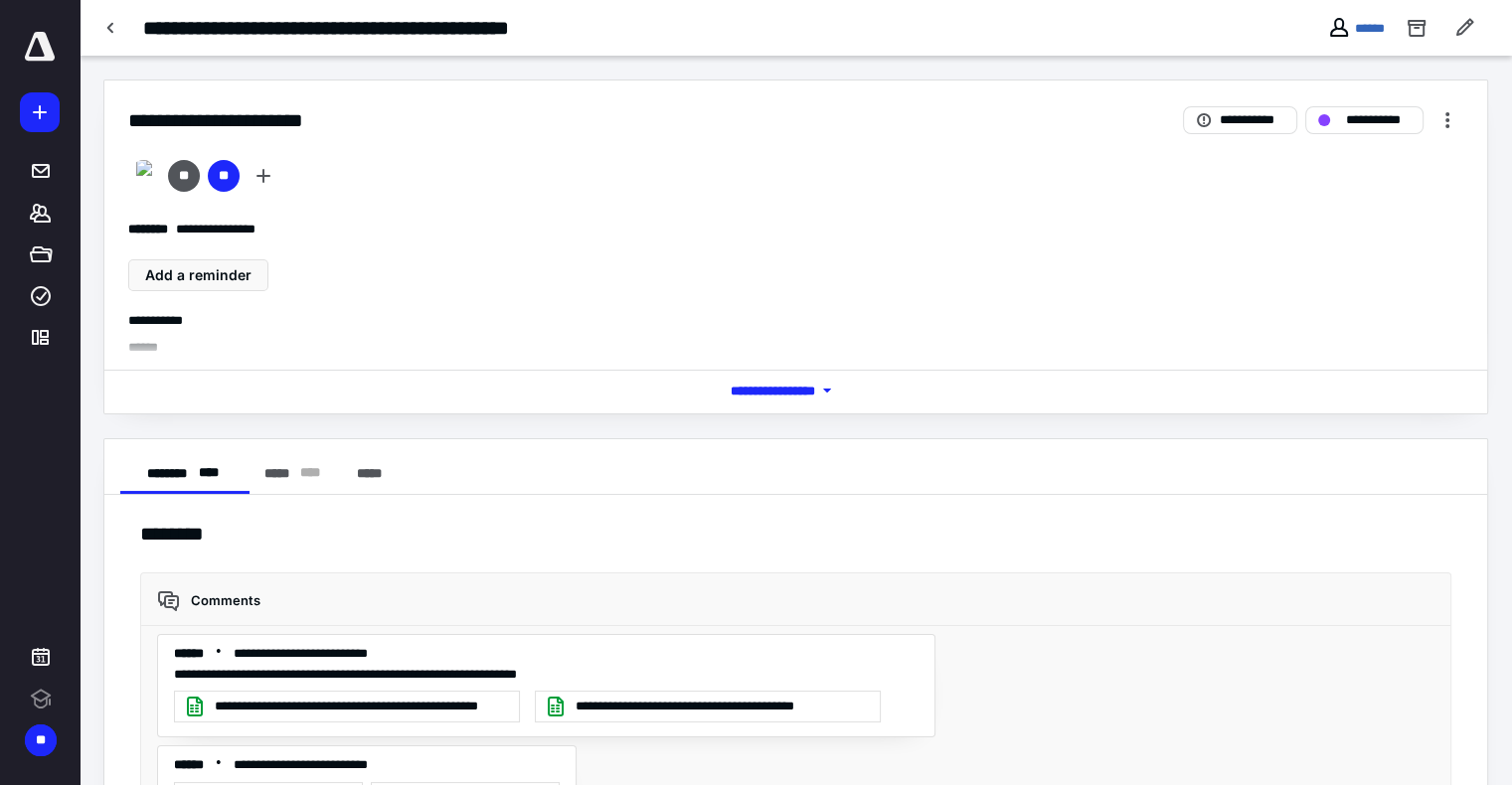 scroll, scrollTop: 0, scrollLeft: 0, axis: both 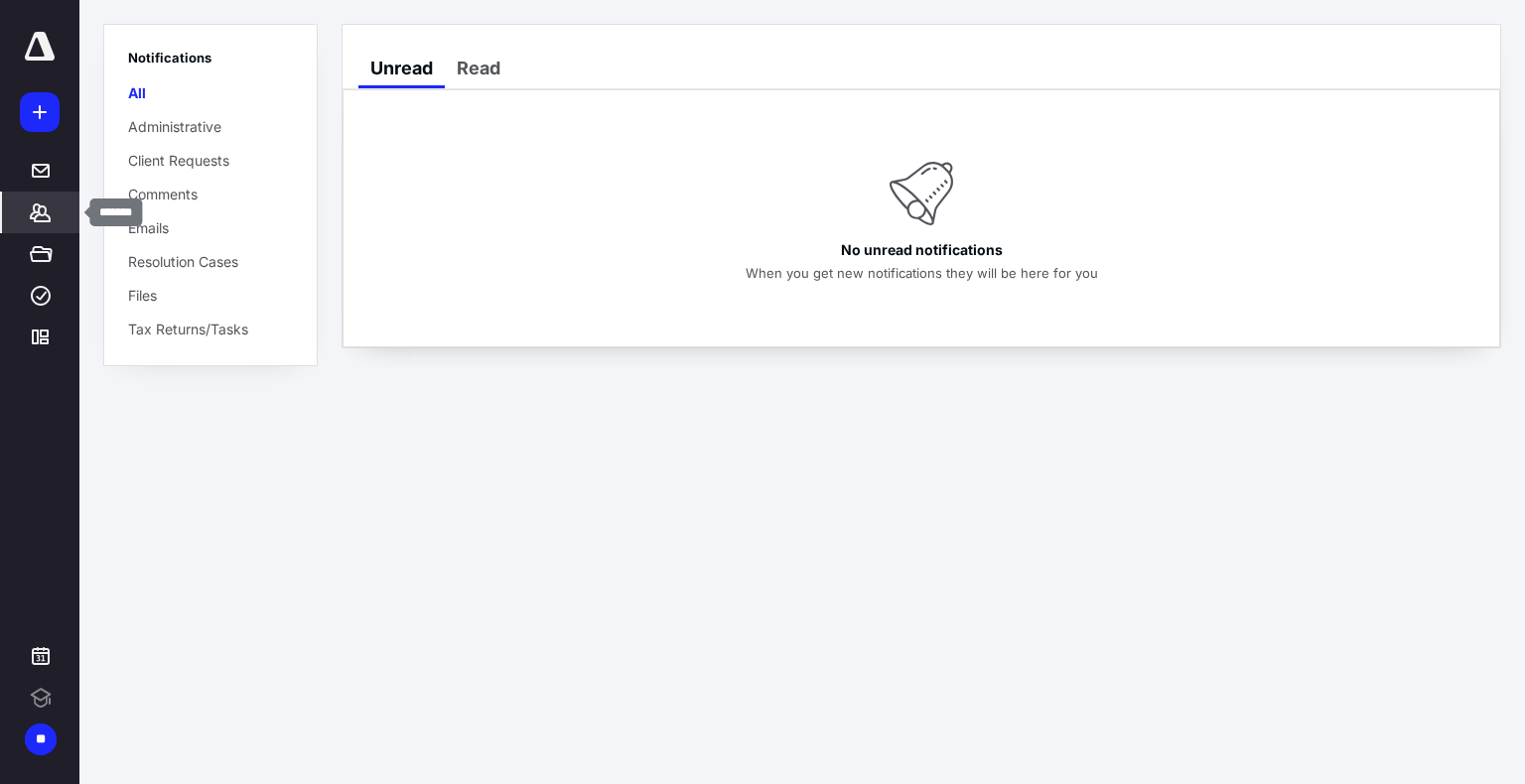 click on "*******" at bounding box center [41, 212] 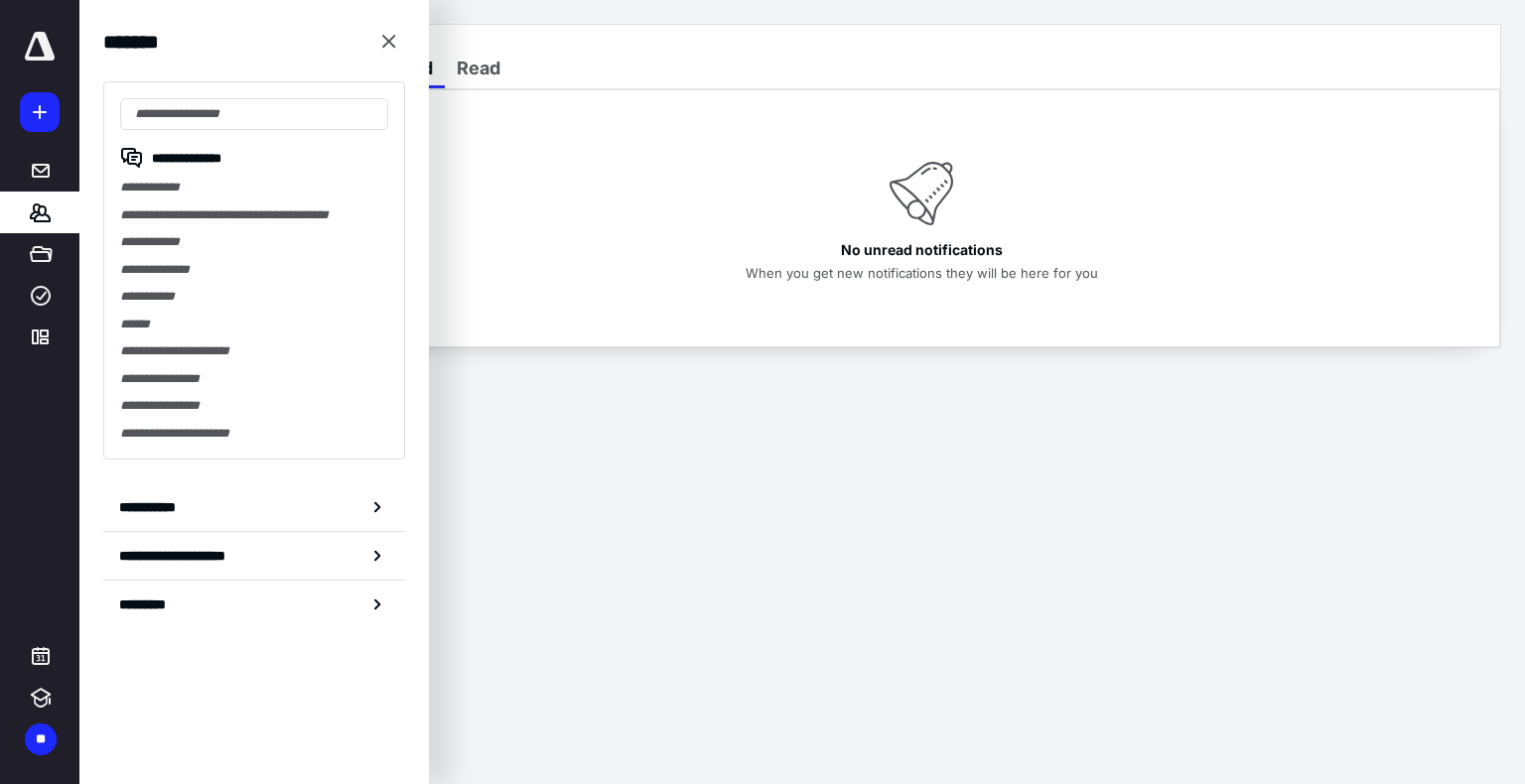 click on "No unread notifications When you get new notifications they will be here for you" at bounding box center [921, 218] 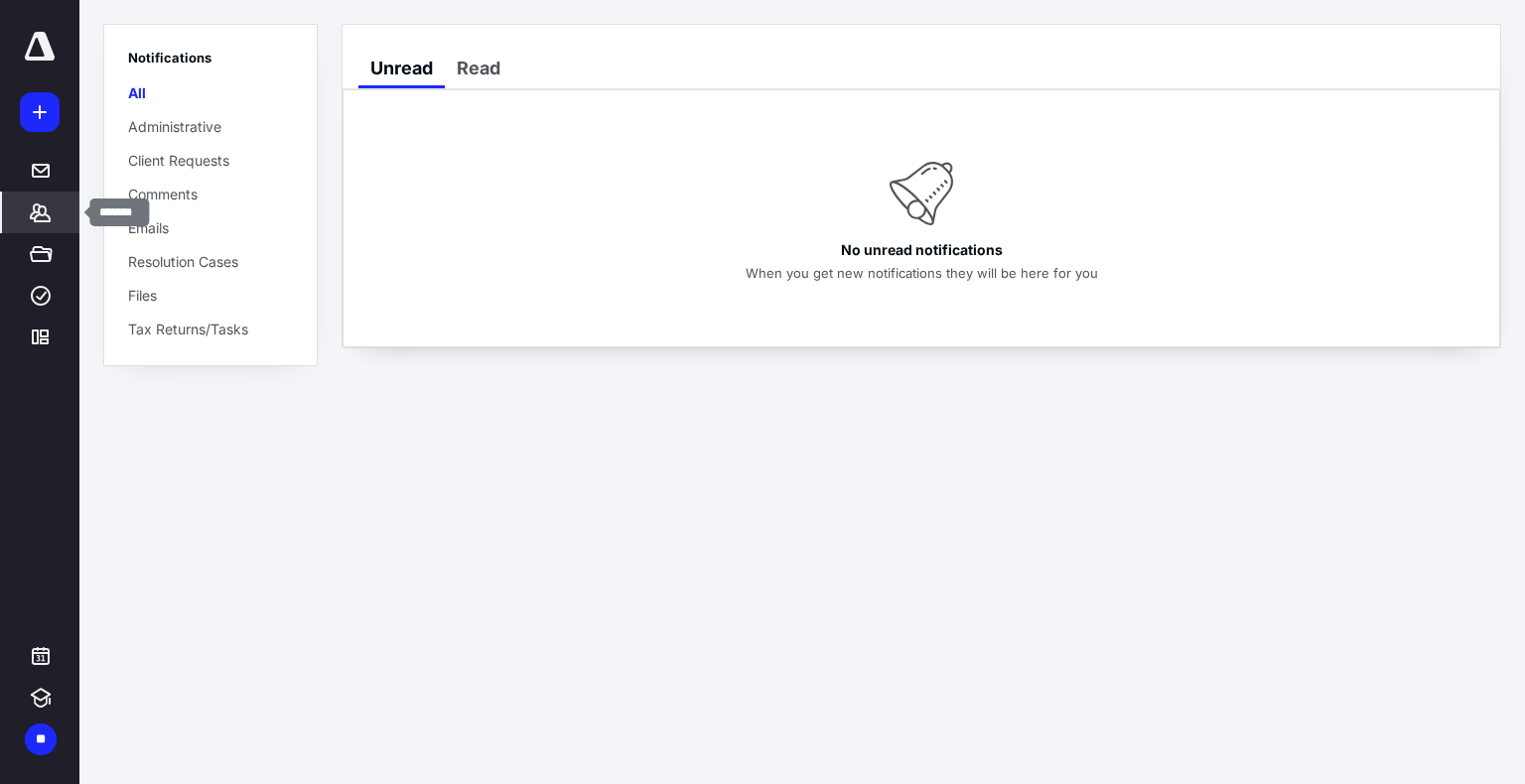 click 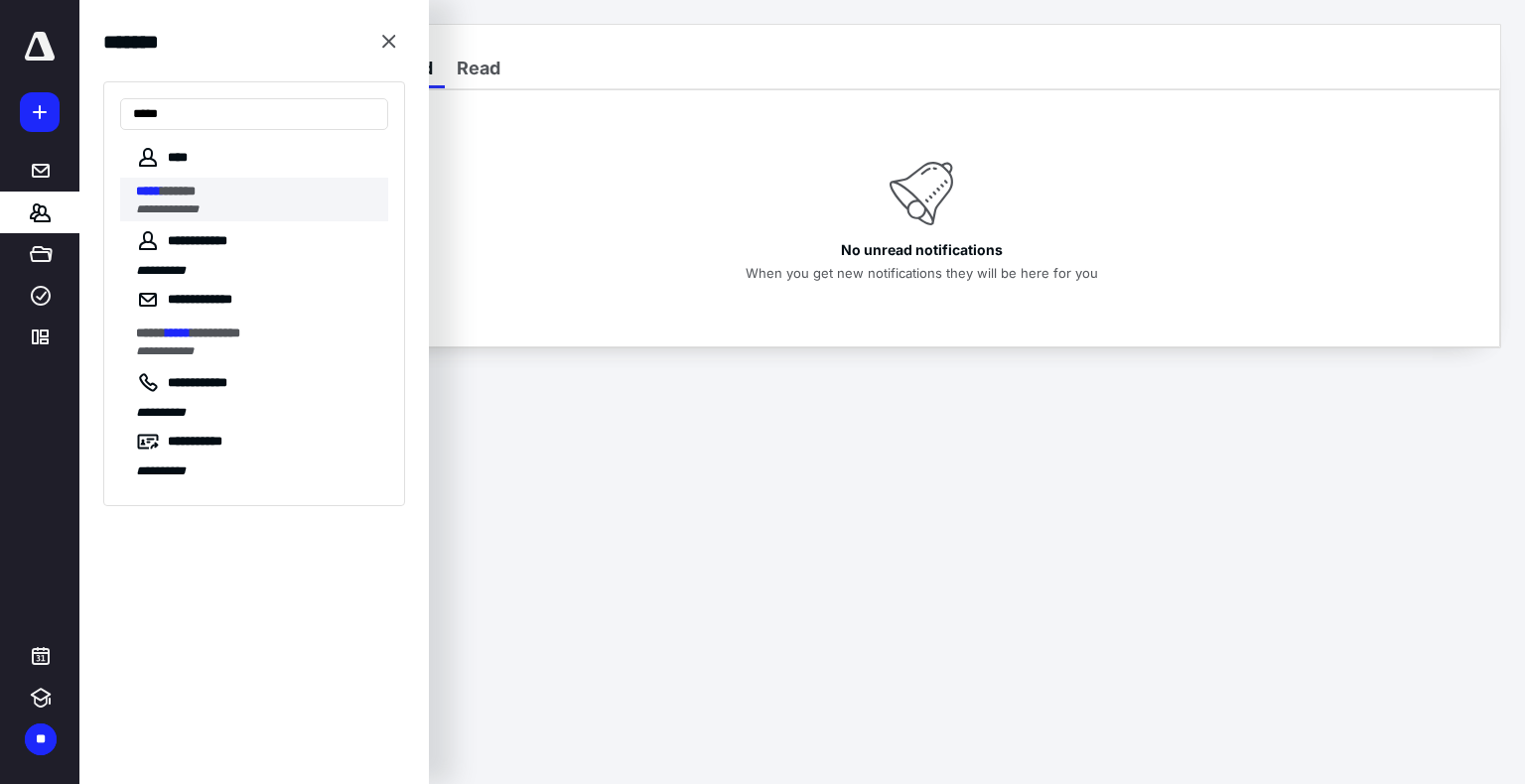 type on "*****" 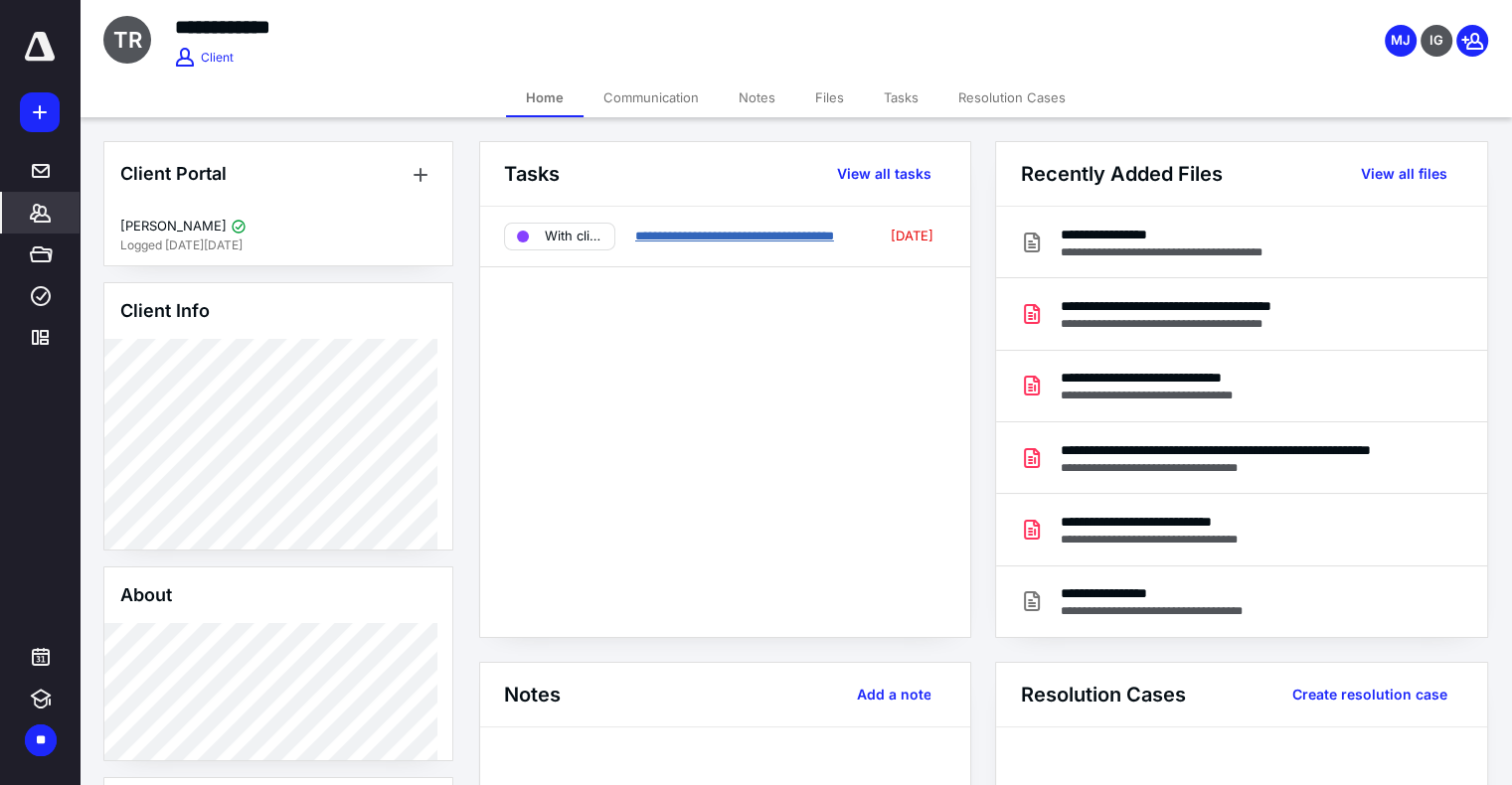 click on "**********" at bounding box center (735, 236) 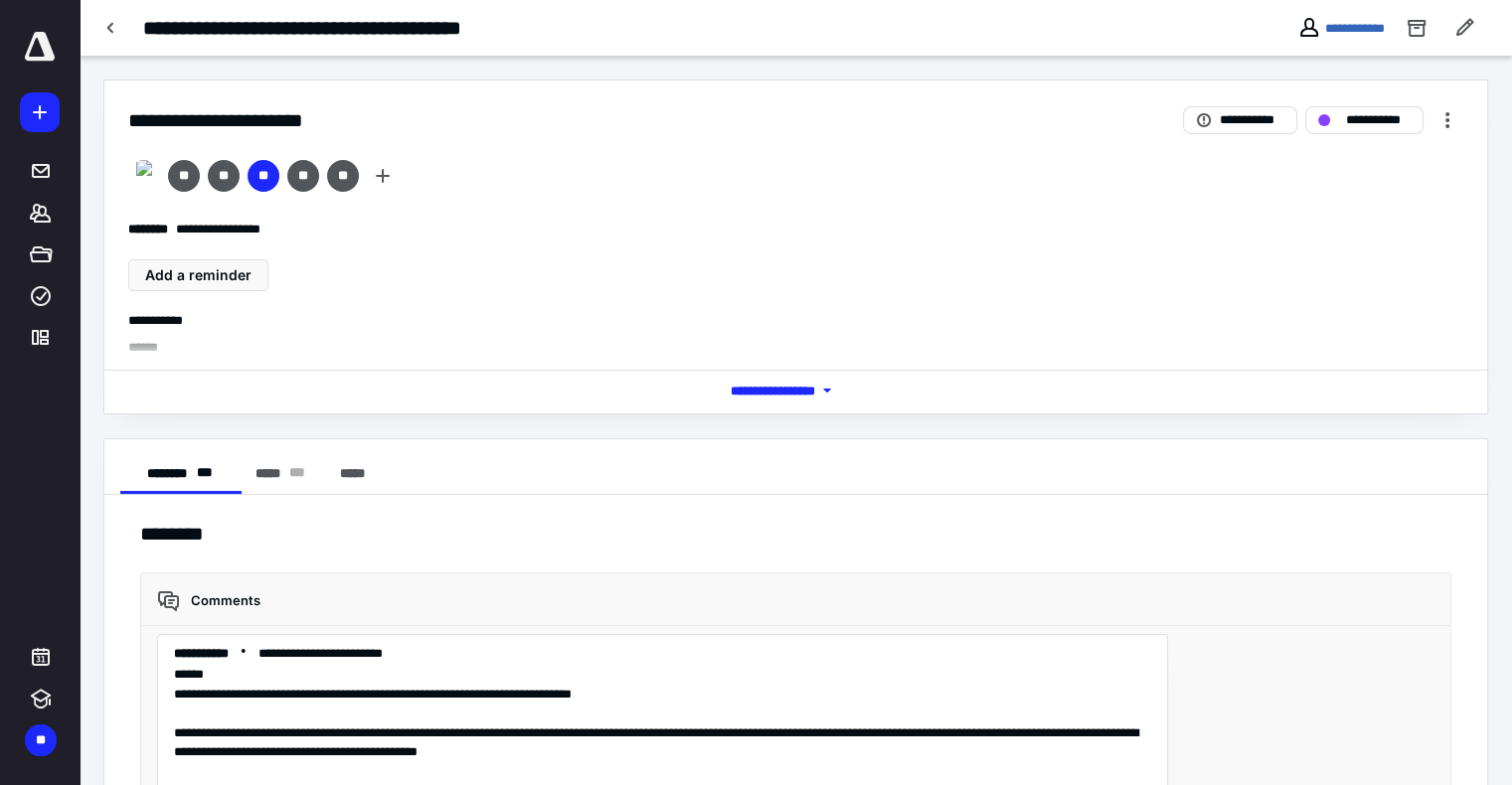 scroll, scrollTop: 739, scrollLeft: 0, axis: vertical 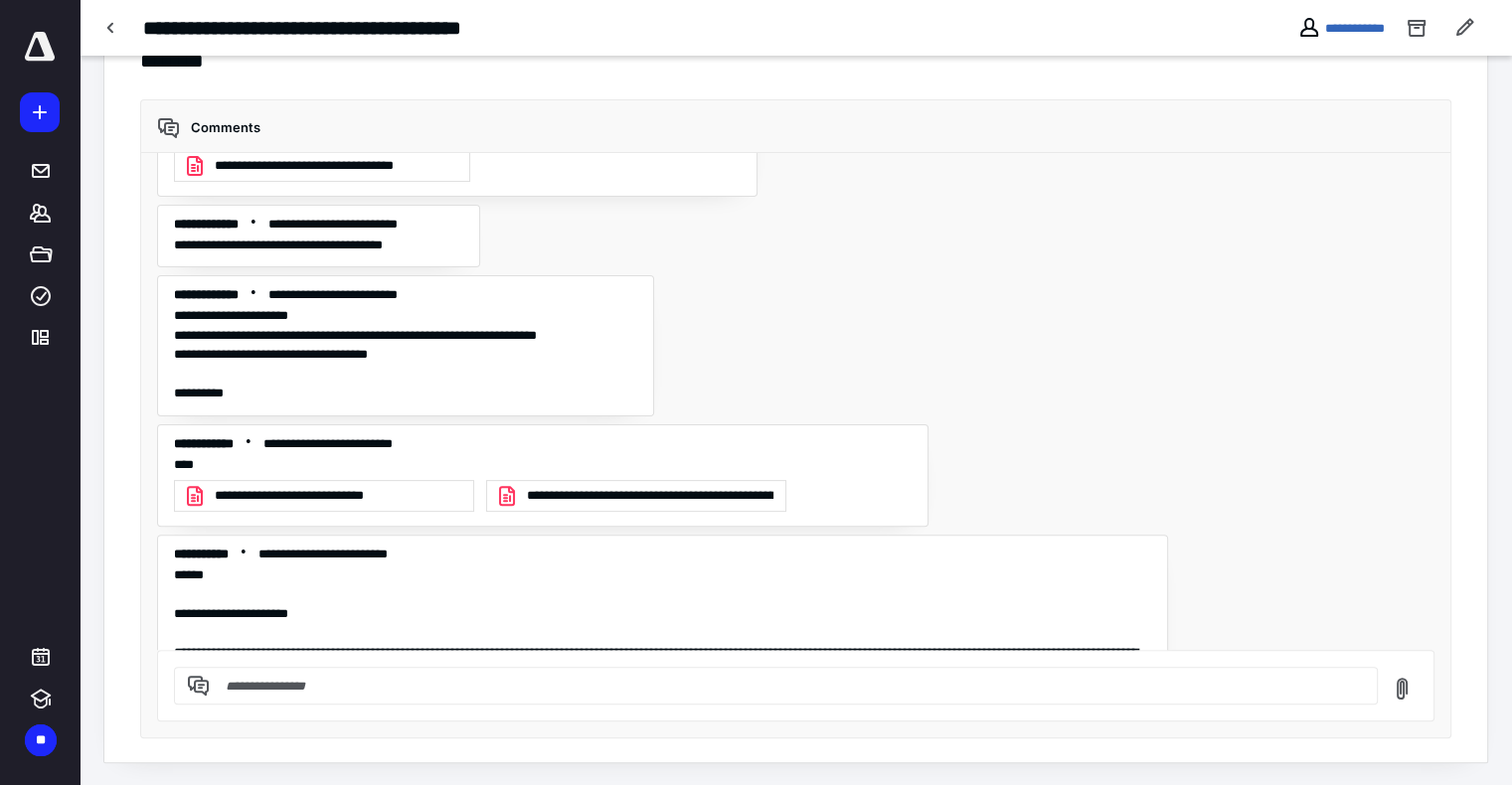 click on "**********" at bounding box center [681, 496] 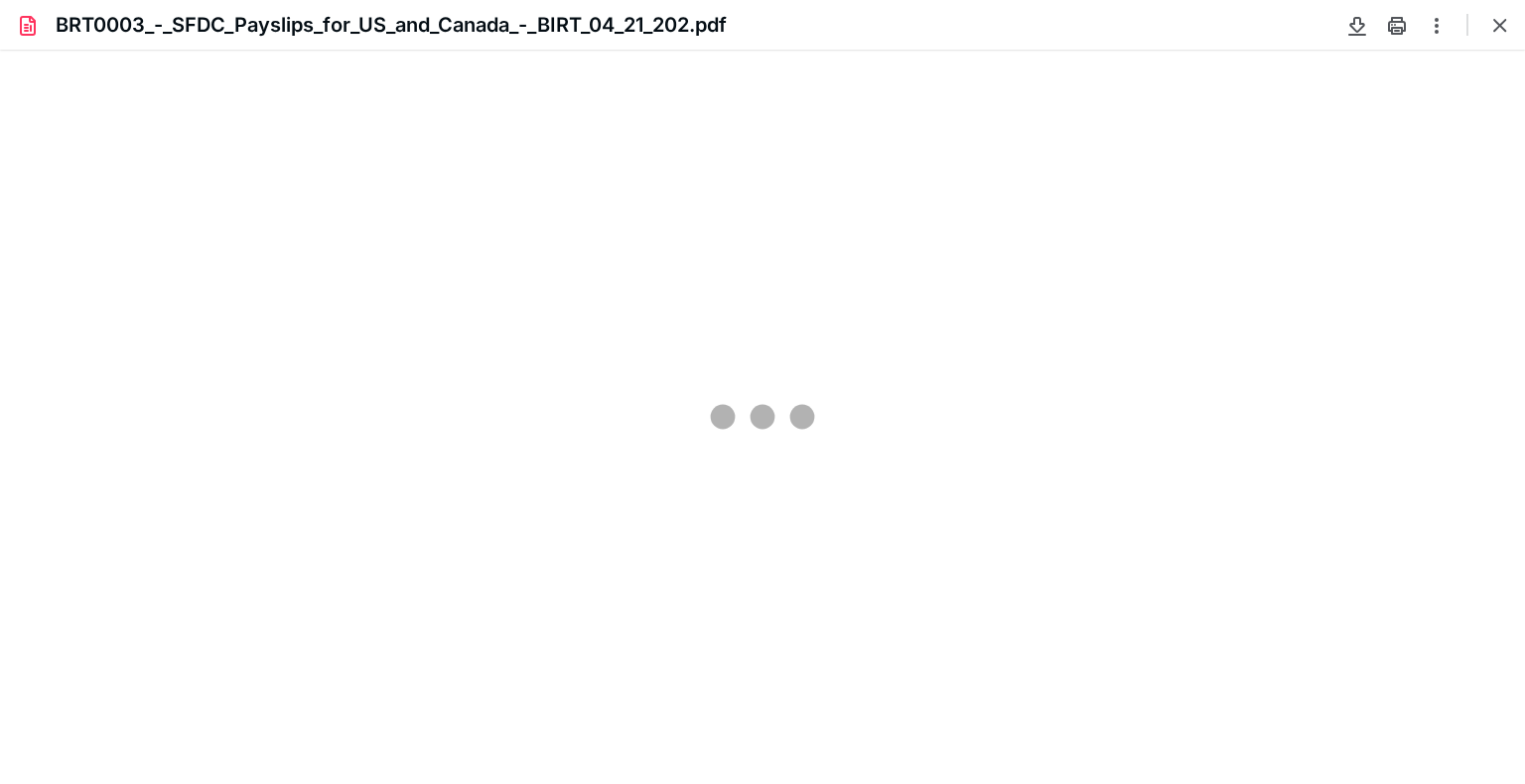 scroll, scrollTop: 0, scrollLeft: 0, axis: both 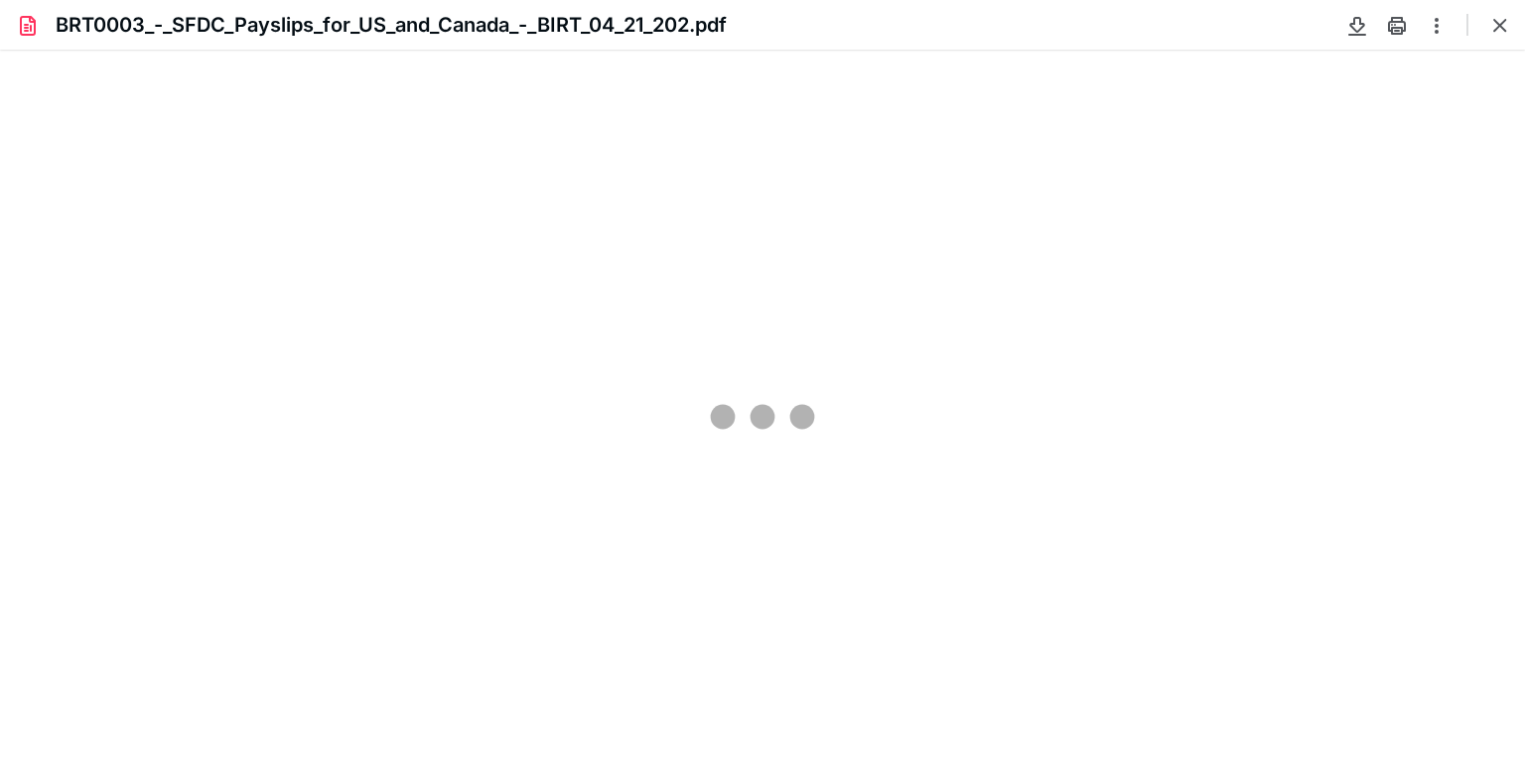 type on "84" 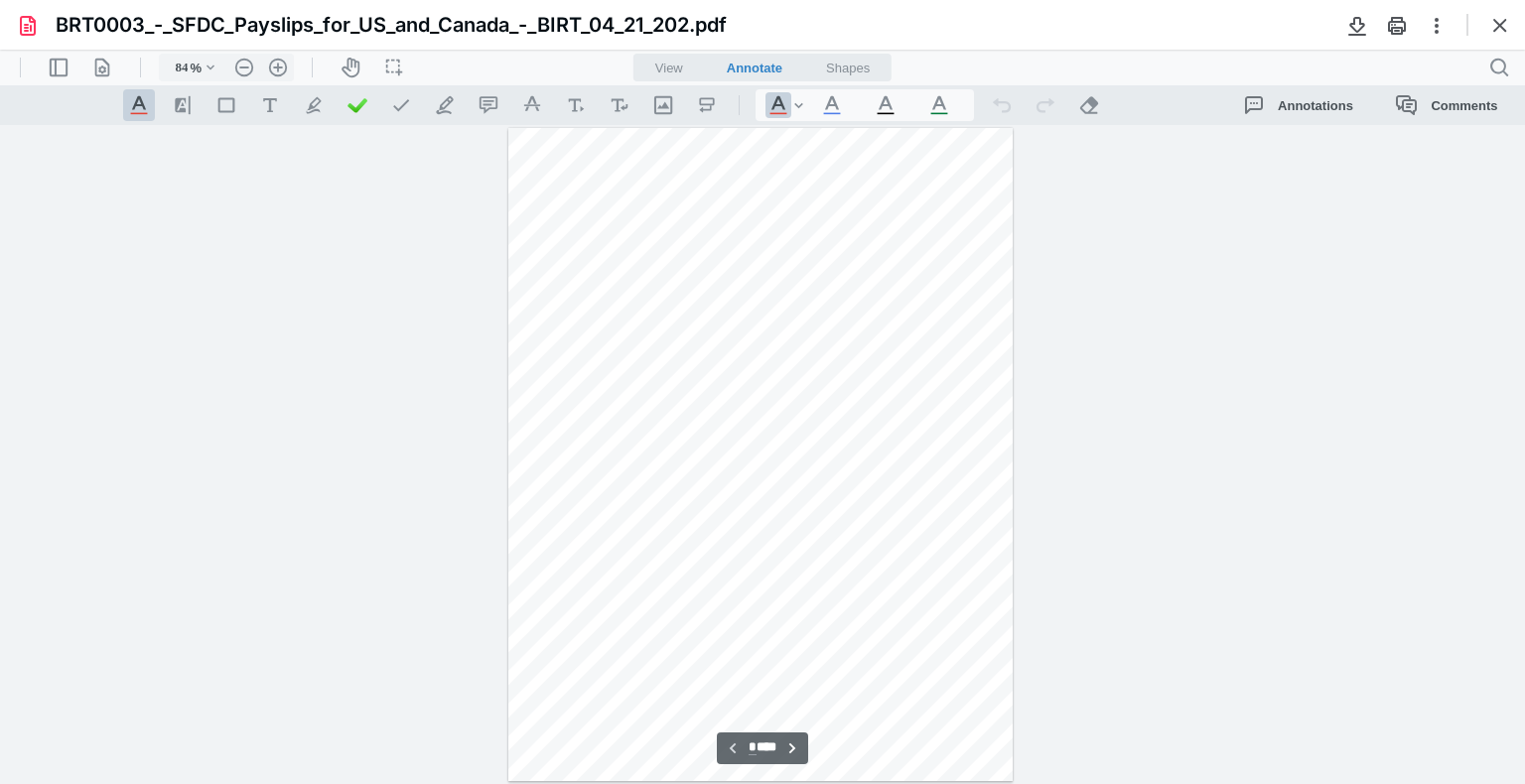 scroll, scrollTop: 78, scrollLeft: 0, axis: vertical 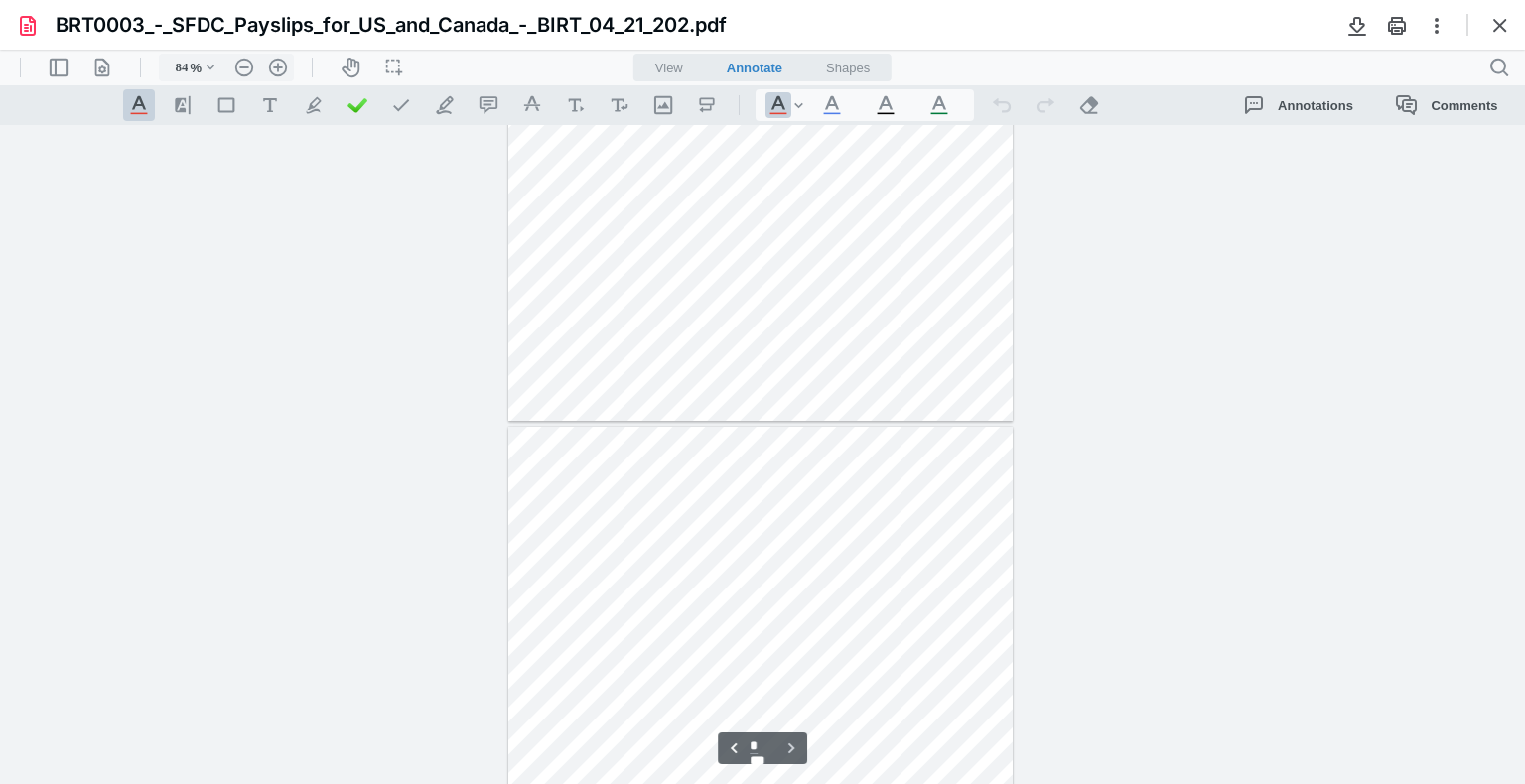 type on "*" 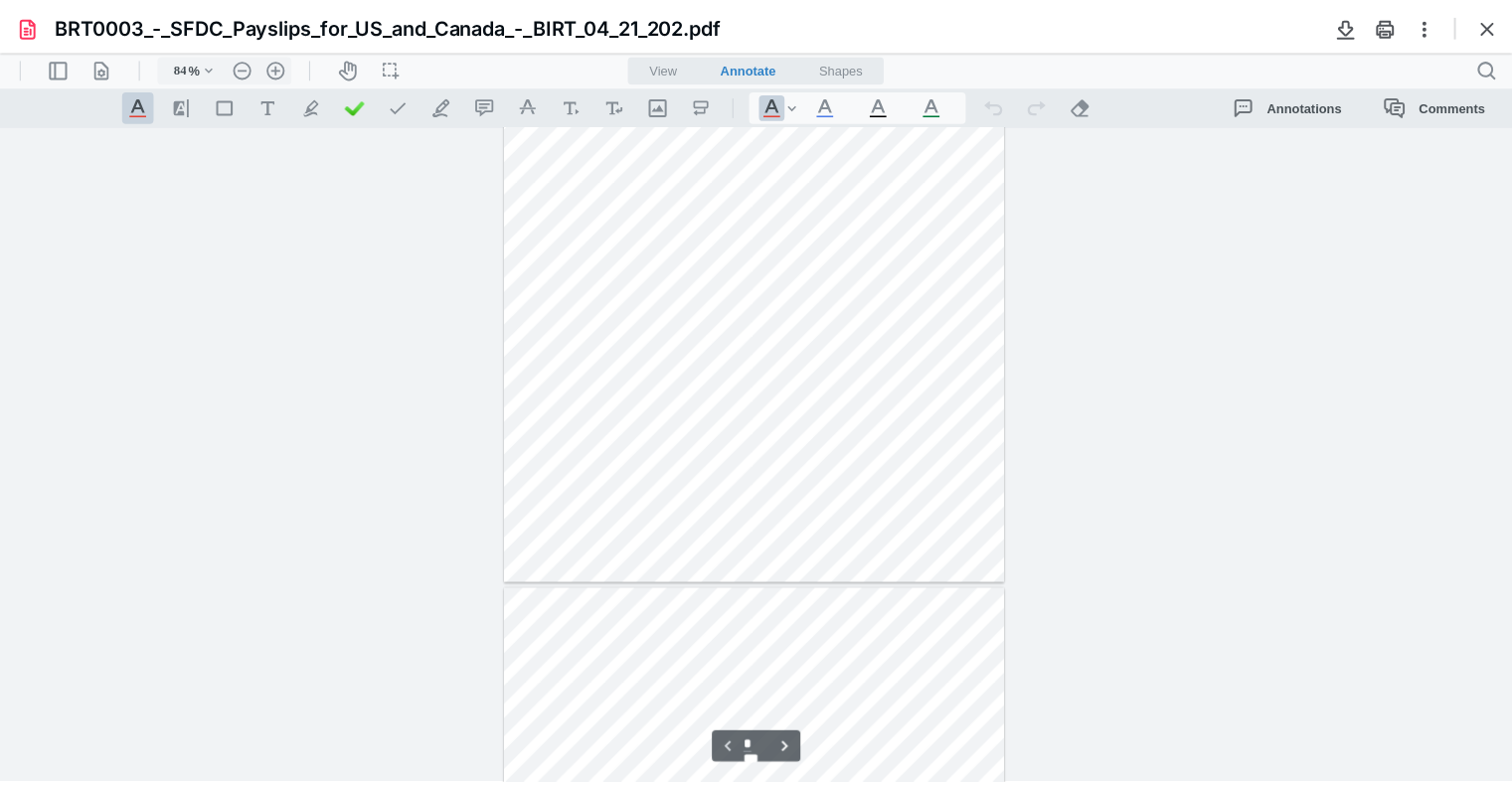 scroll, scrollTop: 99, scrollLeft: 0, axis: vertical 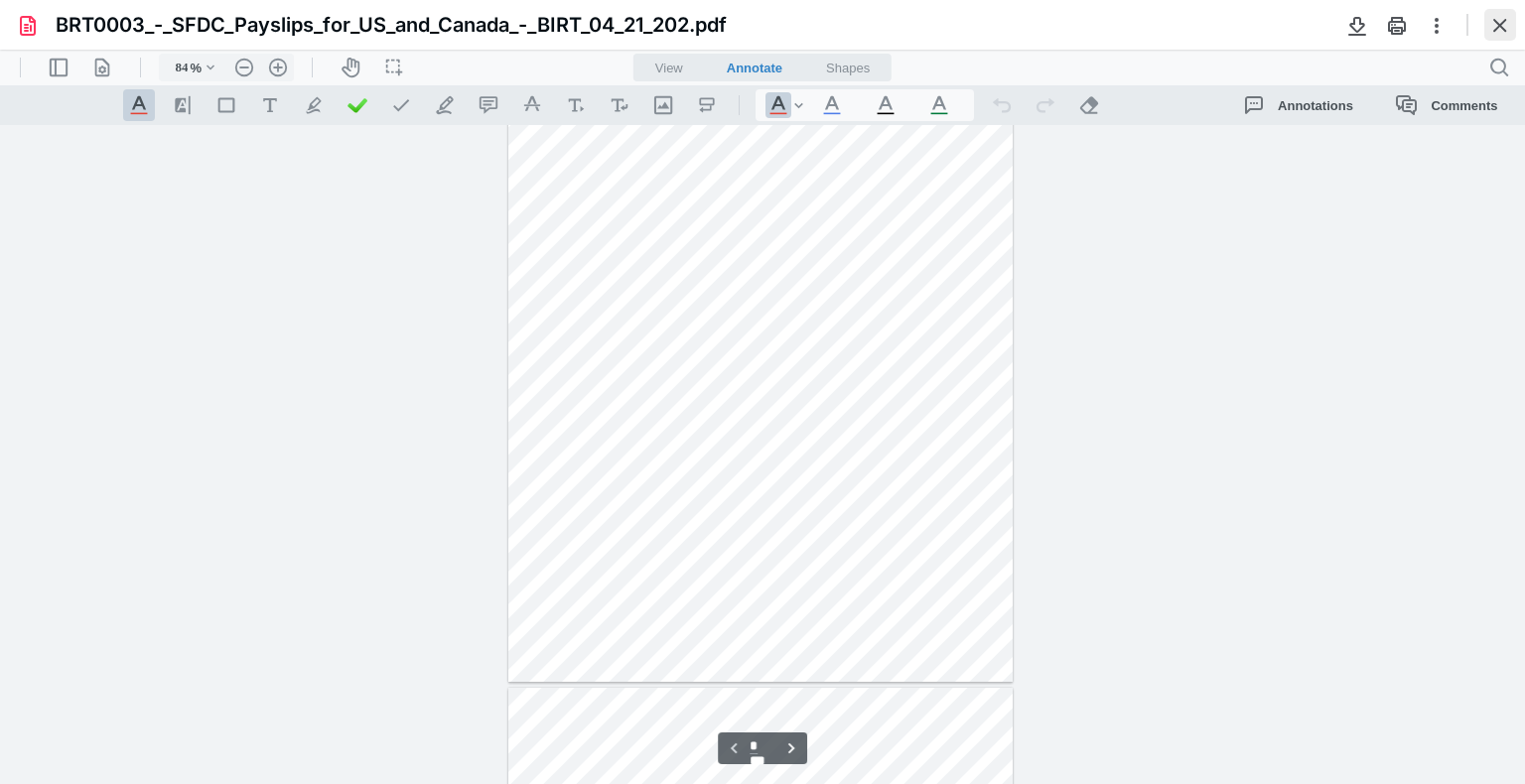 click at bounding box center (1500, 25) 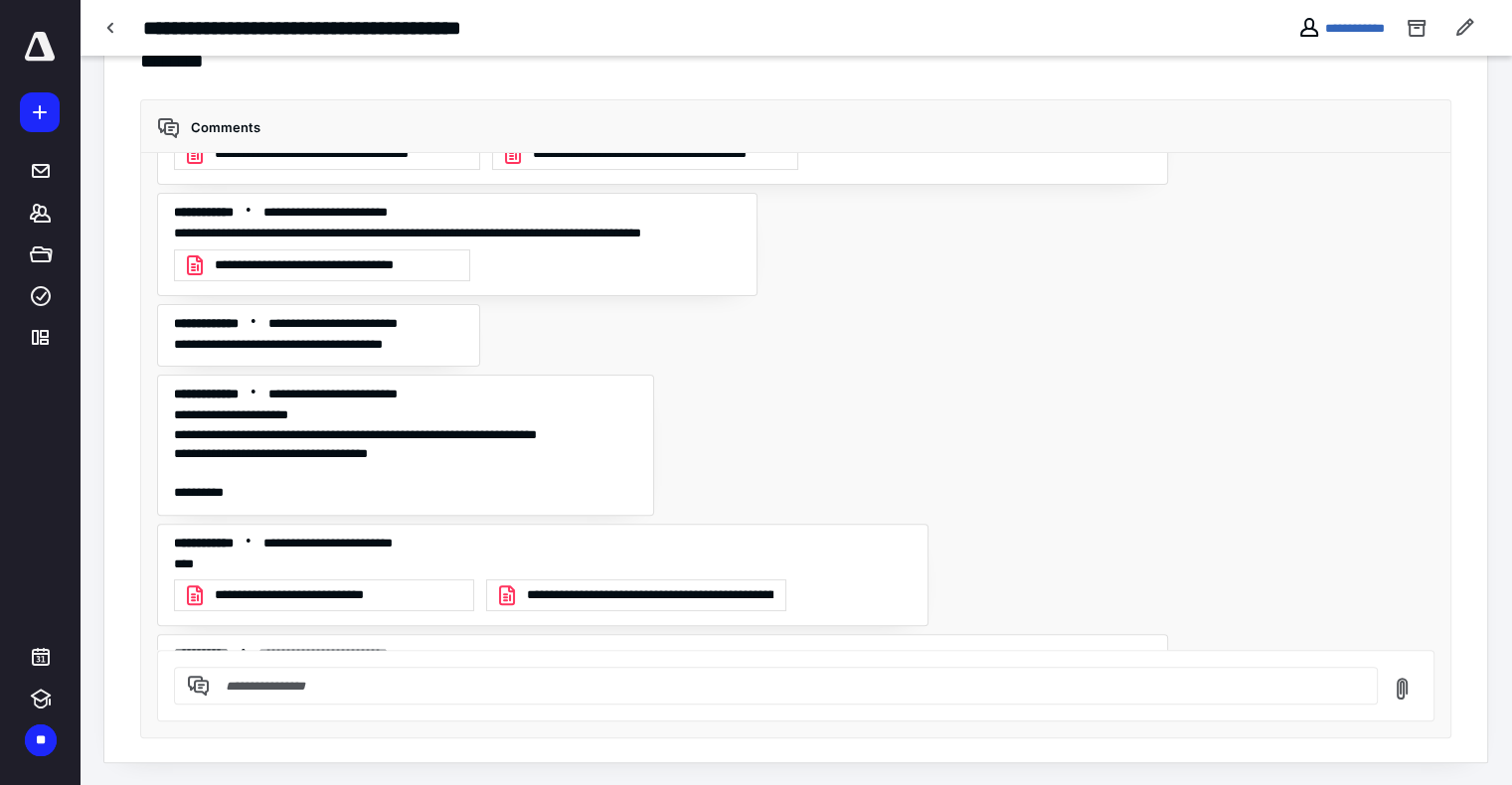click on "**********" at bounding box center (796, 401) 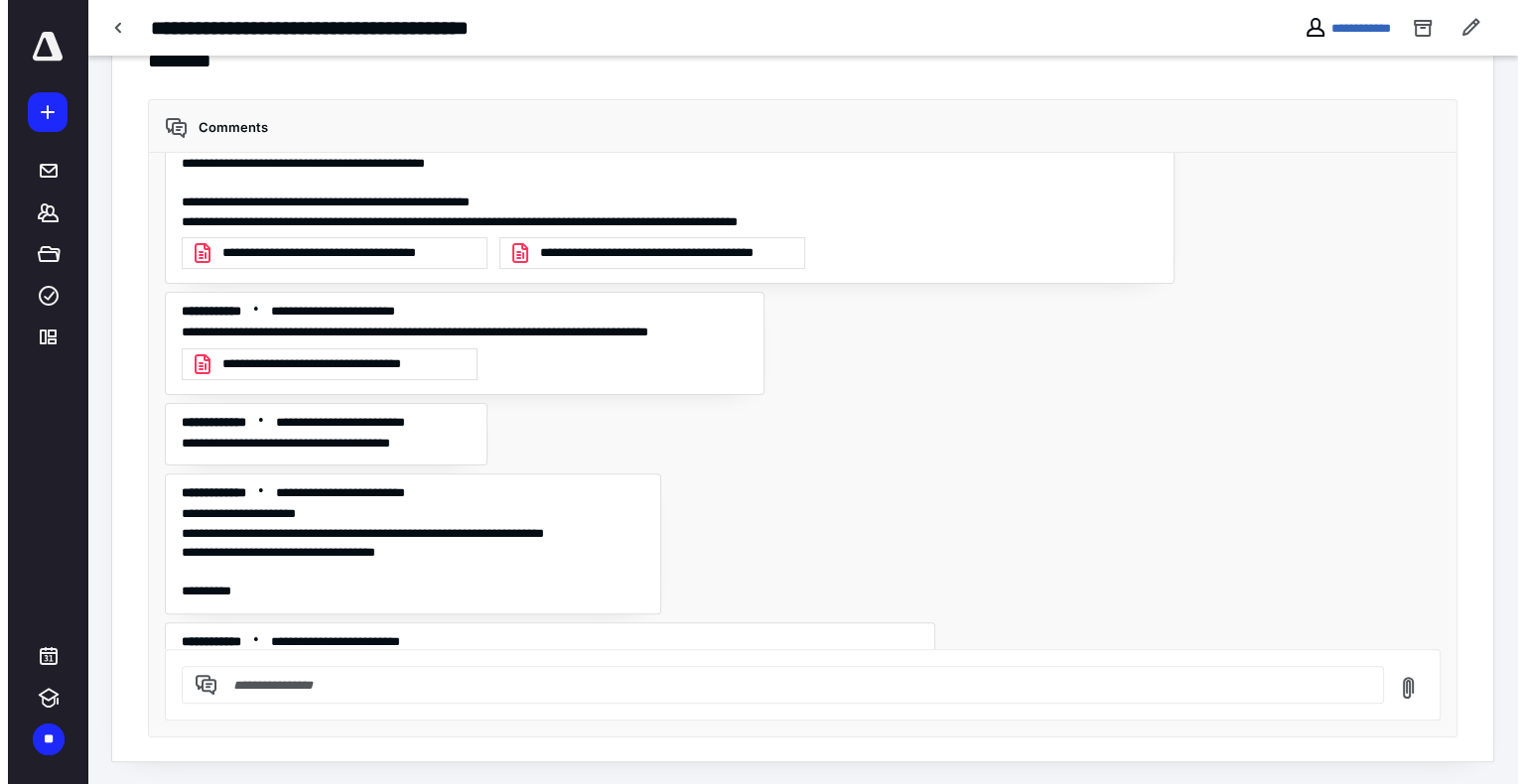 scroll, scrollTop: 214, scrollLeft: 0, axis: vertical 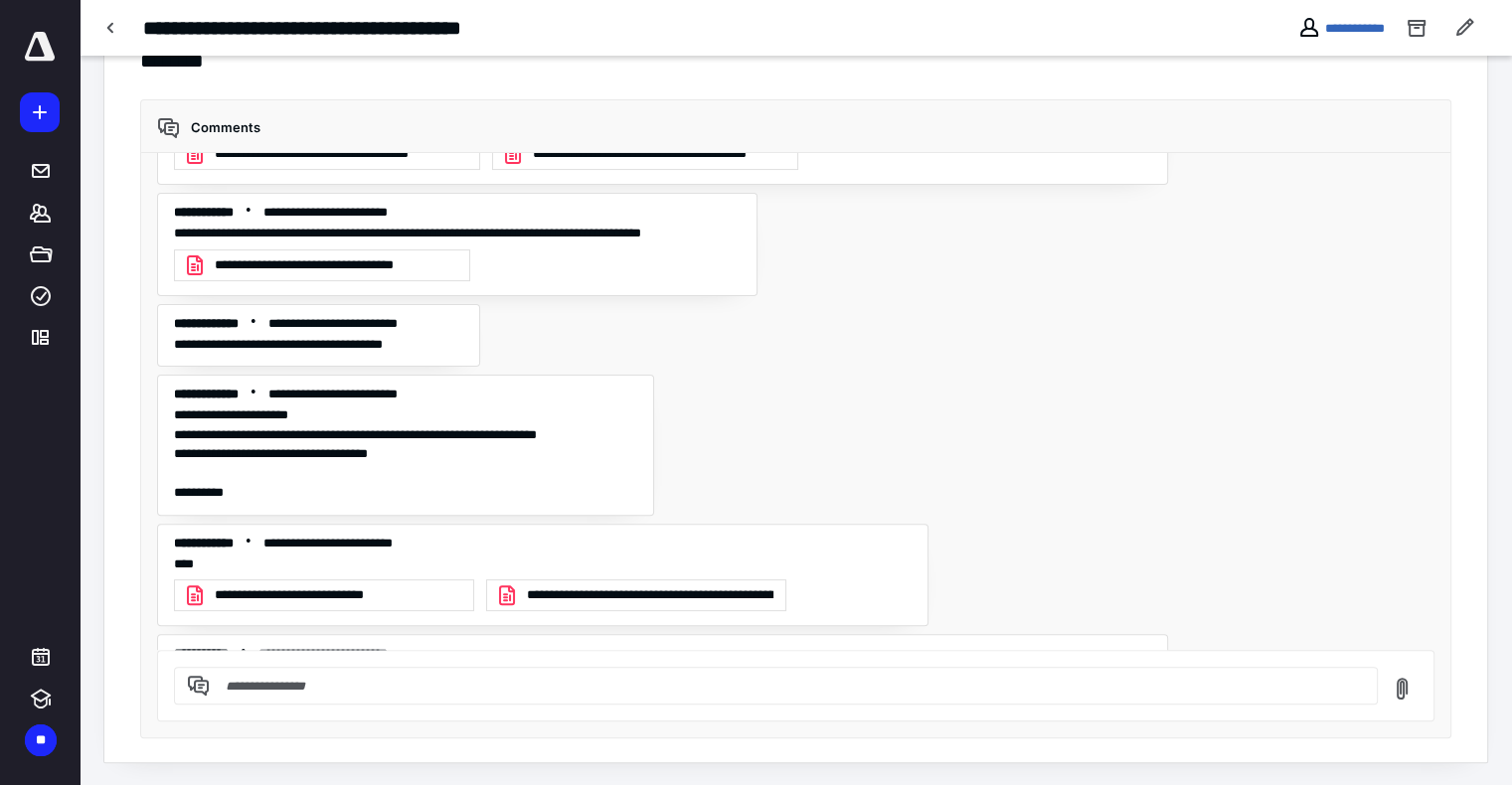 click on "**********" at bounding box center [313, 595] 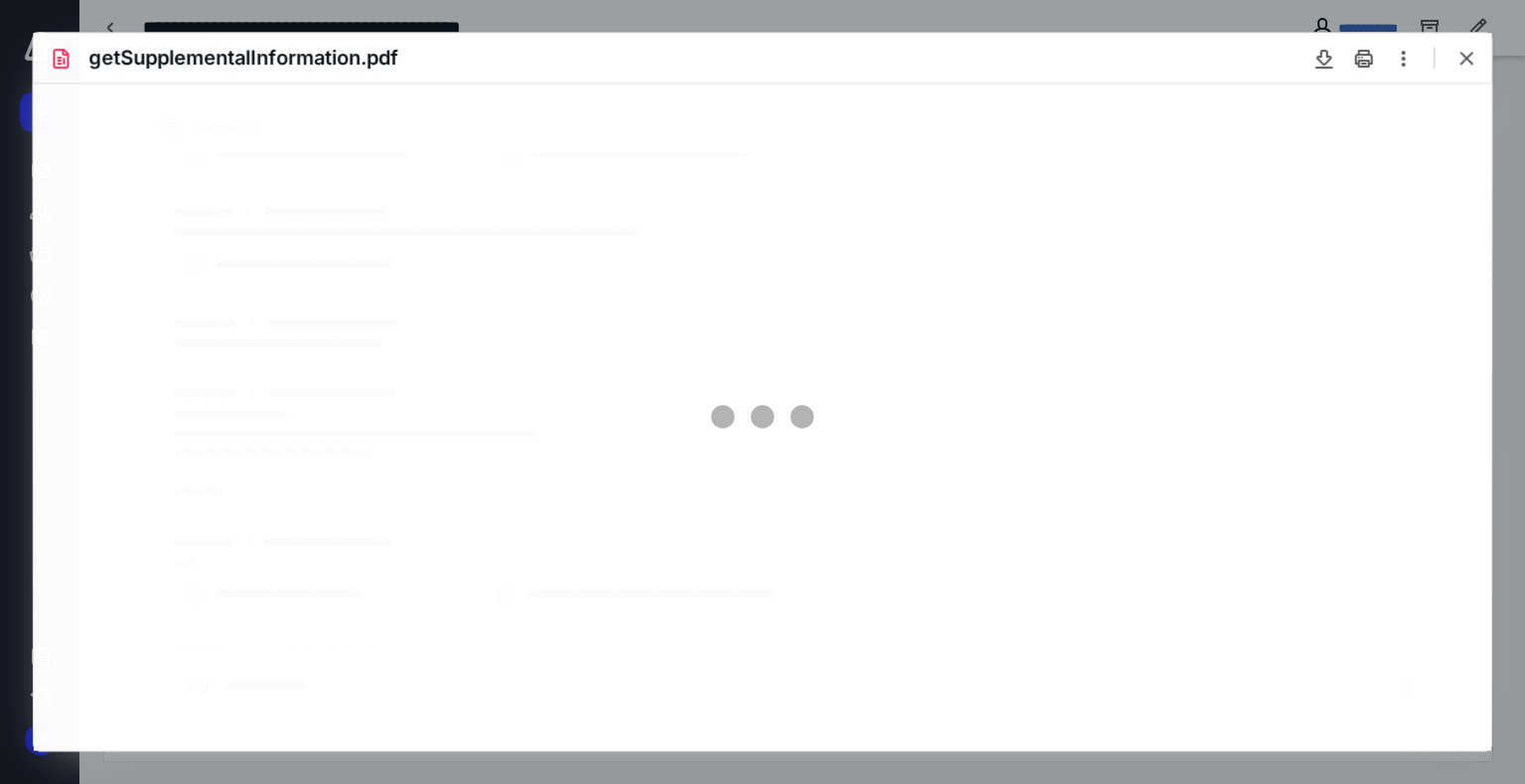 scroll, scrollTop: 0, scrollLeft: 0, axis: both 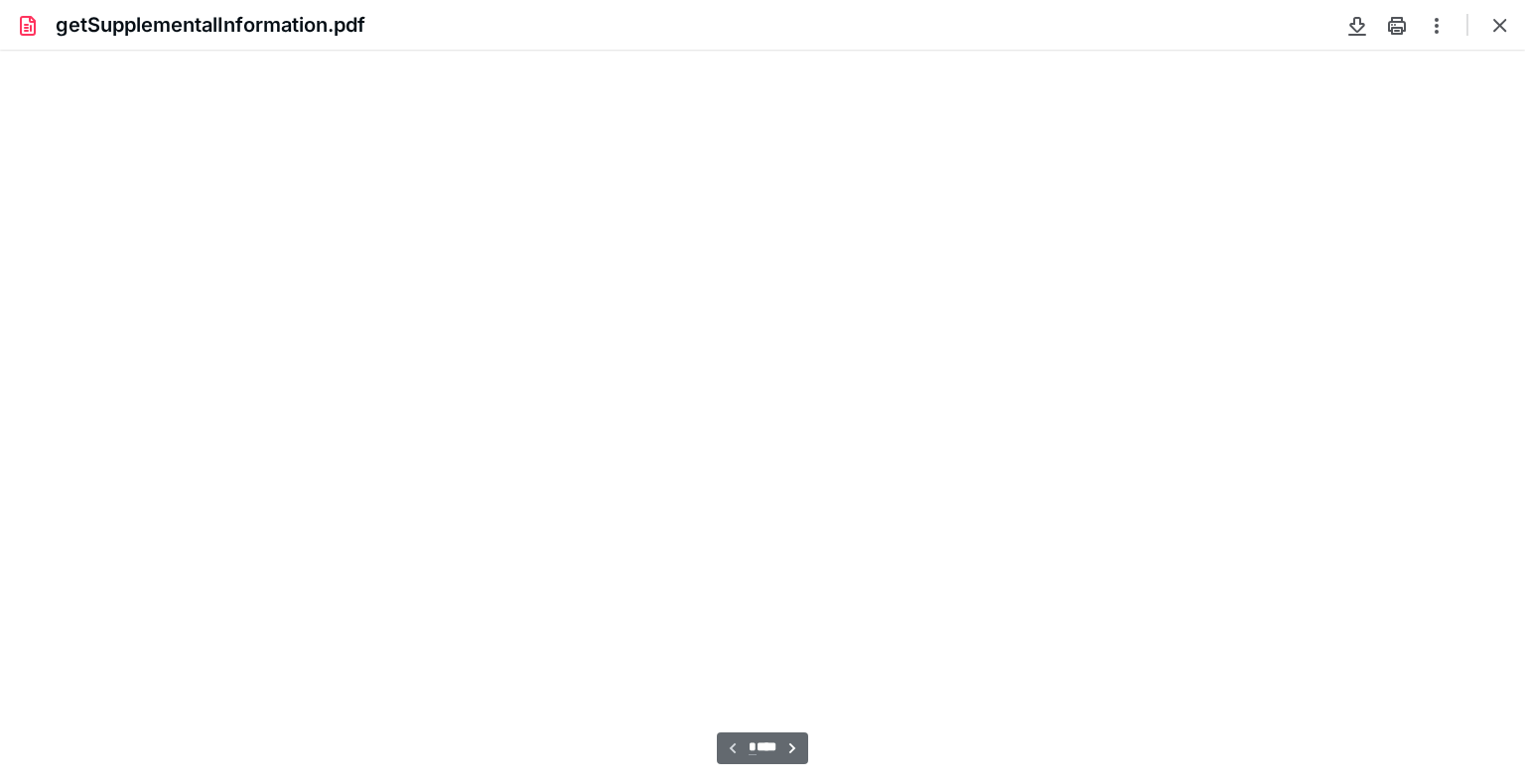 type on "111" 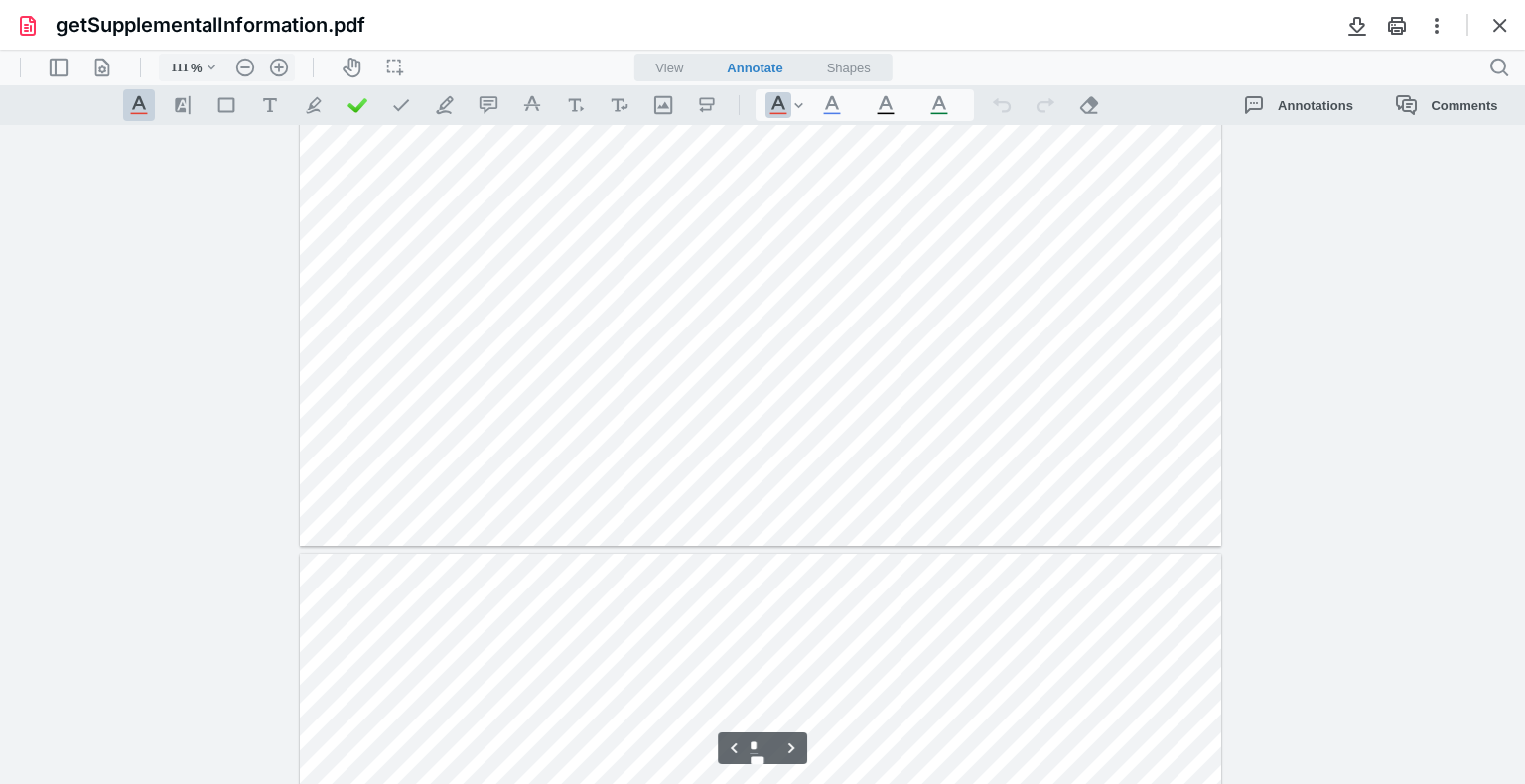 type on "*" 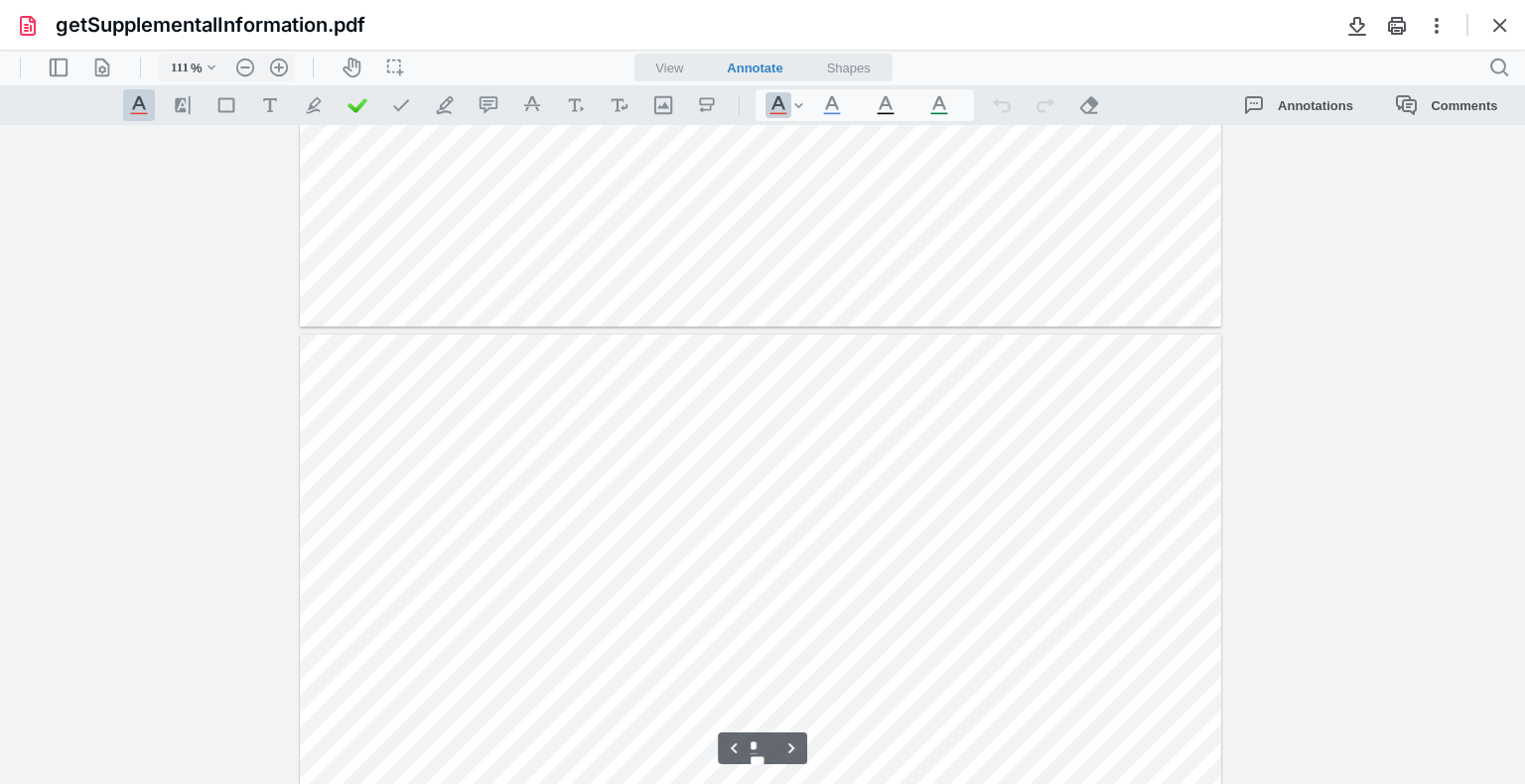 scroll, scrollTop: 1144, scrollLeft: 0, axis: vertical 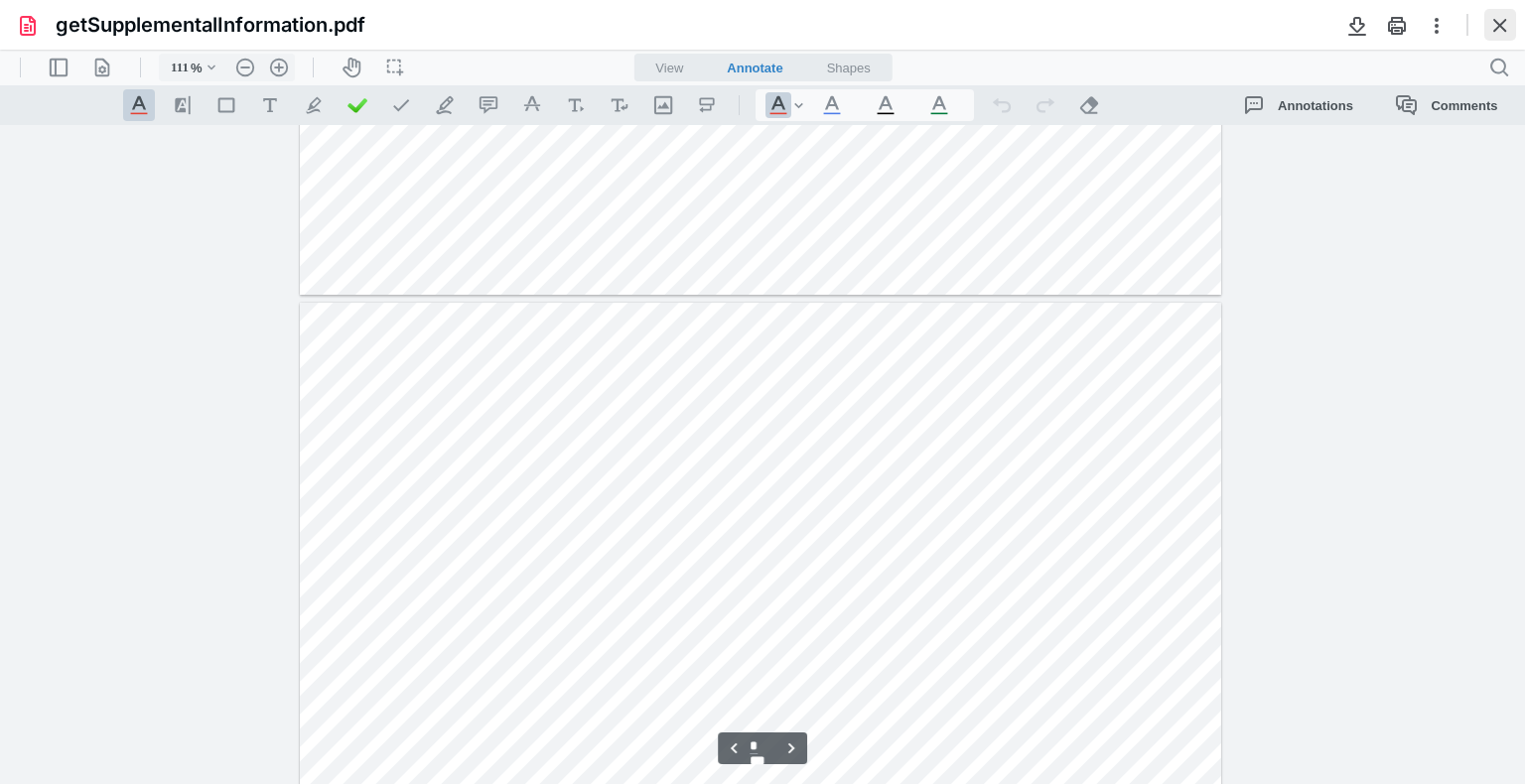 click at bounding box center [1500, 25] 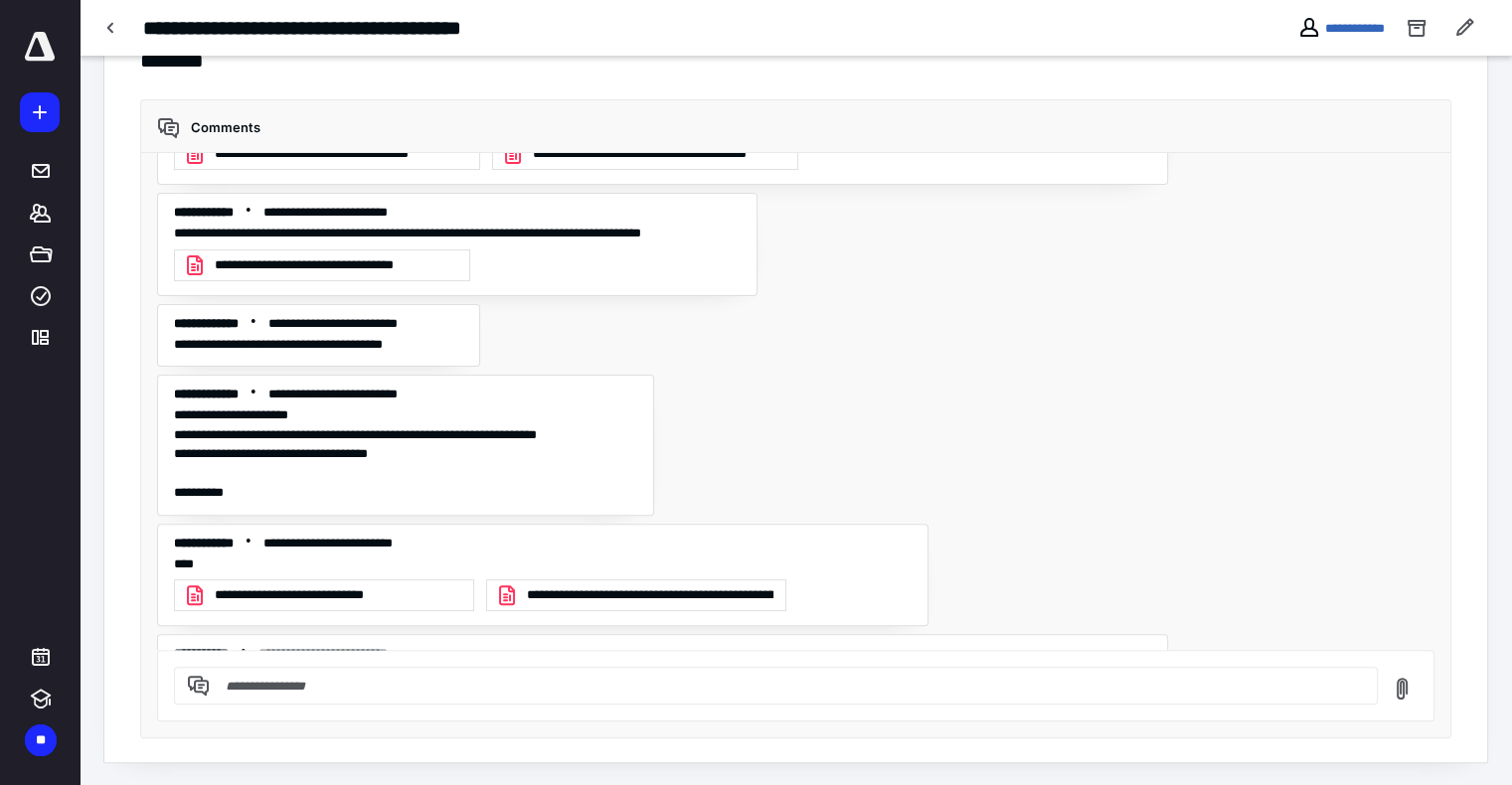 click on "**********" at bounding box center (336, 265) 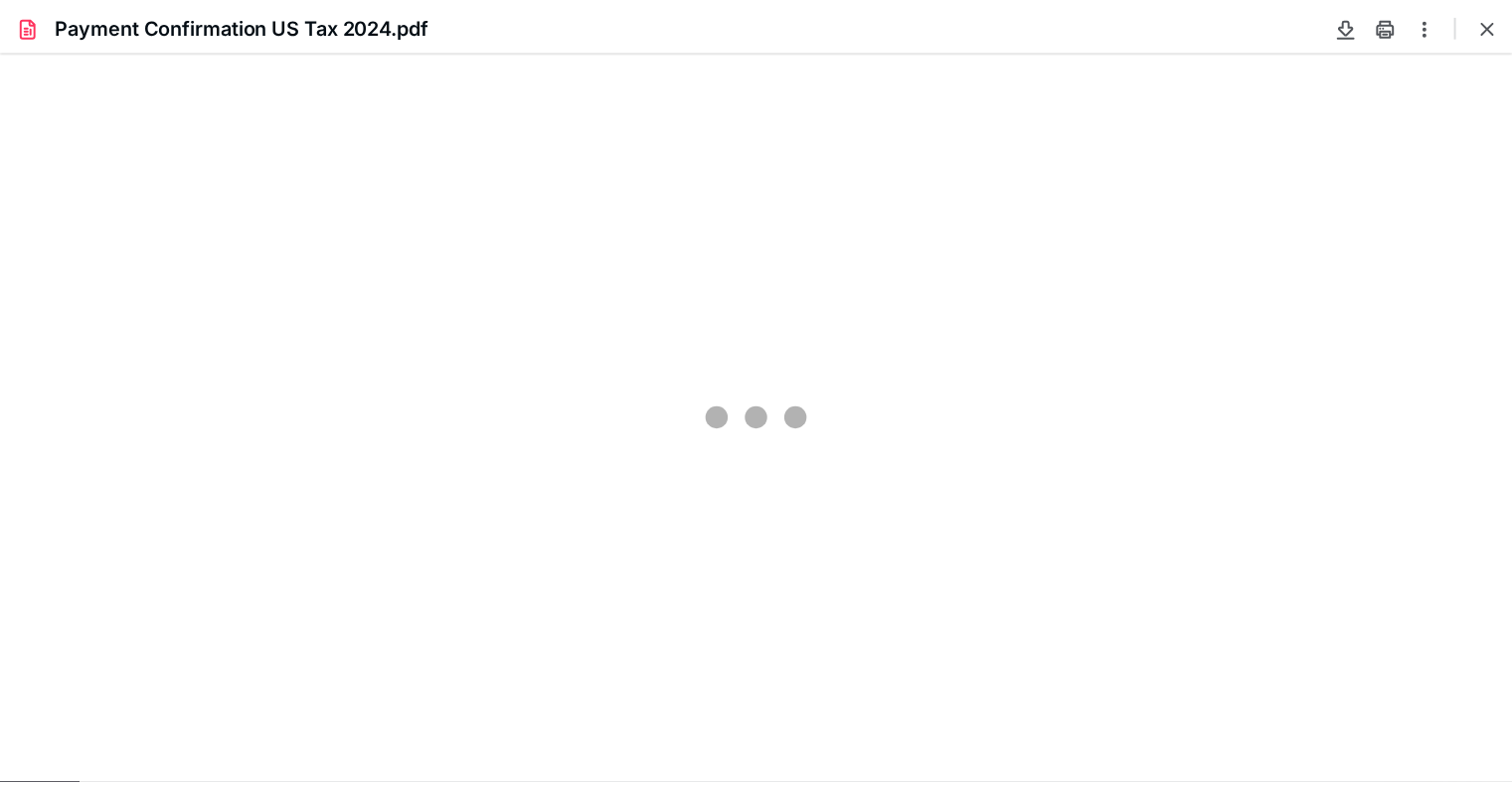 scroll, scrollTop: 0, scrollLeft: 0, axis: both 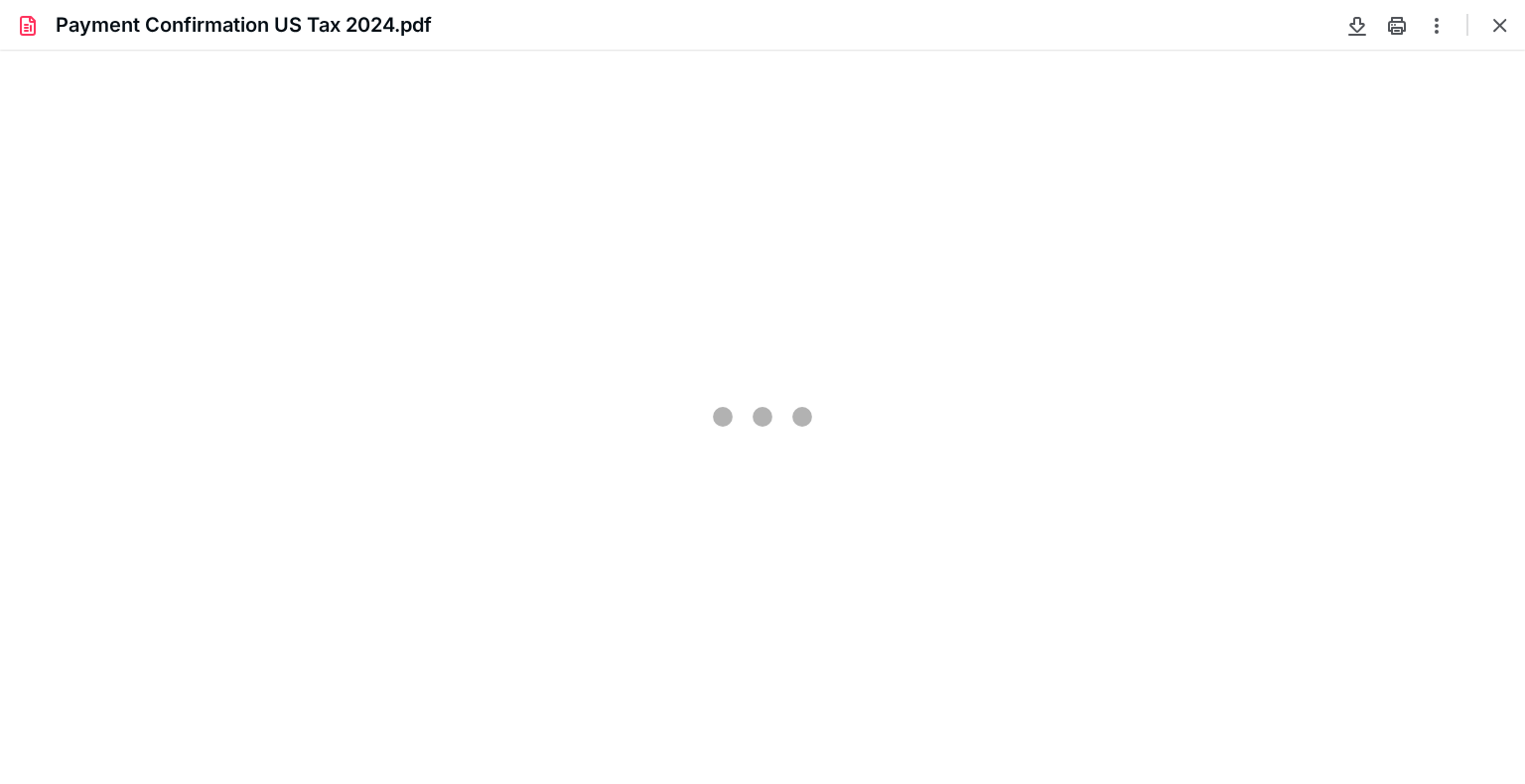 type on "79" 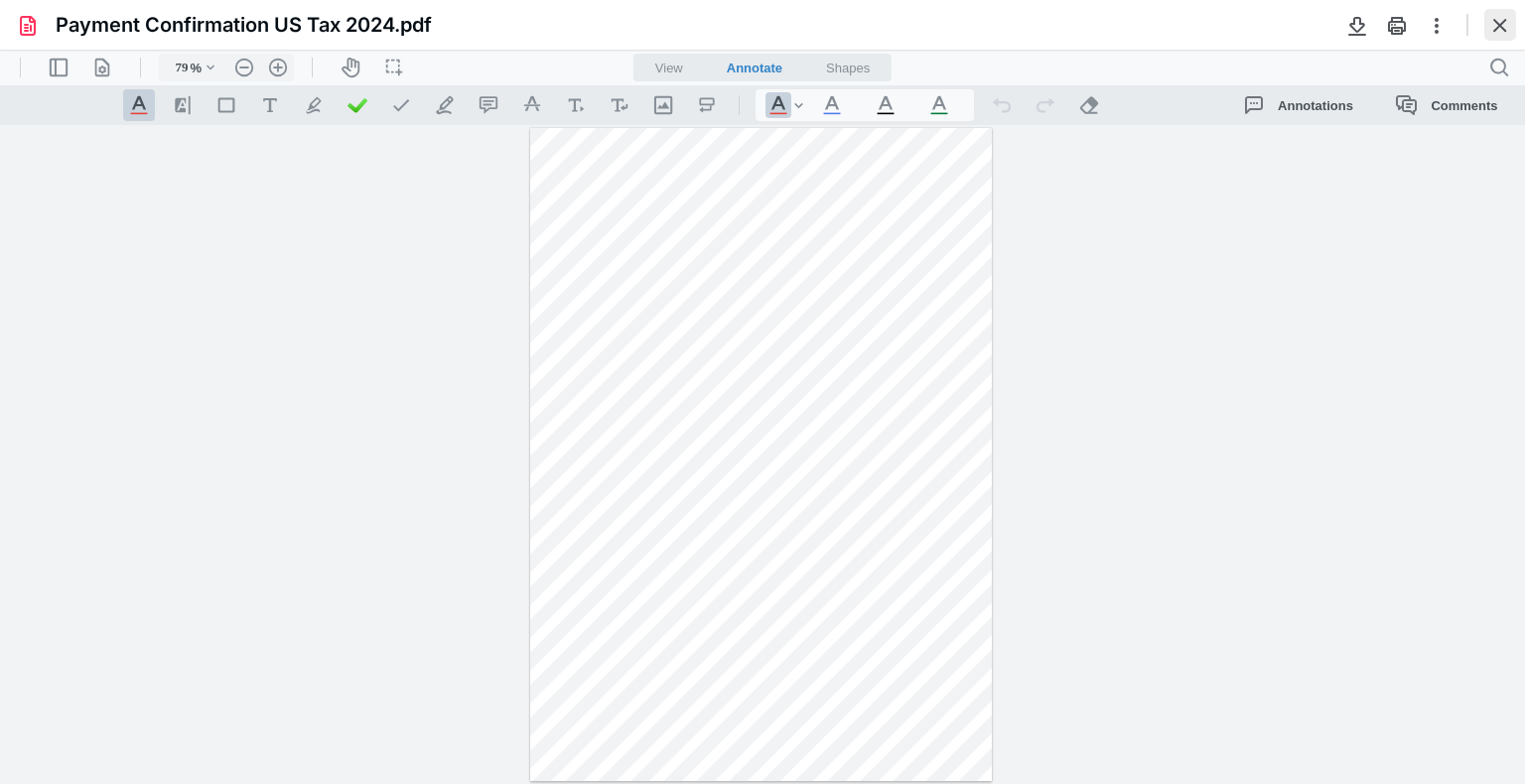 click at bounding box center [1500, 25] 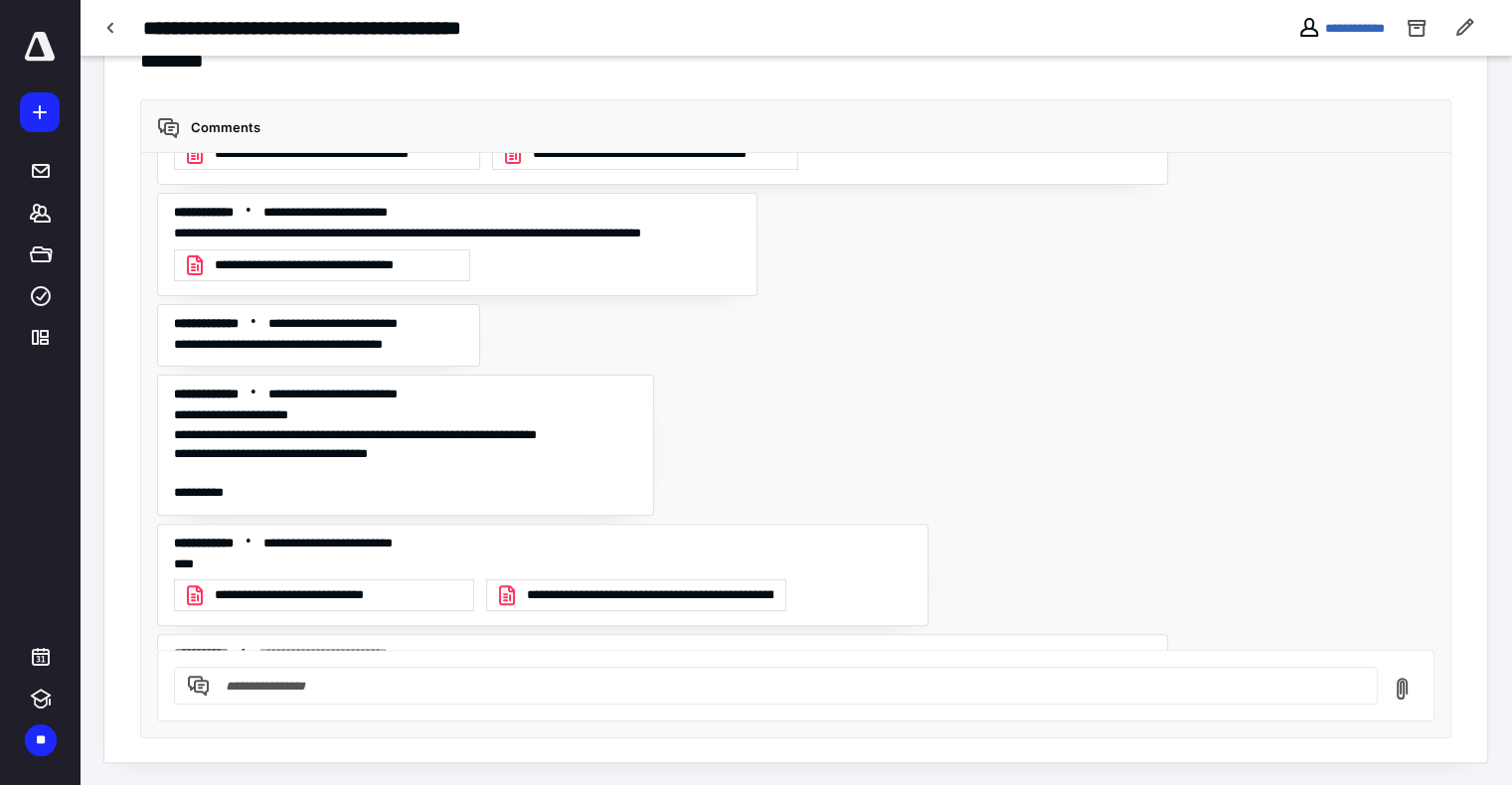 click at bounding box center (787, 686) 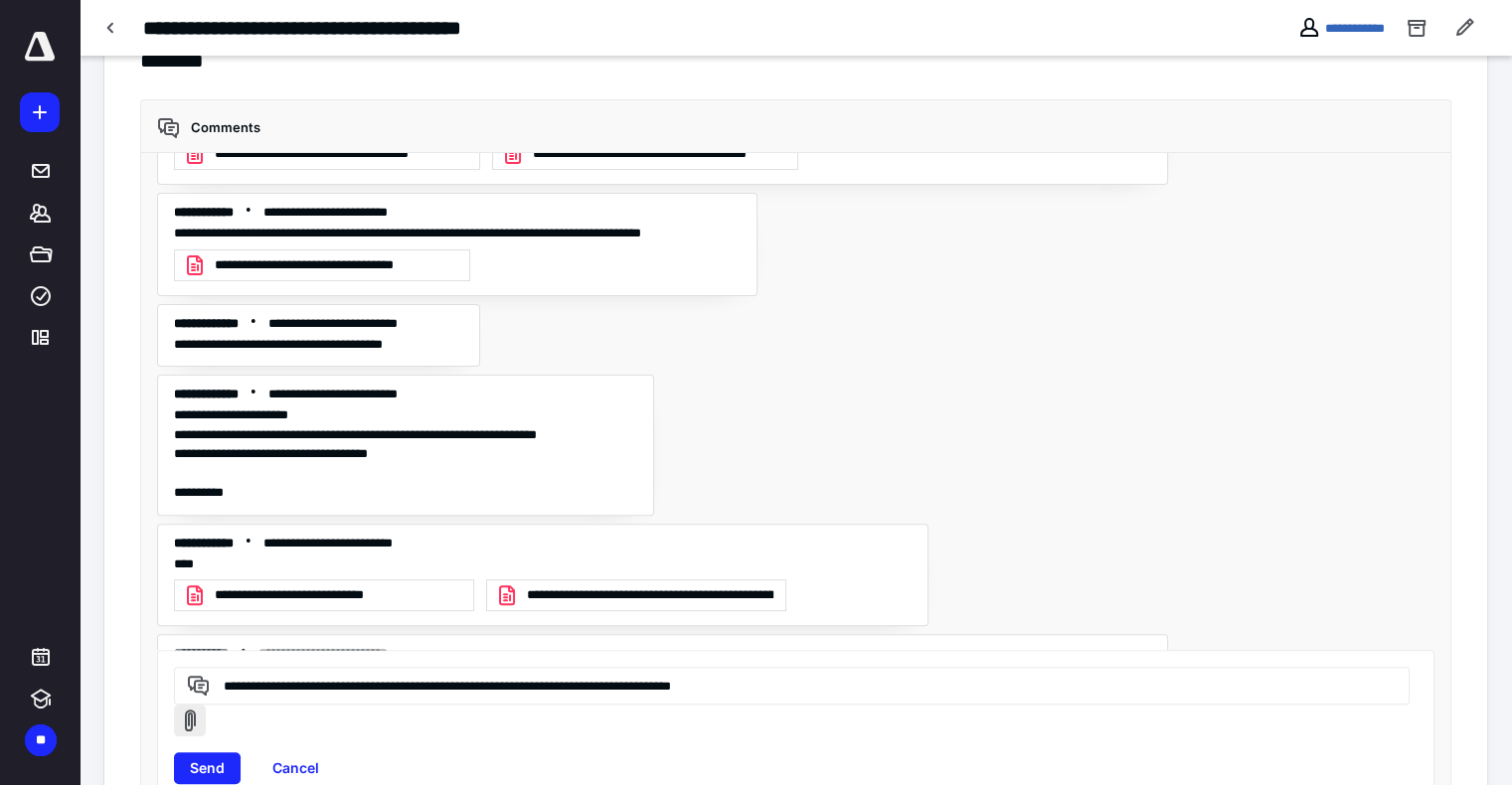 type on "**********" 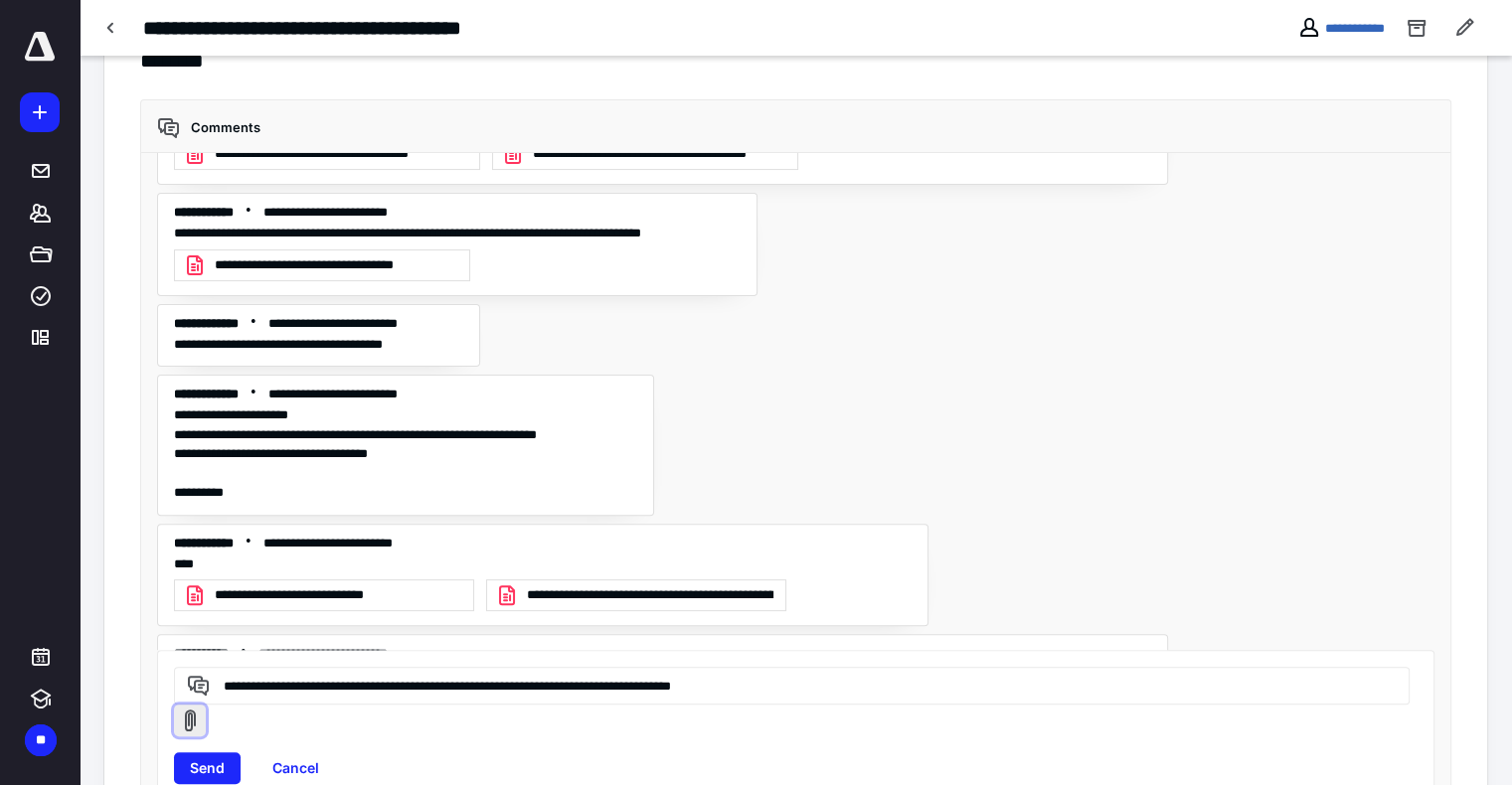 click at bounding box center [190, 720] 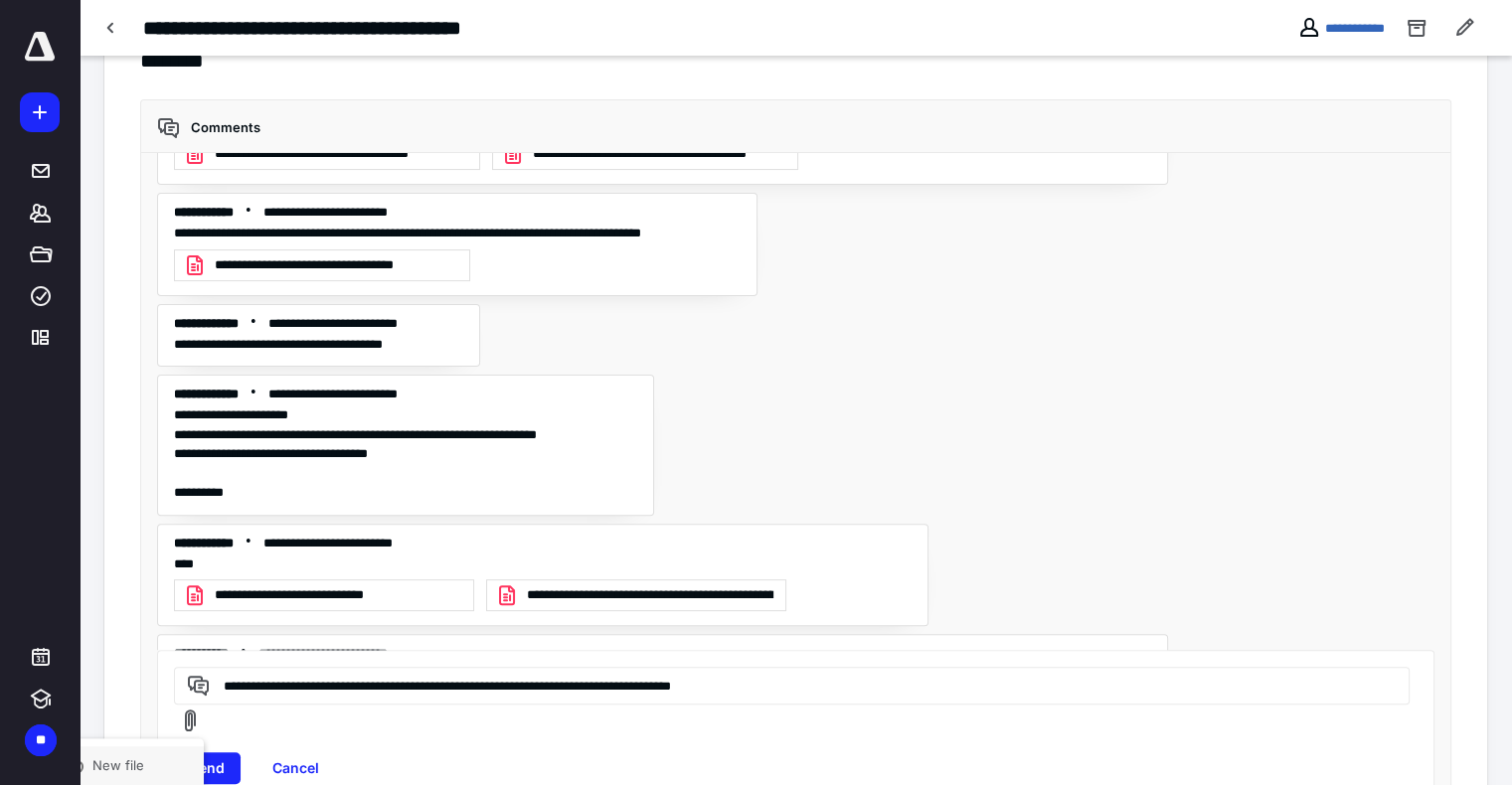 click on "New file" at bounding box center [124, 766] 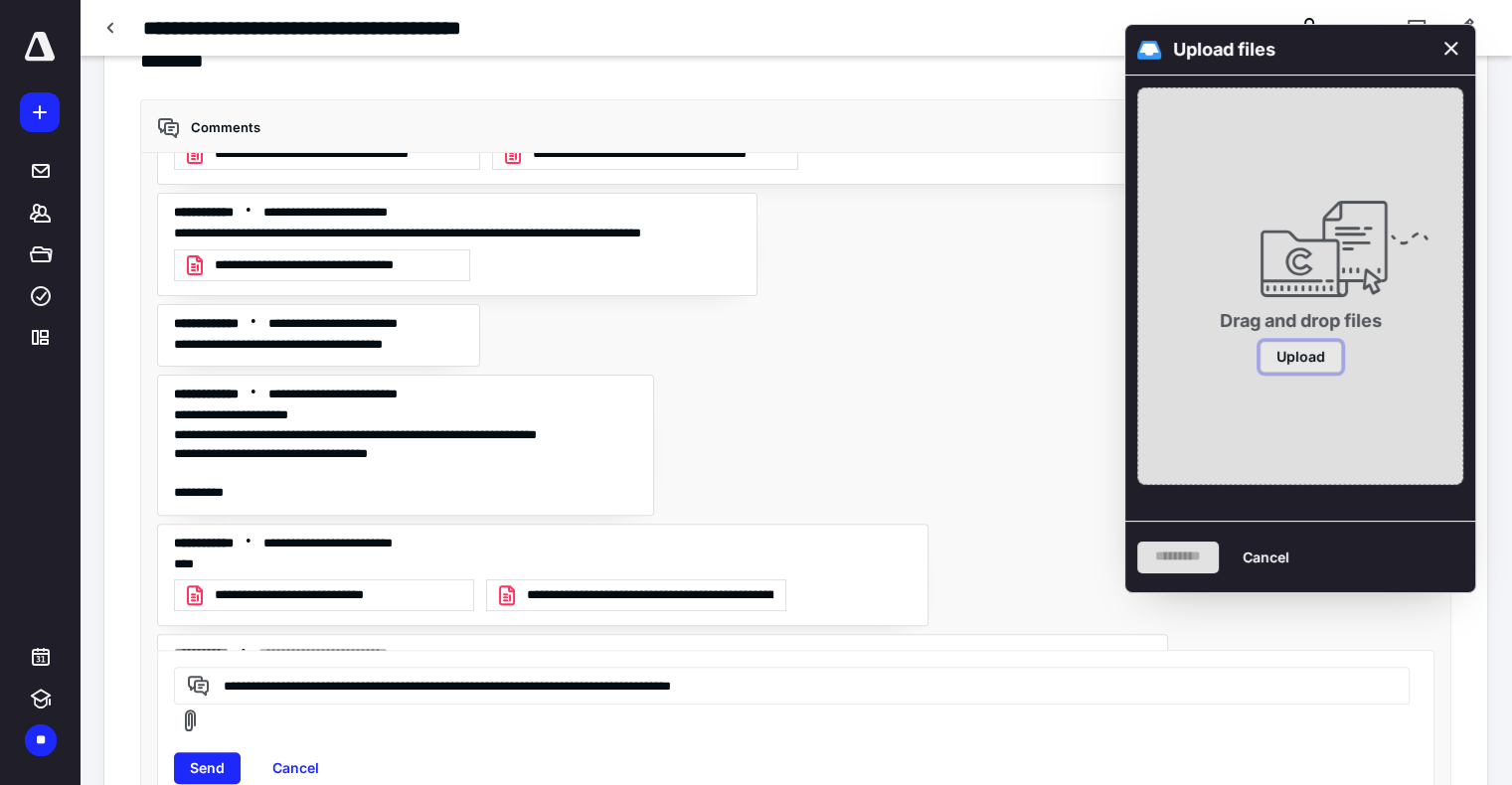 click on "Upload" at bounding box center [1300, 357] 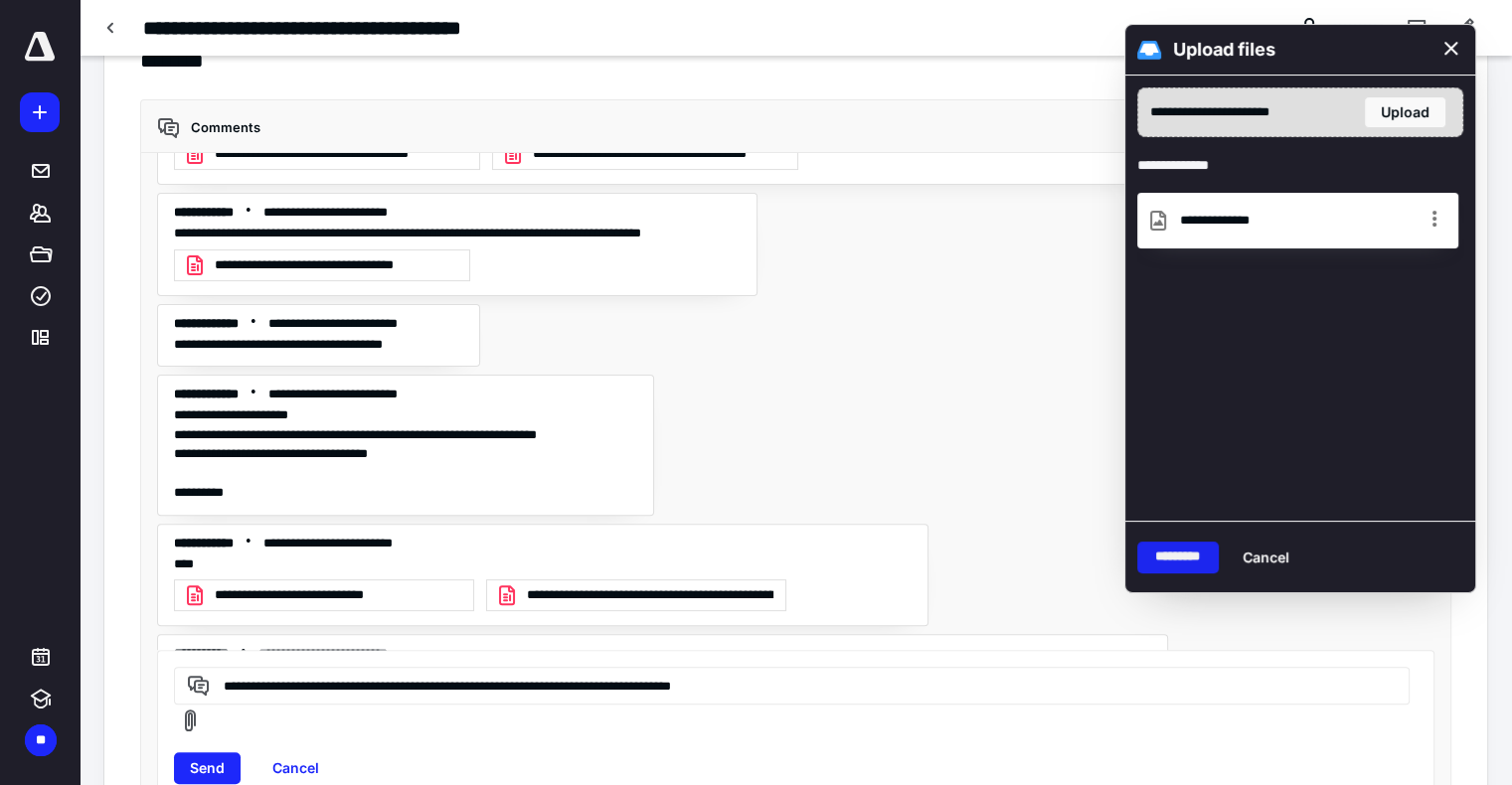 click on "*********" at bounding box center (1178, 557) 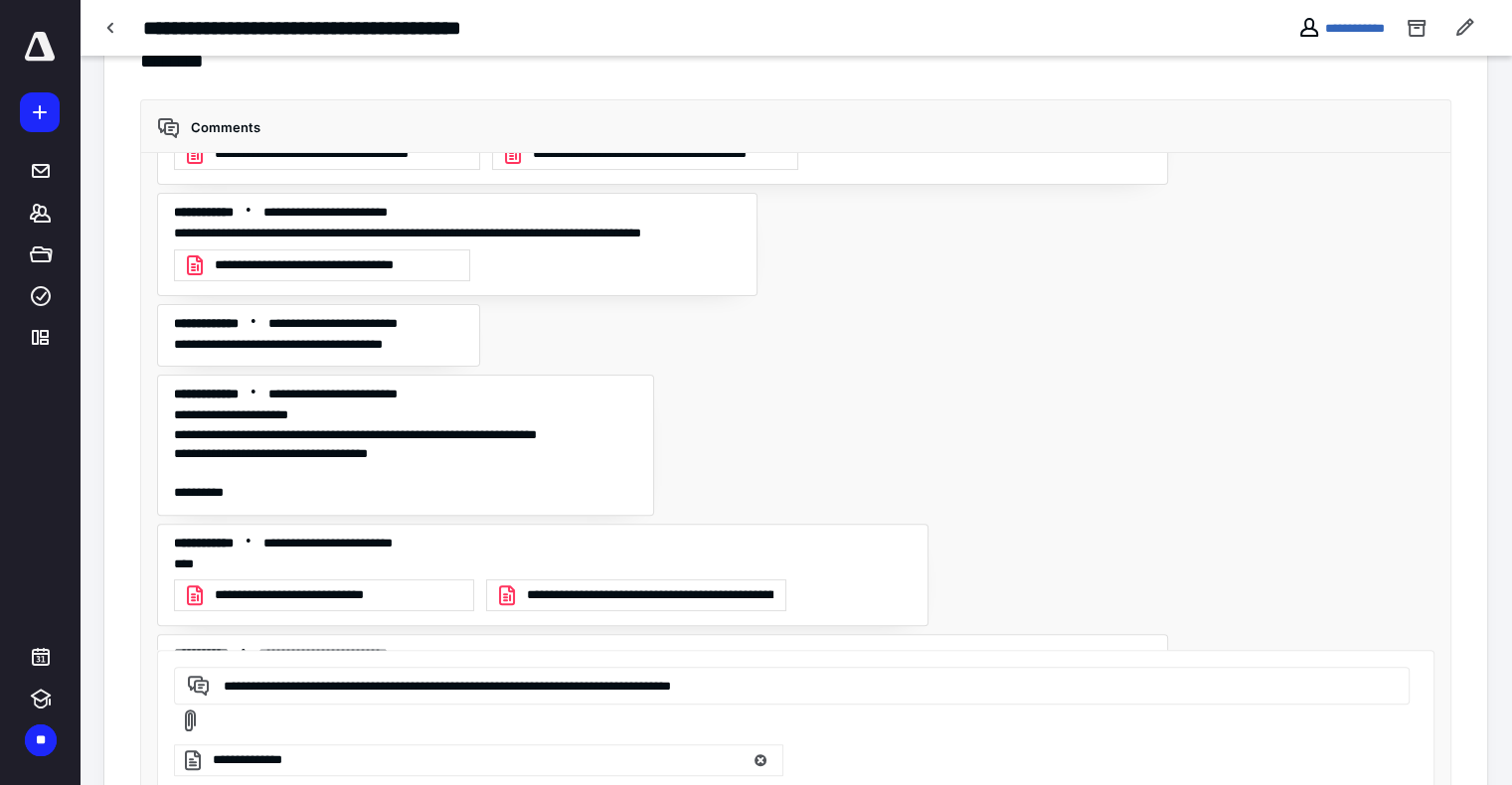 scroll, scrollTop: 569, scrollLeft: 0, axis: vertical 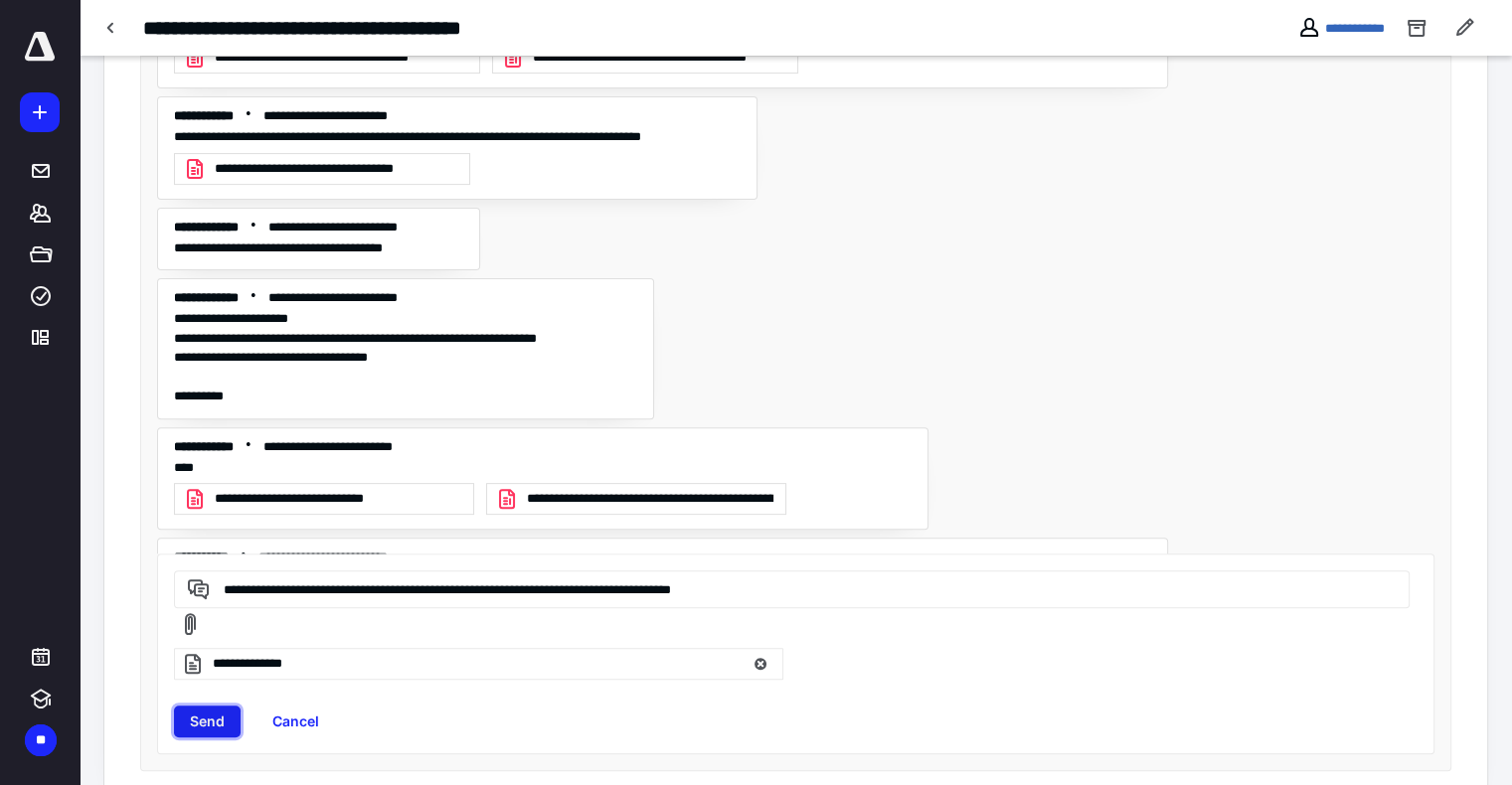 click on "Send" at bounding box center [207, 721] 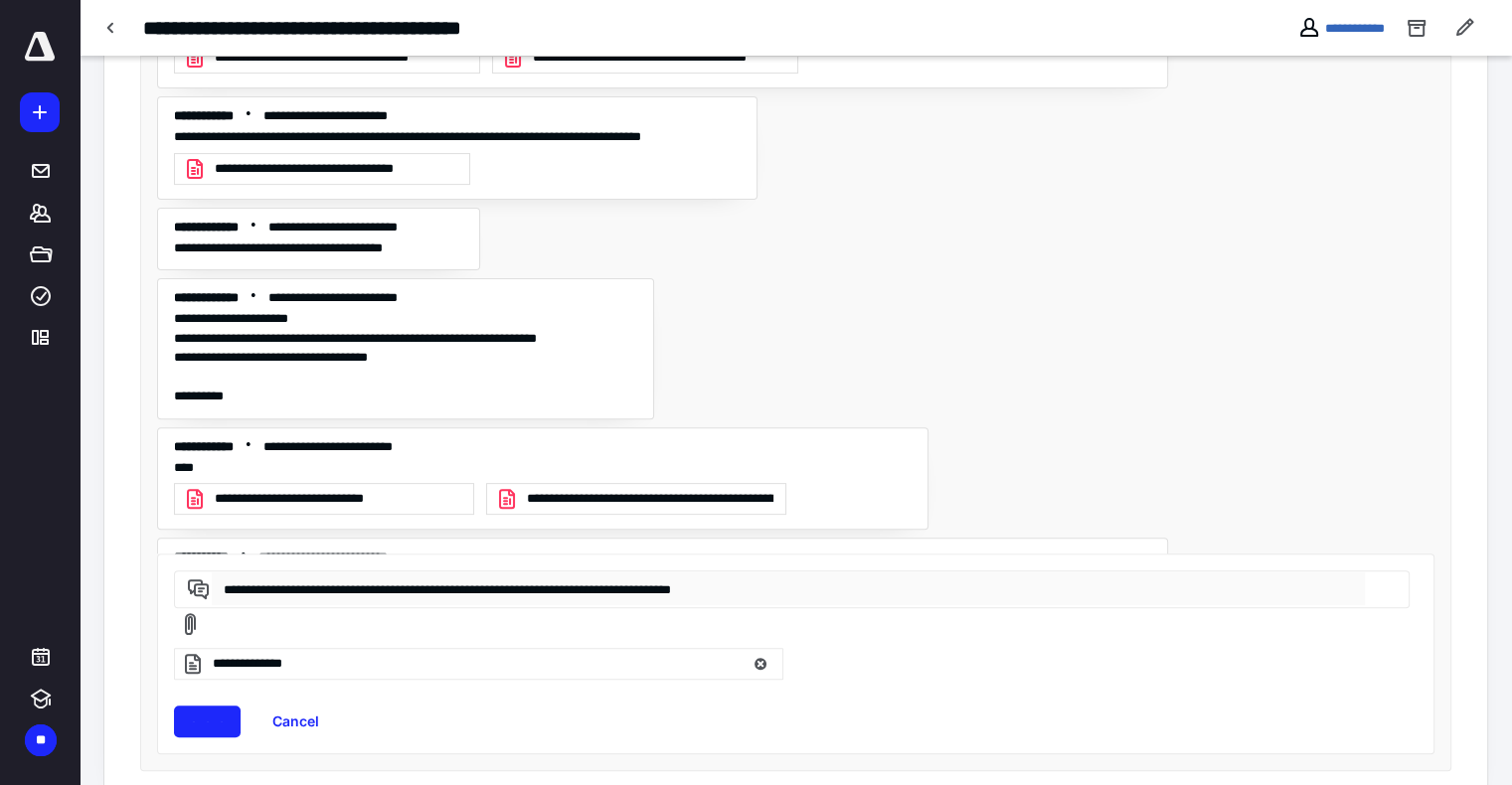 type 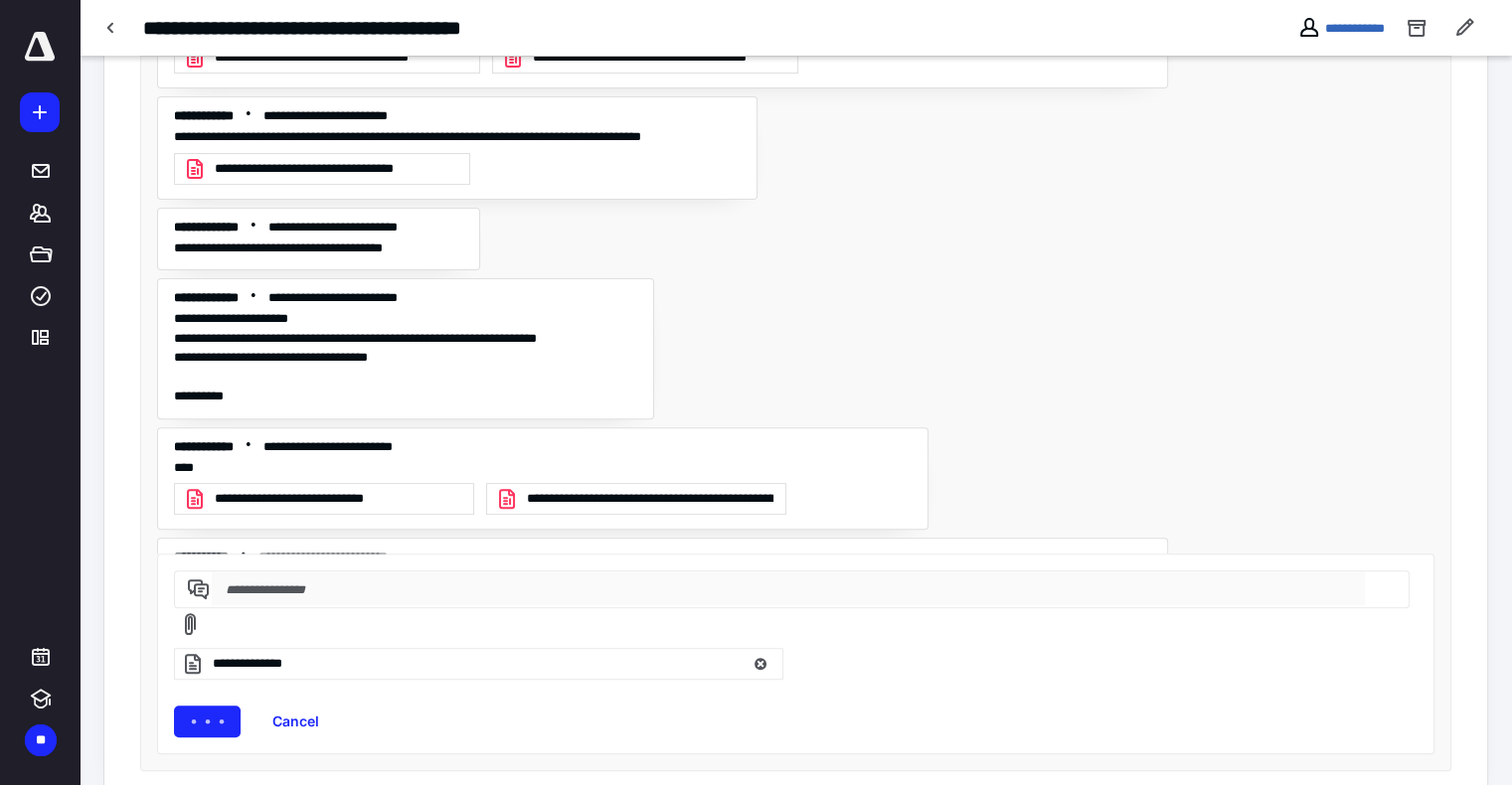 scroll, scrollTop: 473, scrollLeft: 0, axis: vertical 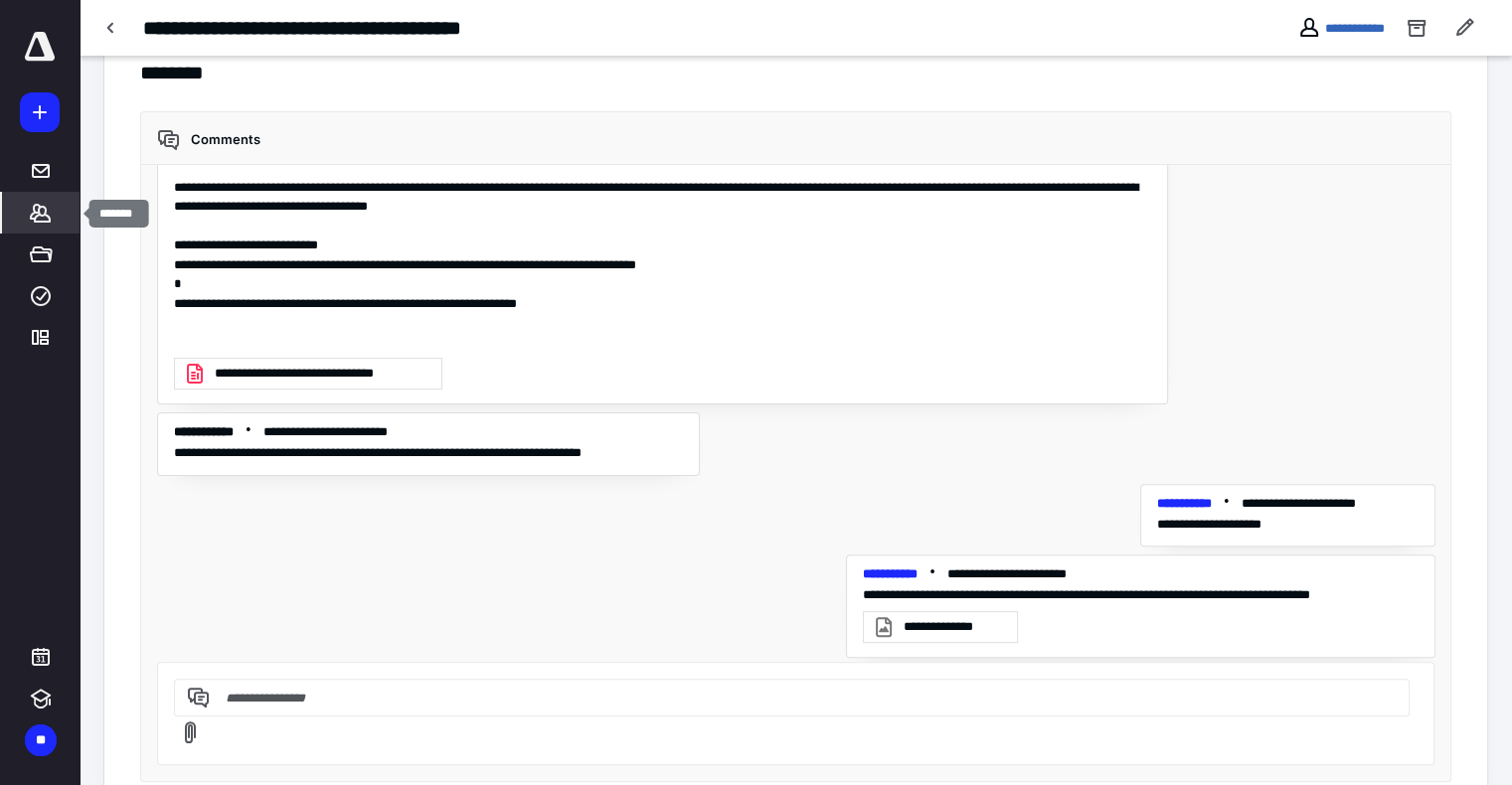 click on "*******" at bounding box center (41, 213) 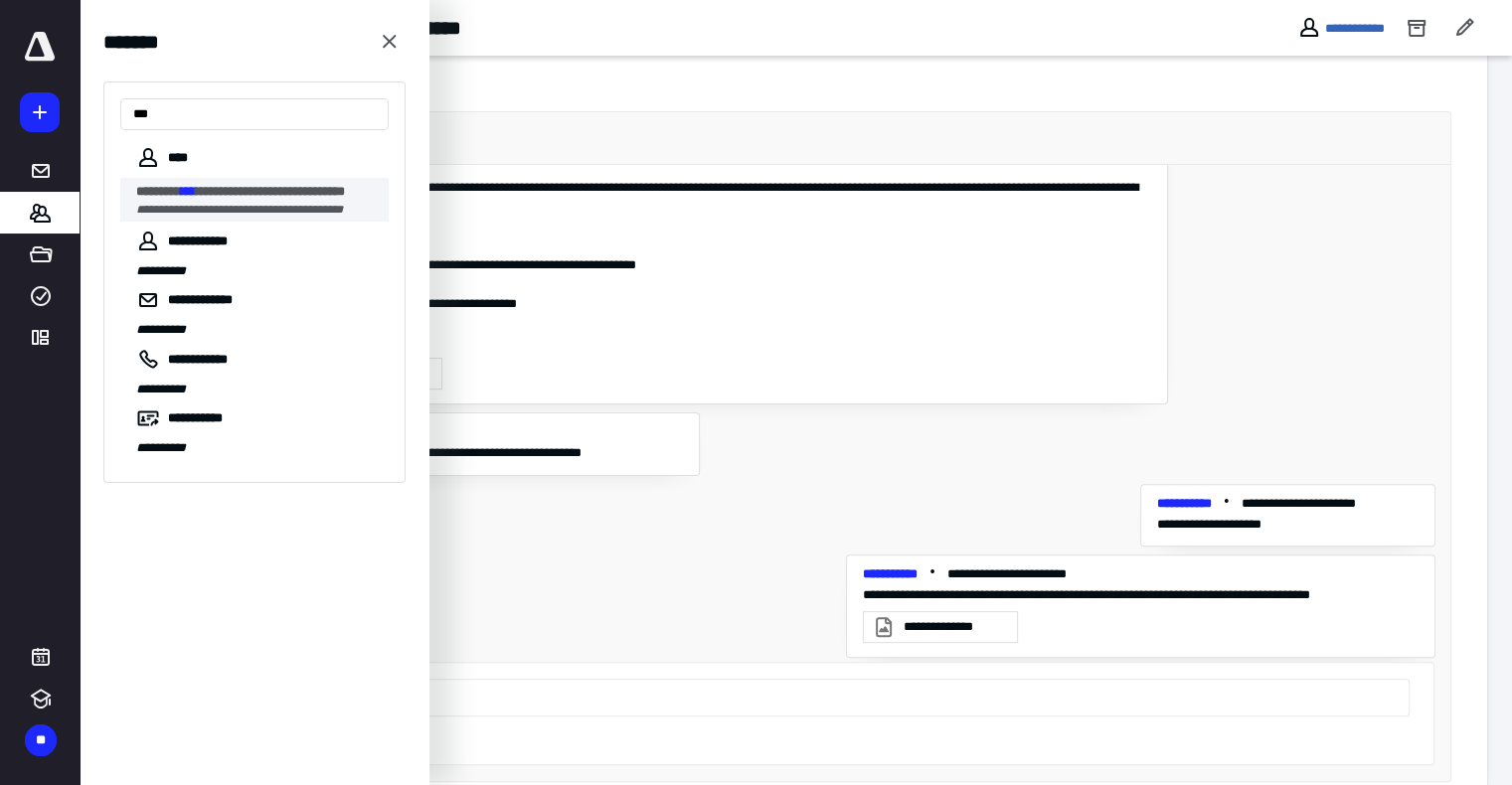 type on "***" 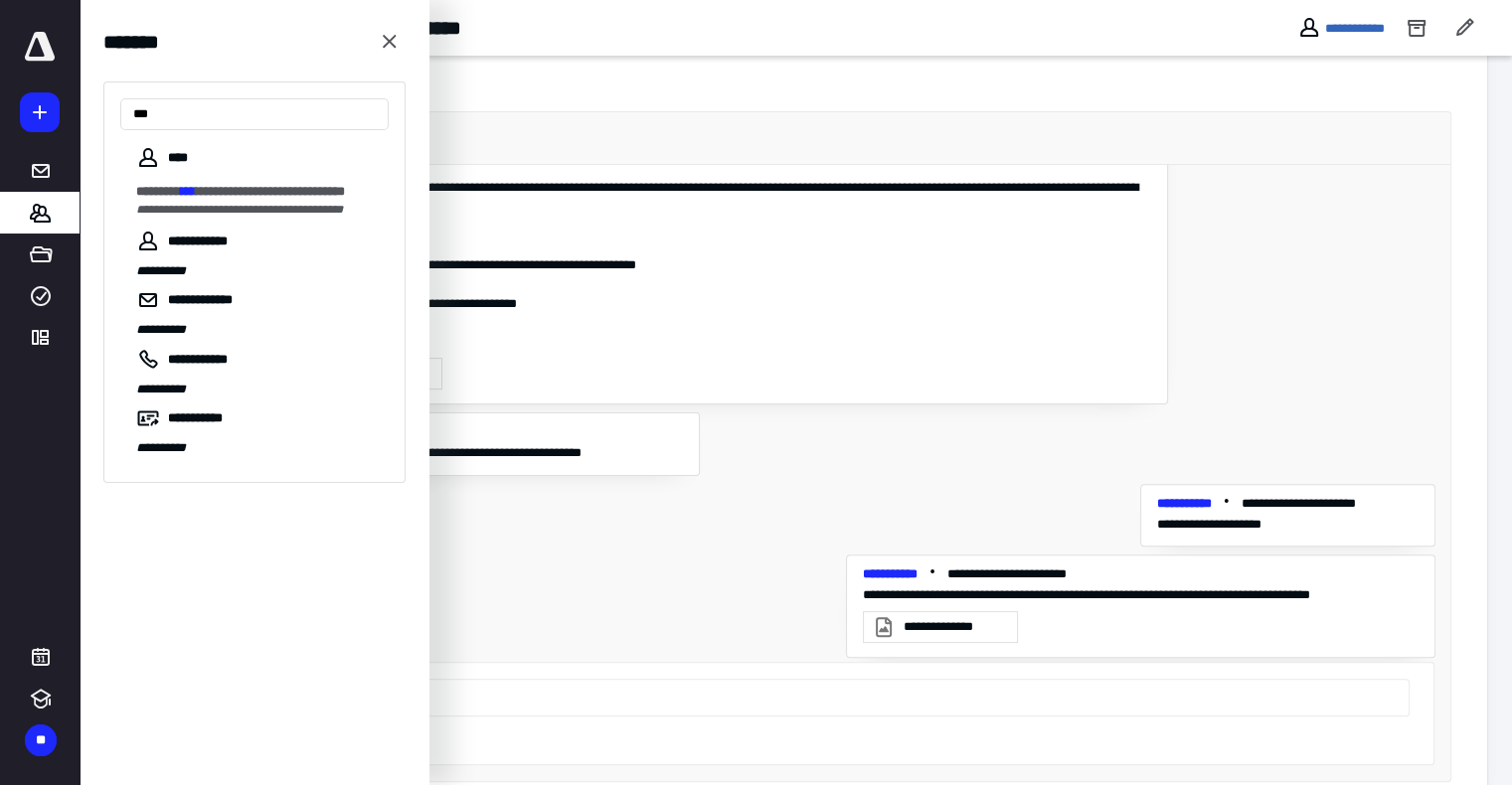 click on "********" at bounding box center [158, 191] 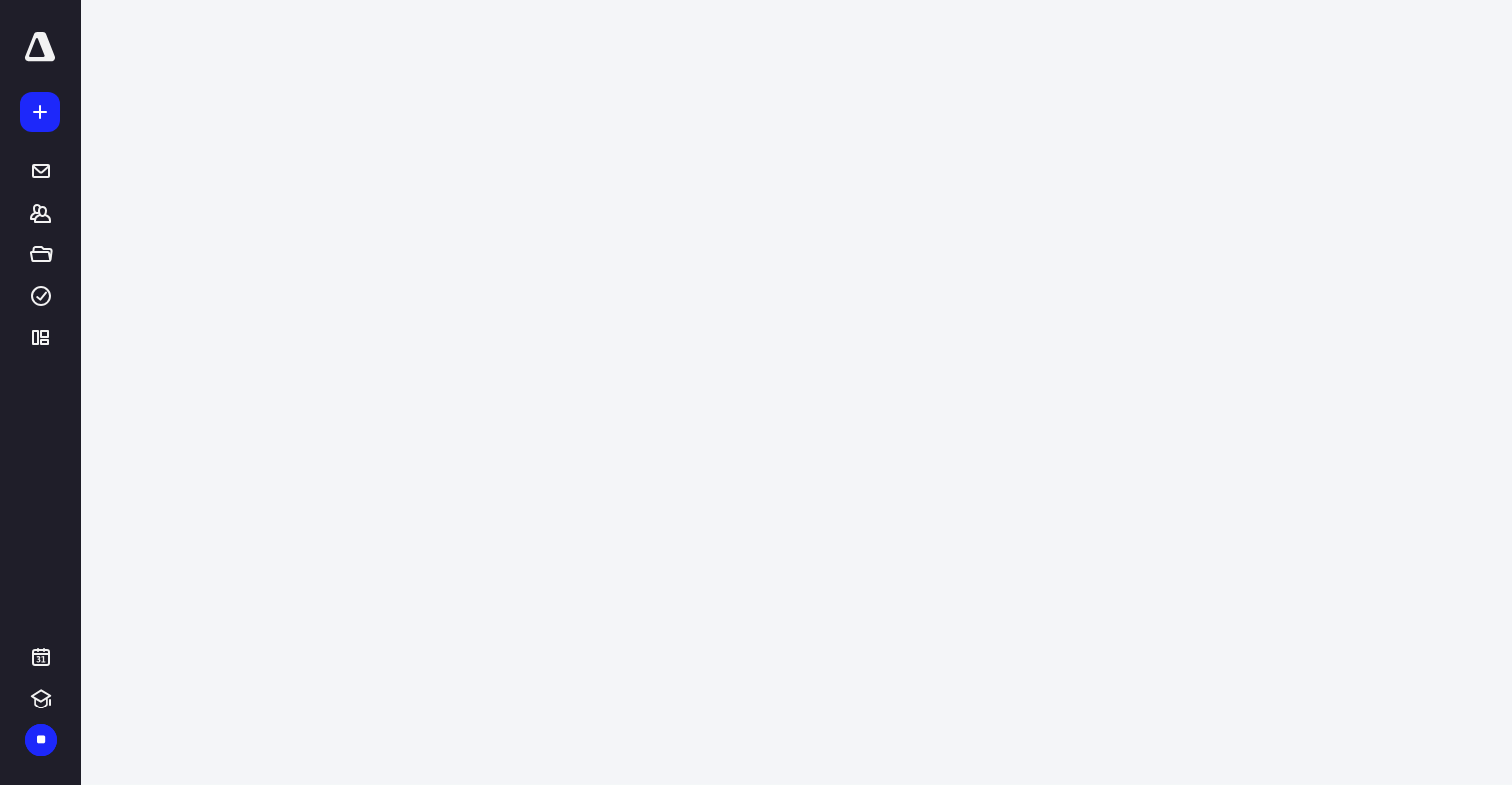 scroll, scrollTop: 0, scrollLeft: 0, axis: both 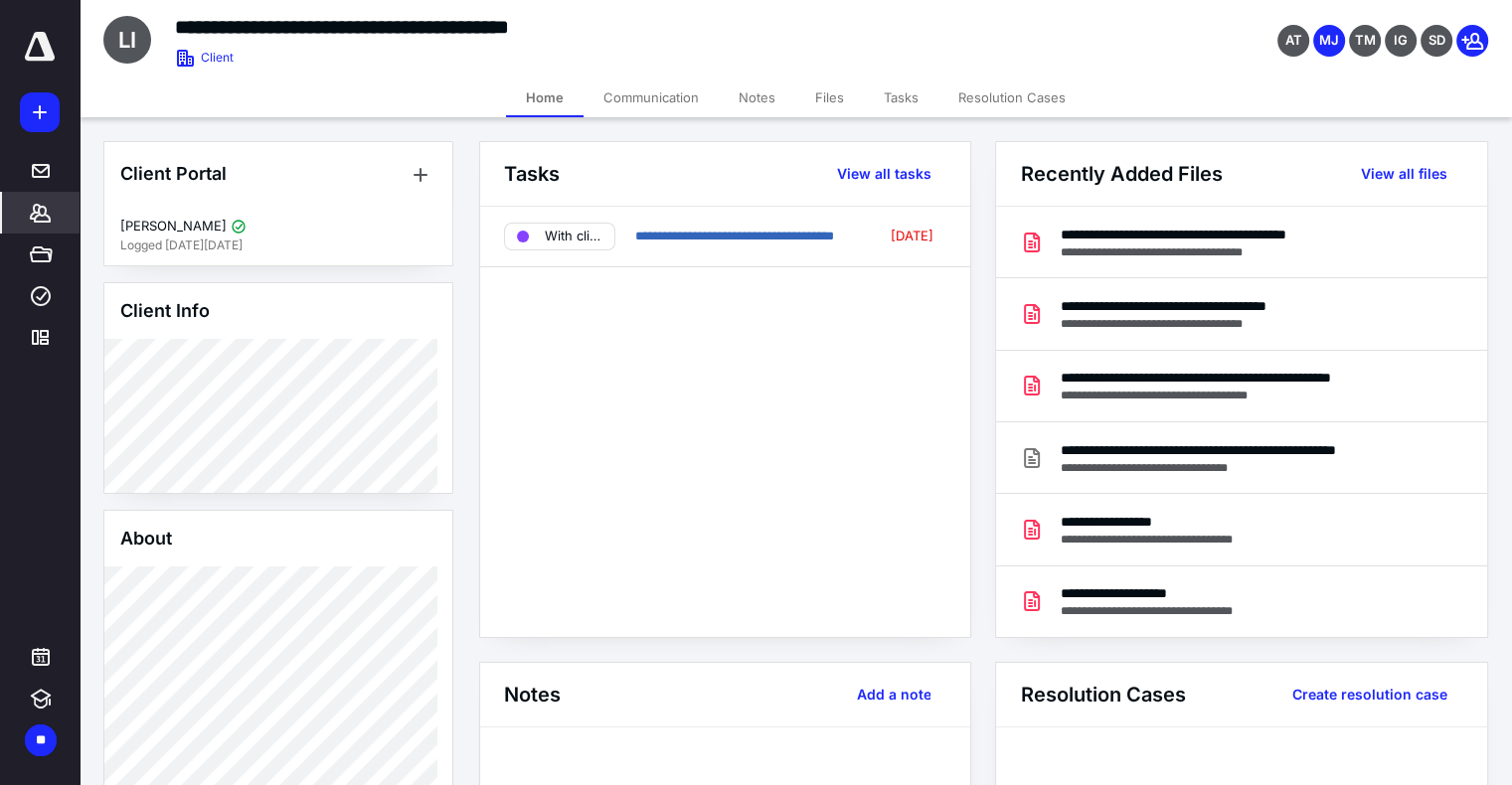 click on "Files" at bounding box center (829, 97) 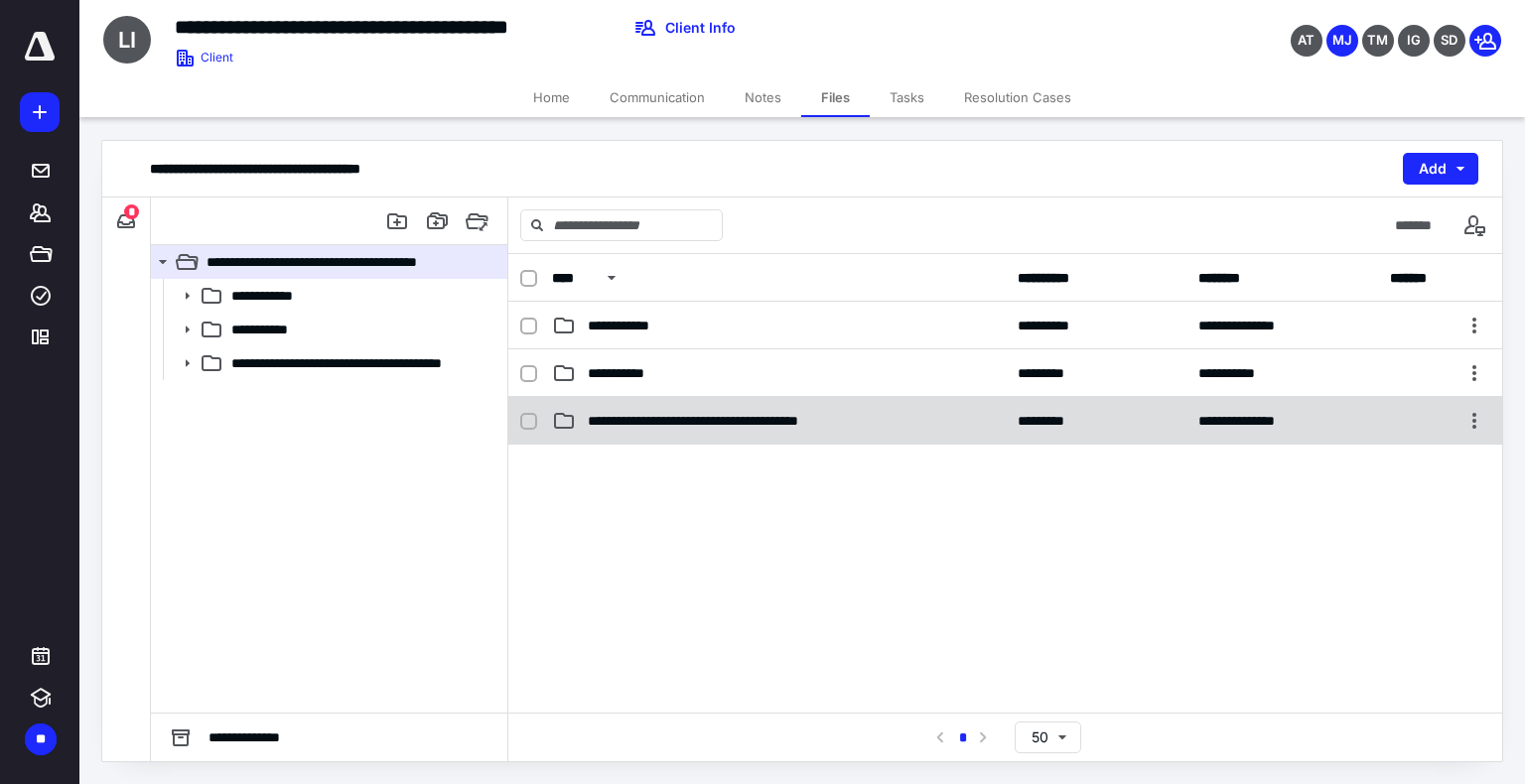 click on "**********" at bounding box center [741, 421] 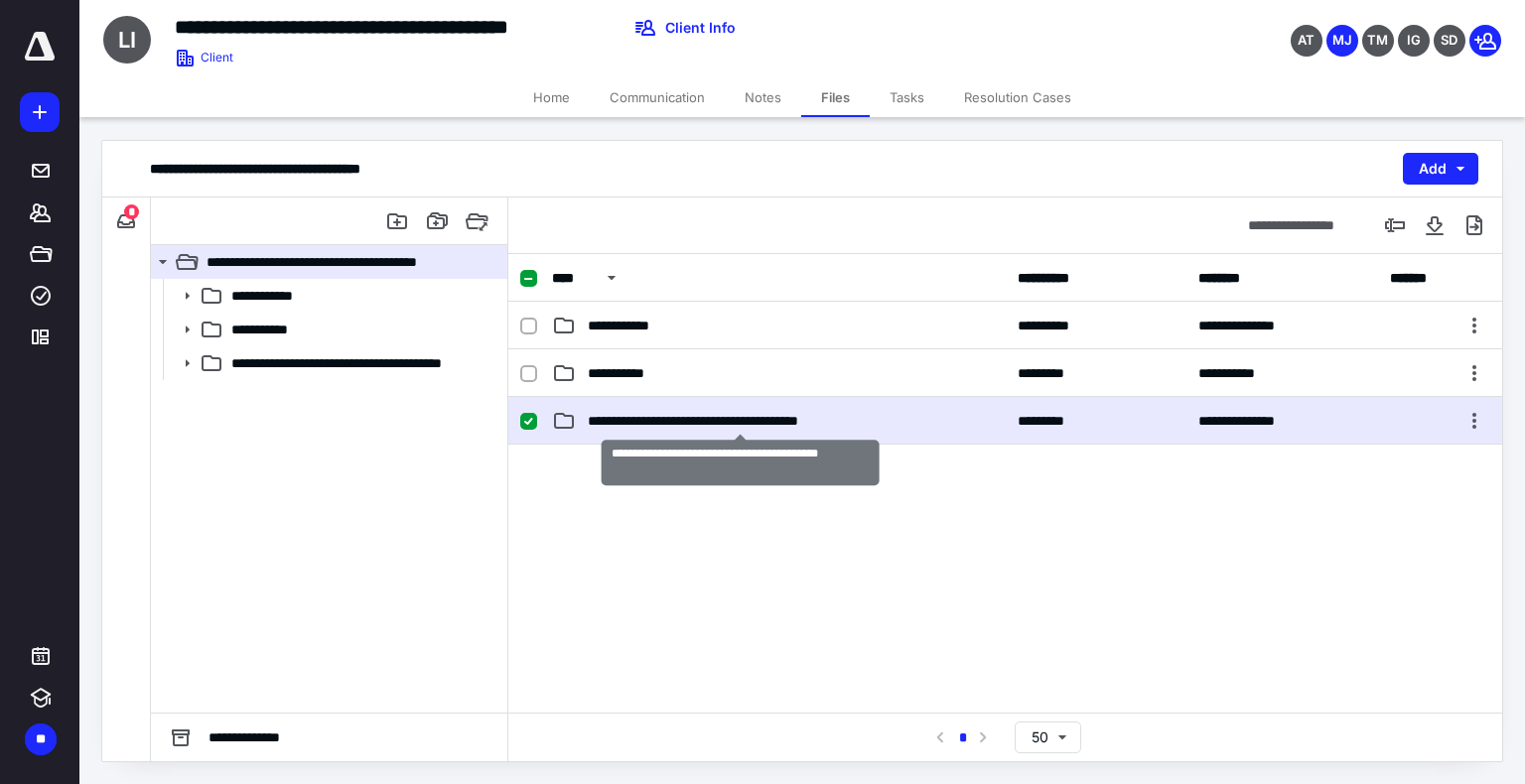 click on "**********" at bounding box center [741, 421] 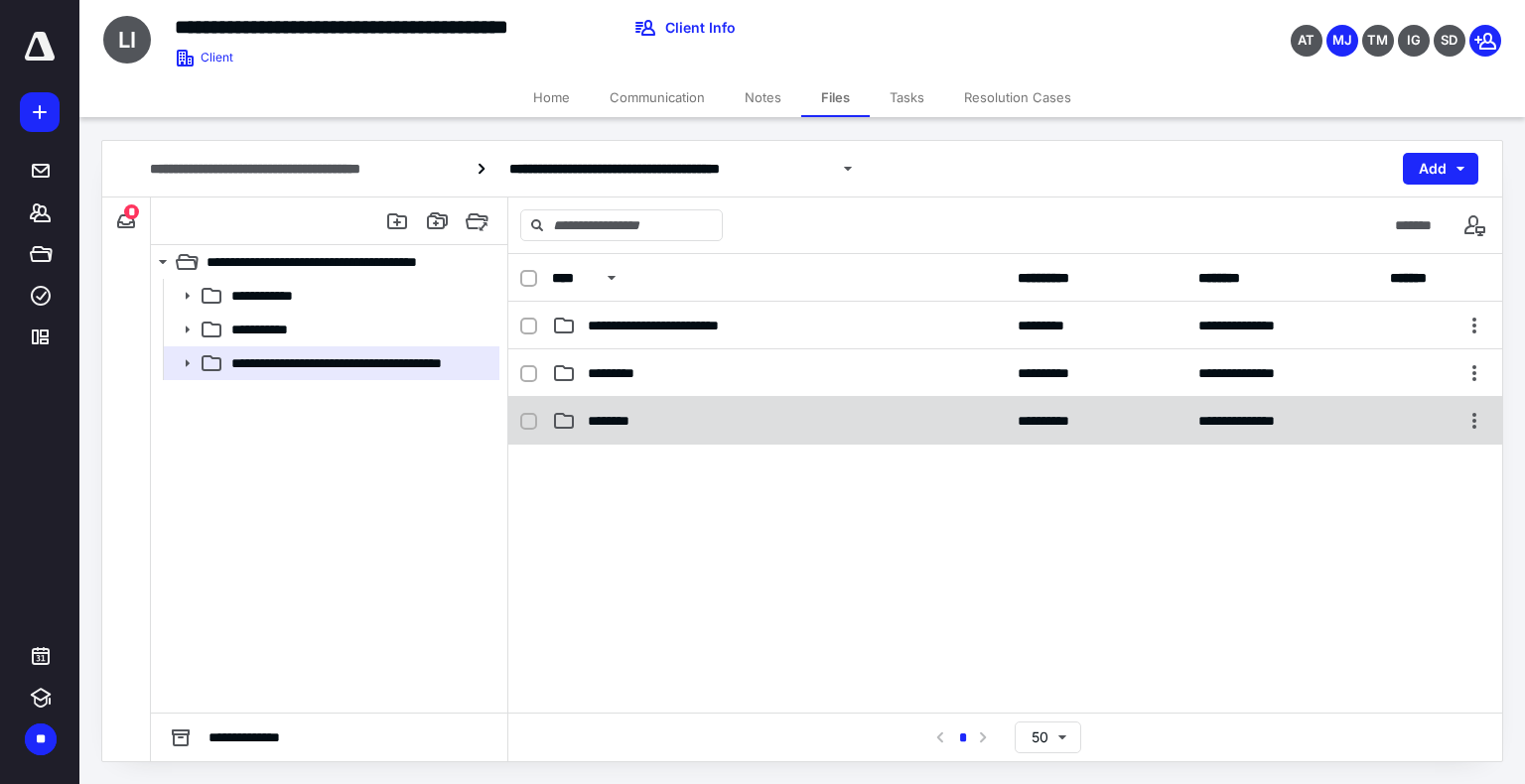 click on "********" at bounding box center (617, 421) 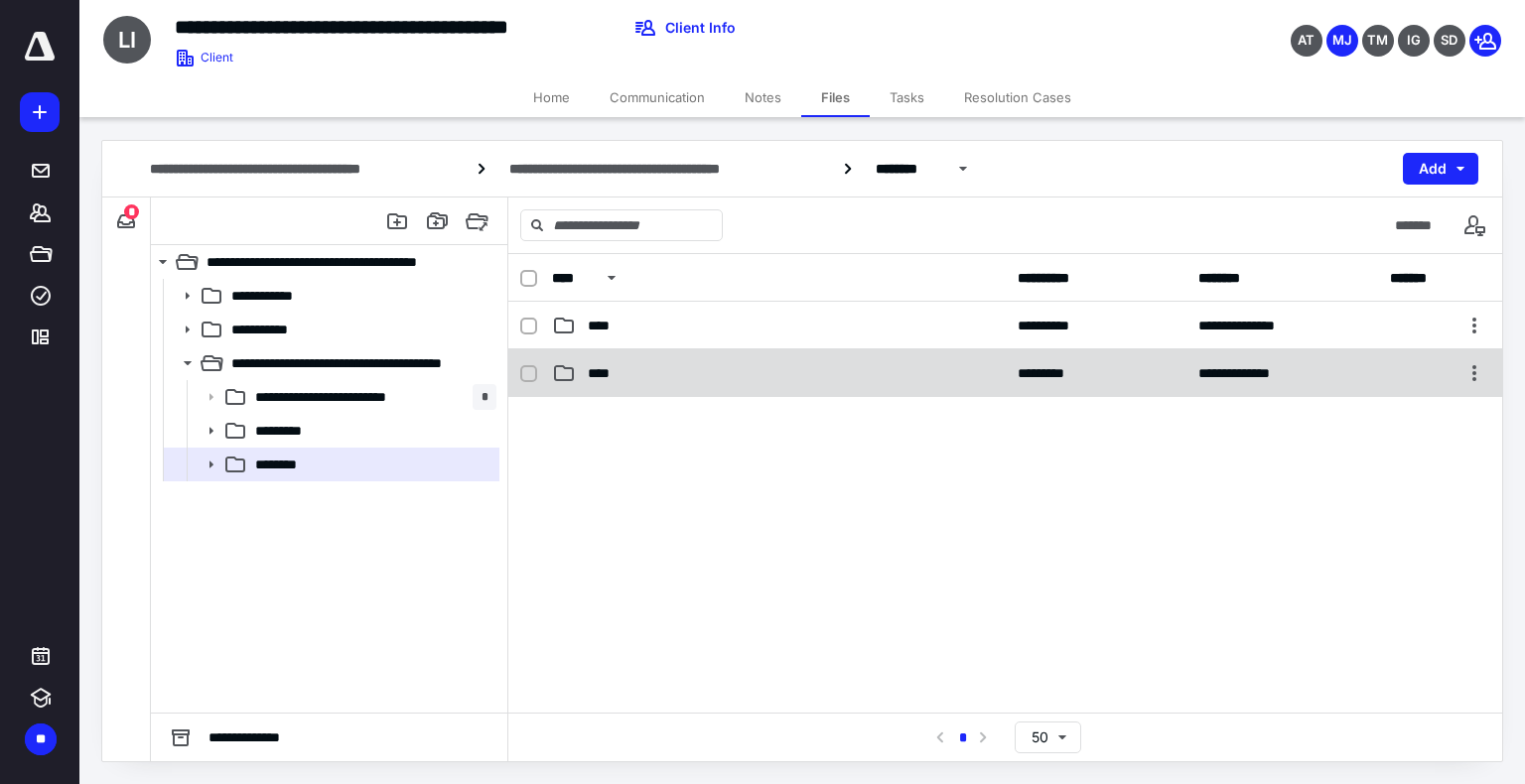 click on "****" at bounding box center [605, 373] 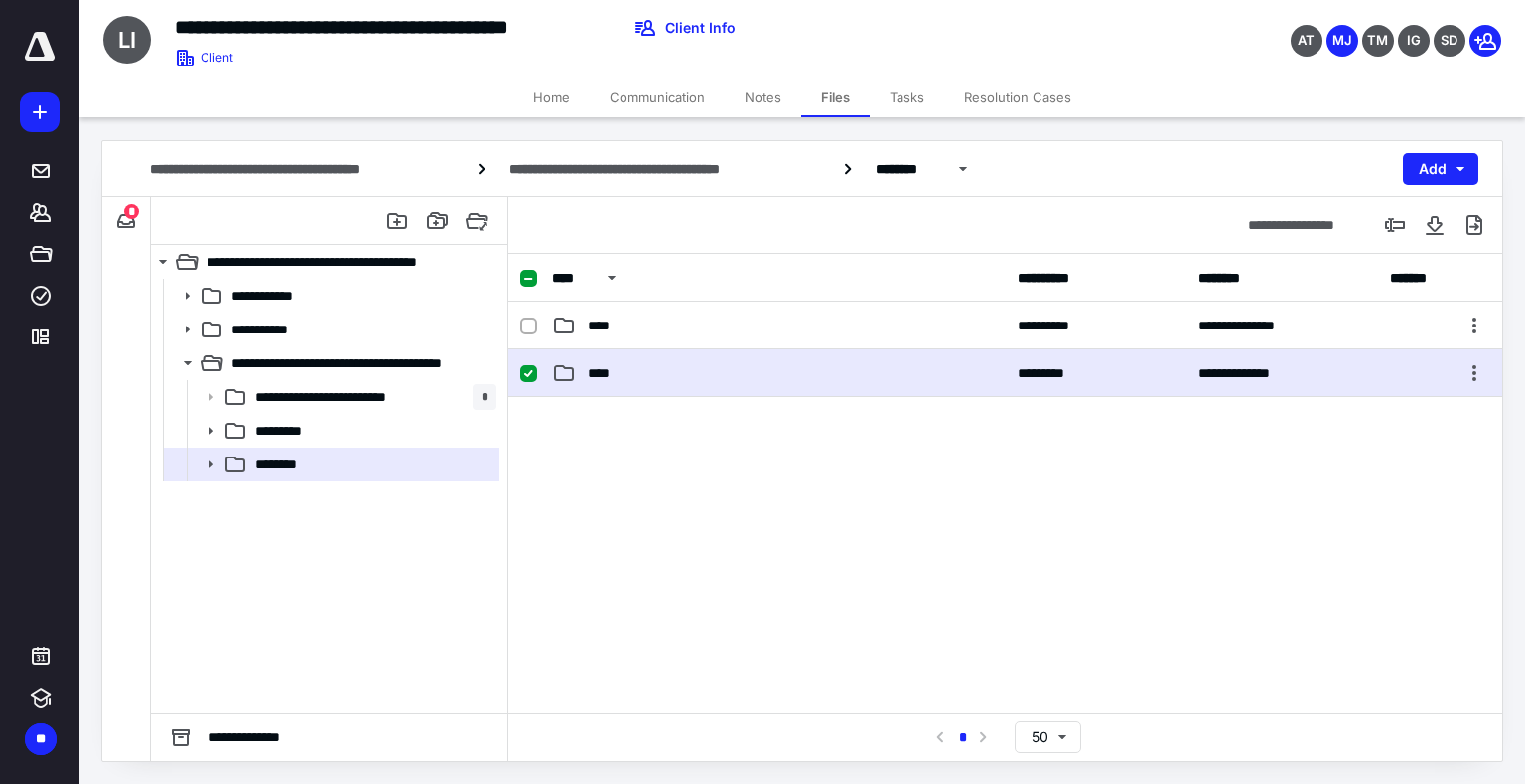 click on "****" at bounding box center (605, 373) 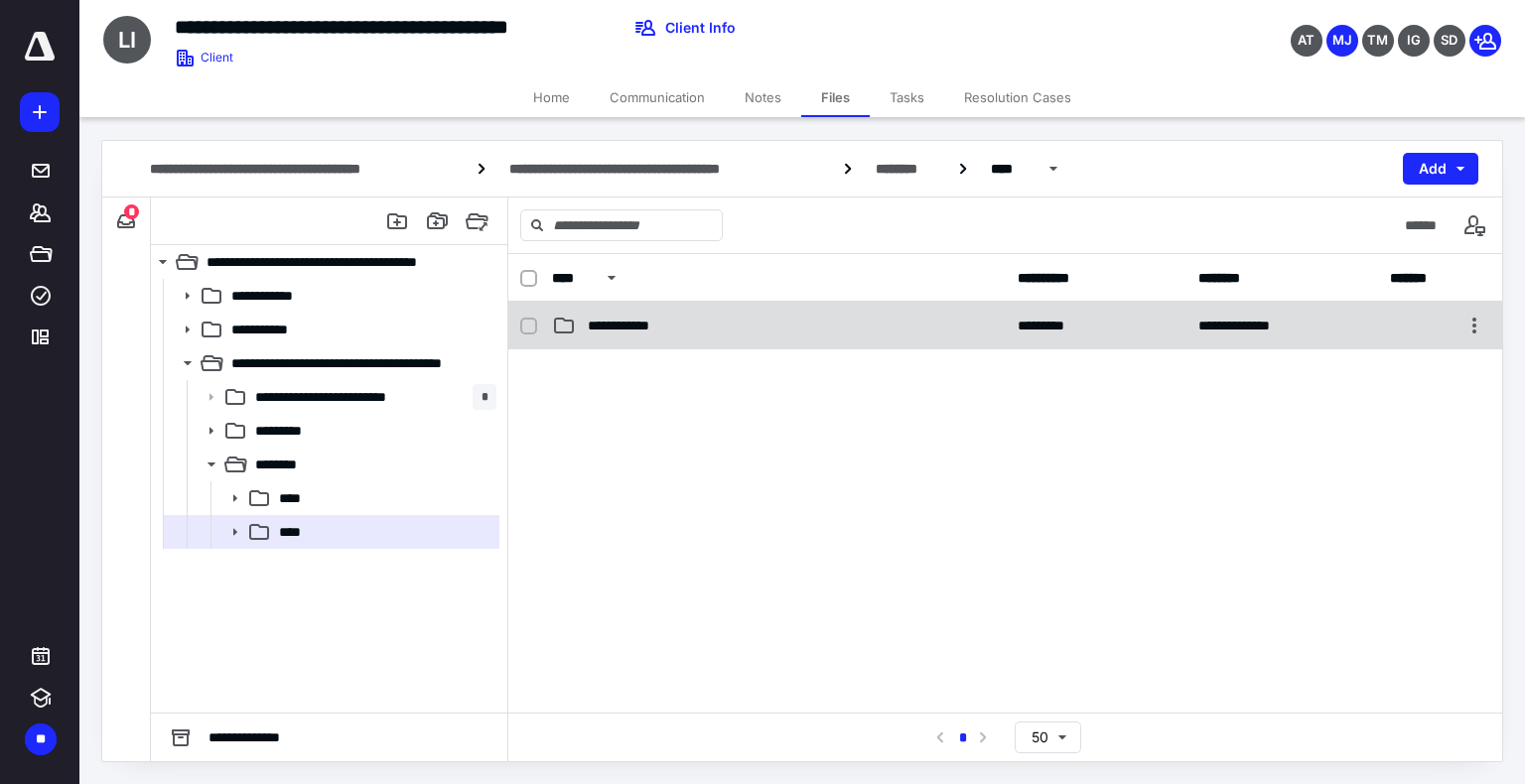 click on "**********" at bounding box center [1005, 326] 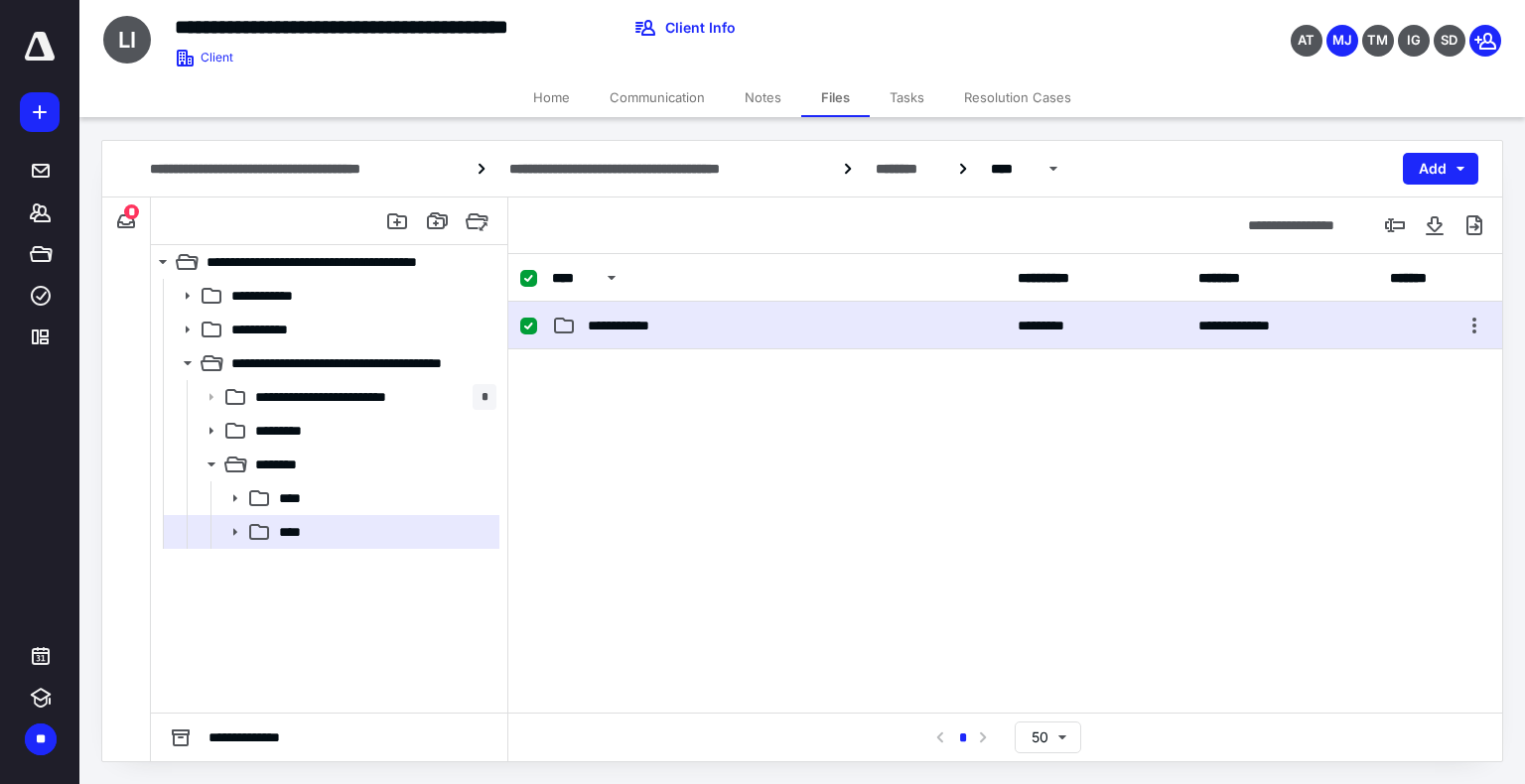 click on "**********" at bounding box center (1005, 326) 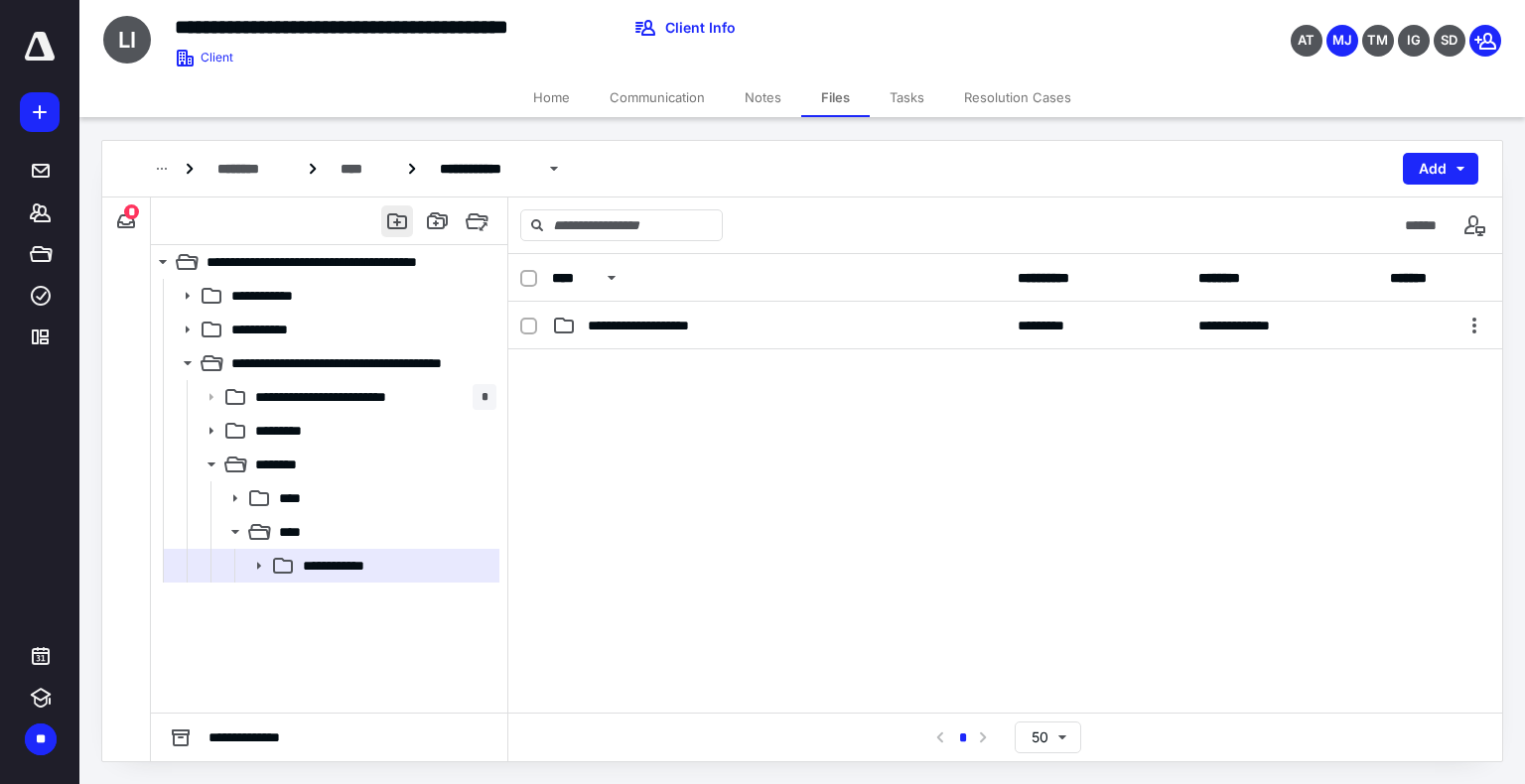click at bounding box center [397, 221] 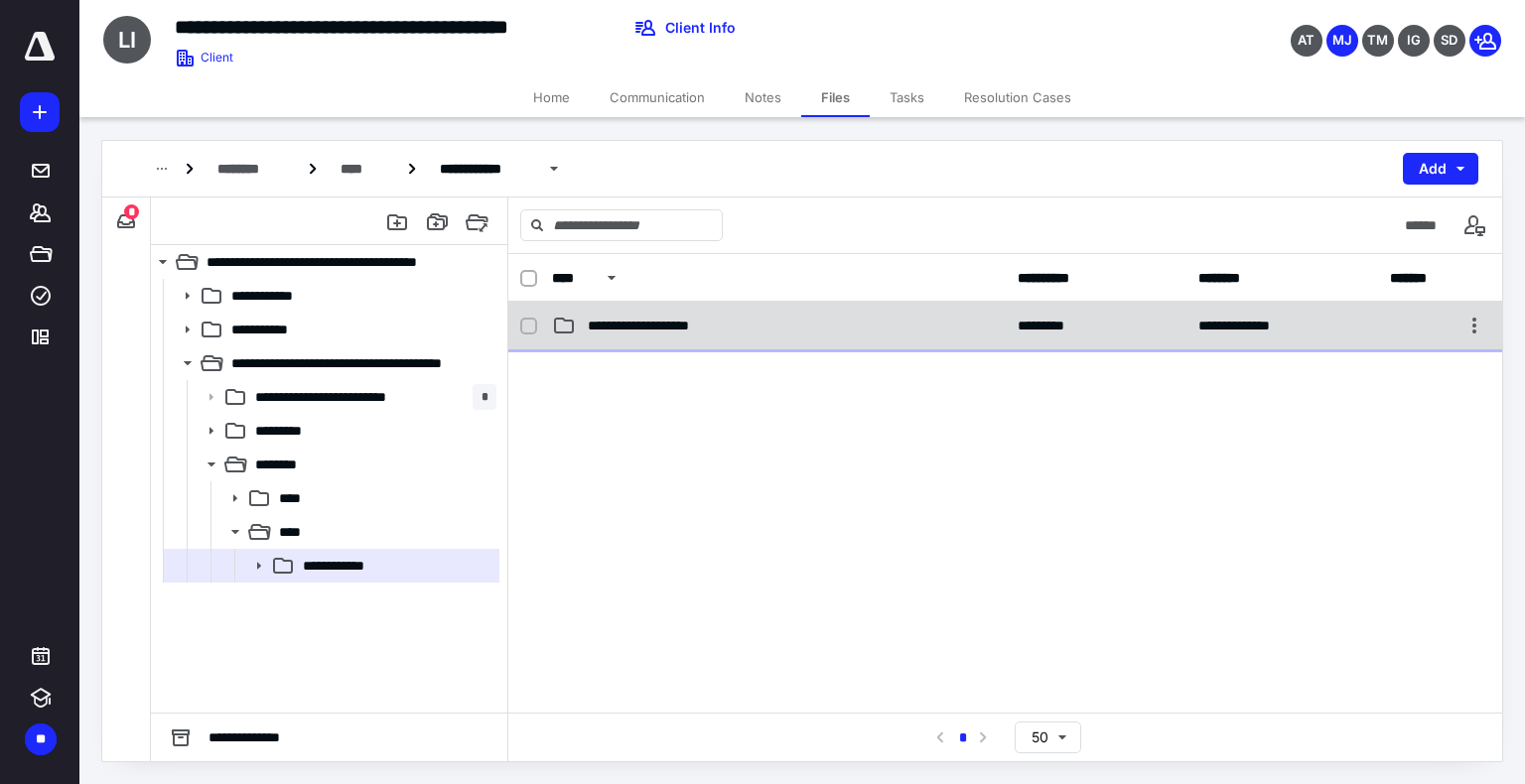 click on "**********" at bounding box center [651, 326] 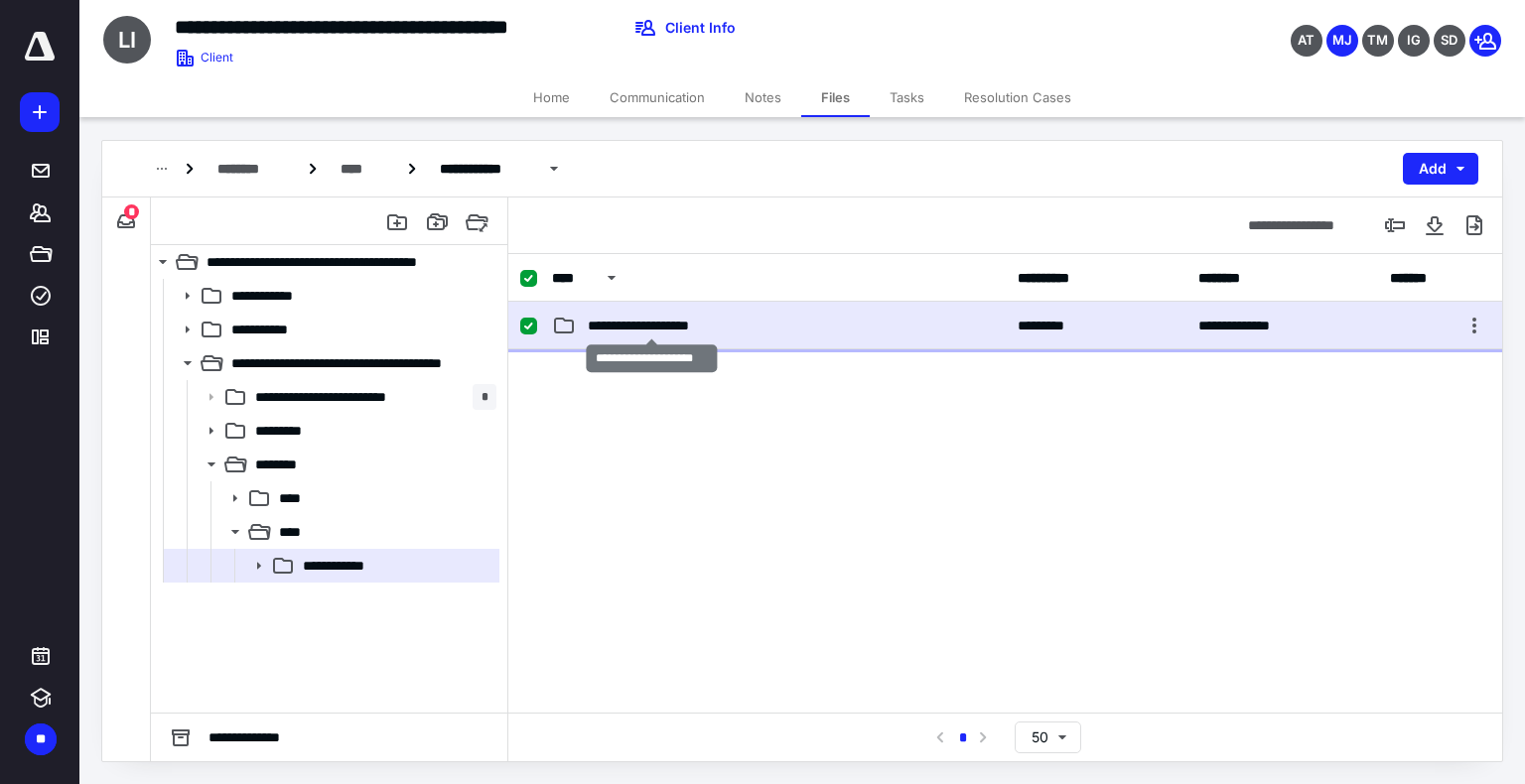 click on "**********" at bounding box center [651, 326] 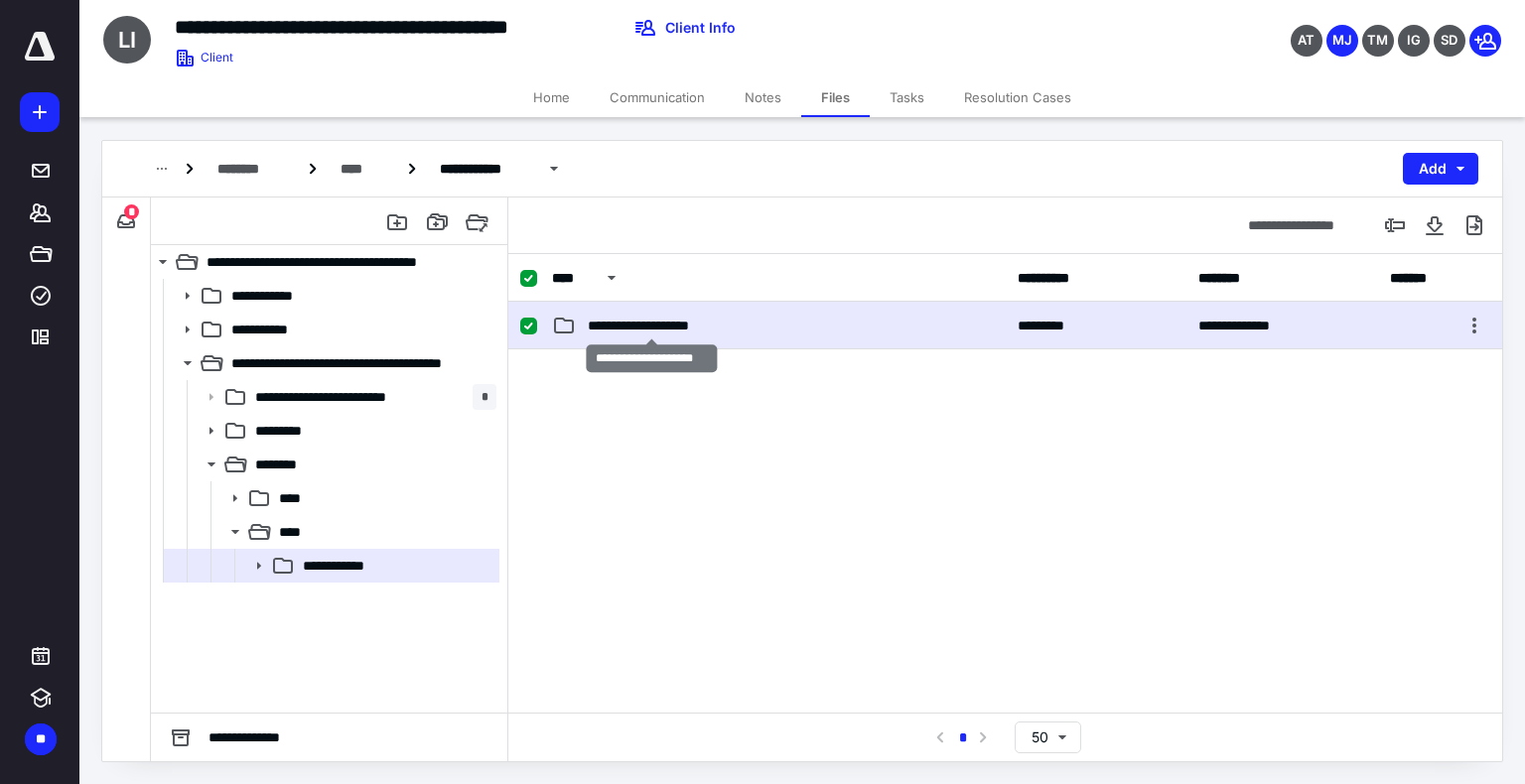 checkbox on "false" 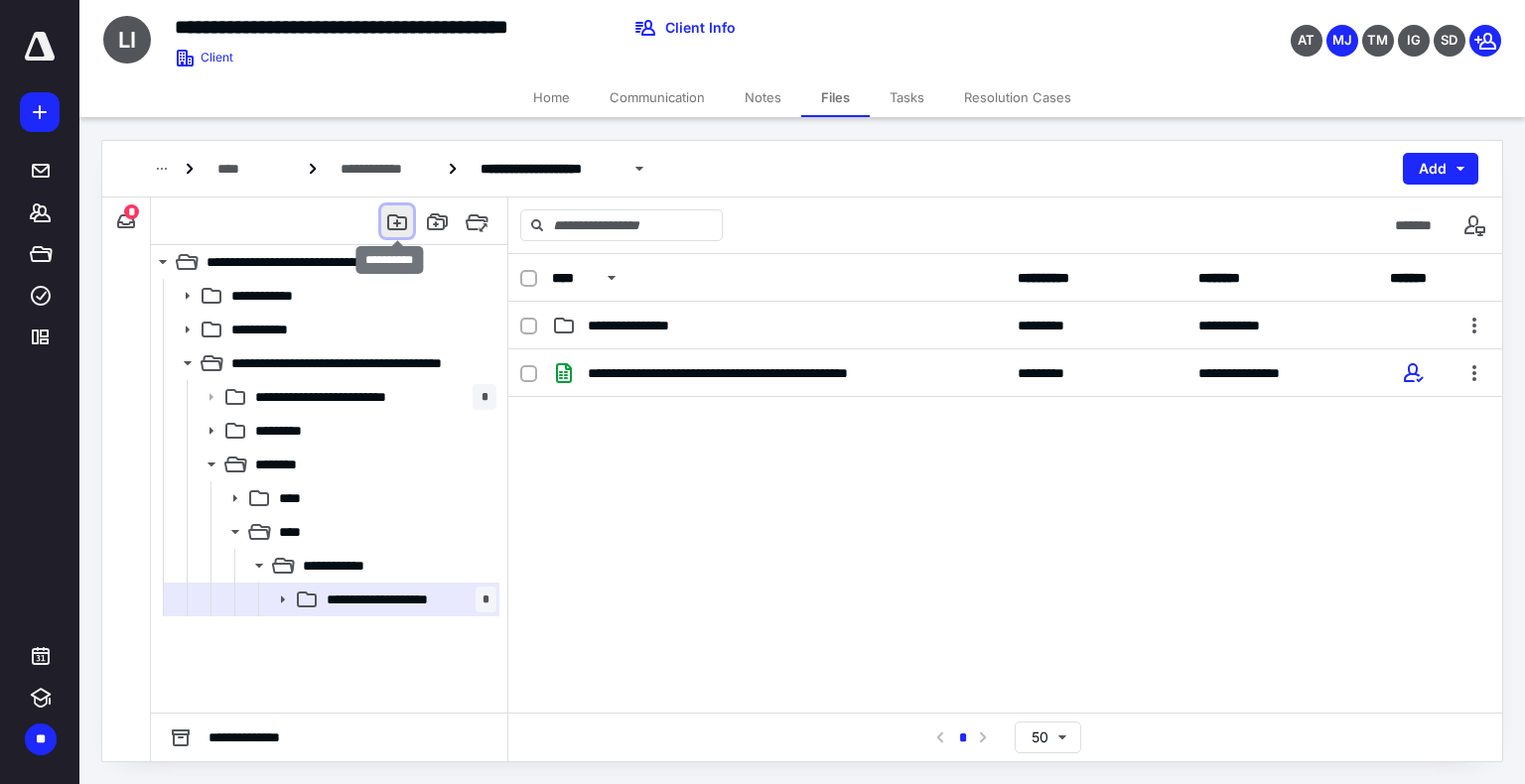 click at bounding box center [397, 221] 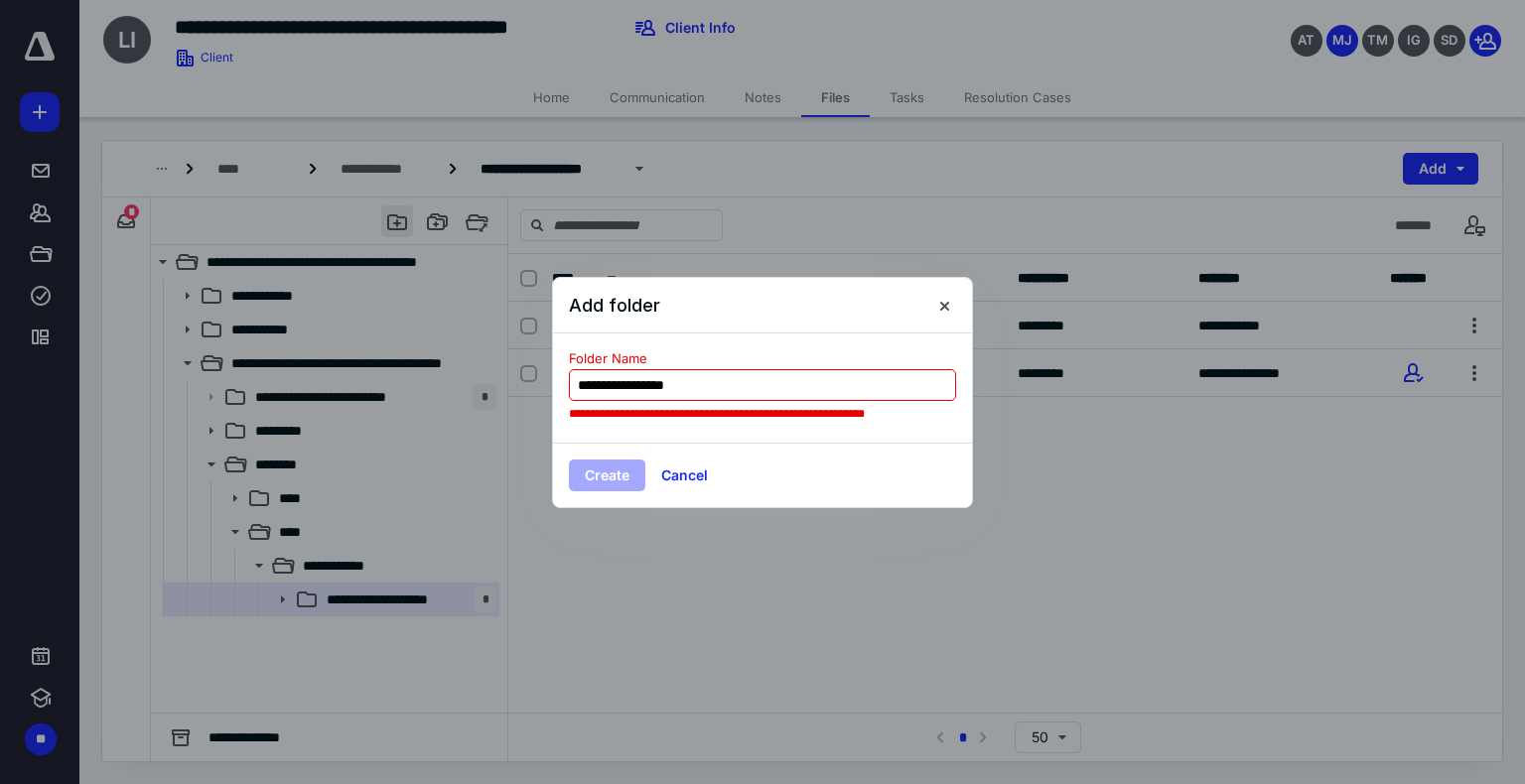 type on "**********" 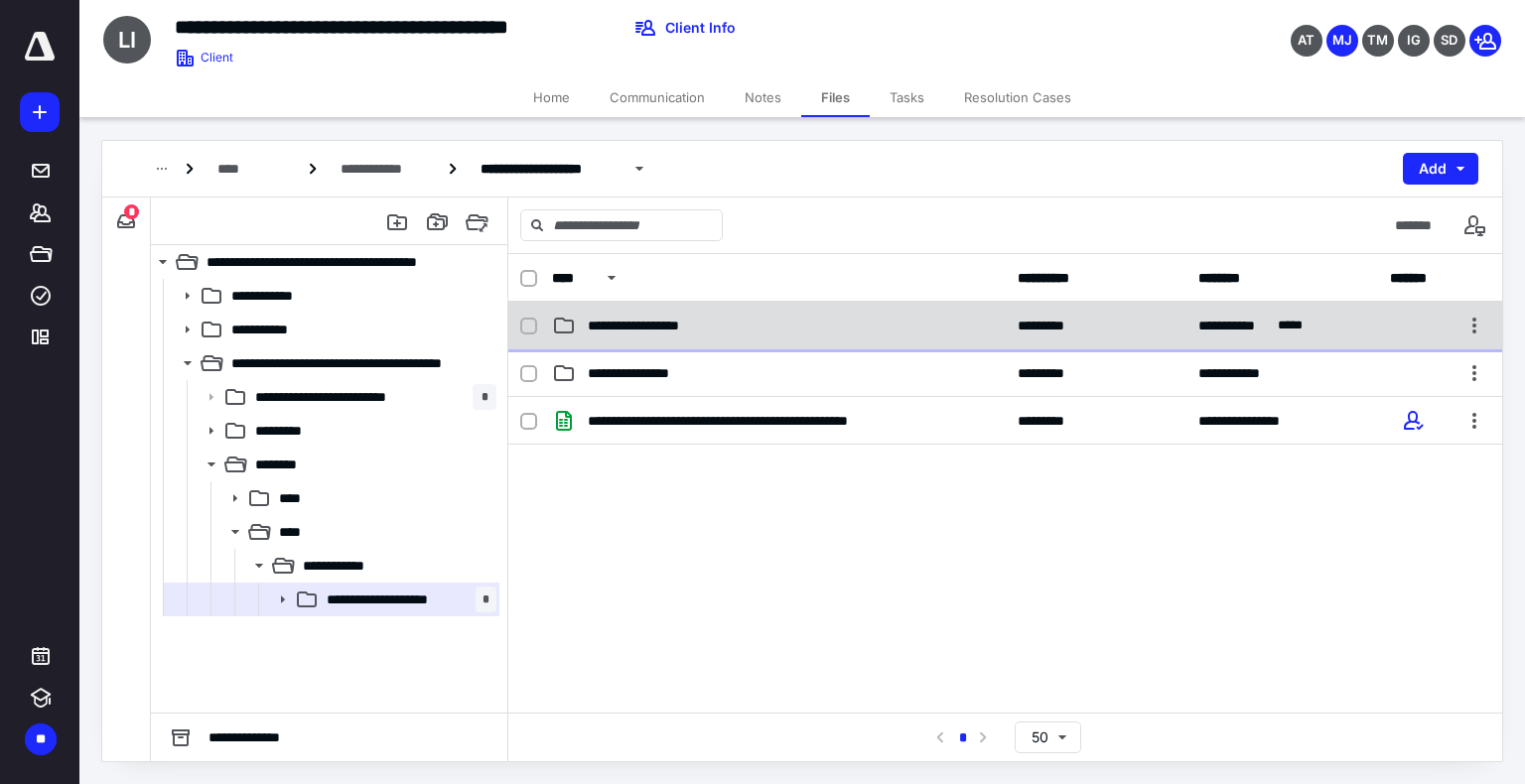 click on "**********" at bounding box center [778, 326] 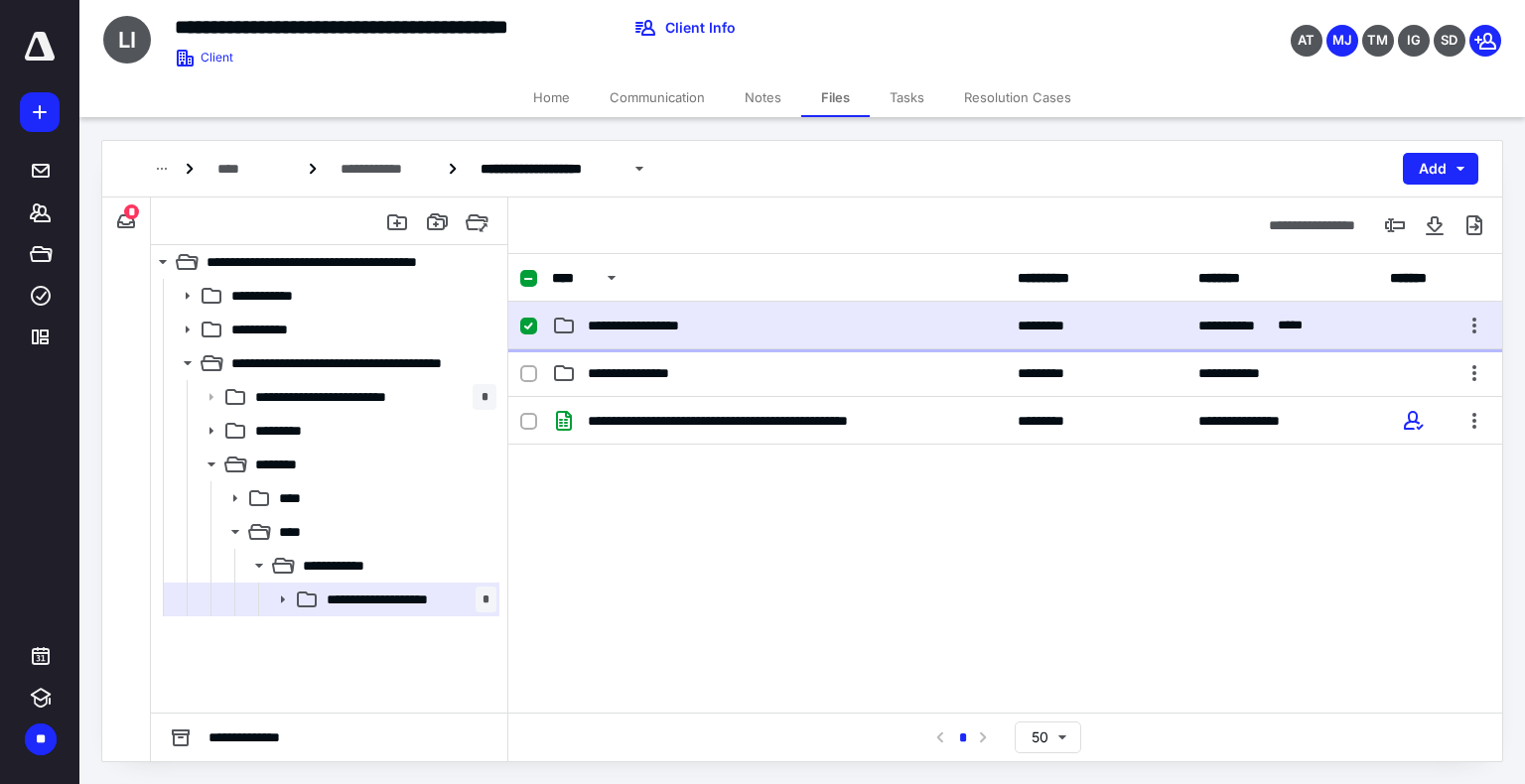 click on "**********" at bounding box center (778, 326) 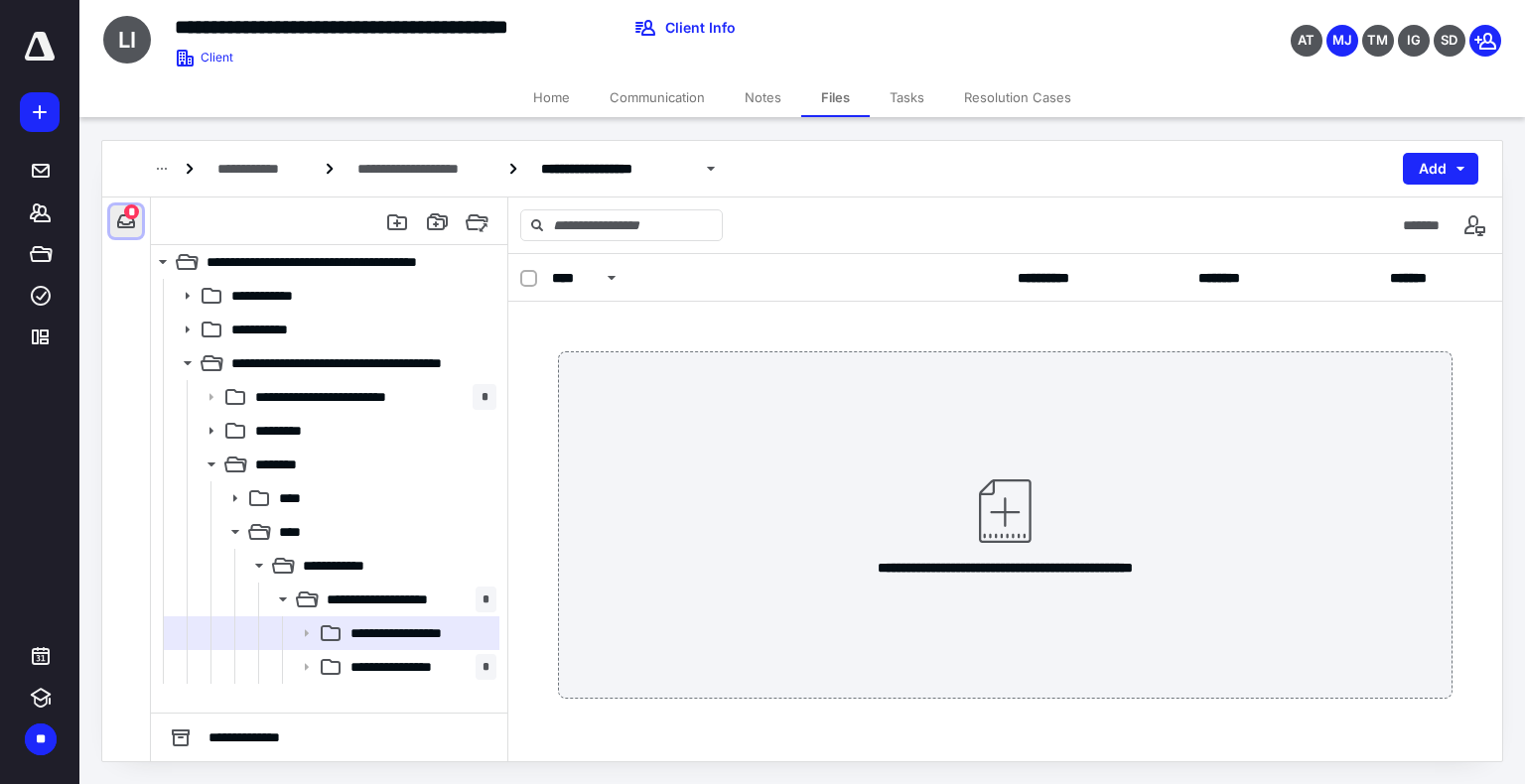 click at bounding box center (126, 221) 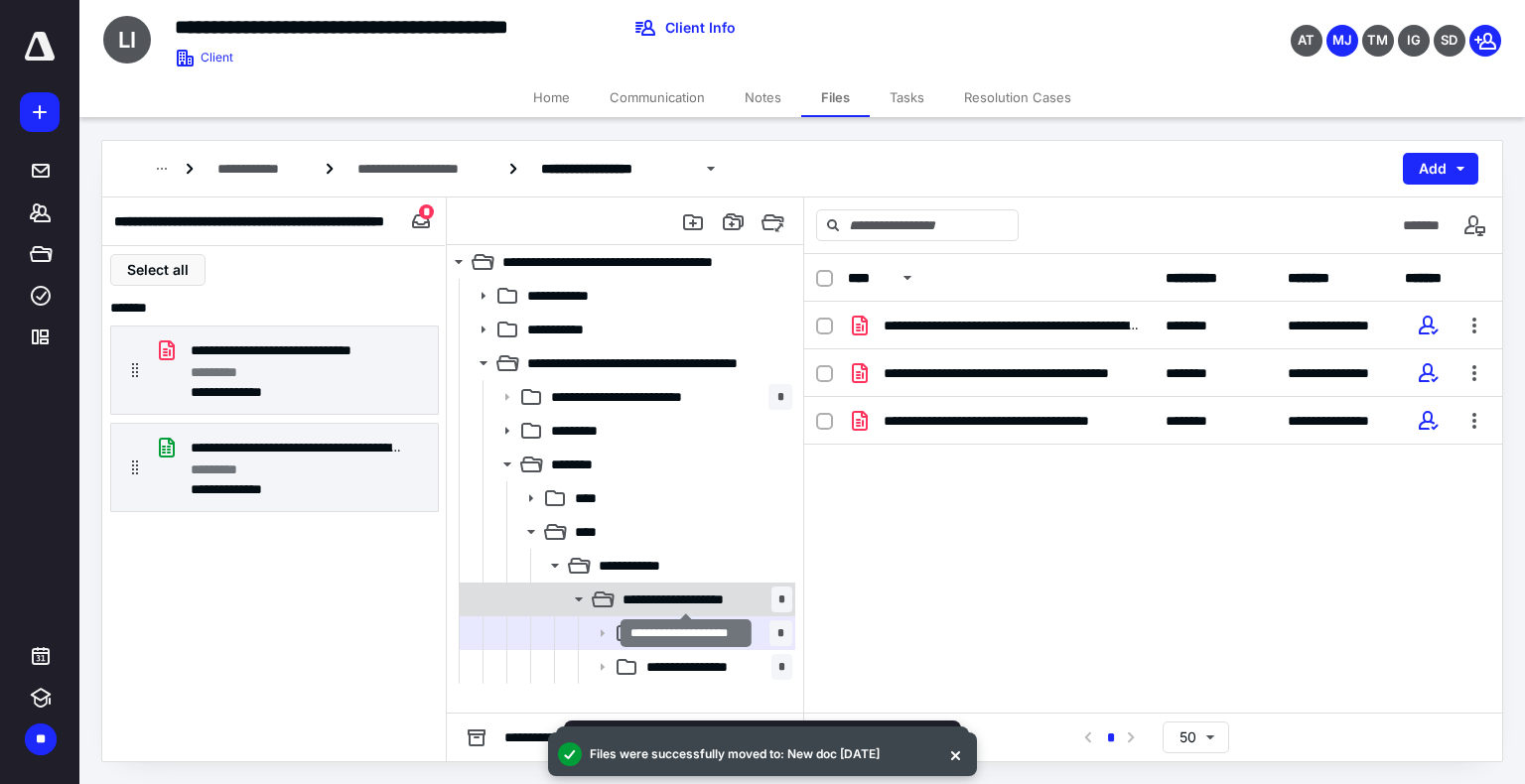 click on "**********" at bounding box center (686, 599) 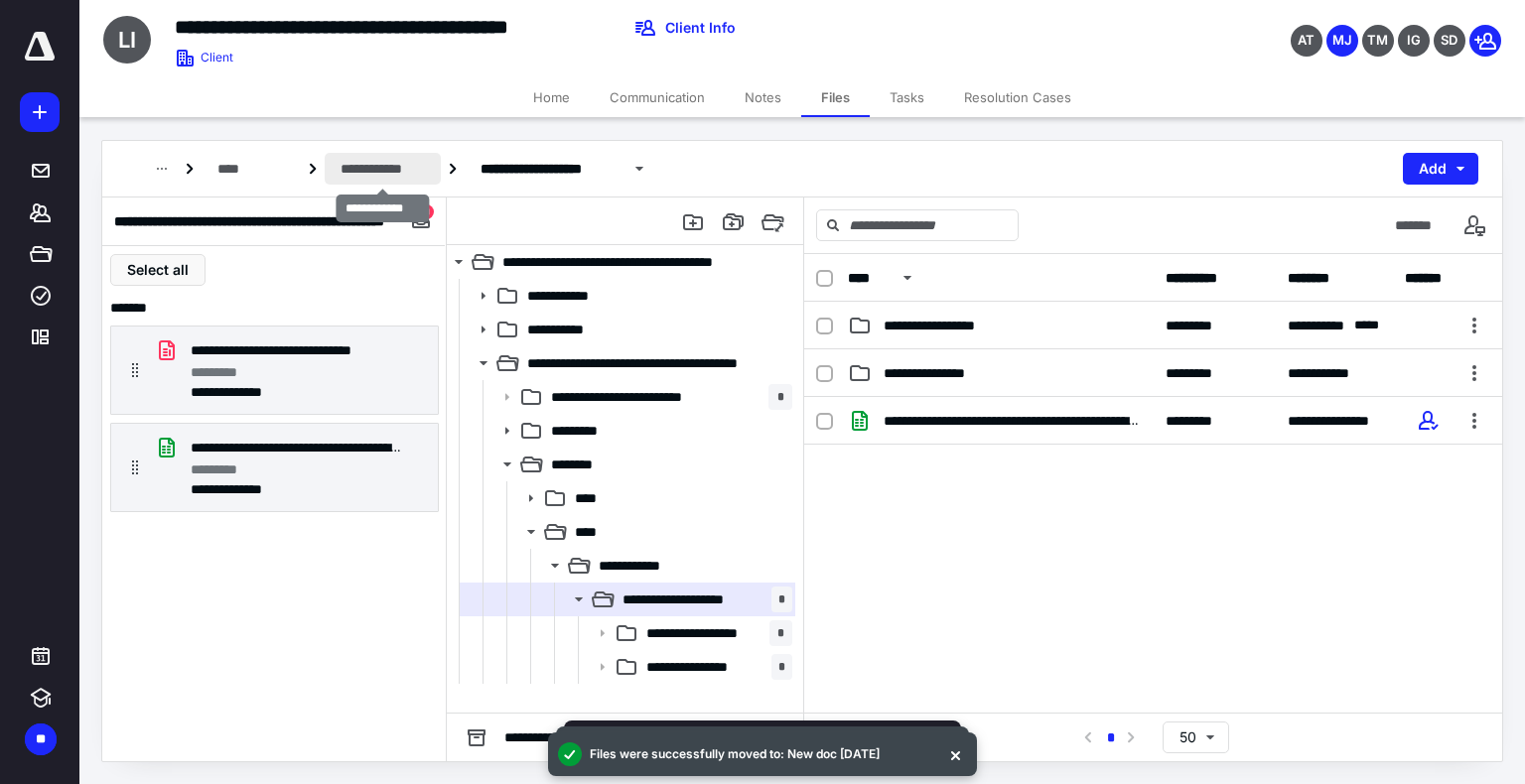 click on "**********" at bounding box center (382, 169) 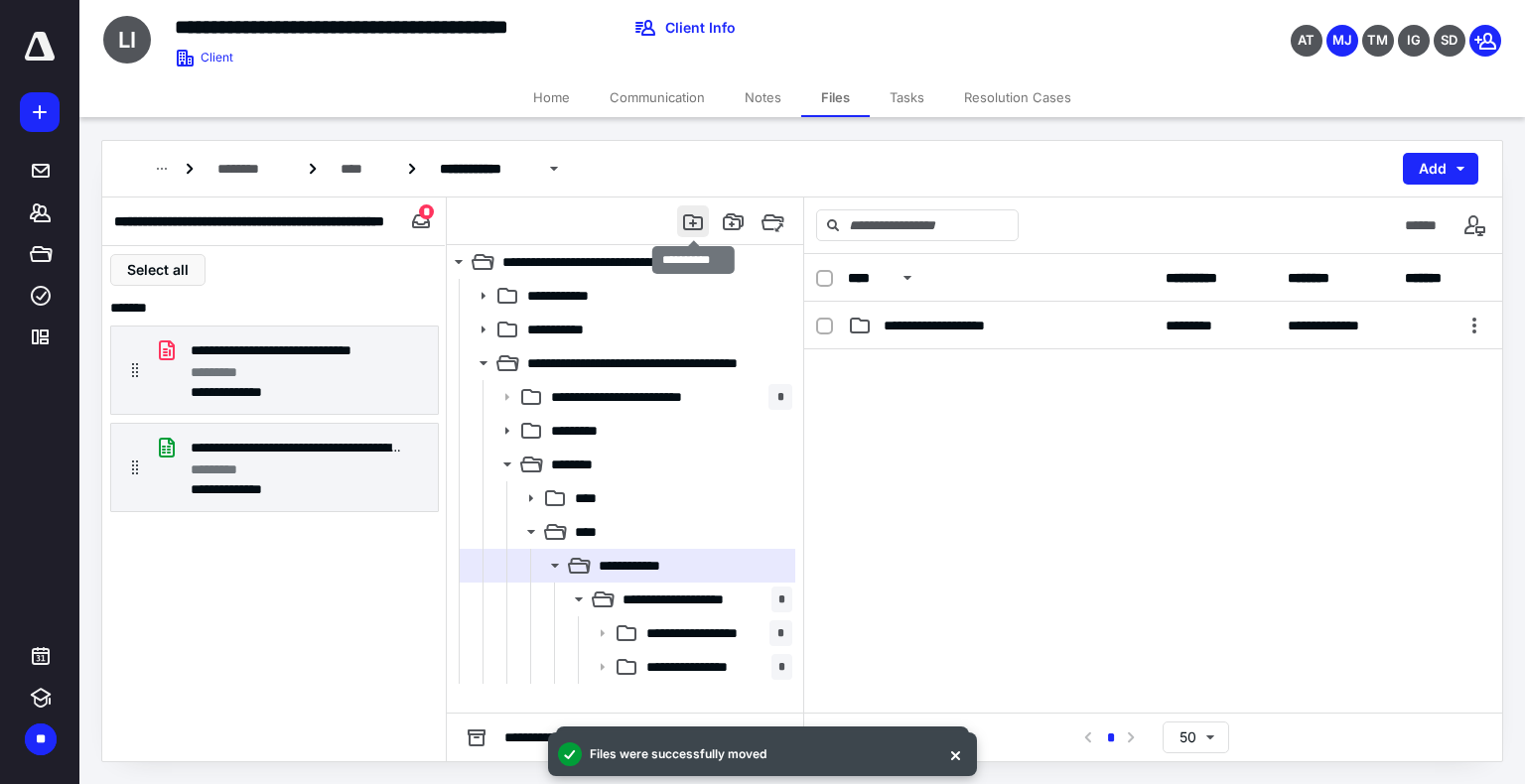 click at bounding box center [693, 221] 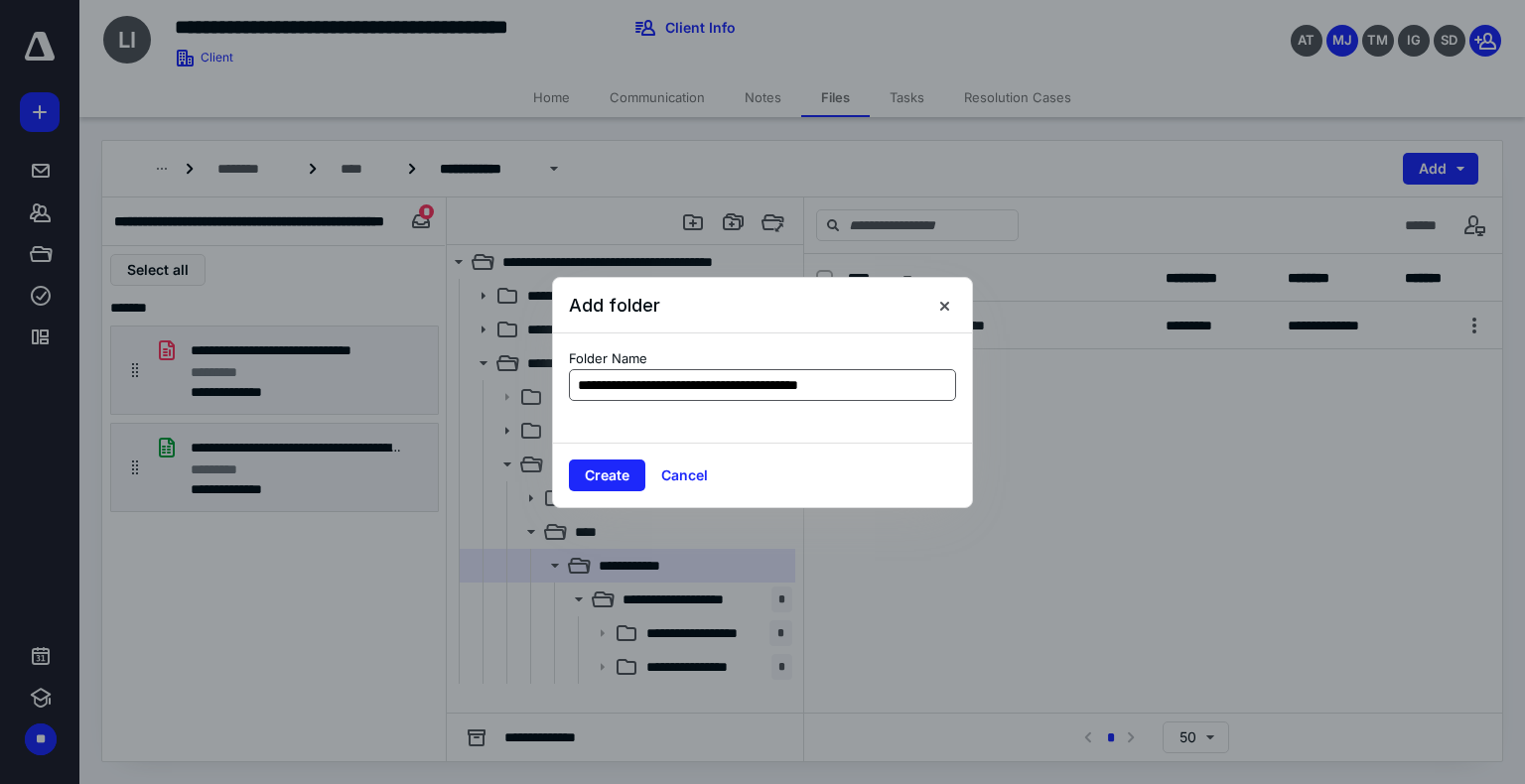 type on "**********" 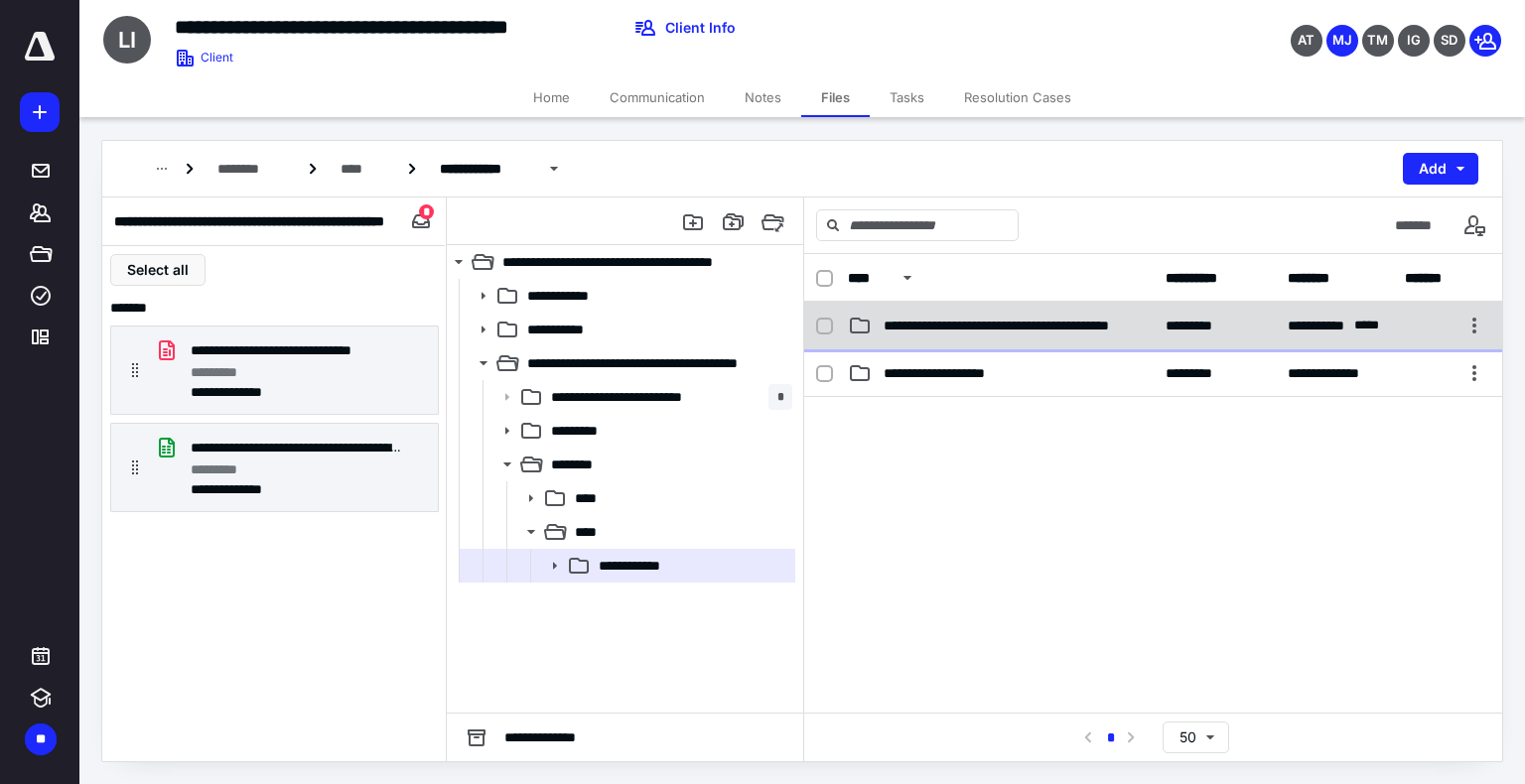 click on "**********" at bounding box center [1153, 326] 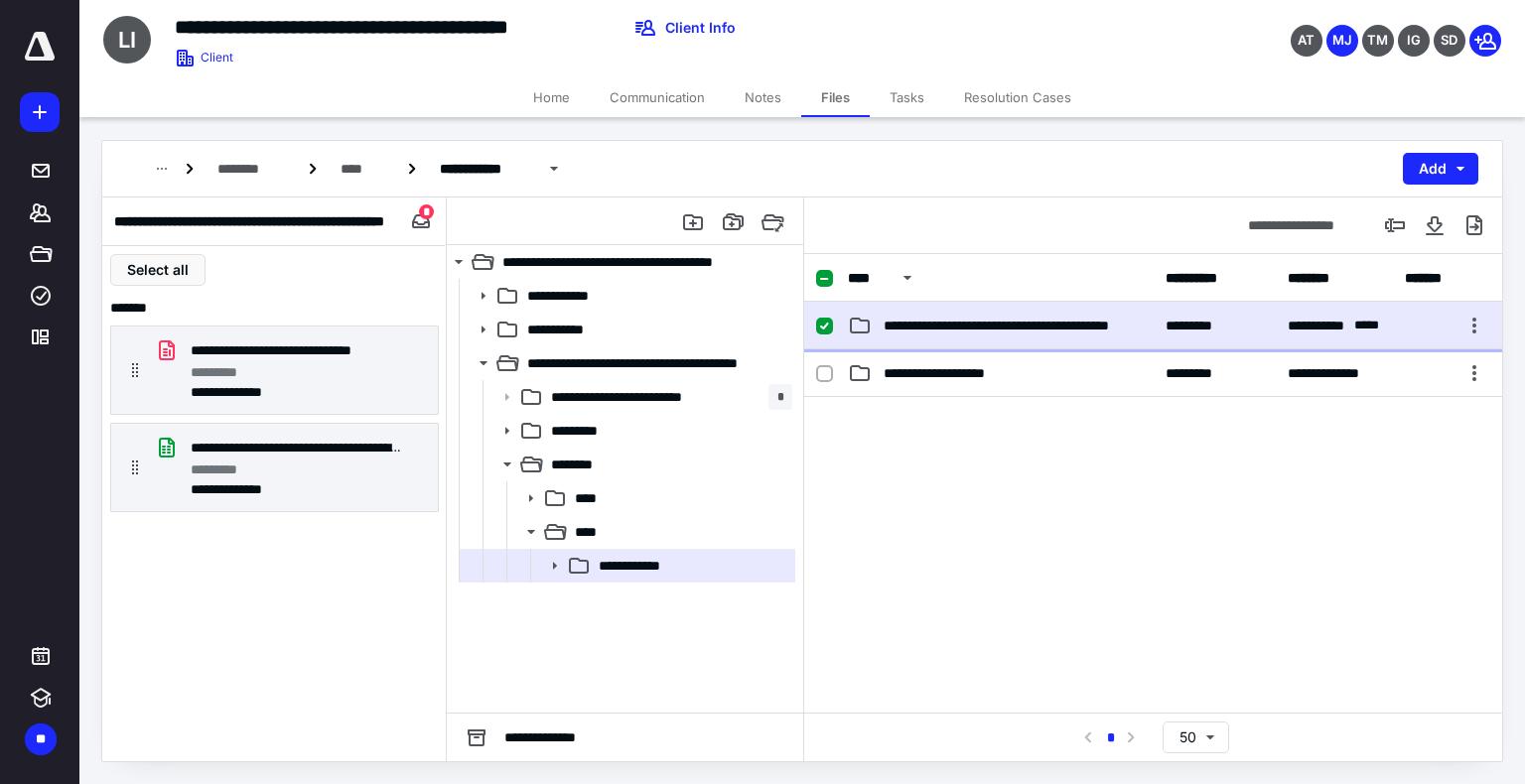 click on "**********" at bounding box center [1153, 326] 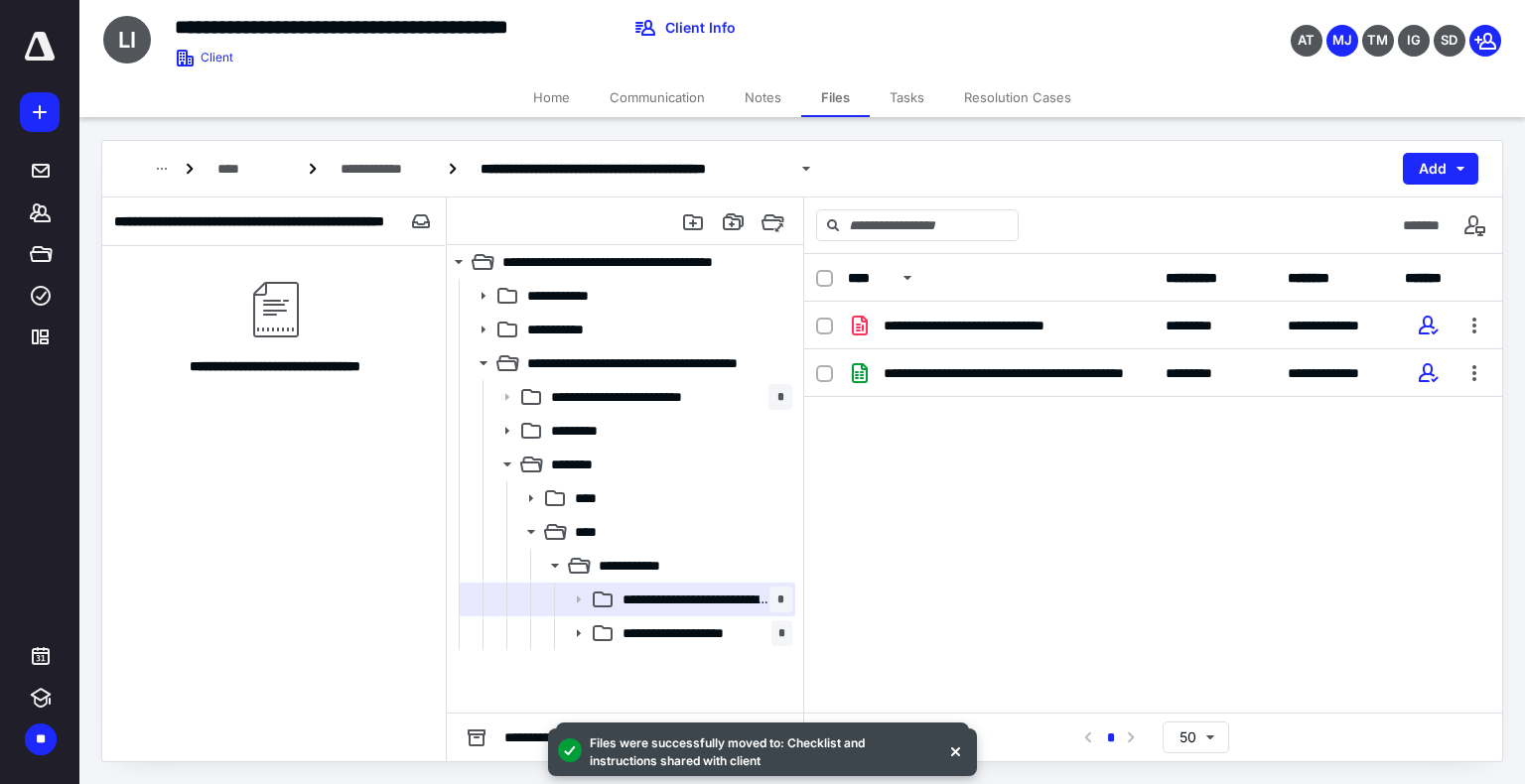 click on "**********" at bounding box center [273, 221] 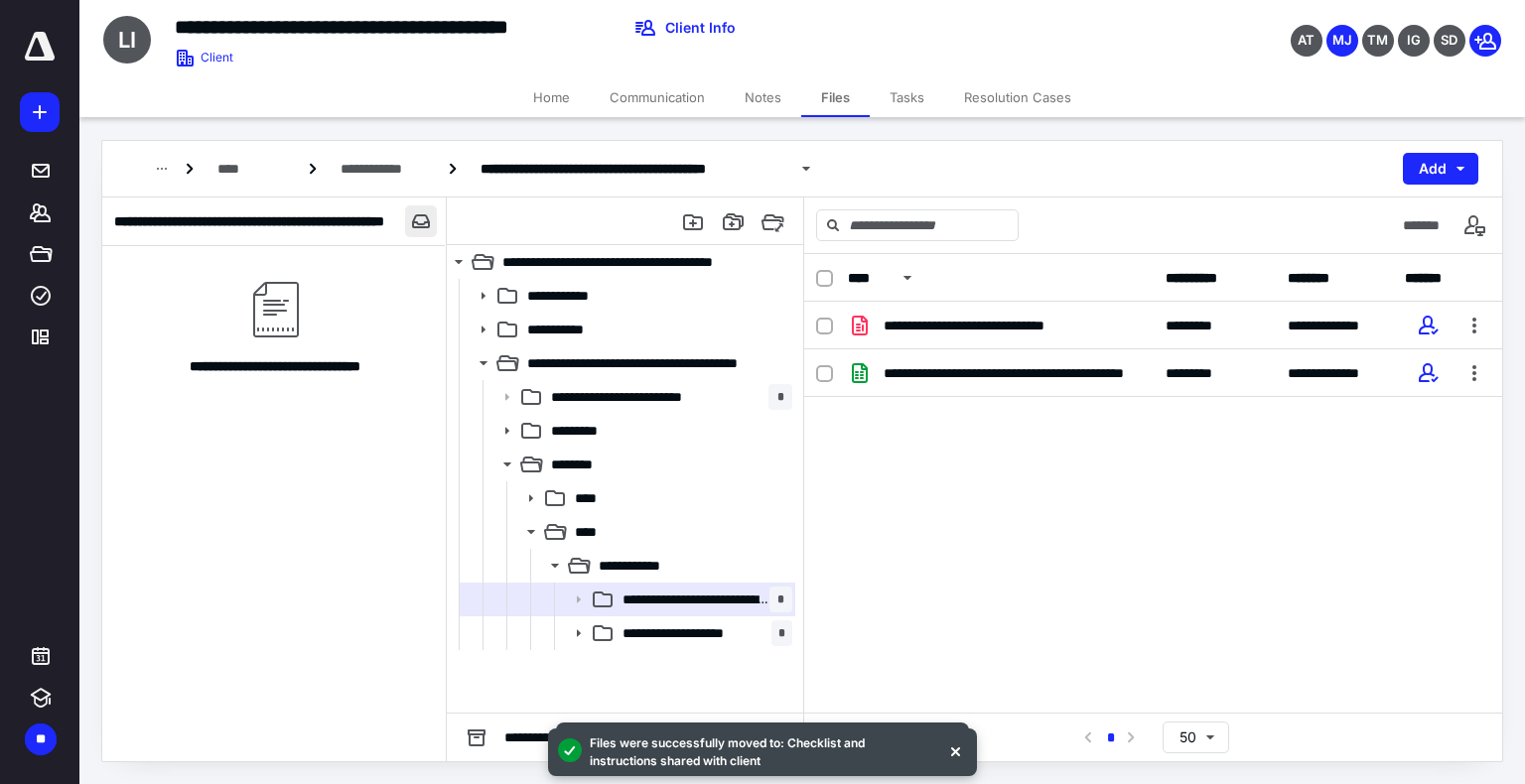 click at bounding box center [421, 221] 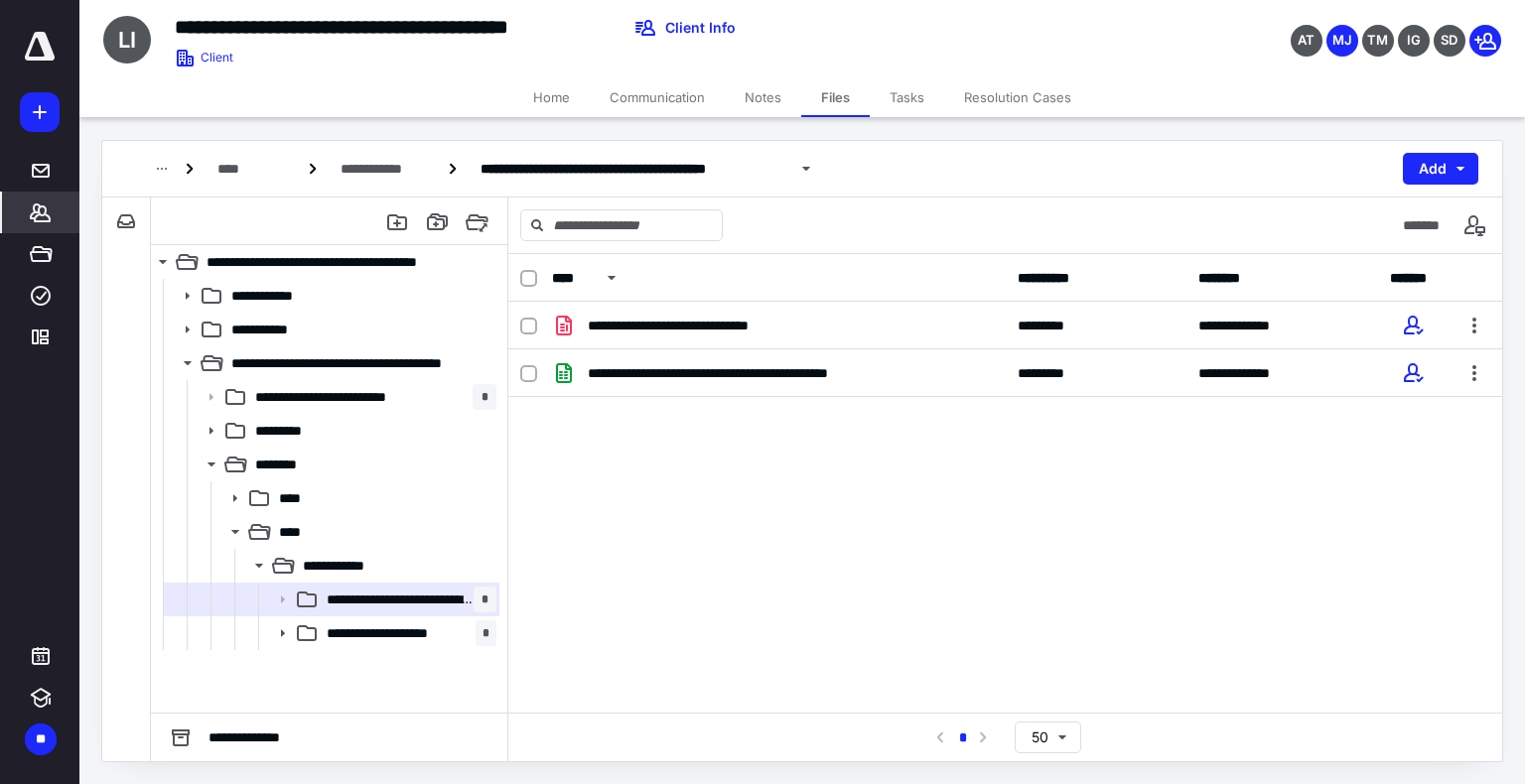 click 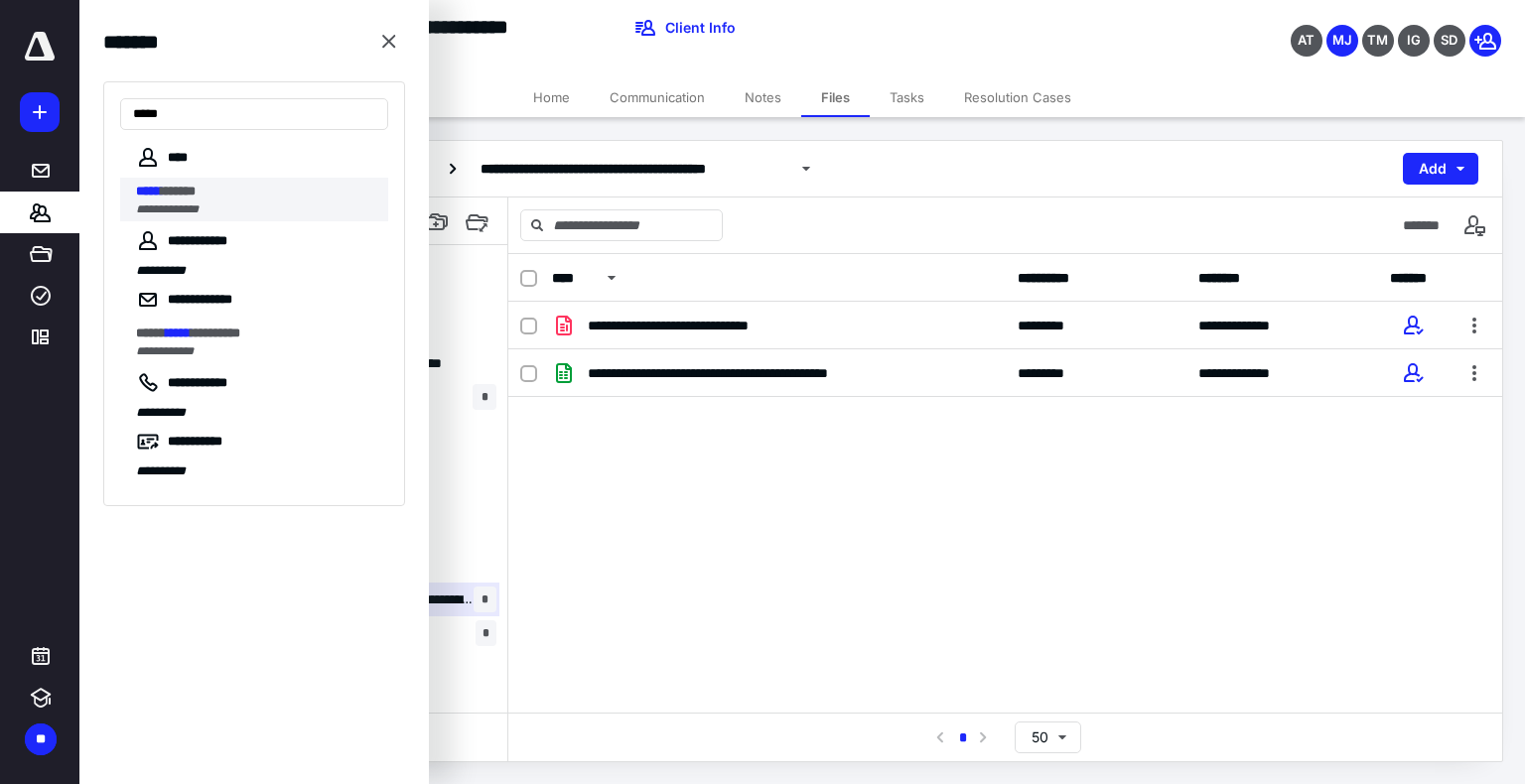 type on "*****" 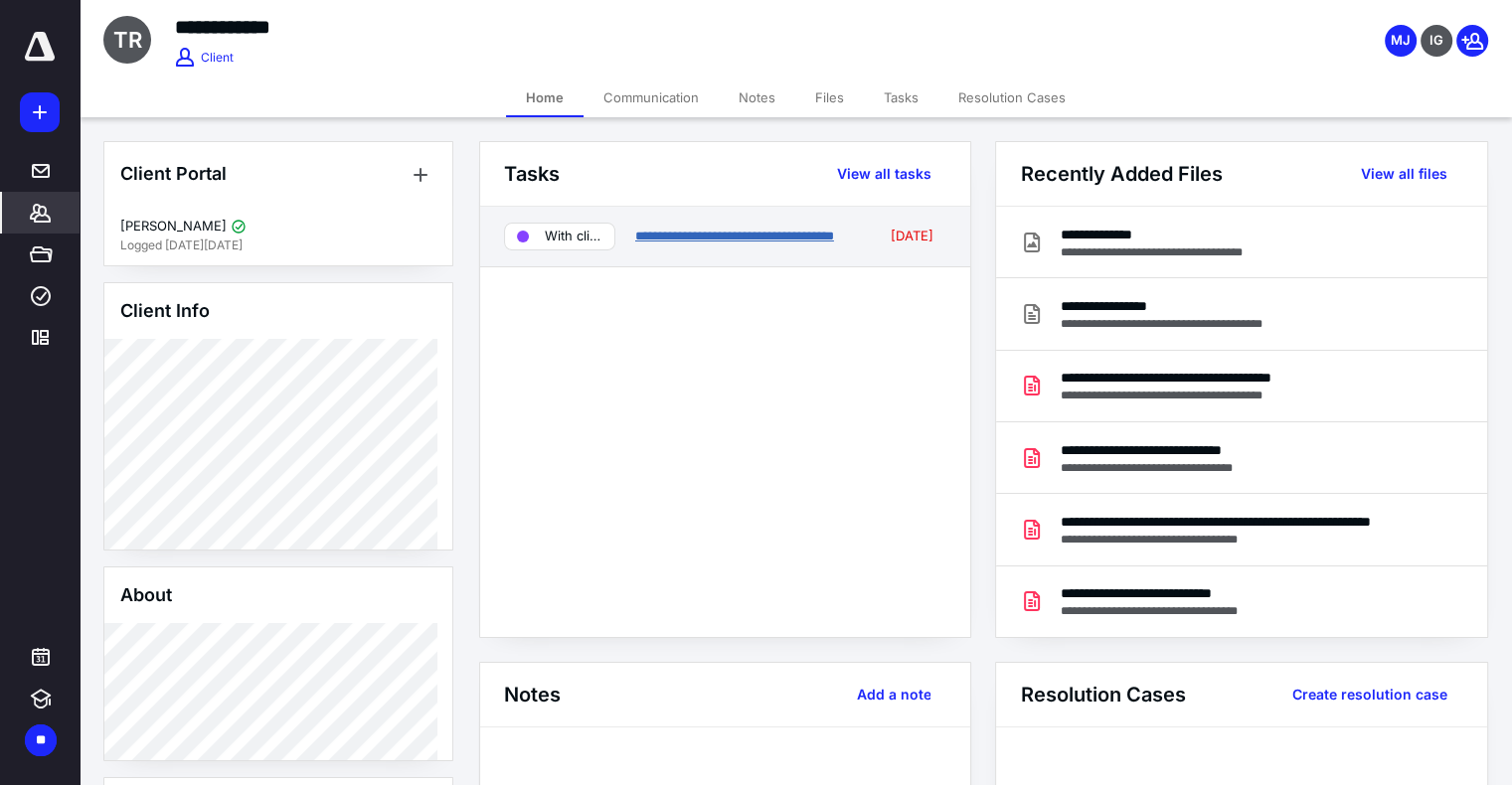 click on "**********" at bounding box center [735, 236] 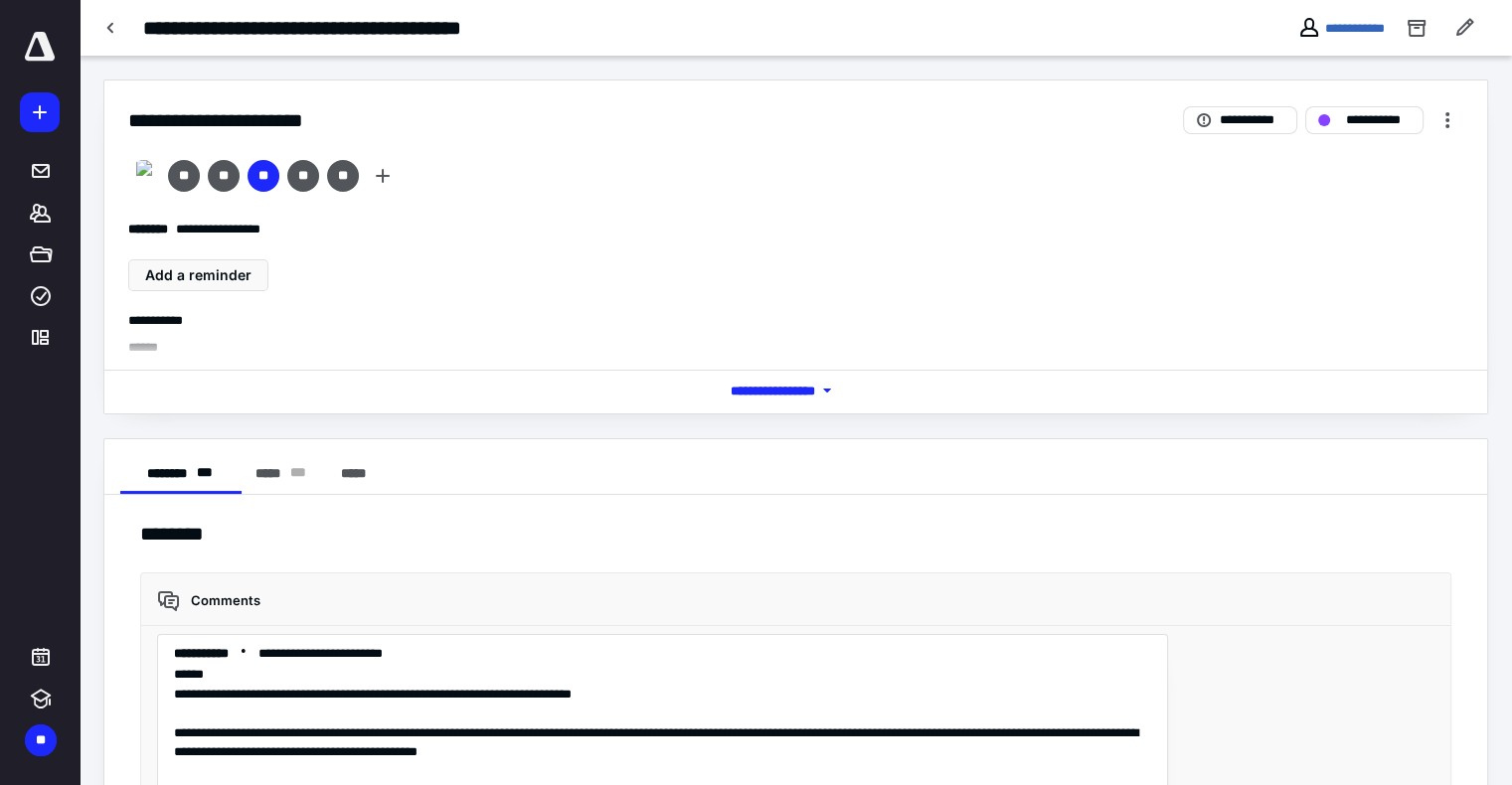 scroll, scrollTop: 850, scrollLeft: 0, axis: vertical 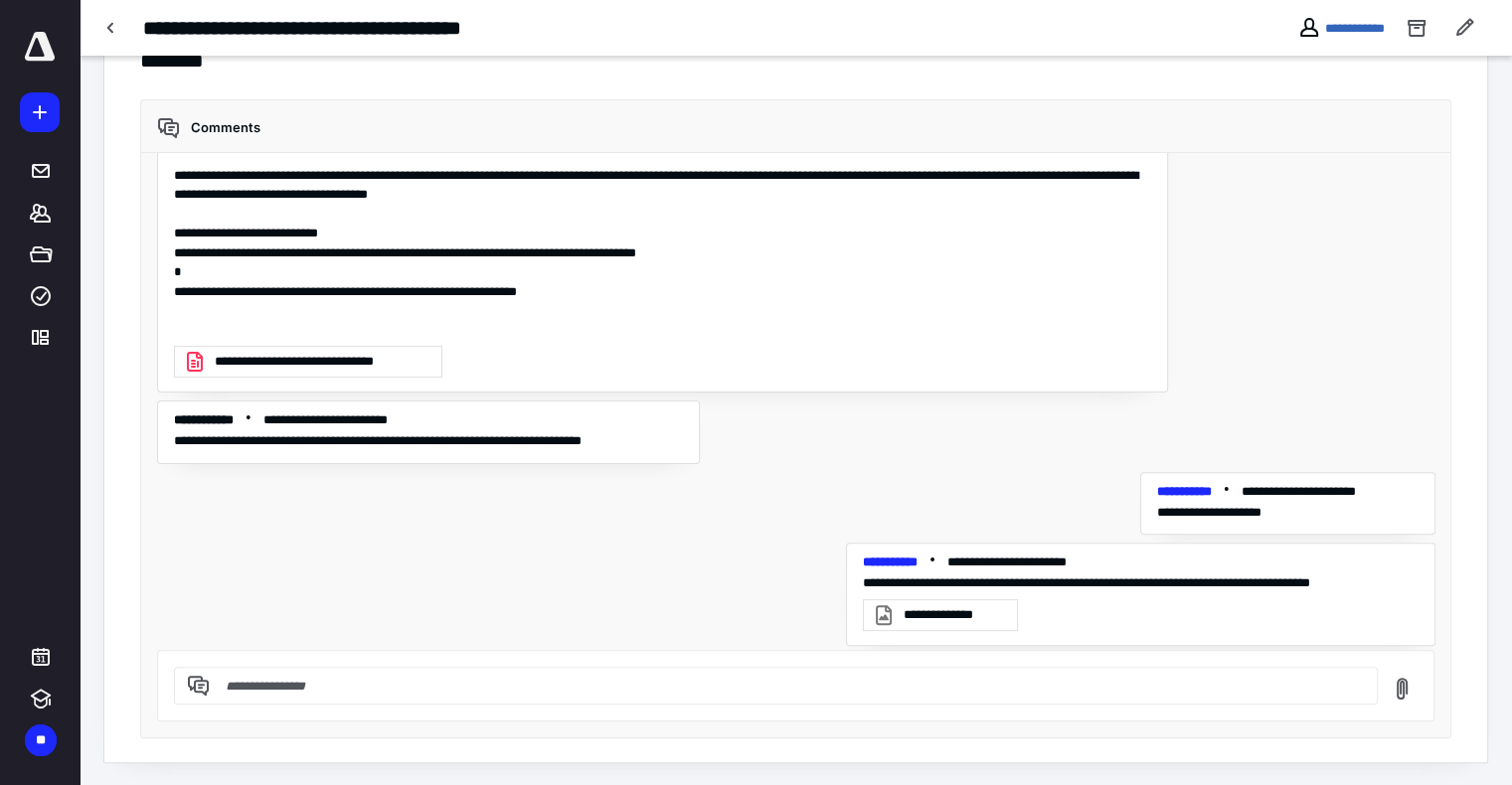 click at bounding box center (787, 686) 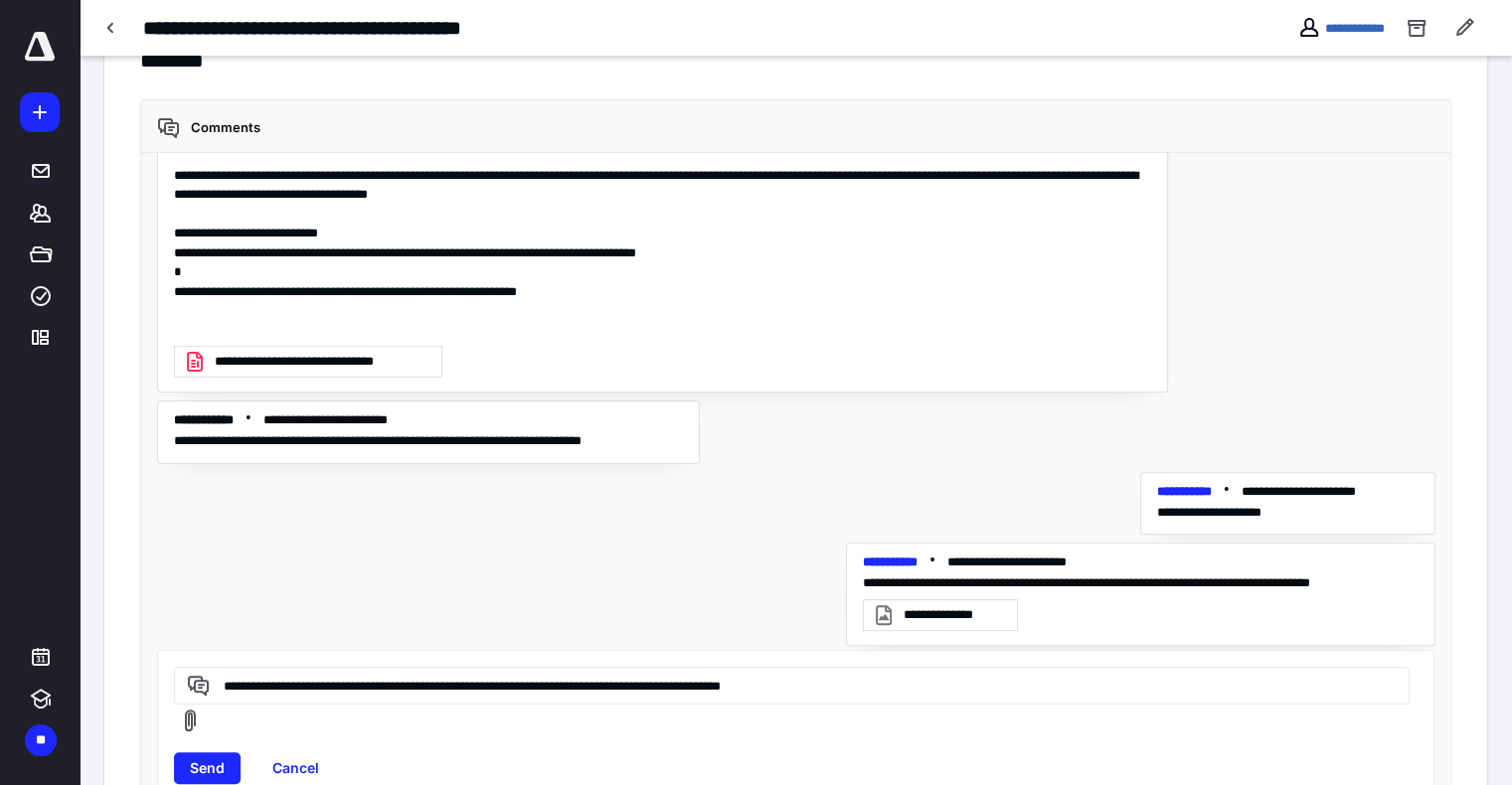 click on "**********" at bounding box center [788, 685] 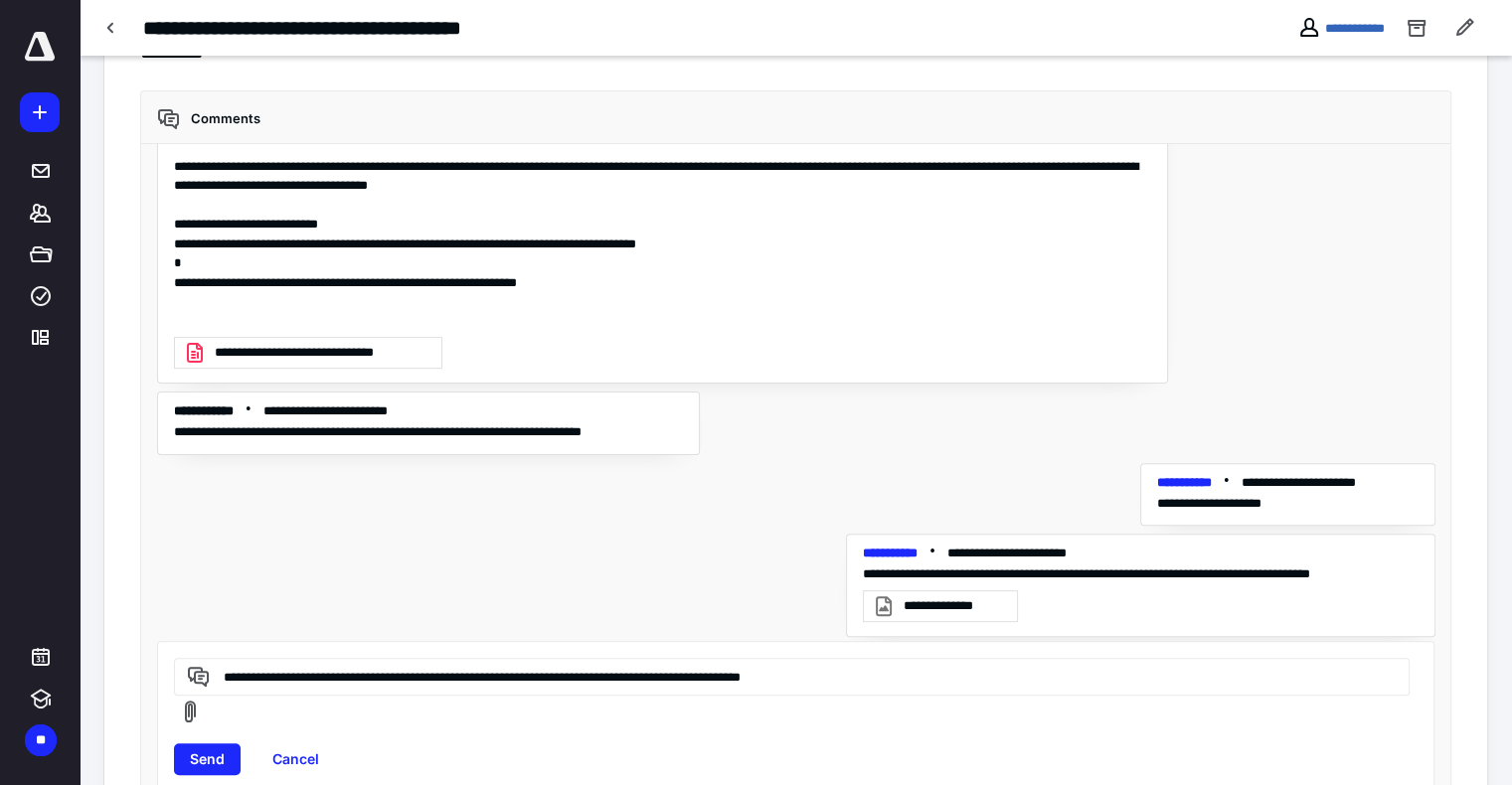 scroll, scrollTop: 521, scrollLeft: 0, axis: vertical 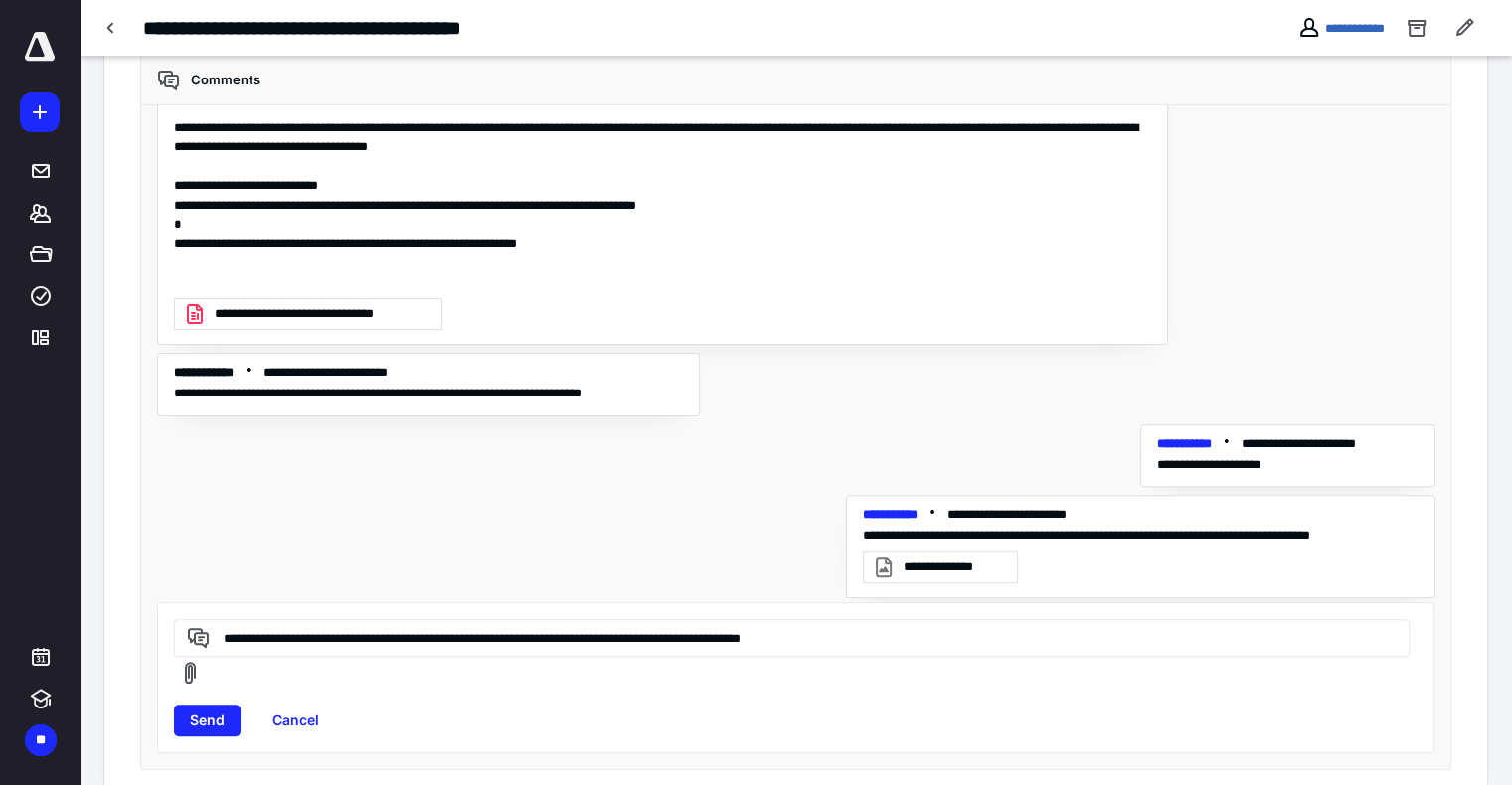 drag, startPoint x: 928, startPoint y: 699, endPoint x: 222, endPoint y: 653, distance: 707.497 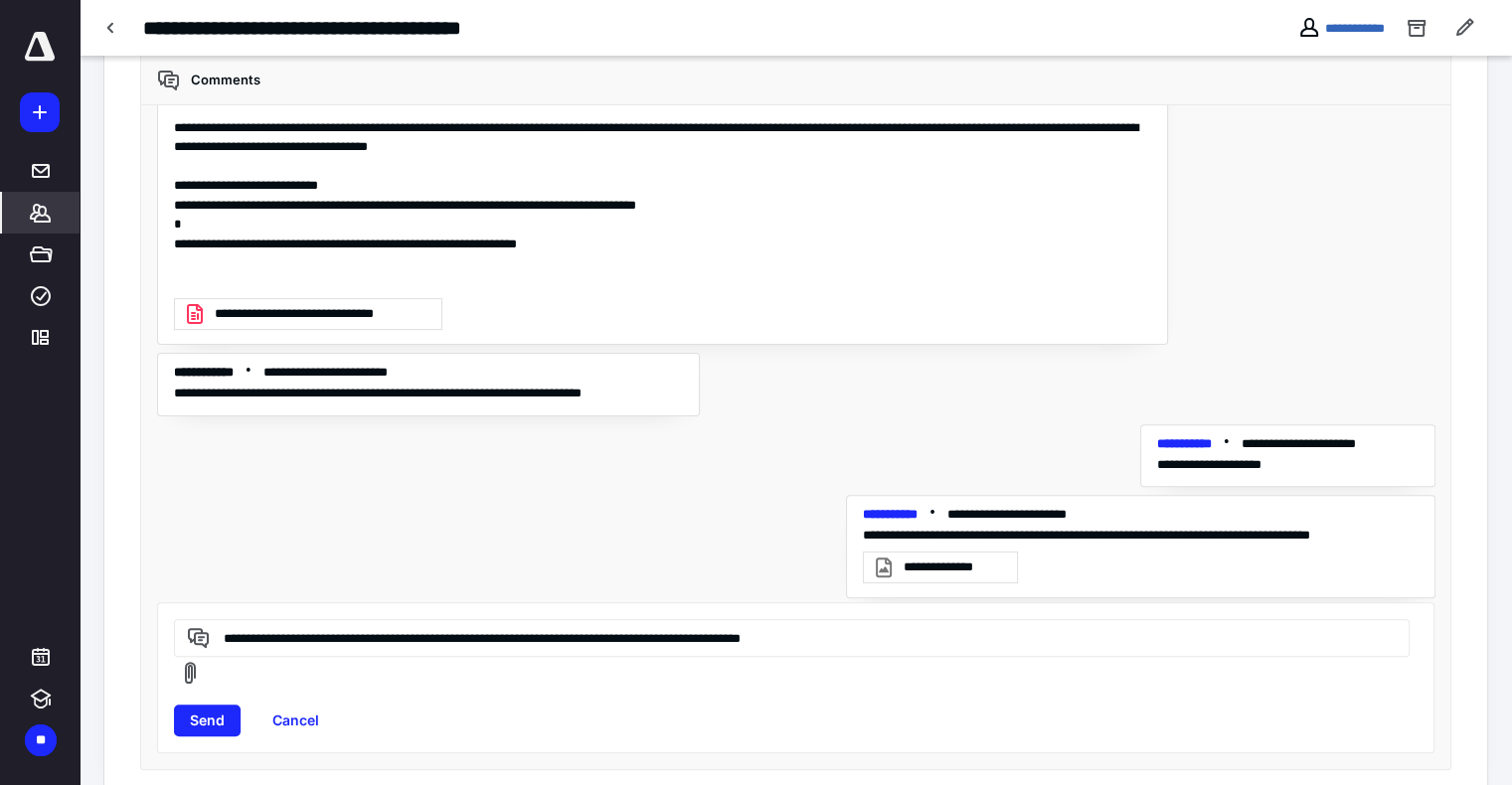 click on "*******" at bounding box center (41, 213) 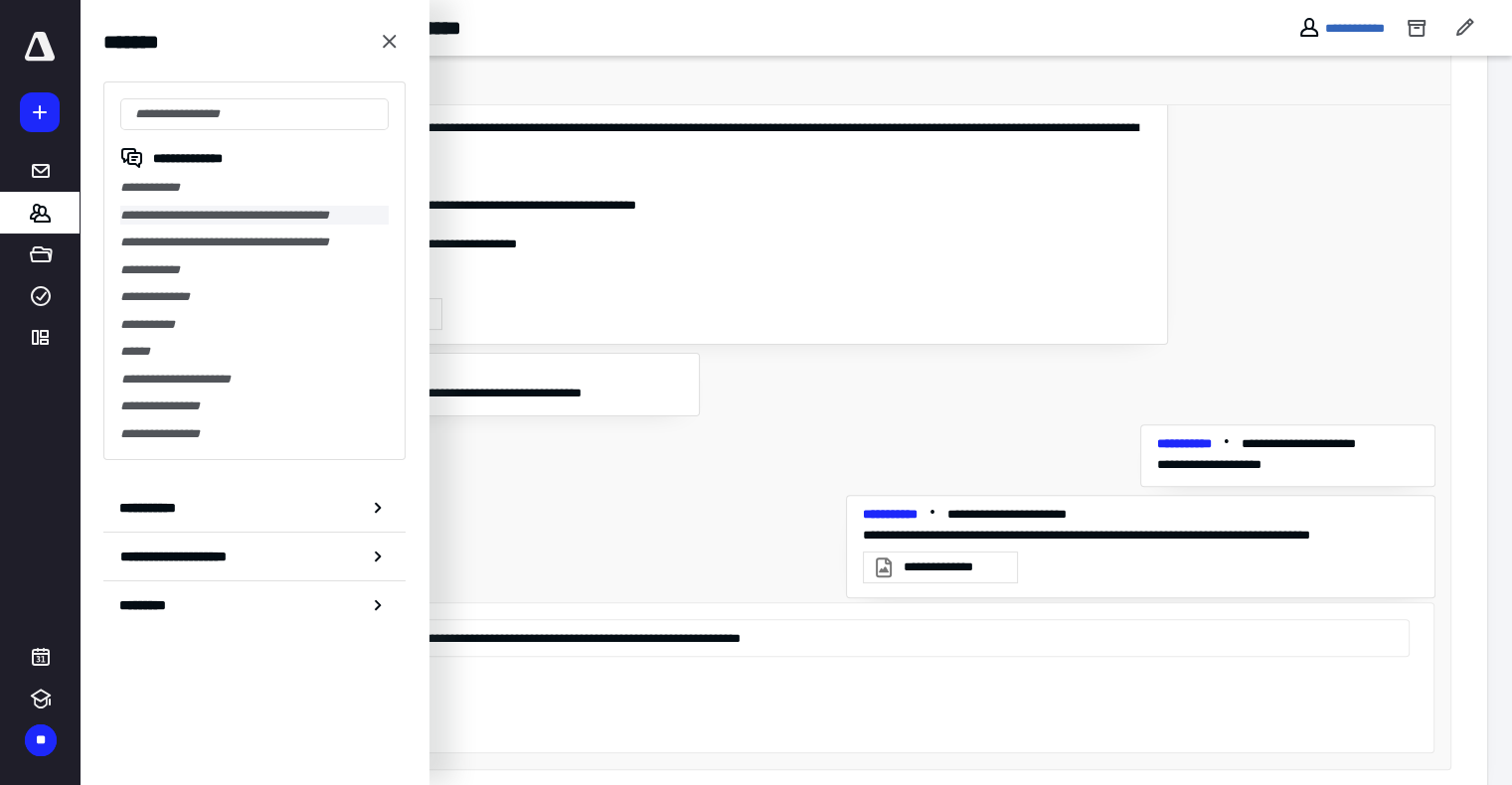 click on "**********" at bounding box center (254, 216) 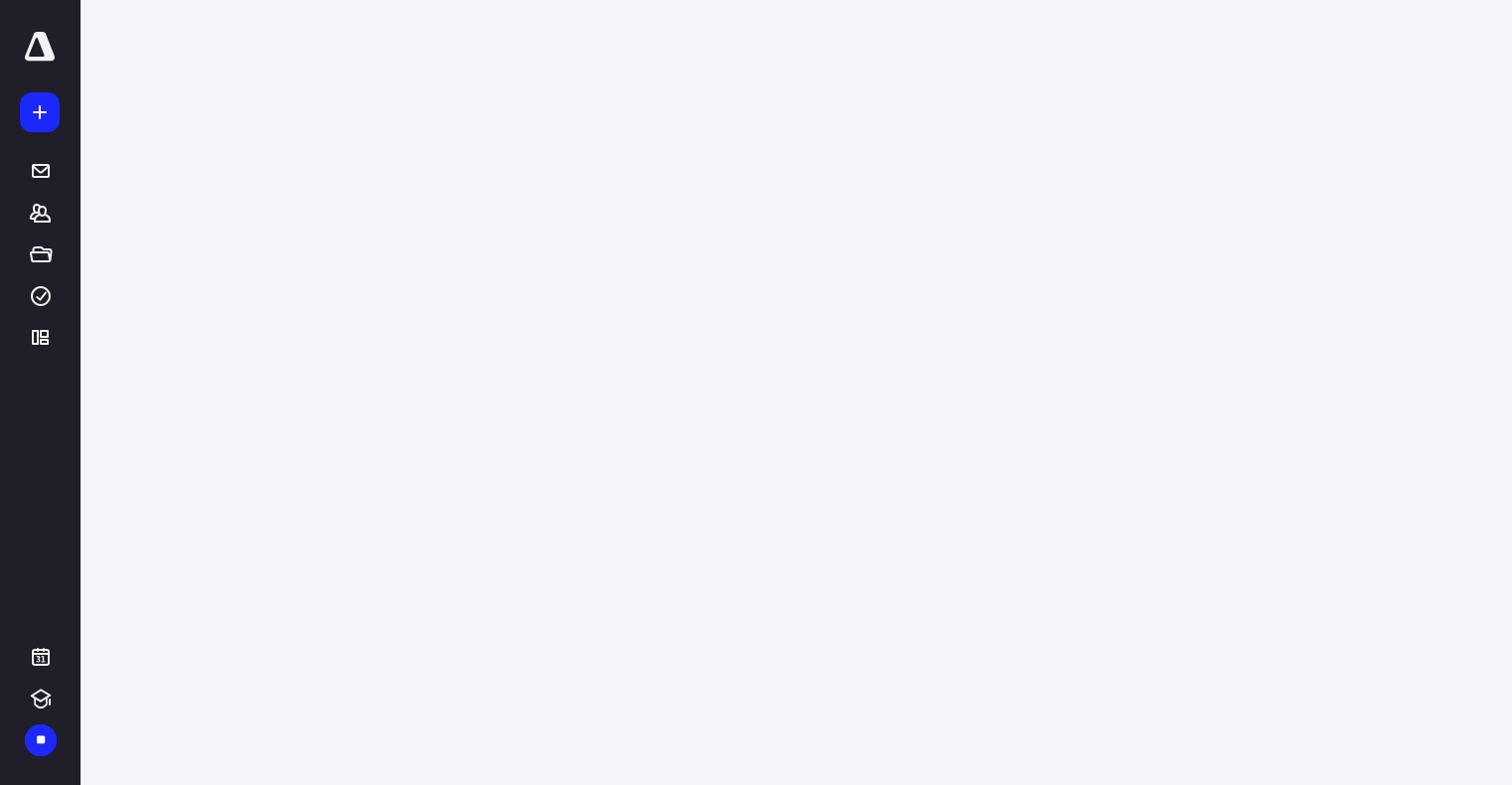 scroll, scrollTop: 0, scrollLeft: 0, axis: both 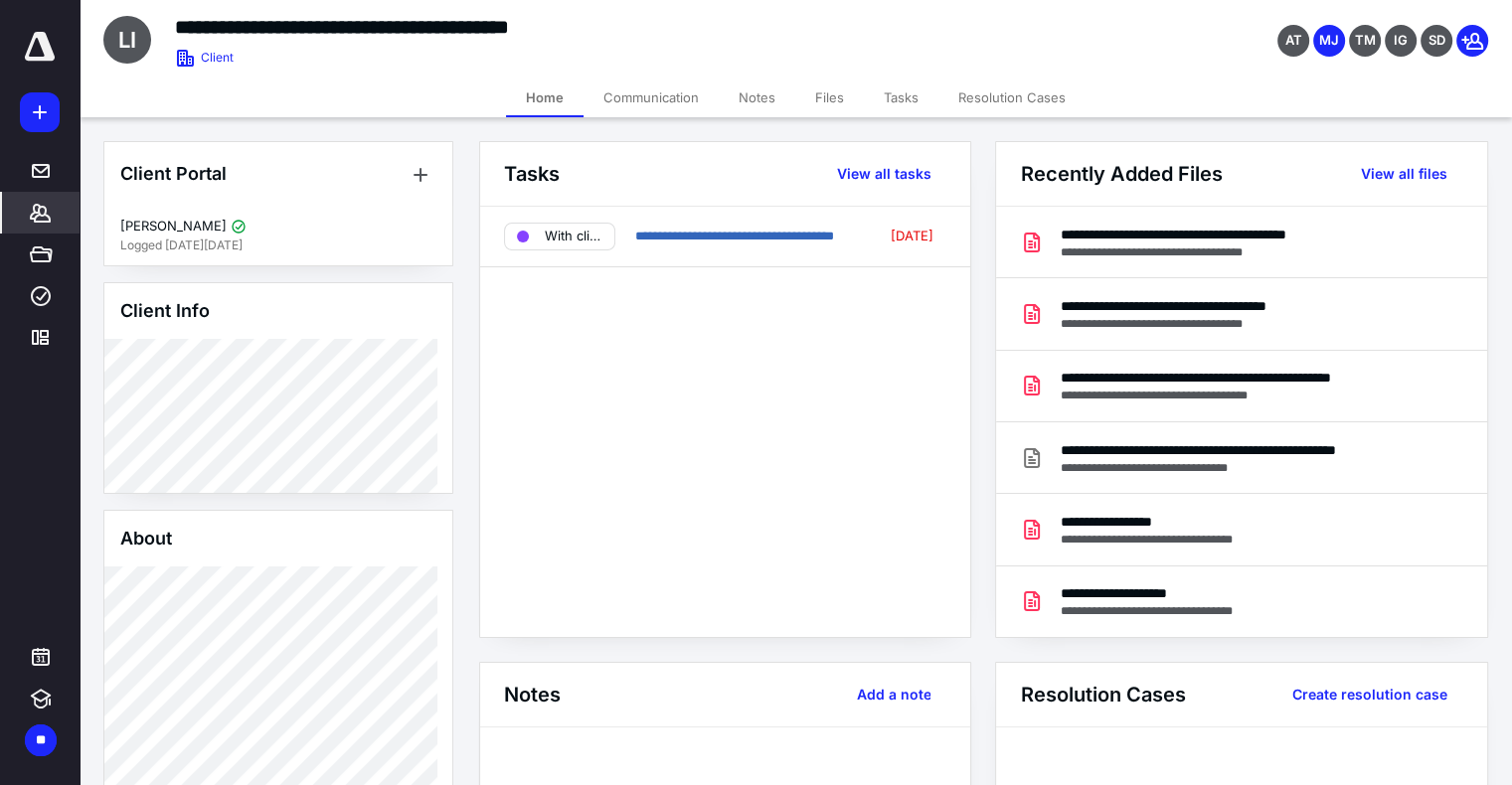 click on "Files" at bounding box center [829, 97] 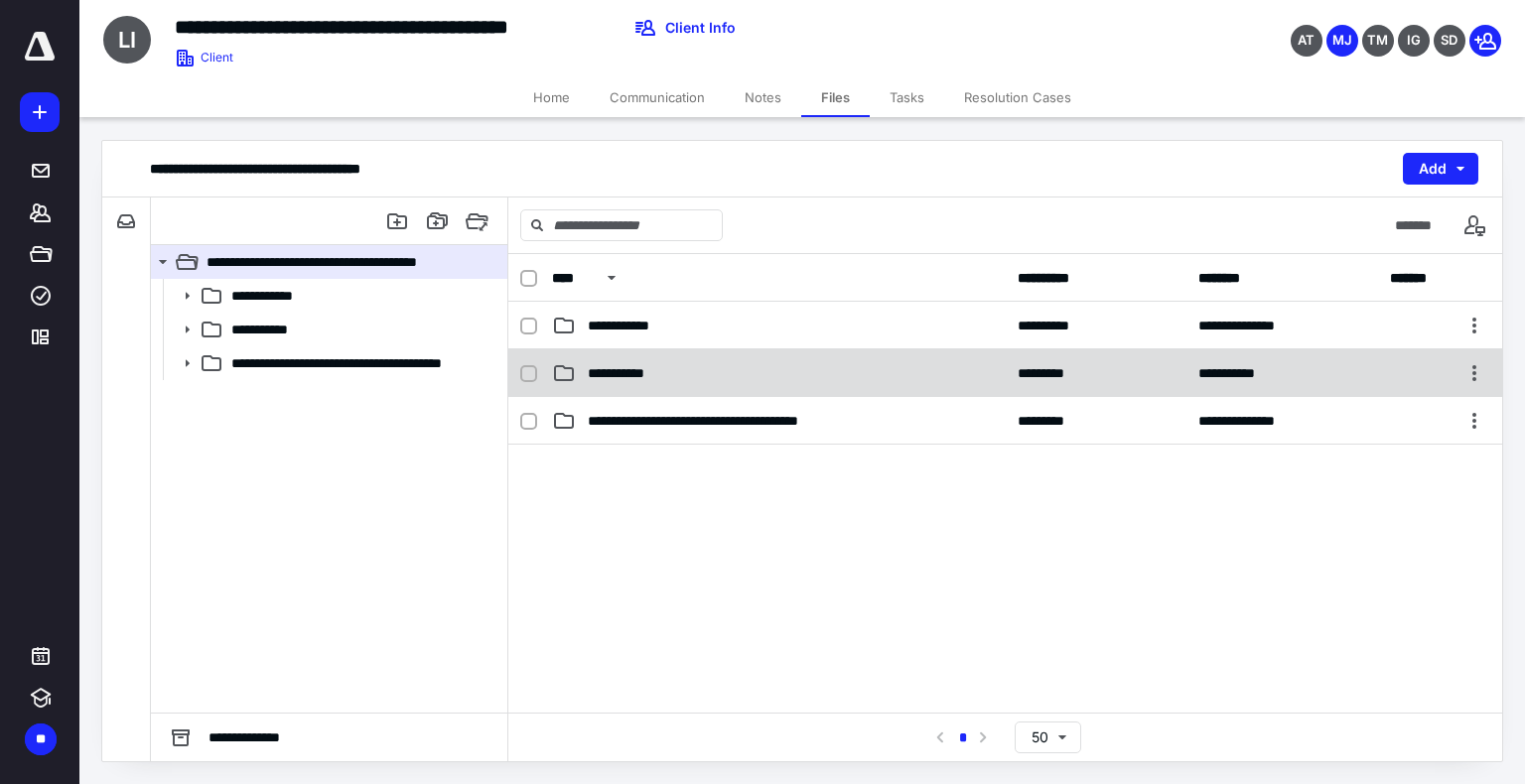 click on "**********" at bounding box center [624, 373] 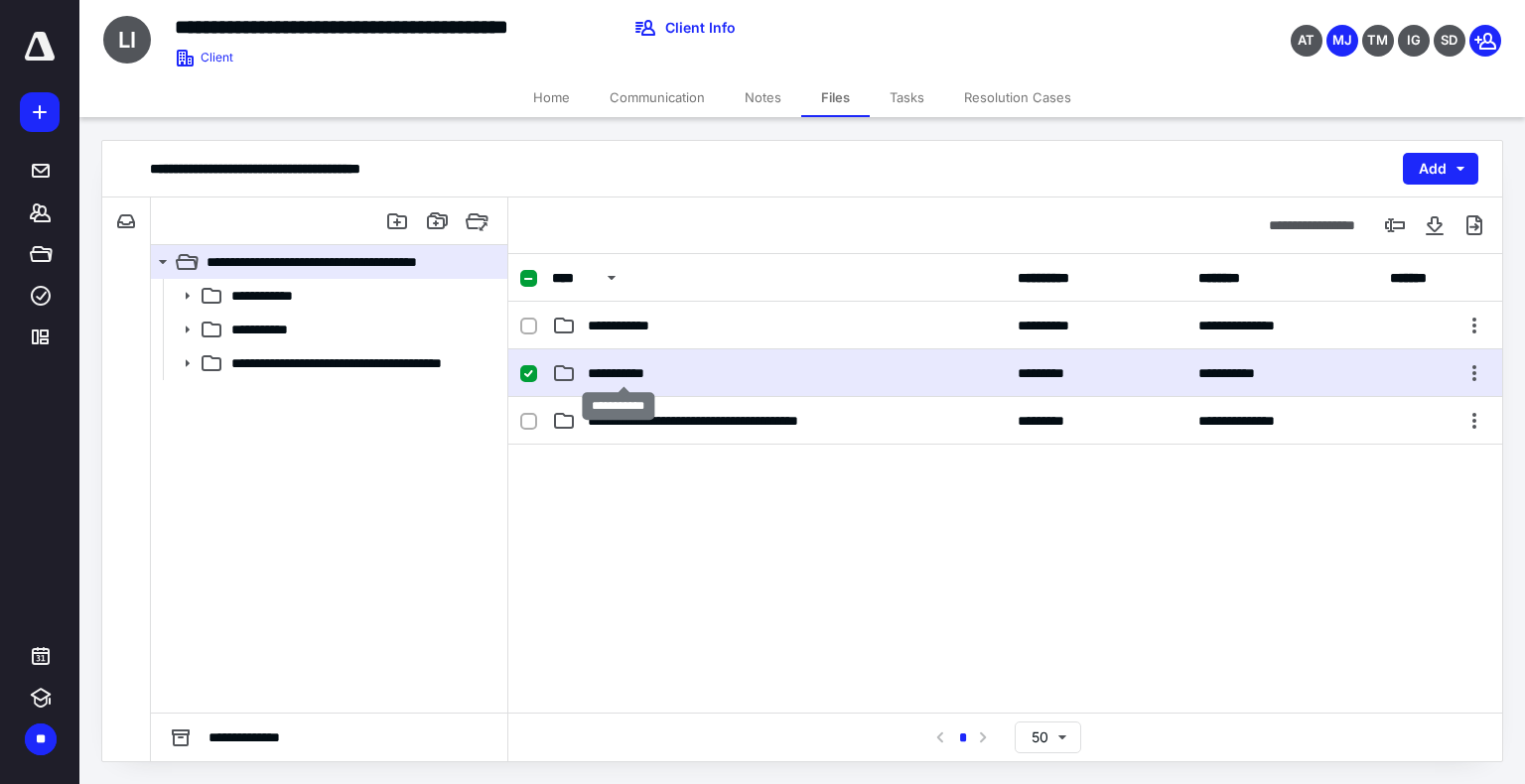 click on "**********" at bounding box center (624, 373) 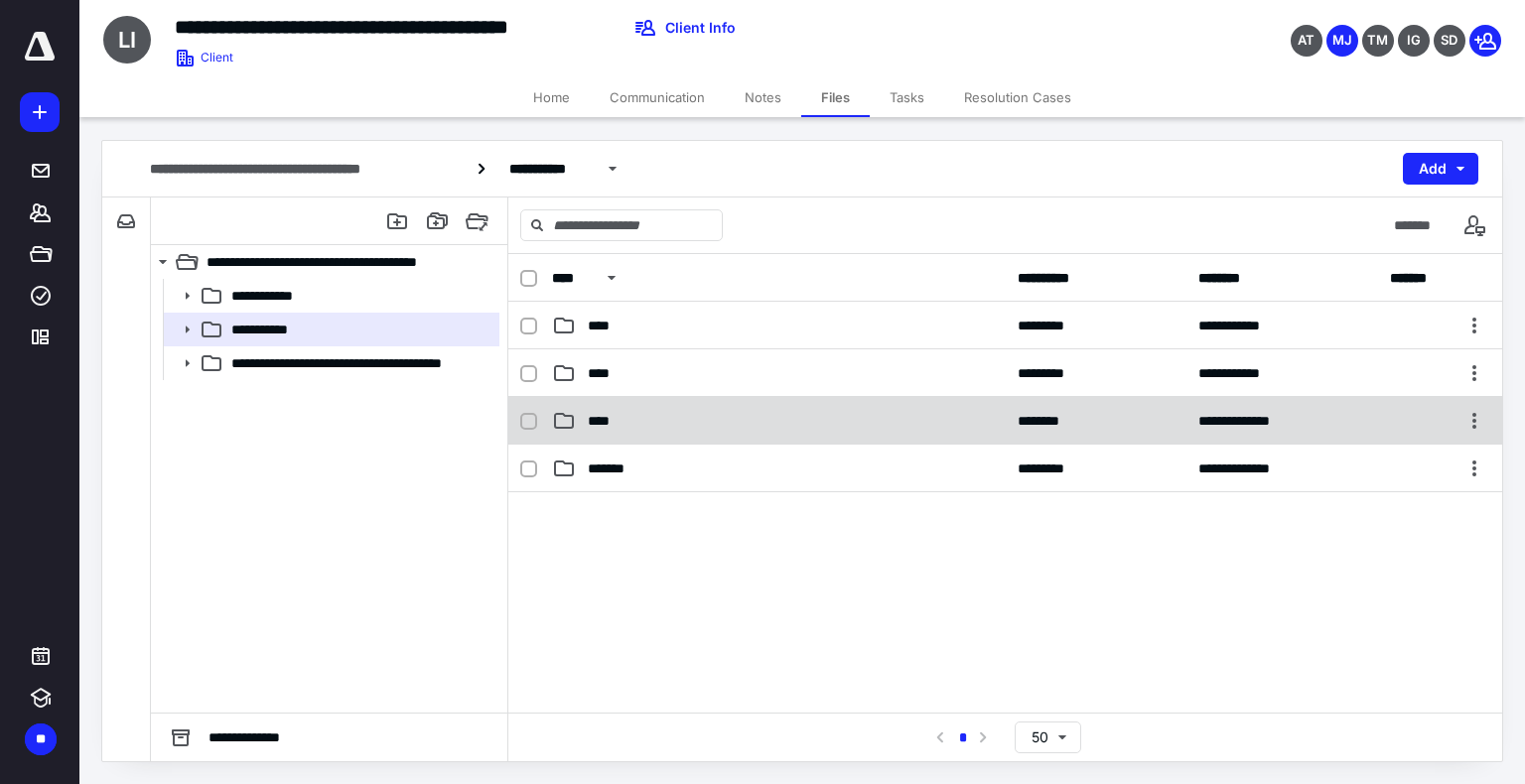 click on "**********" at bounding box center [1005, 421] 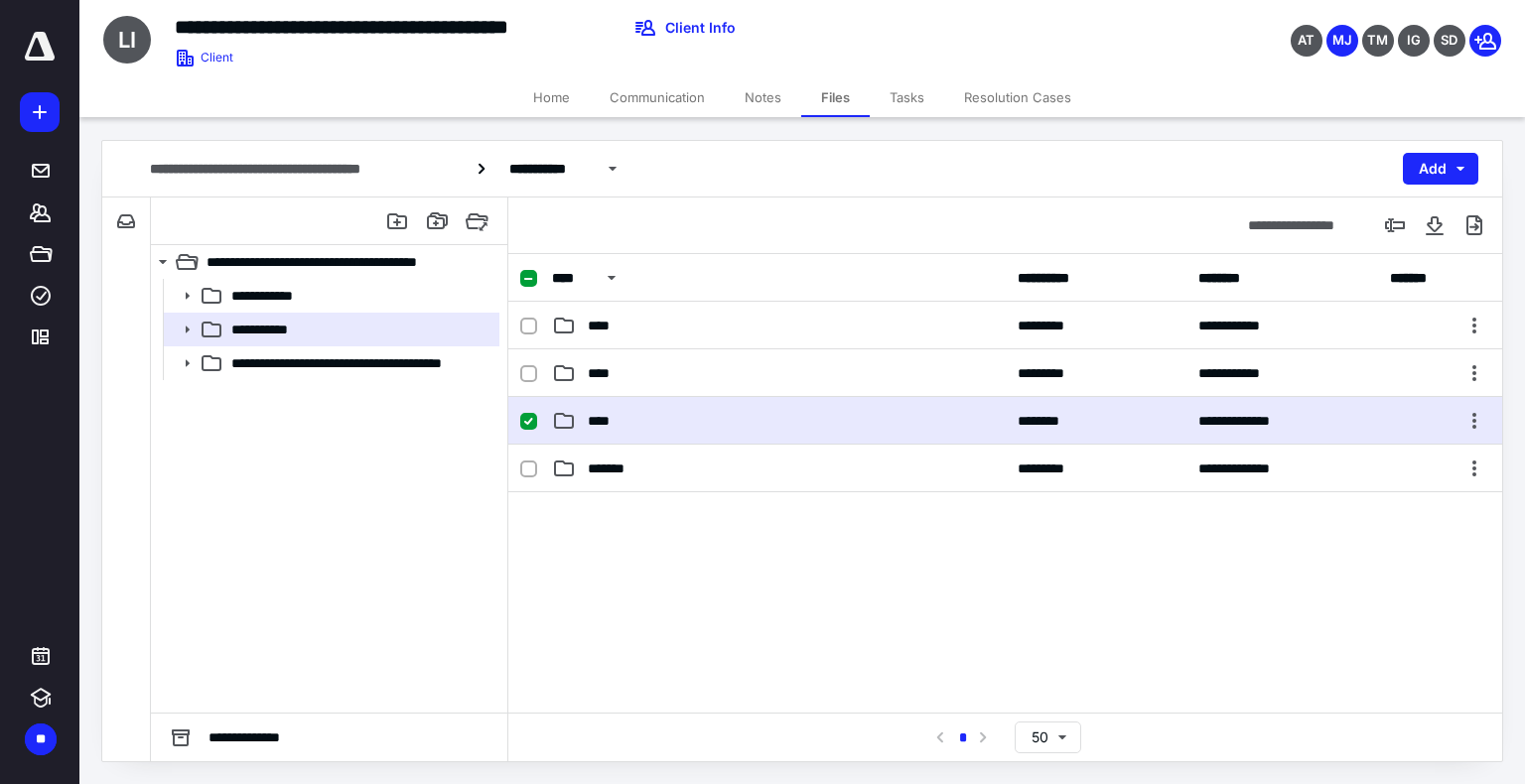 click on "**********" at bounding box center [1005, 421] 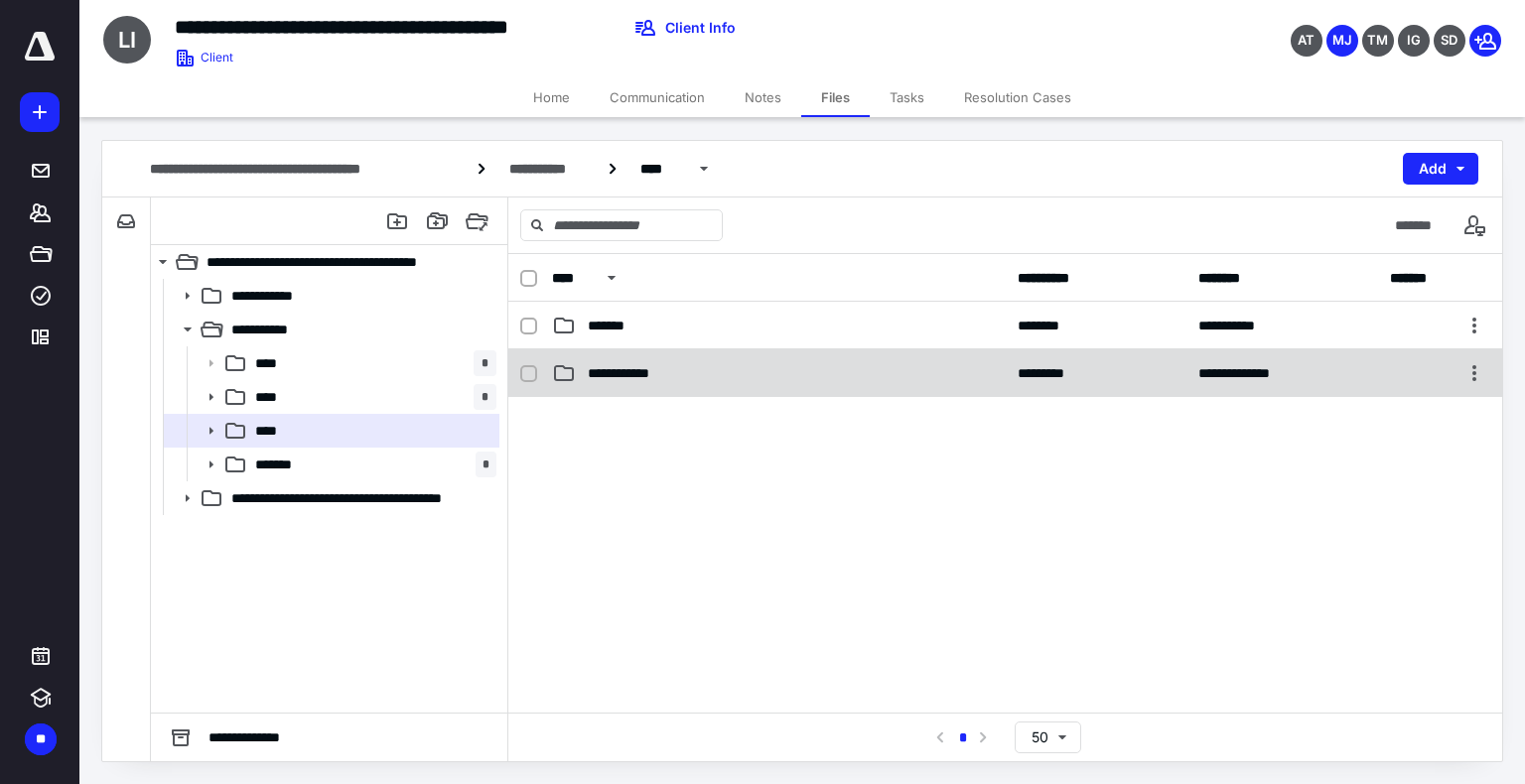 click on "**********" at bounding box center (629, 373) 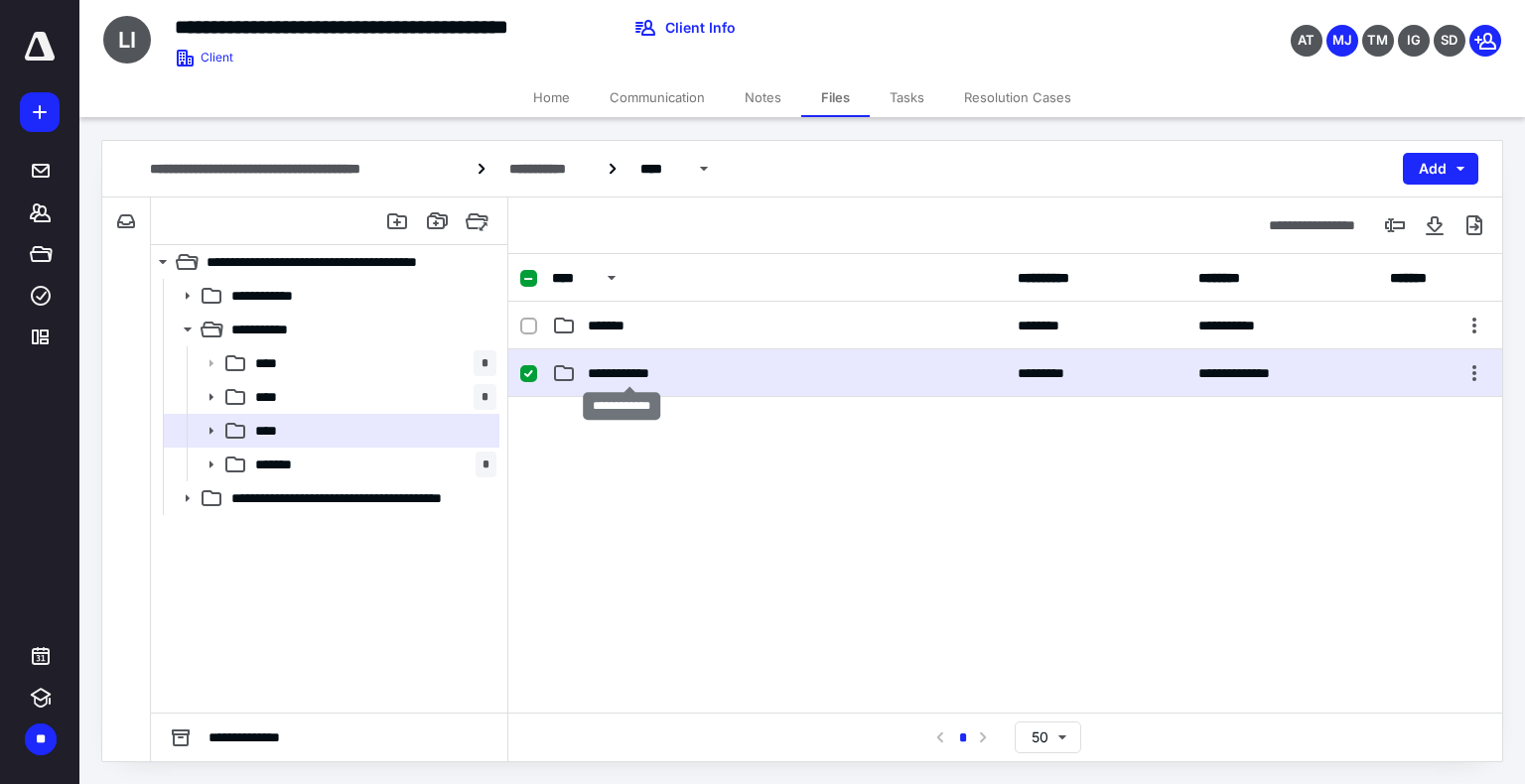 click on "**********" at bounding box center [629, 373] 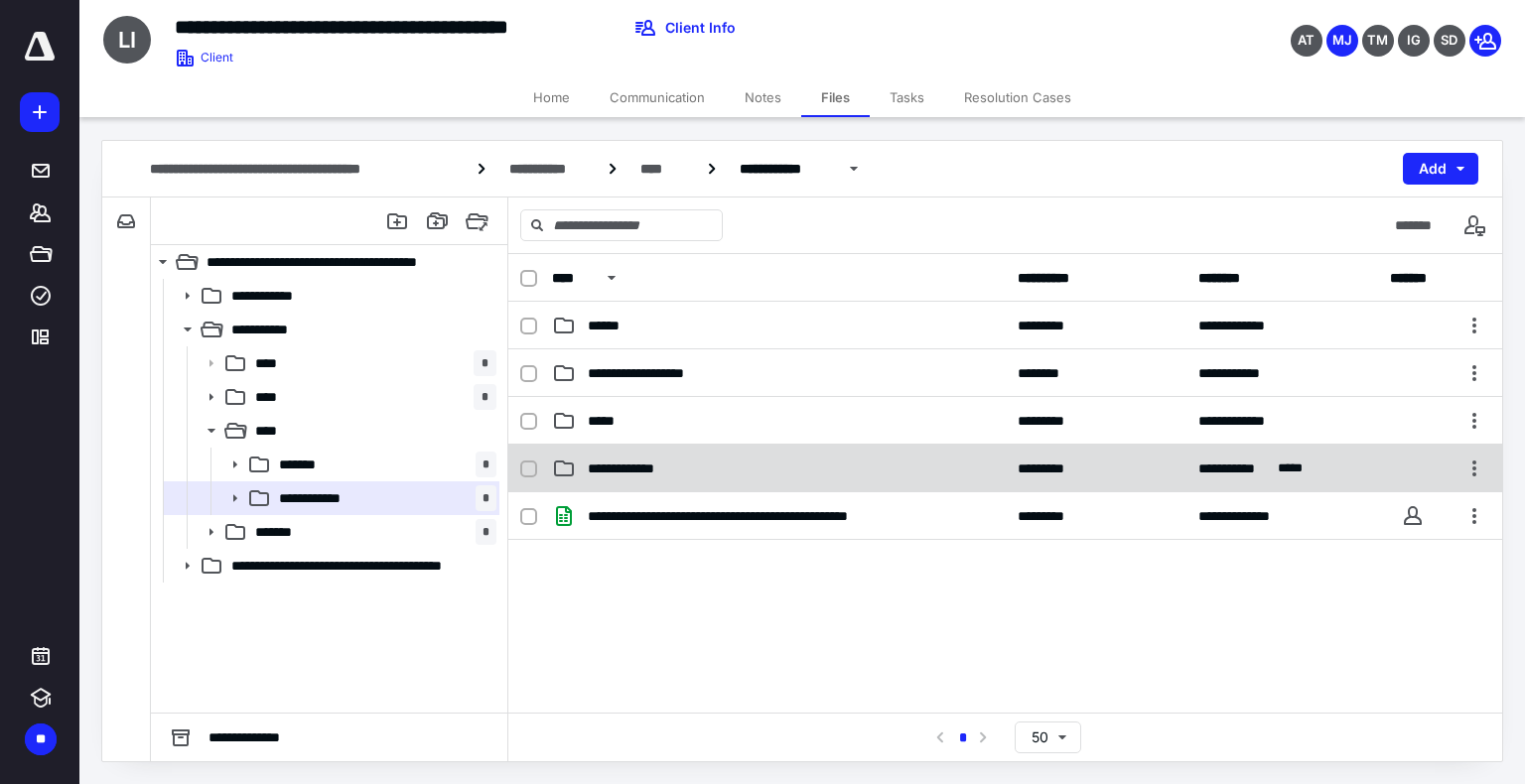 click on "**********" at bounding box center [1005, 468] 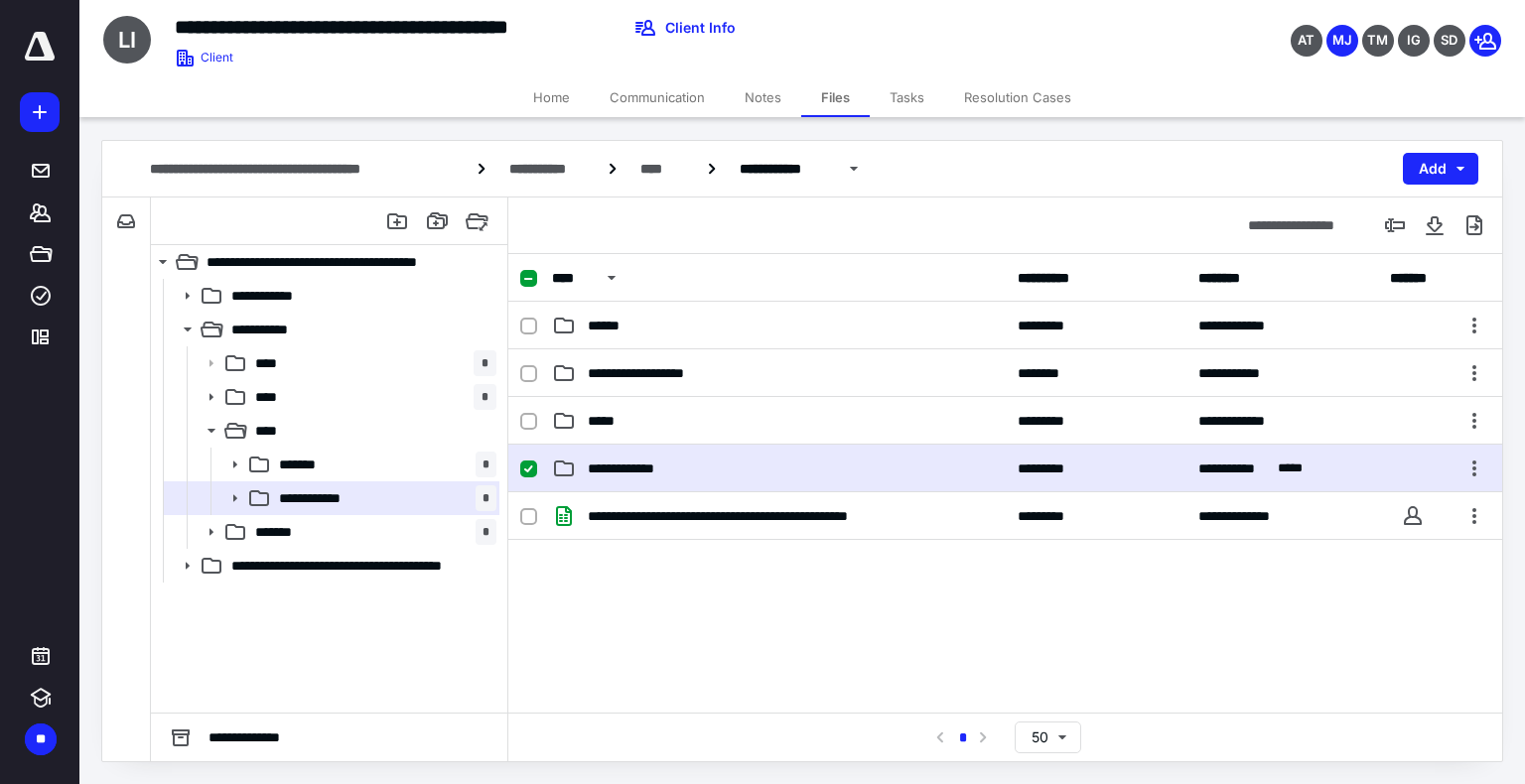 click on "**********" at bounding box center (778, 468) 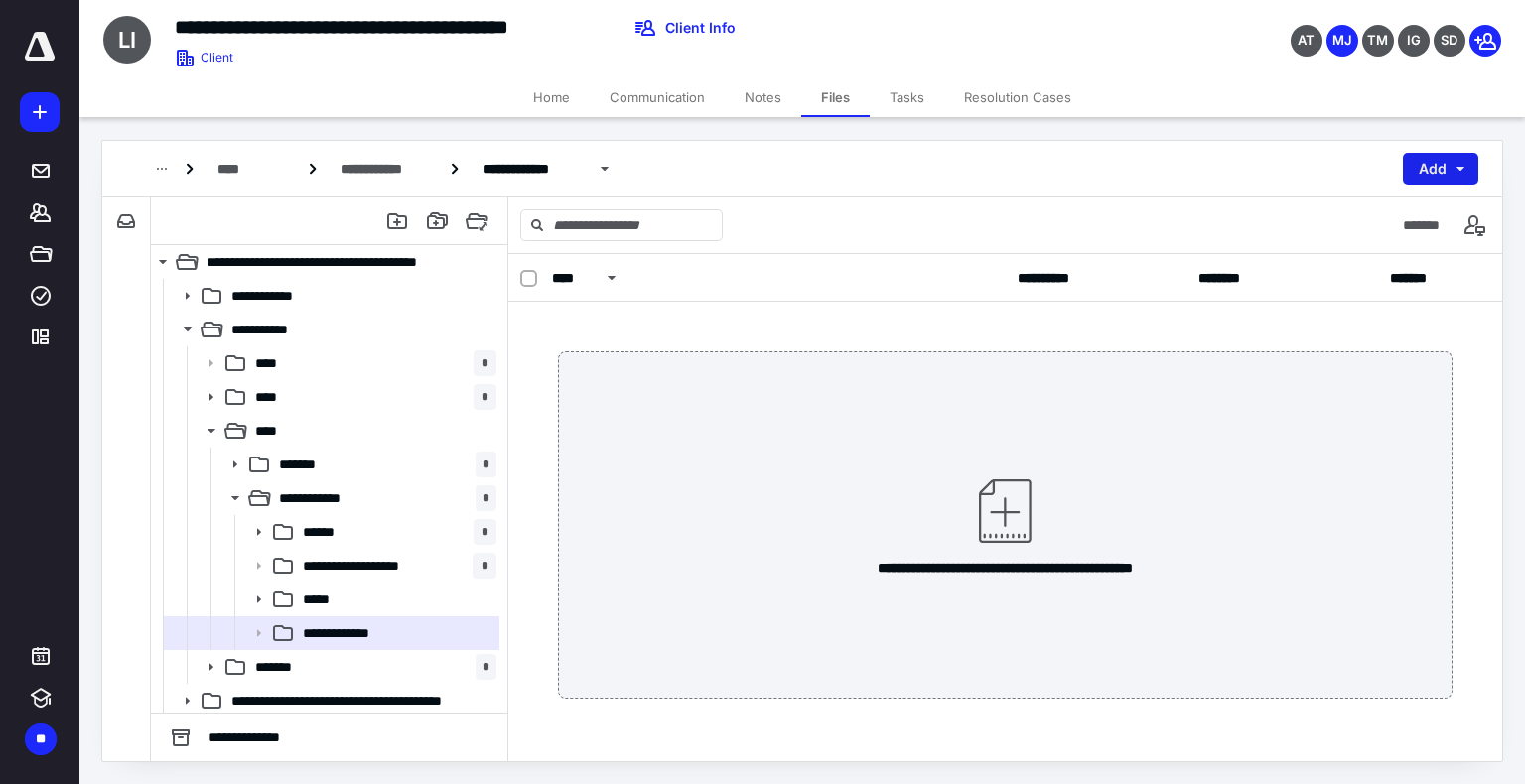 click on "Add" at bounding box center (1441, 169) 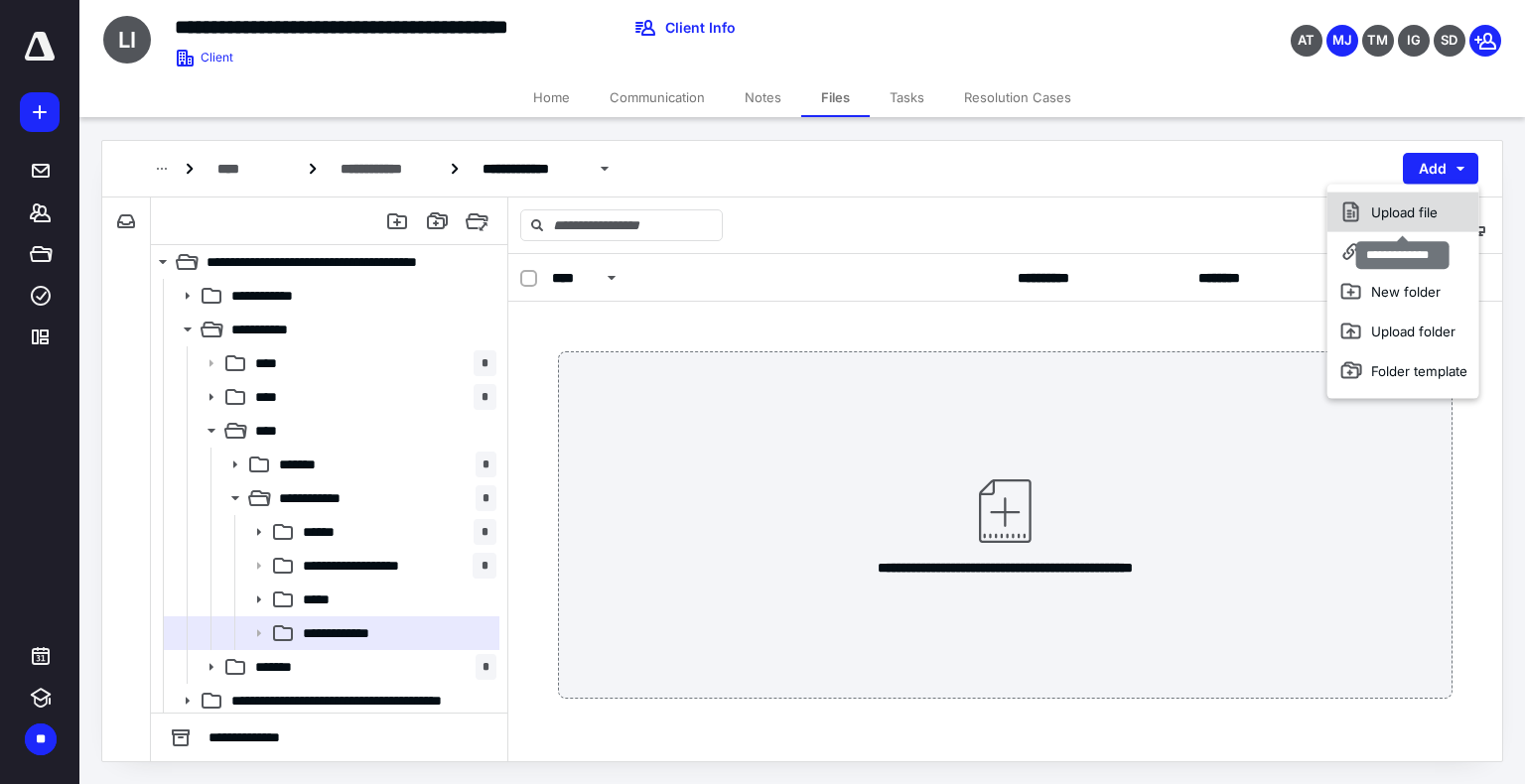 click on "Upload file" at bounding box center [1403, 212] 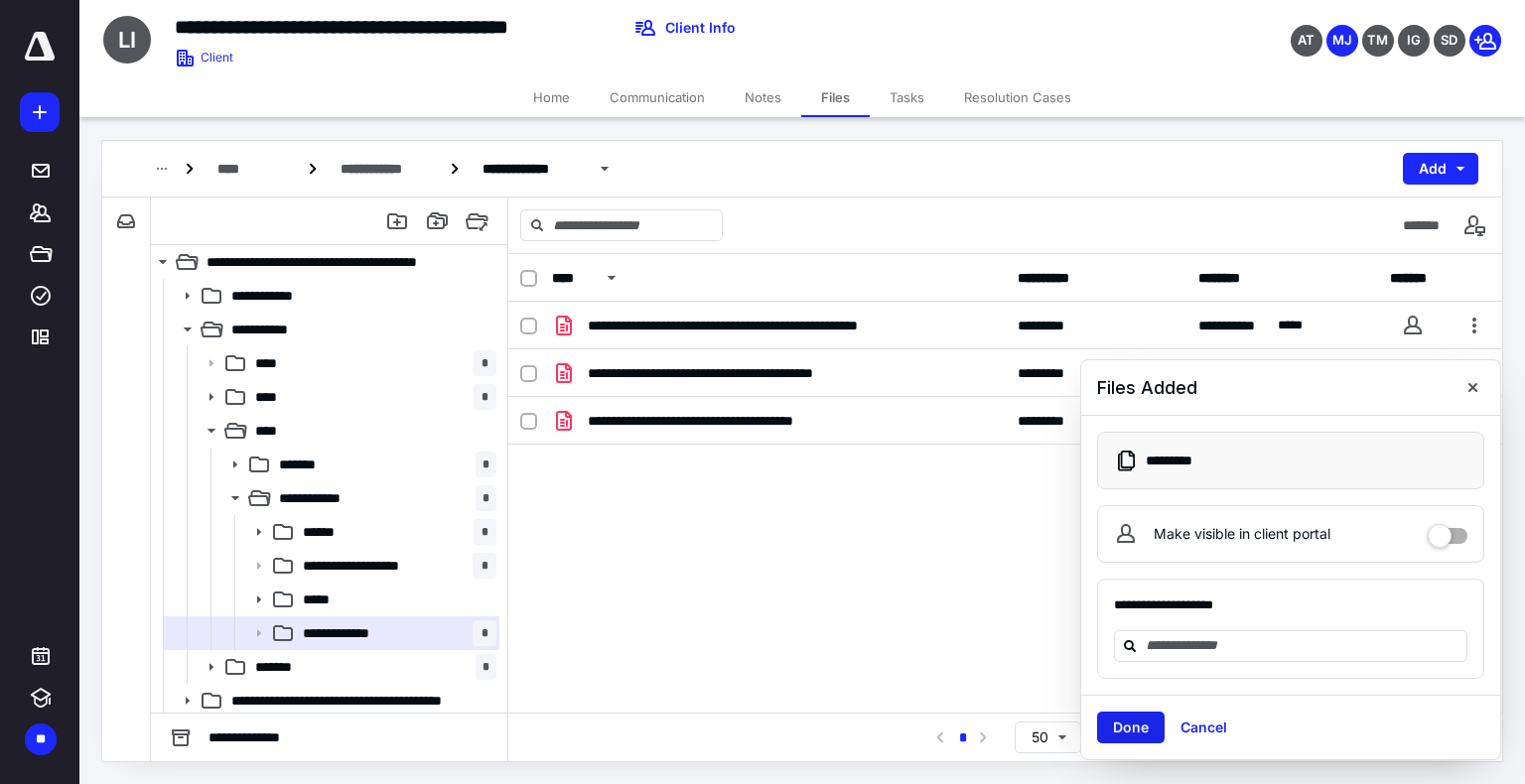 click on "Done" at bounding box center (1131, 727) 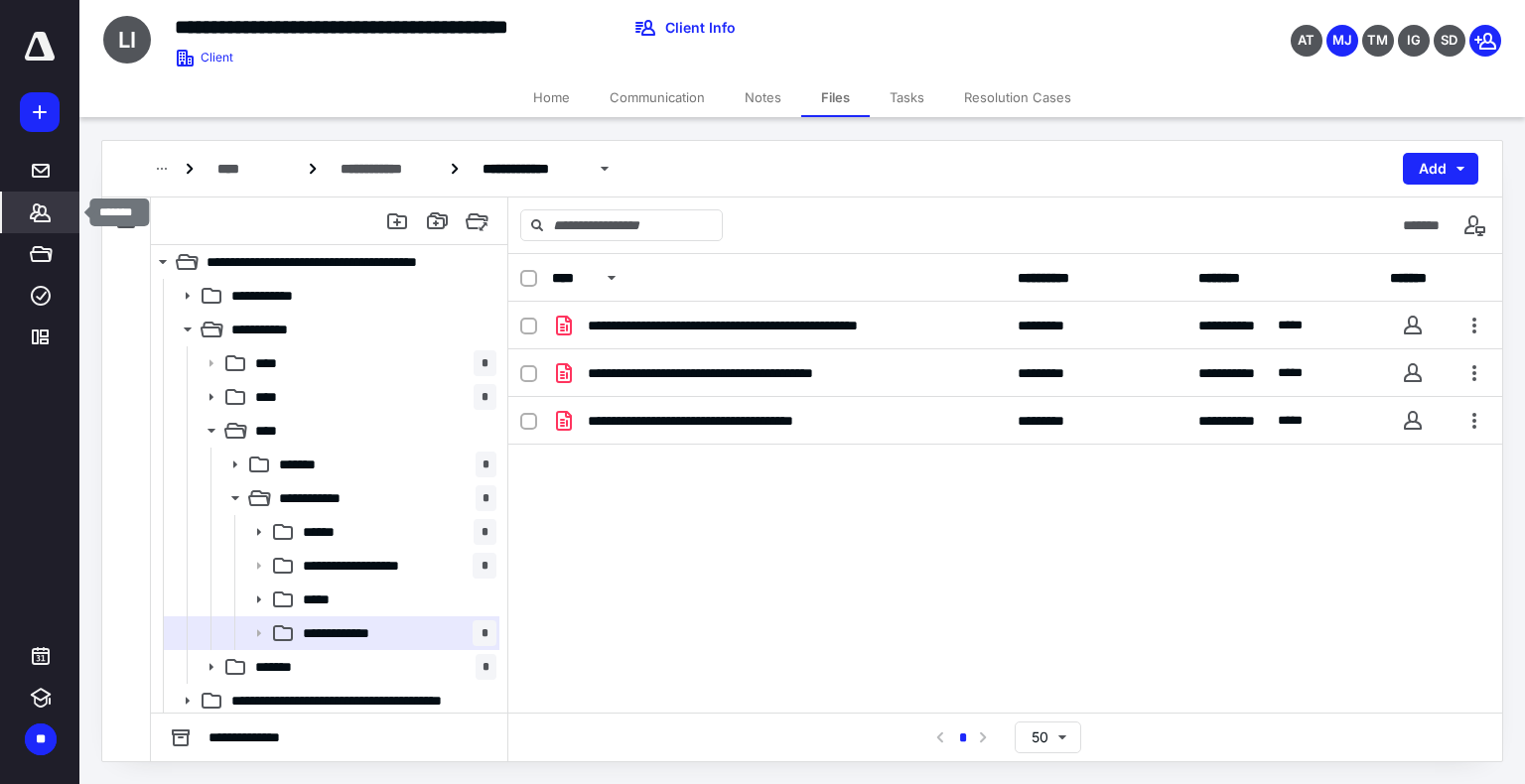 click 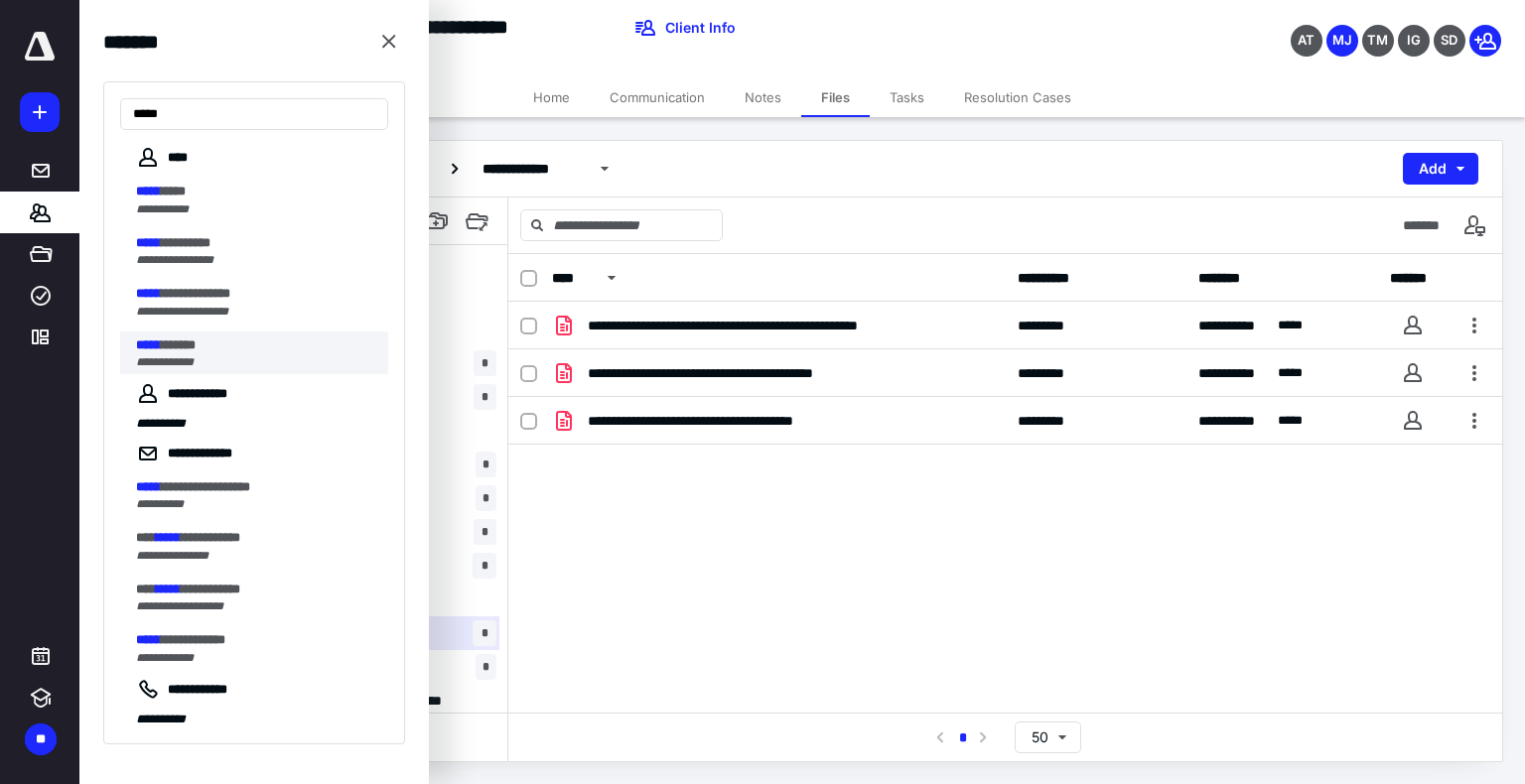 type on "*****" 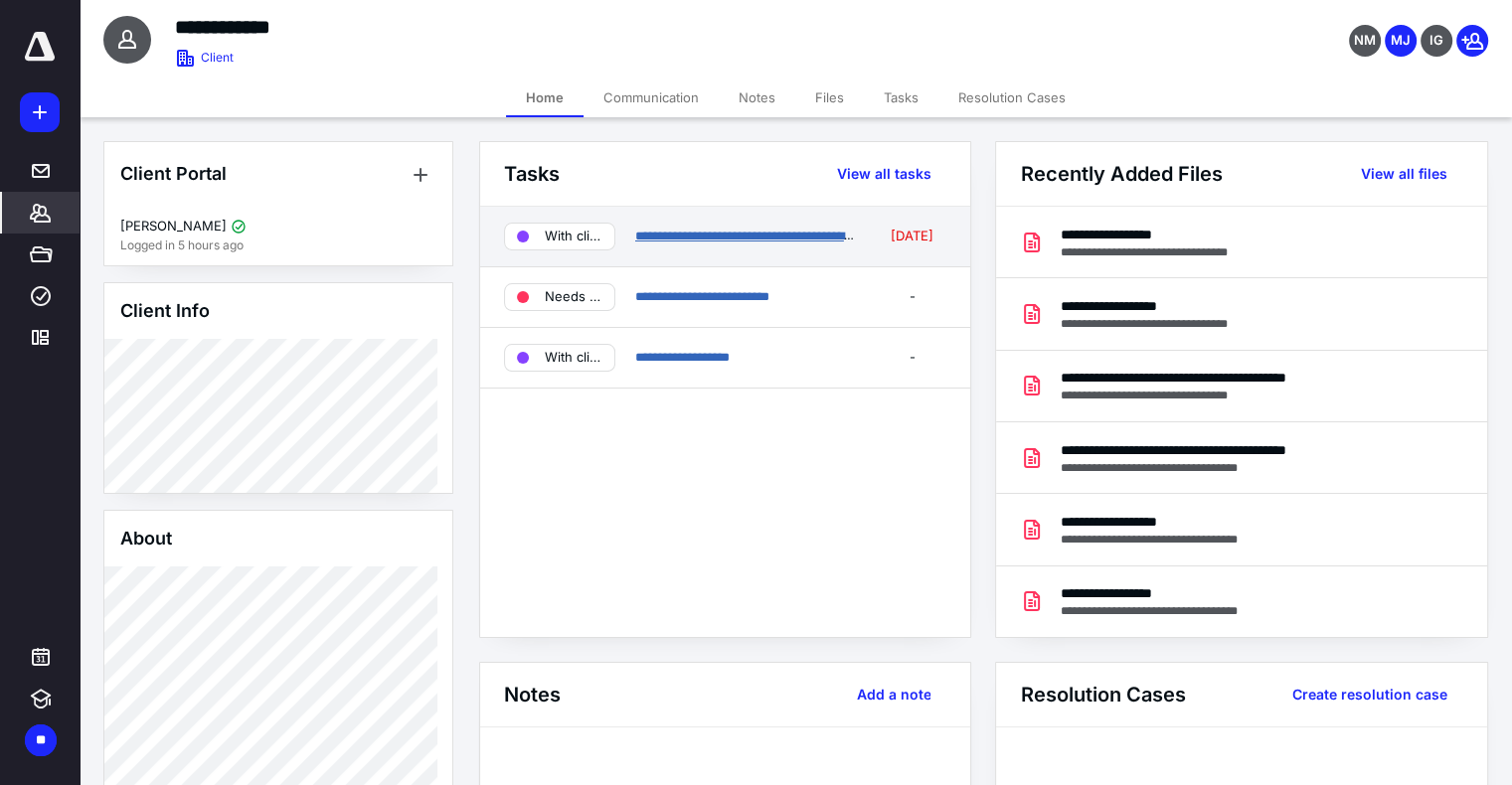 click on "**********" at bounding box center [752, 236] 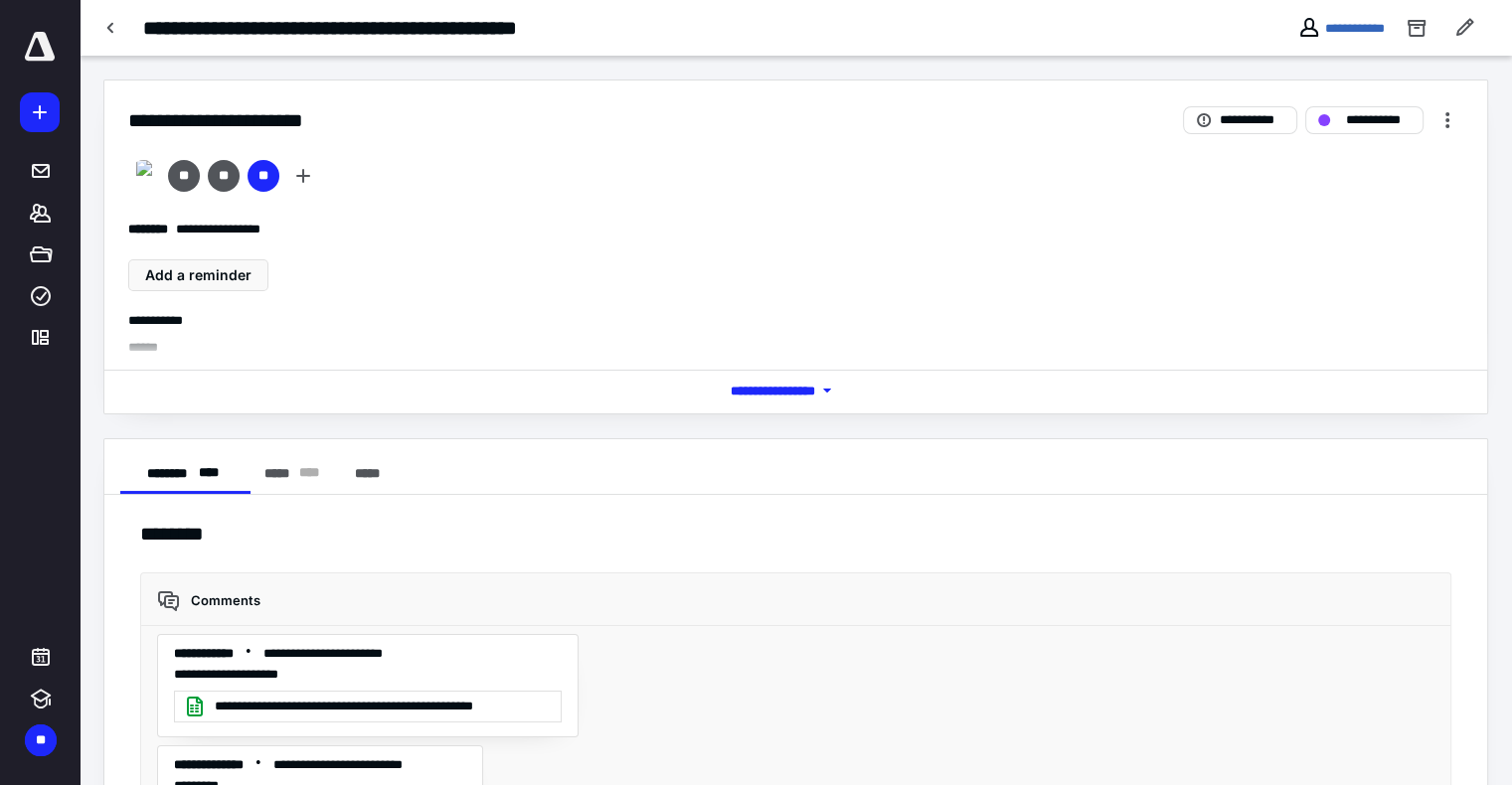 scroll, scrollTop: 4237, scrollLeft: 0, axis: vertical 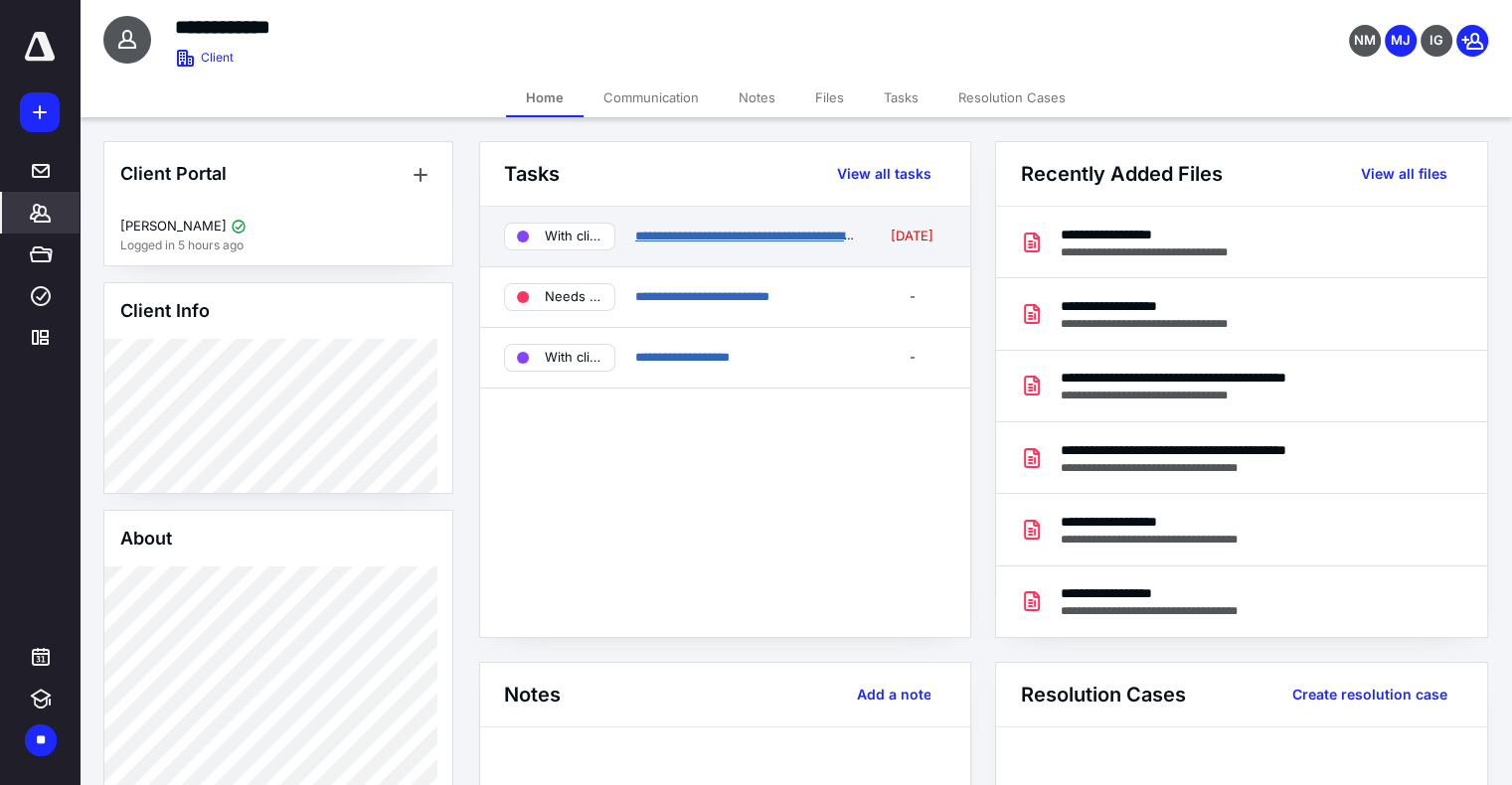 click on "**********" at bounding box center [752, 236] 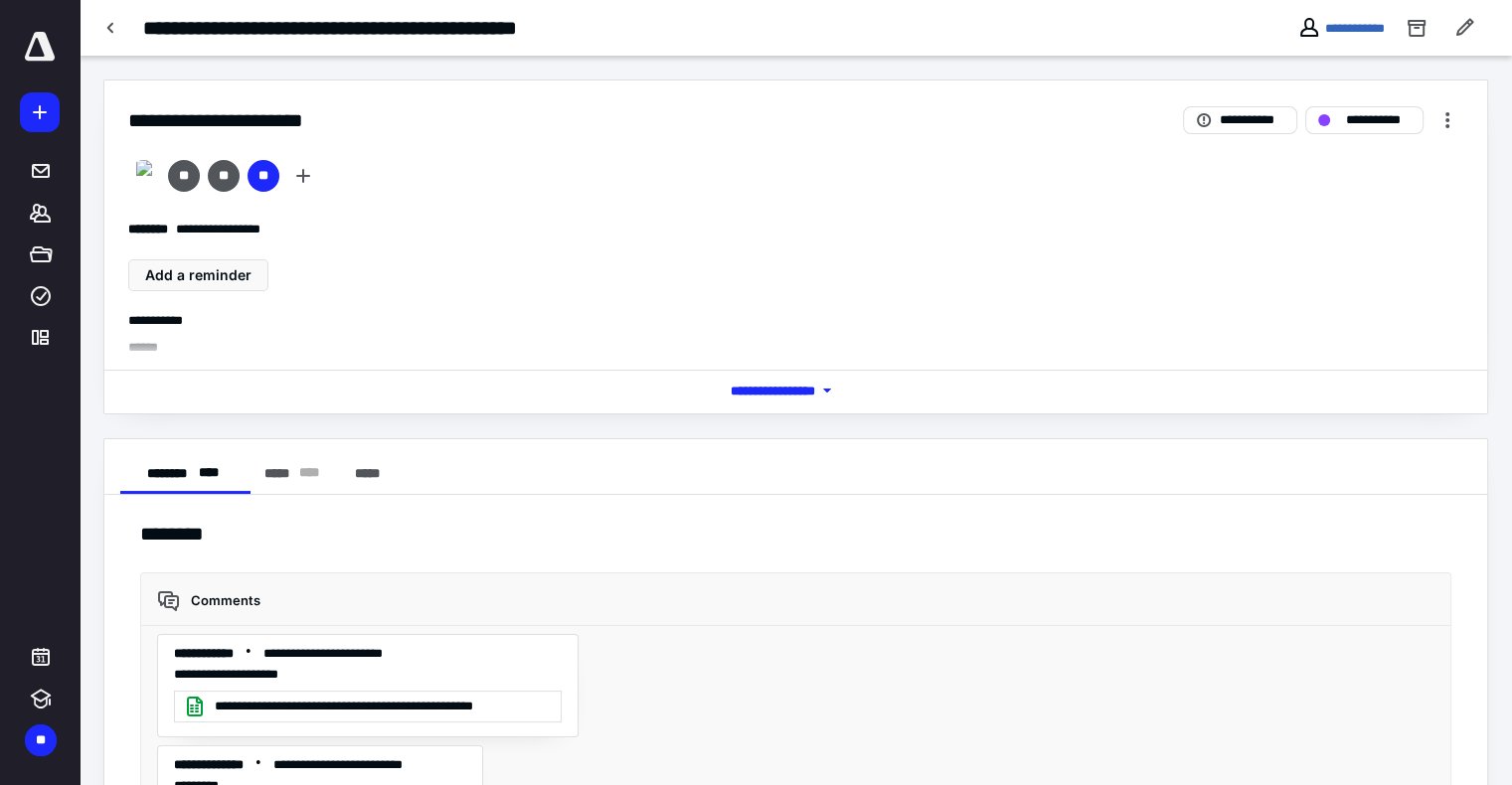 scroll, scrollTop: 4237, scrollLeft: 0, axis: vertical 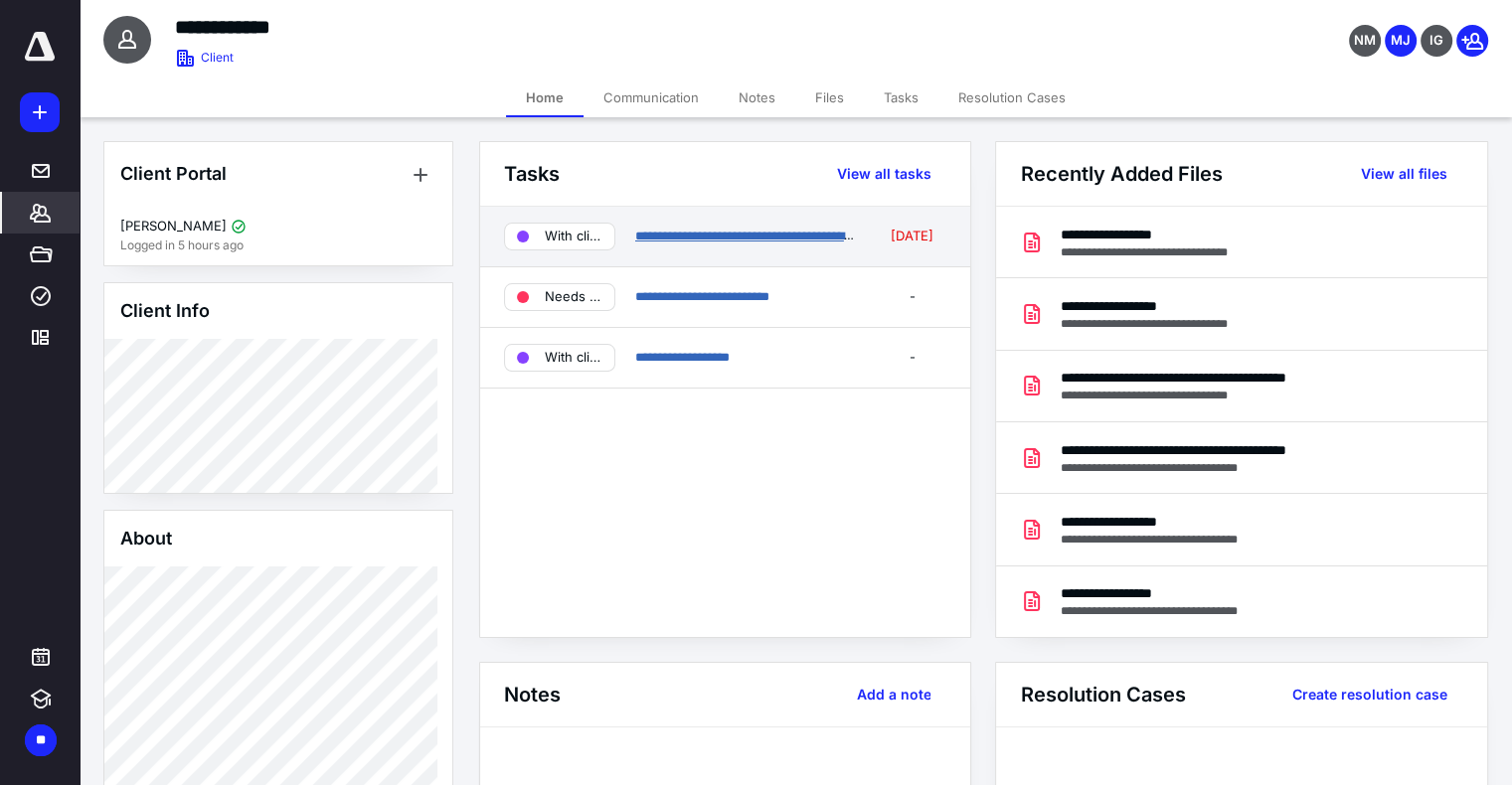 click on "**********" at bounding box center (752, 236) 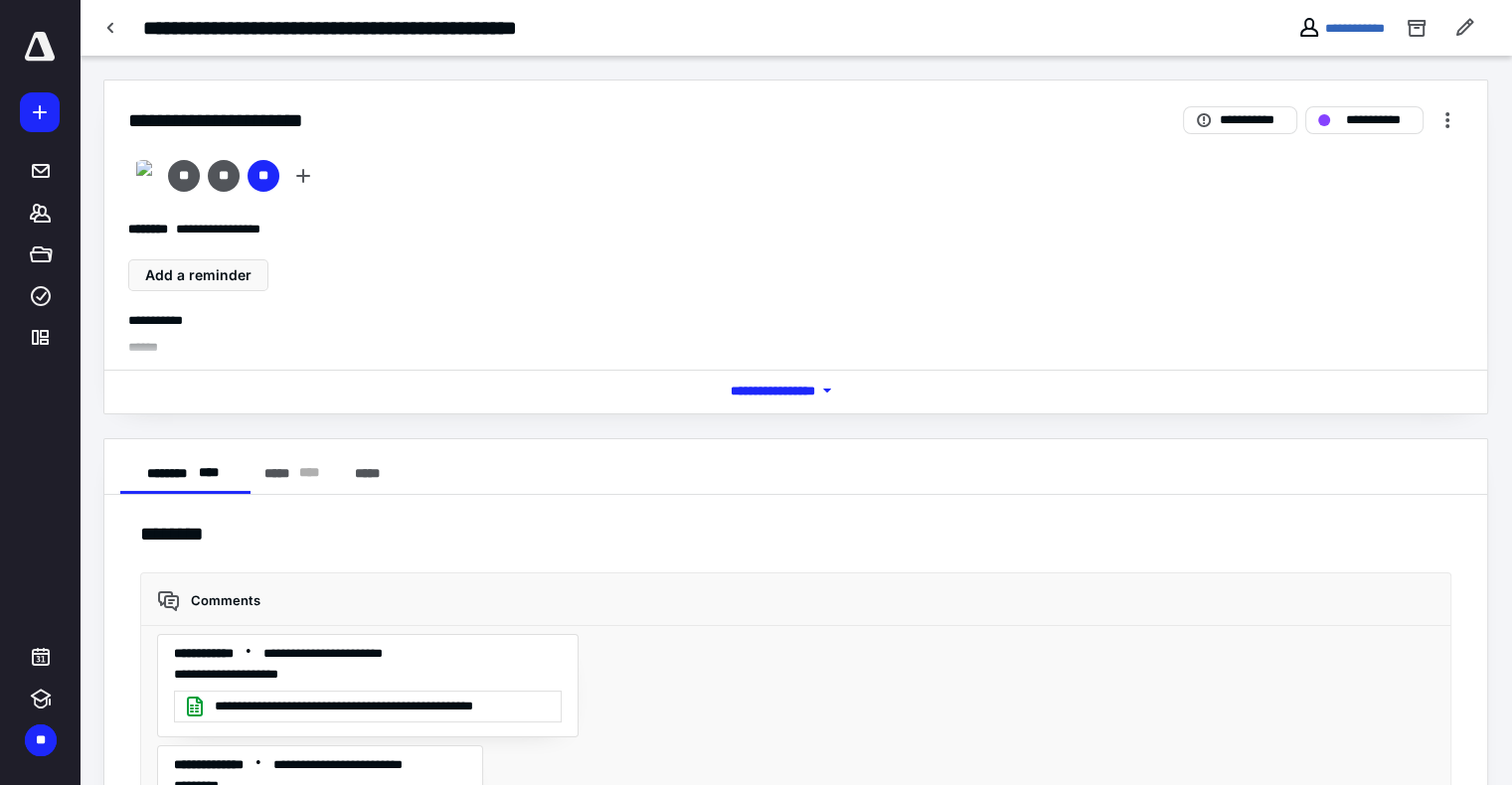 scroll, scrollTop: 4237, scrollLeft: 0, axis: vertical 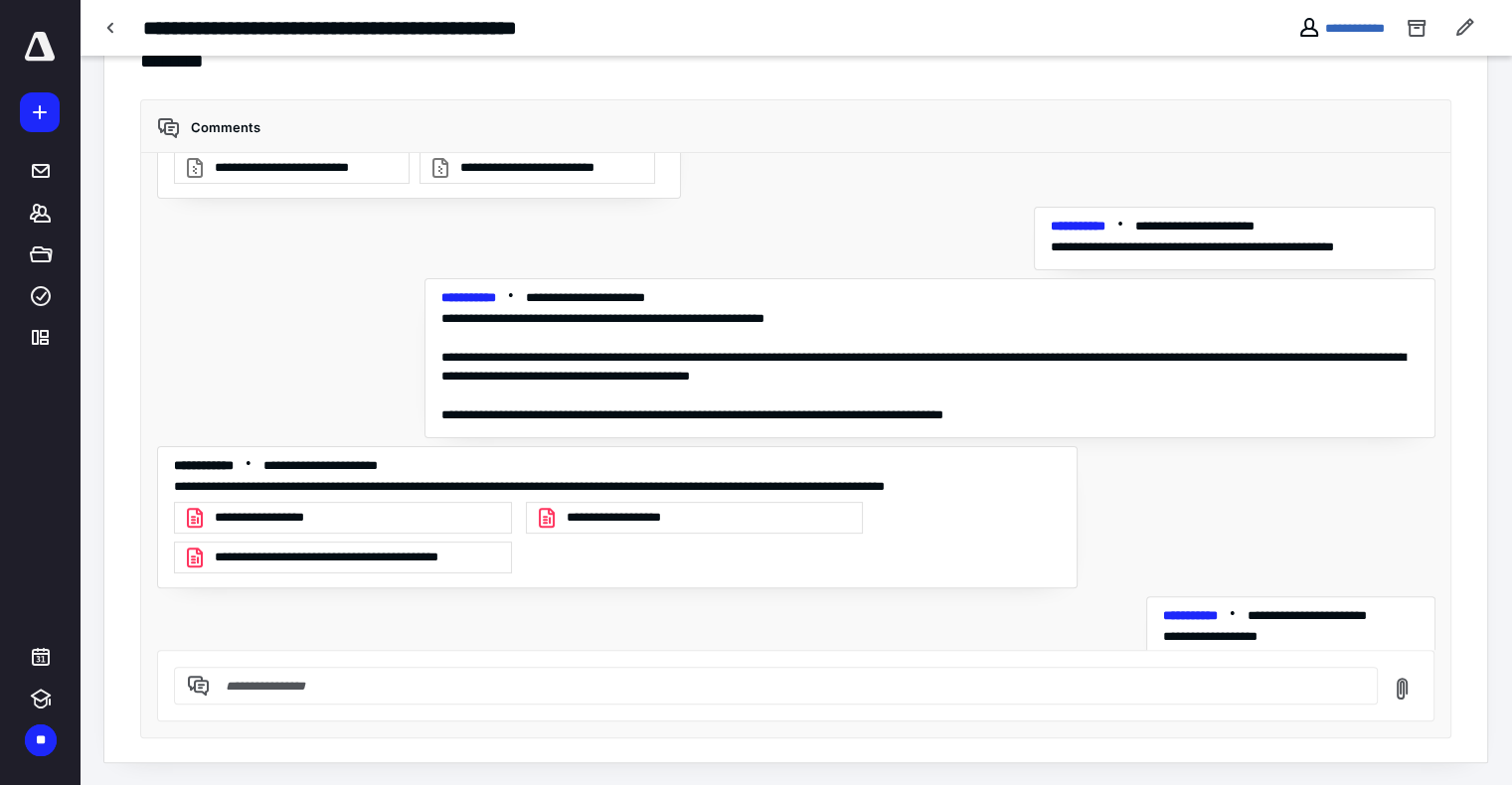 click at bounding box center (787, 686) 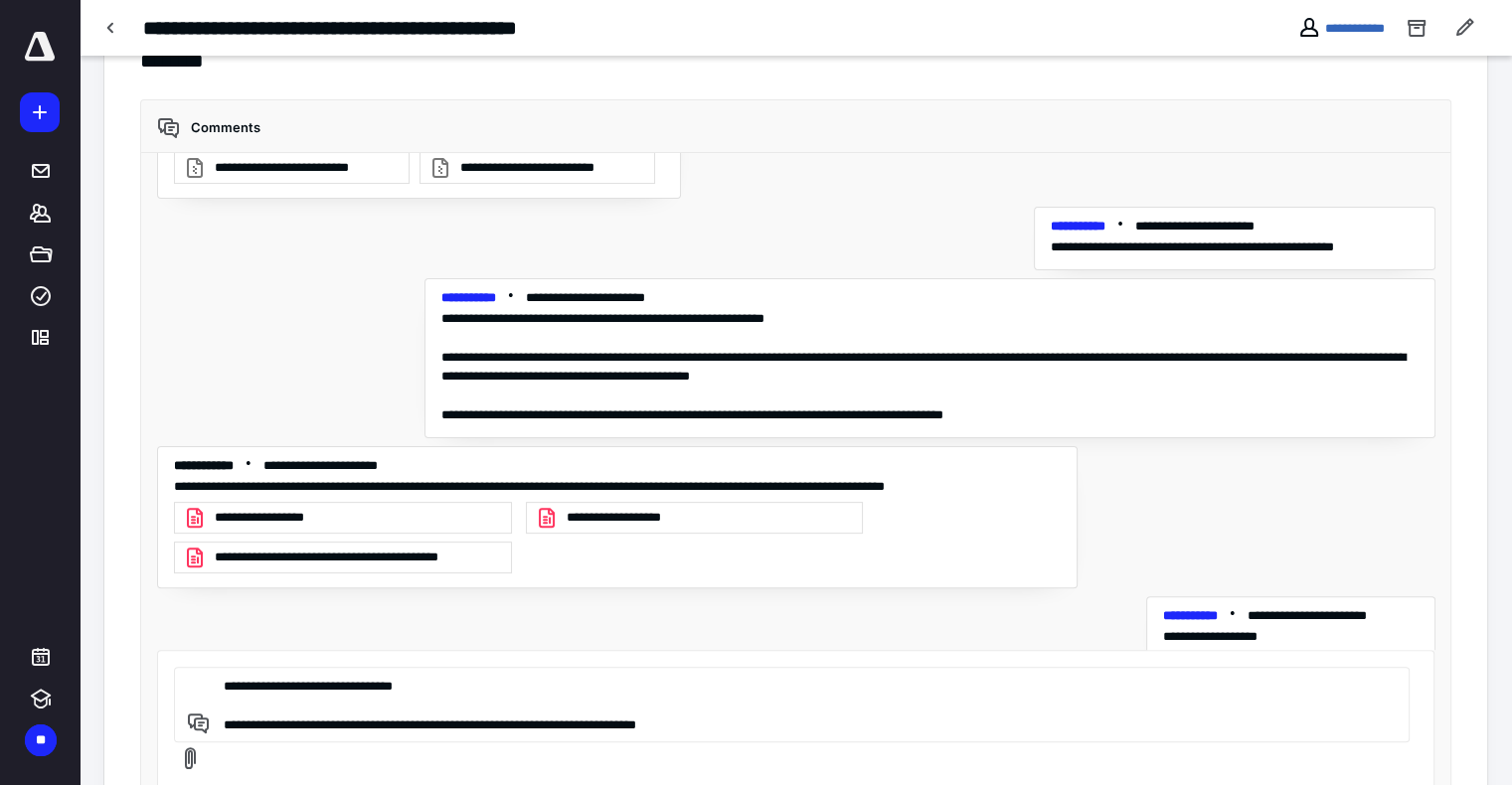 click on "**********" at bounding box center [788, 705] 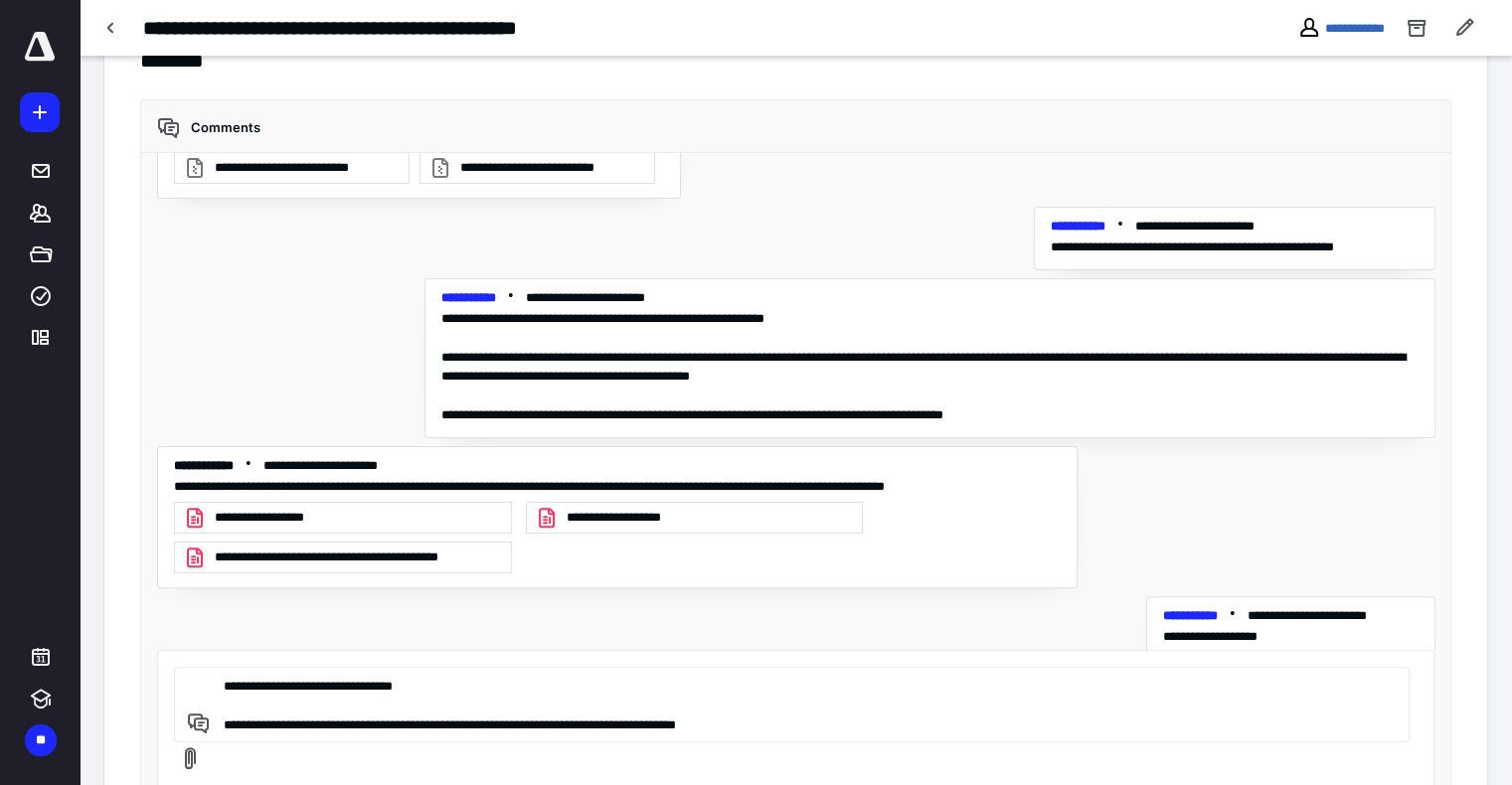 click on "**********" at bounding box center (788, 705) 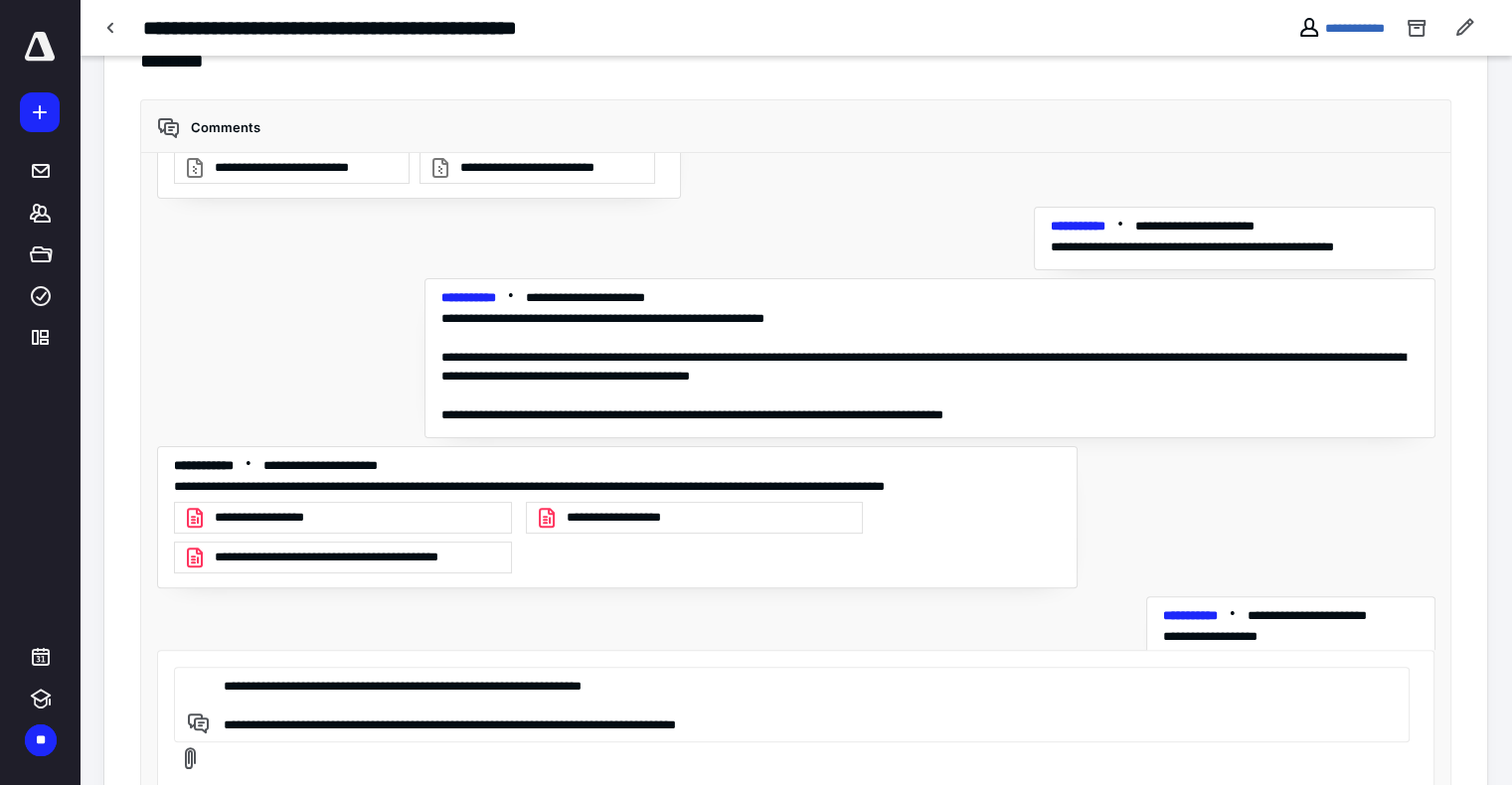 drag, startPoint x: 438, startPoint y: 680, endPoint x: 518, endPoint y: 680, distance: 80 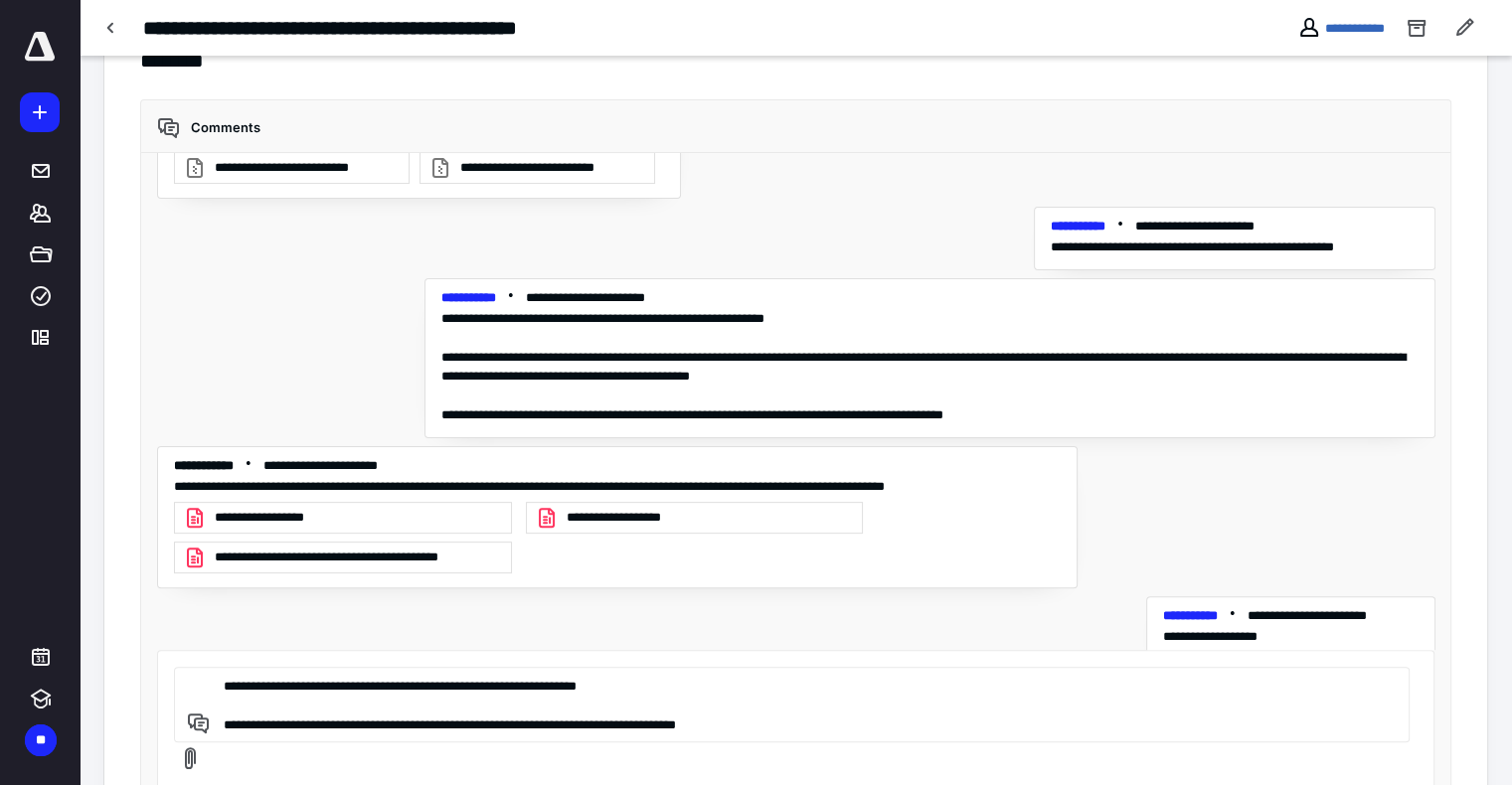 click on "**********" at bounding box center [788, 705] 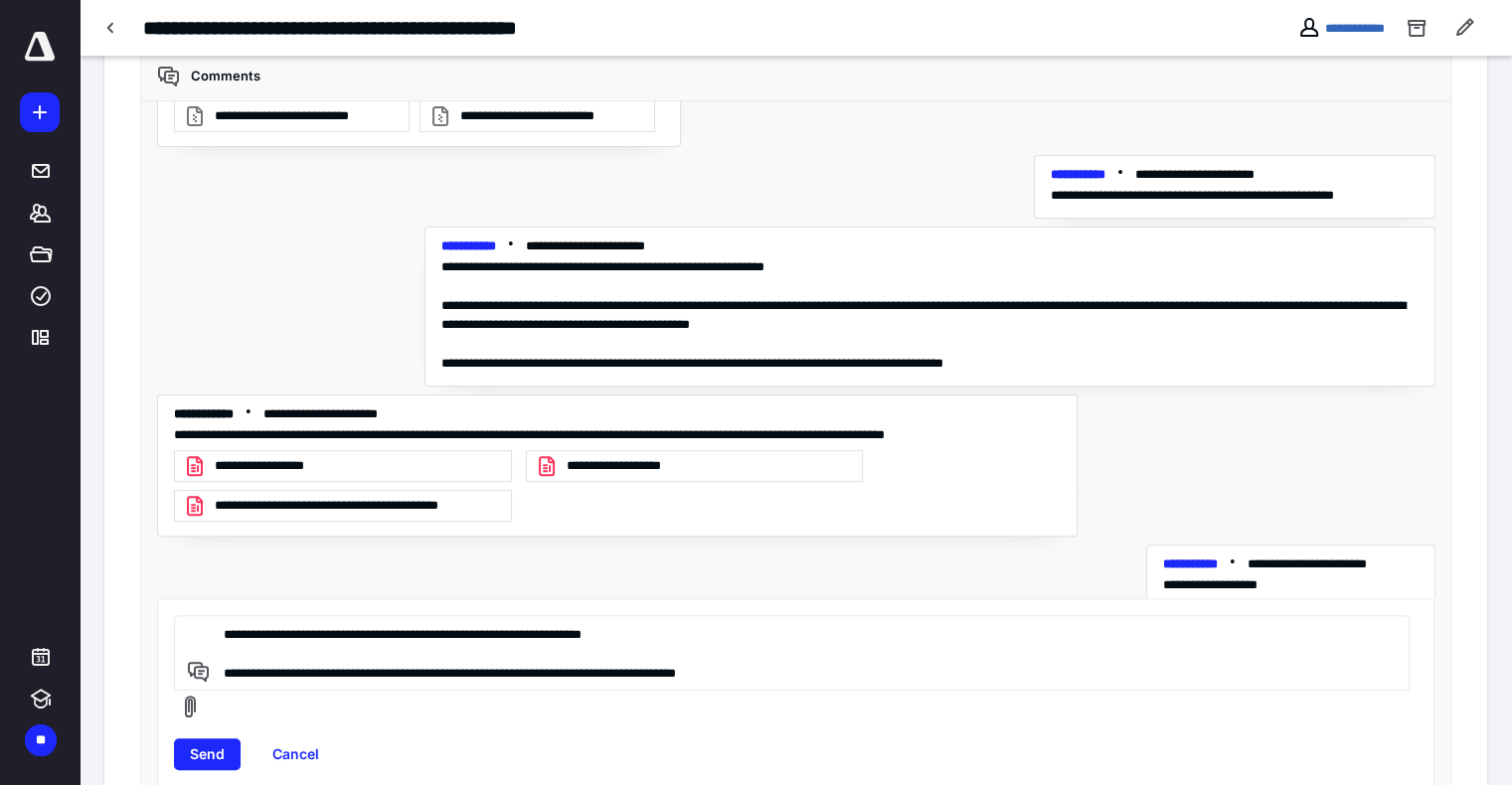 scroll, scrollTop: 557, scrollLeft: 0, axis: vertical 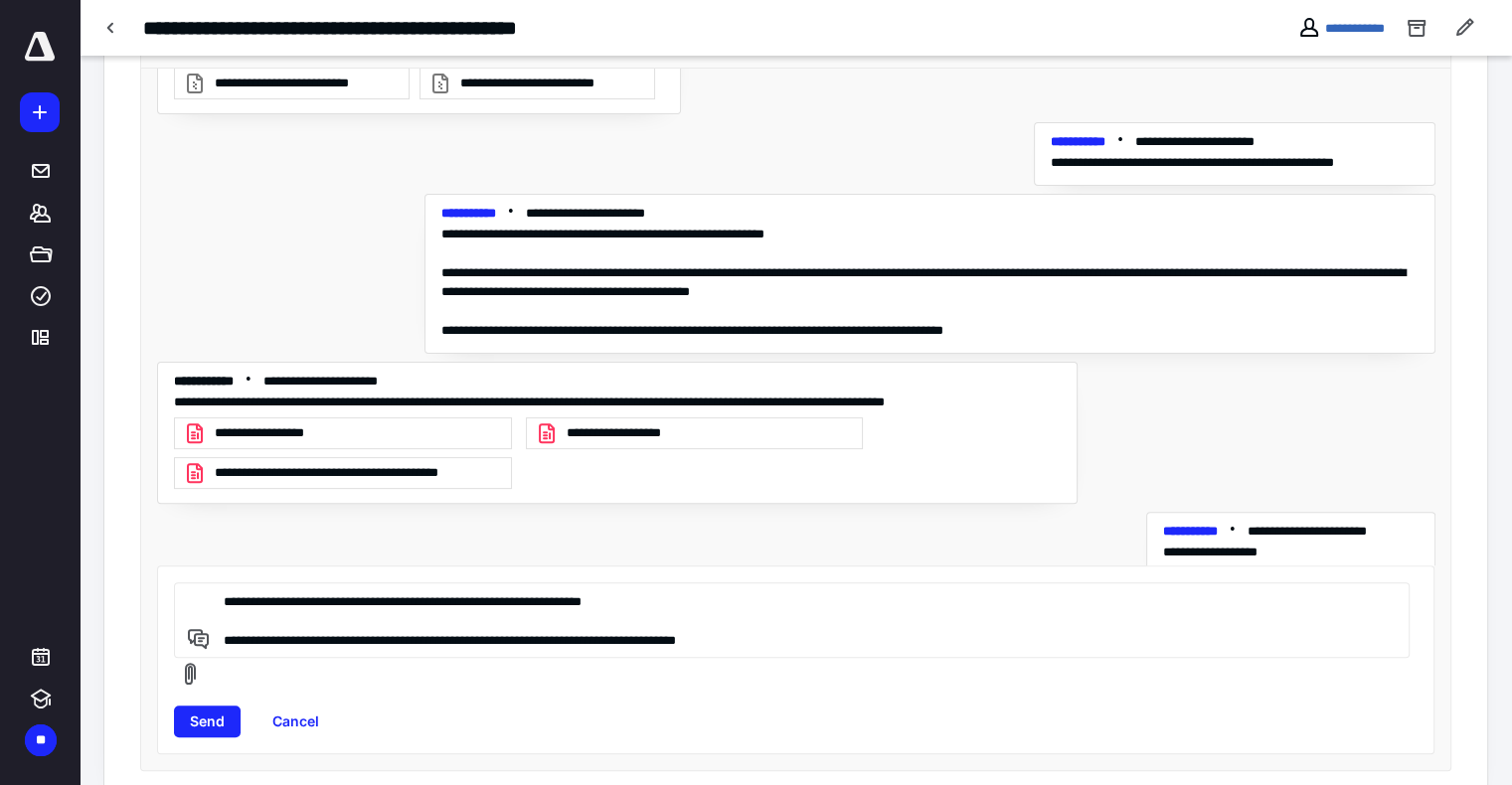 click on "**********" at bounding box center (788, 620) 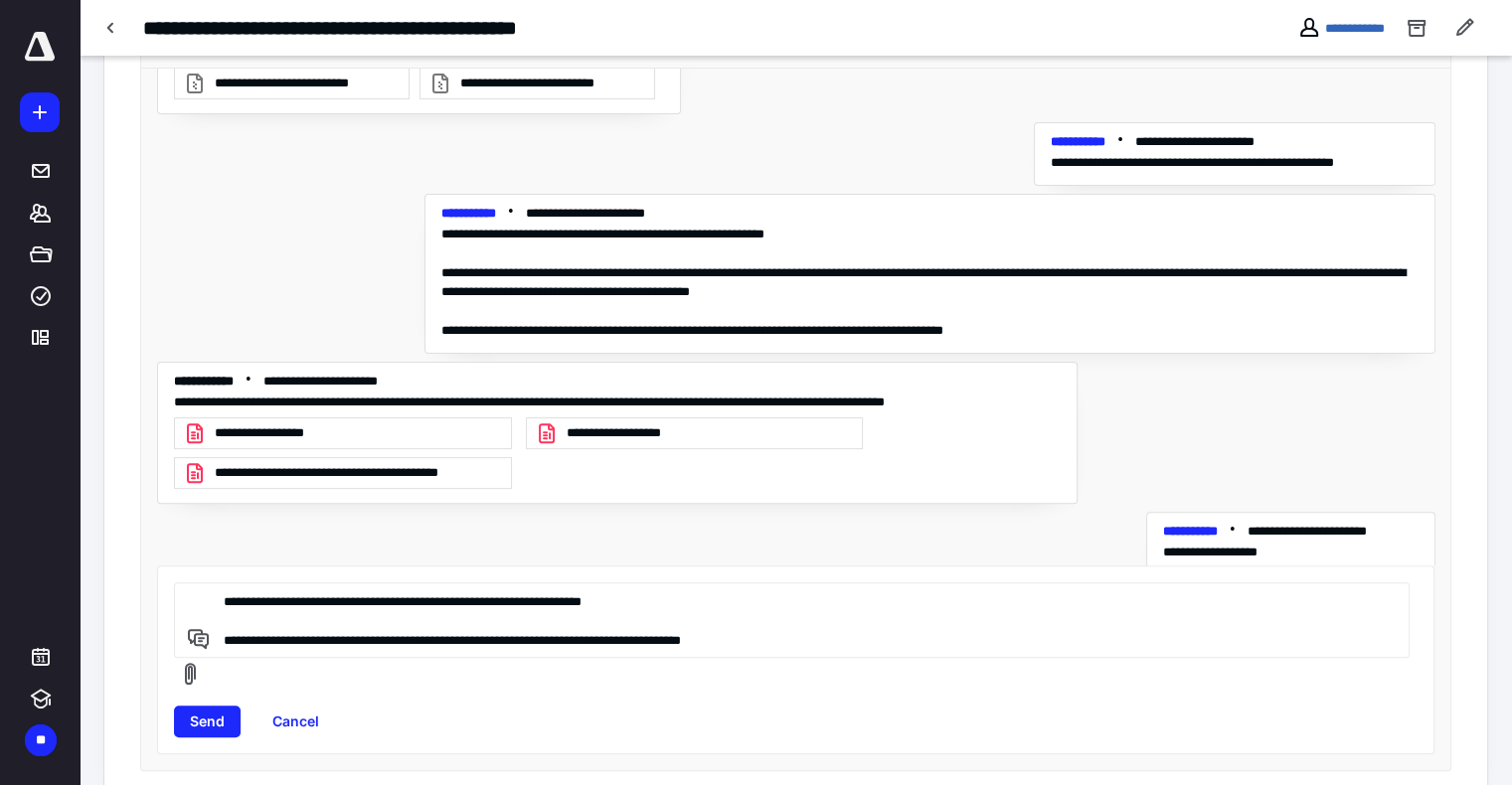 drag, startPoint x: 219, startPoint y: 594, endPoint x: 862, endPoint y: 657, distance: 646.08 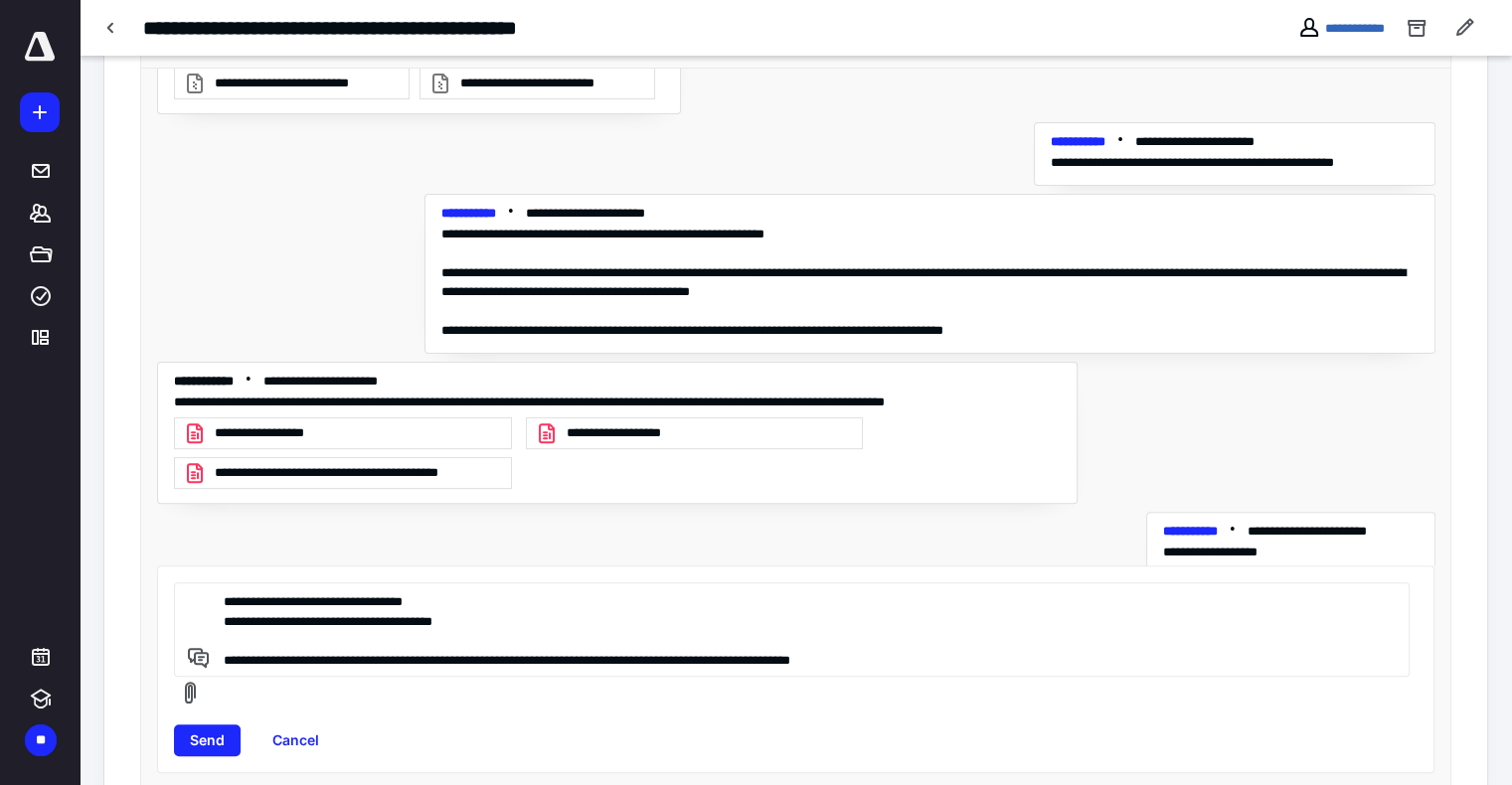 scroll, scrollTop: 576, scrollLeft: 0, axis: vertical 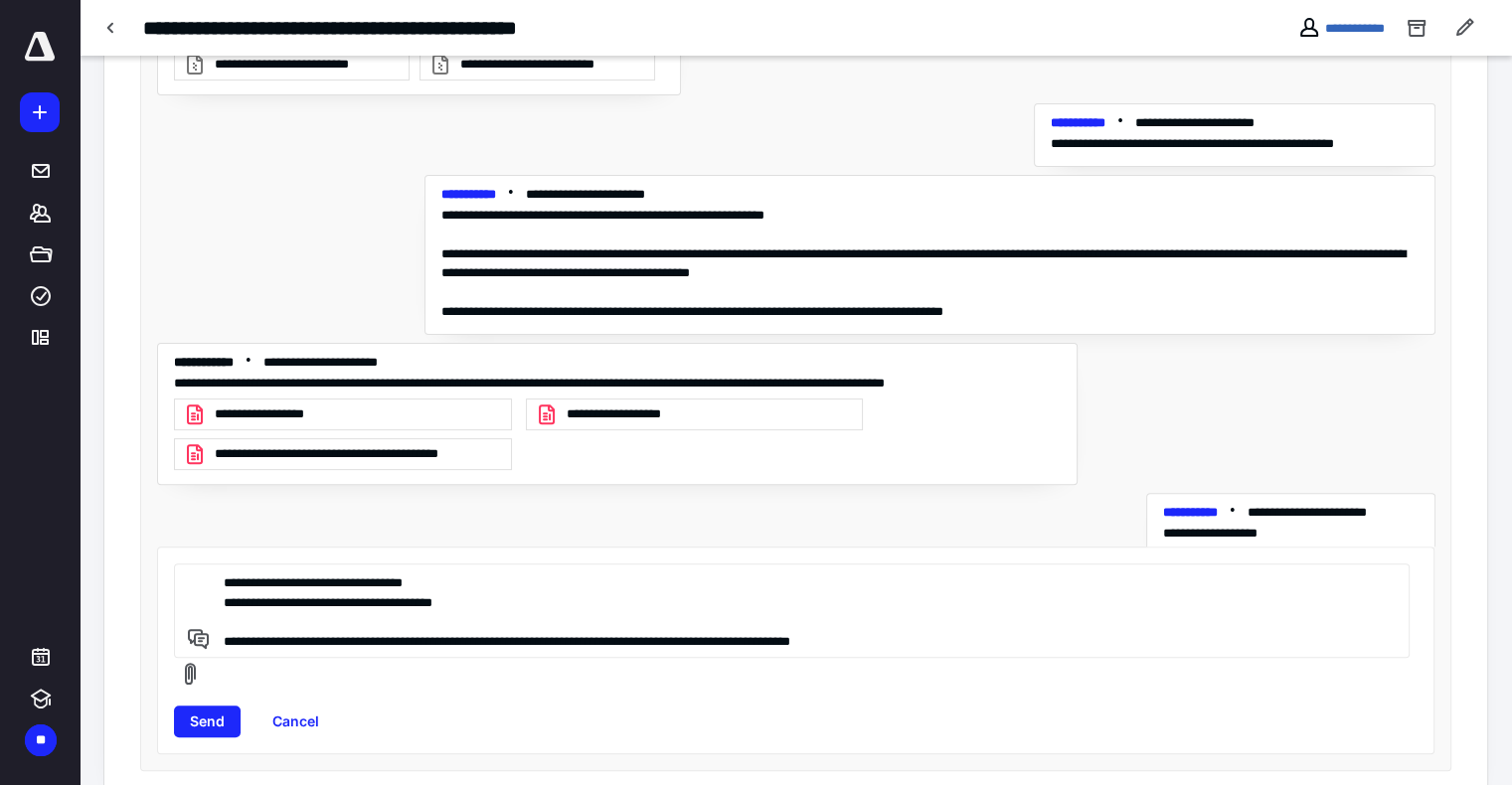 type on "**********" 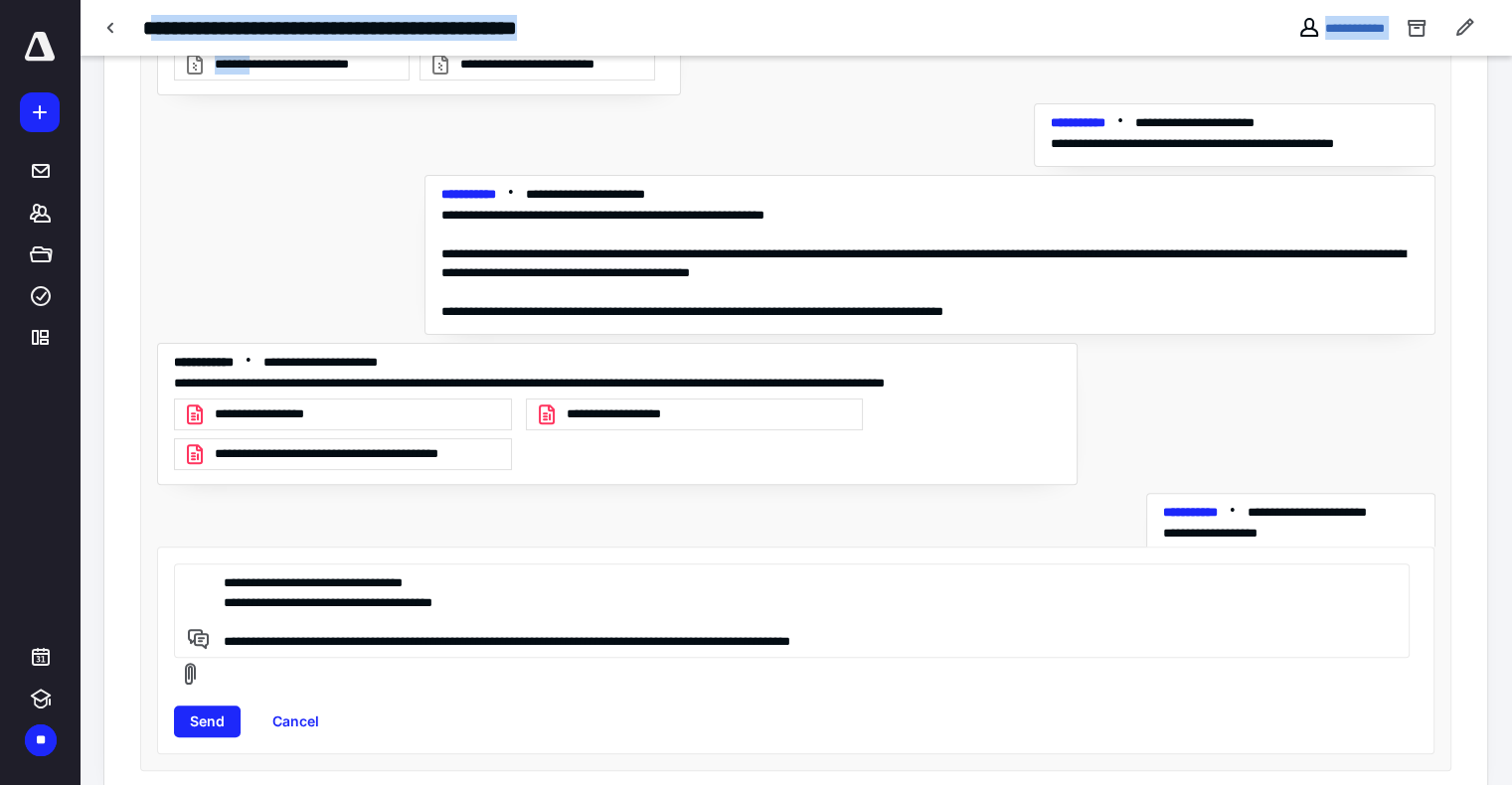 drag, startPoint x: 155, startPoint y: 26, endPoint x: 265, endPoint y: 61, distance: 115.43396 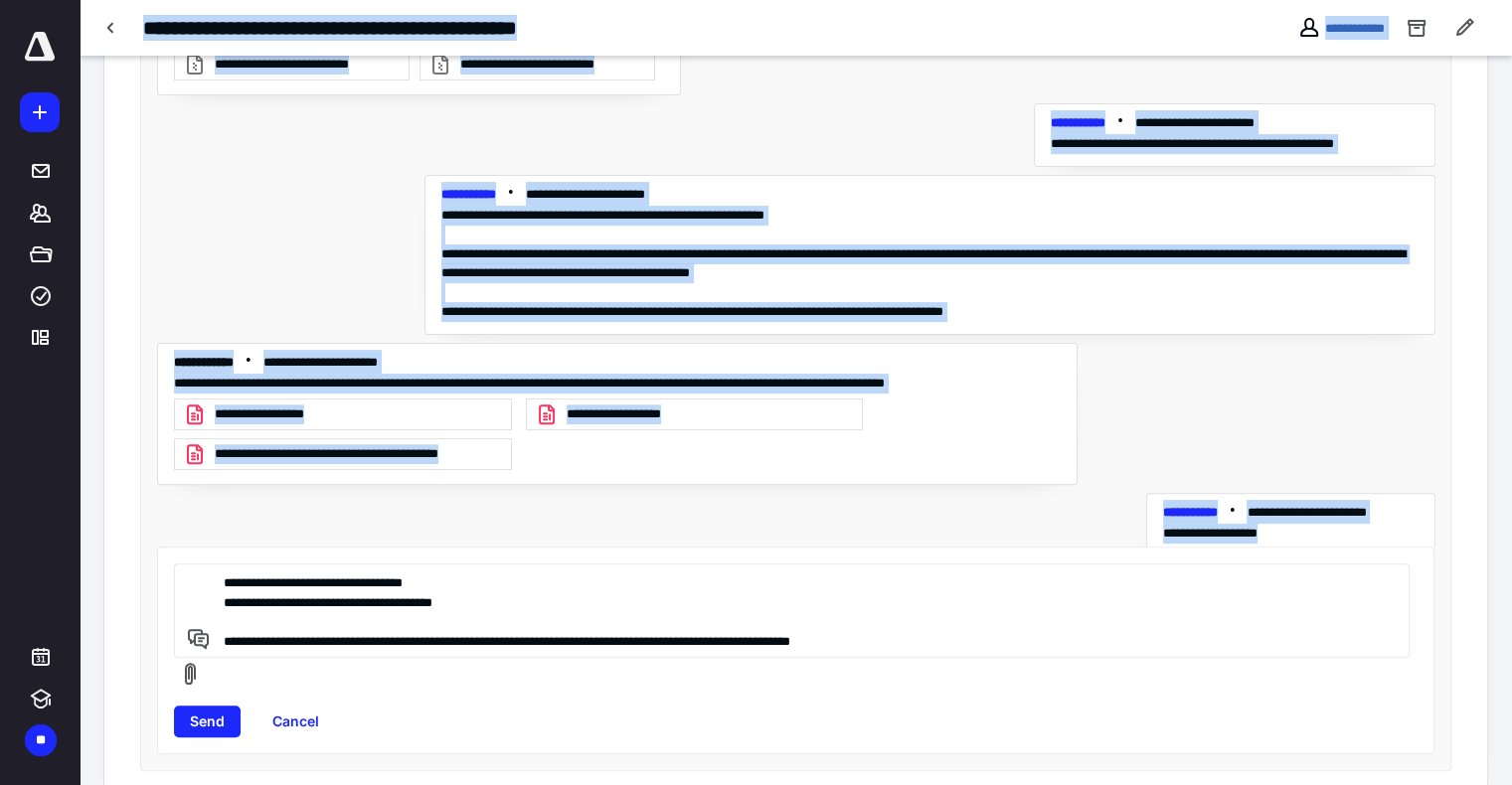 drag, startPoint x: 135, startPoint y: 26, endPoint x: 493, endPoint y: 539, distance: 625.5661 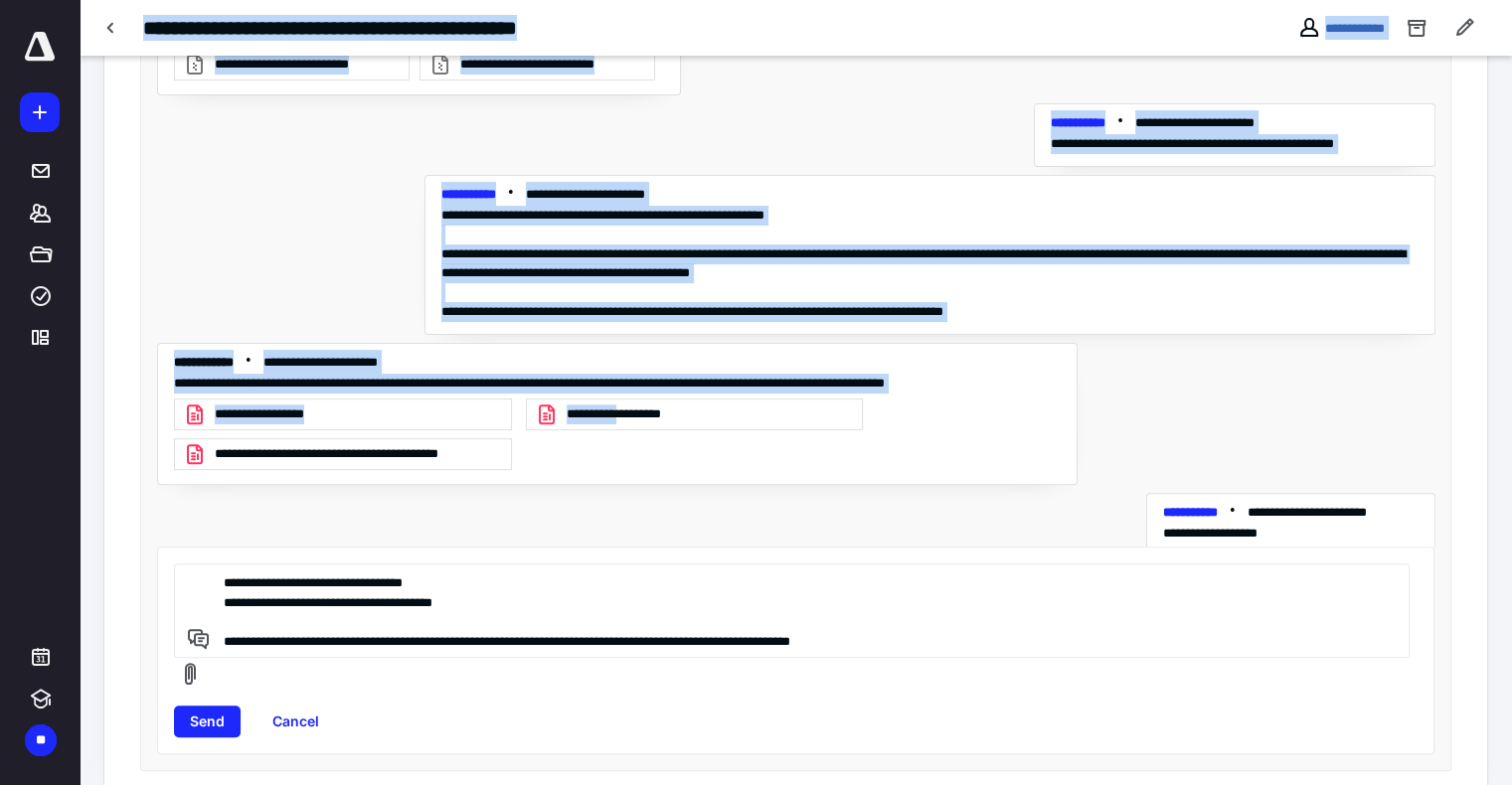drag, startPoint x: 137, startPoint y: 30, endPoint x: 629, endPoint y: 489, distance: 672.8633 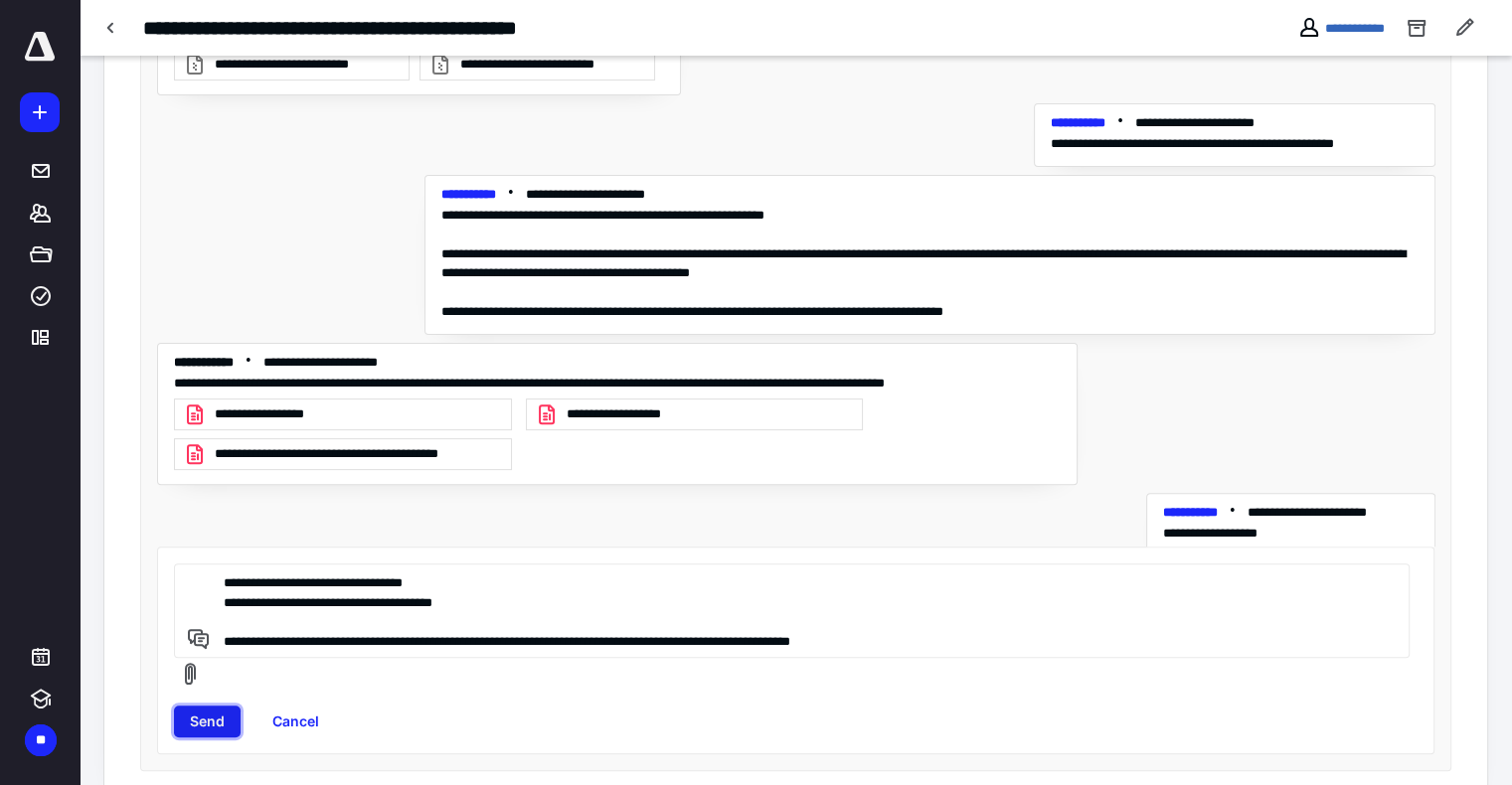click on "Send" at bounding box center [207, 721] 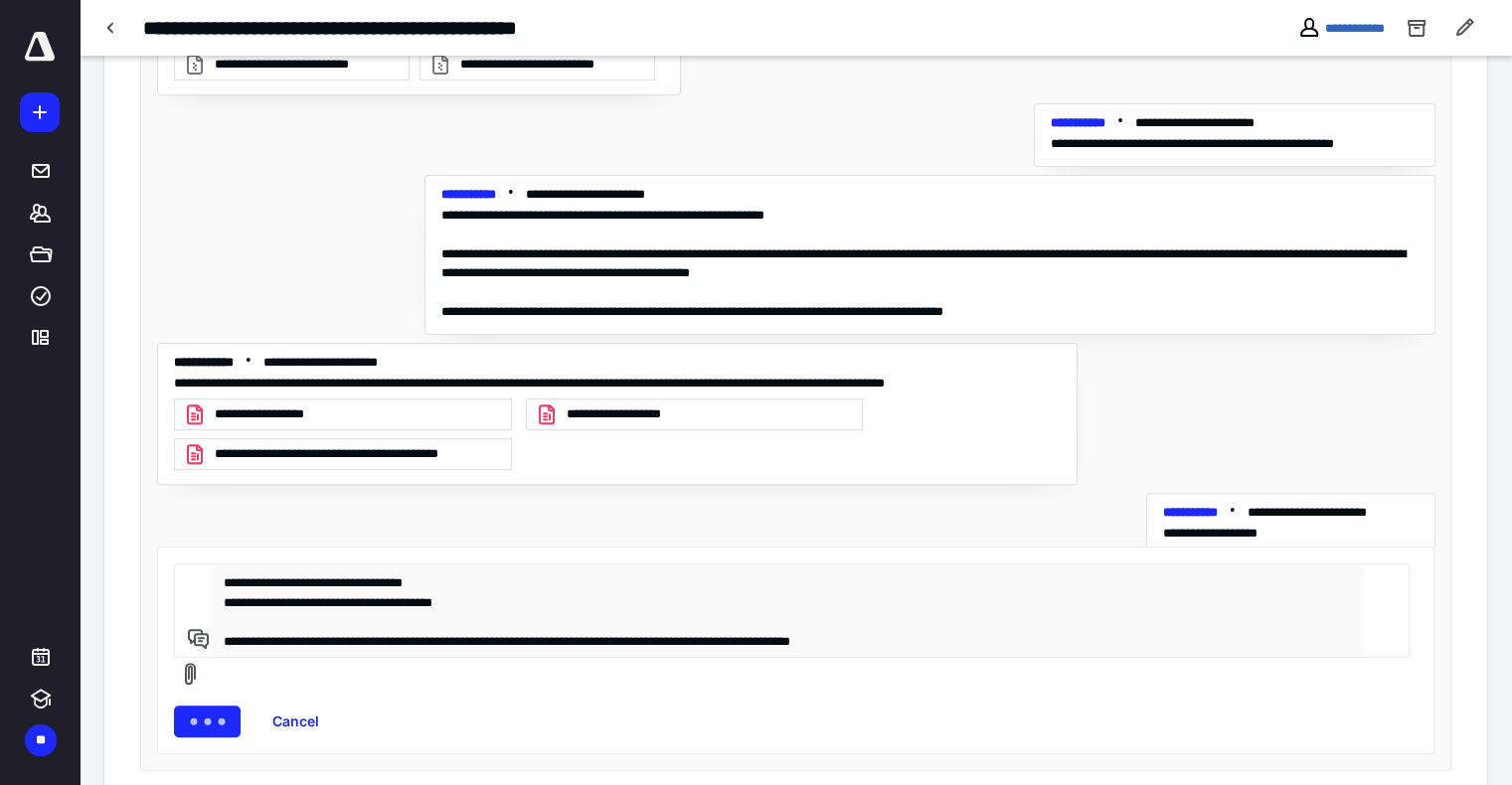 type 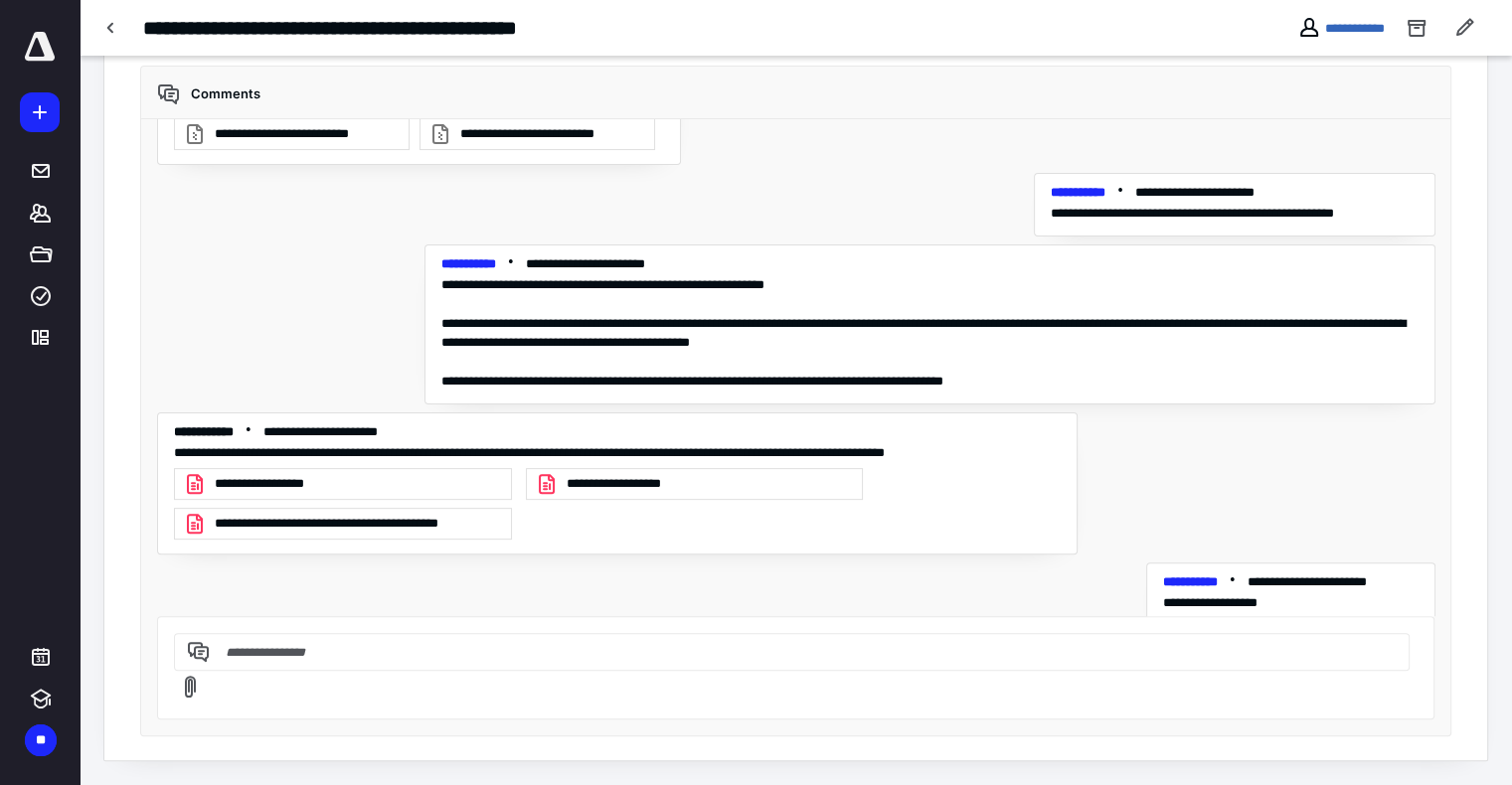 scroll, scrollTop: 473, scrollLeft: 0, axis: vertical 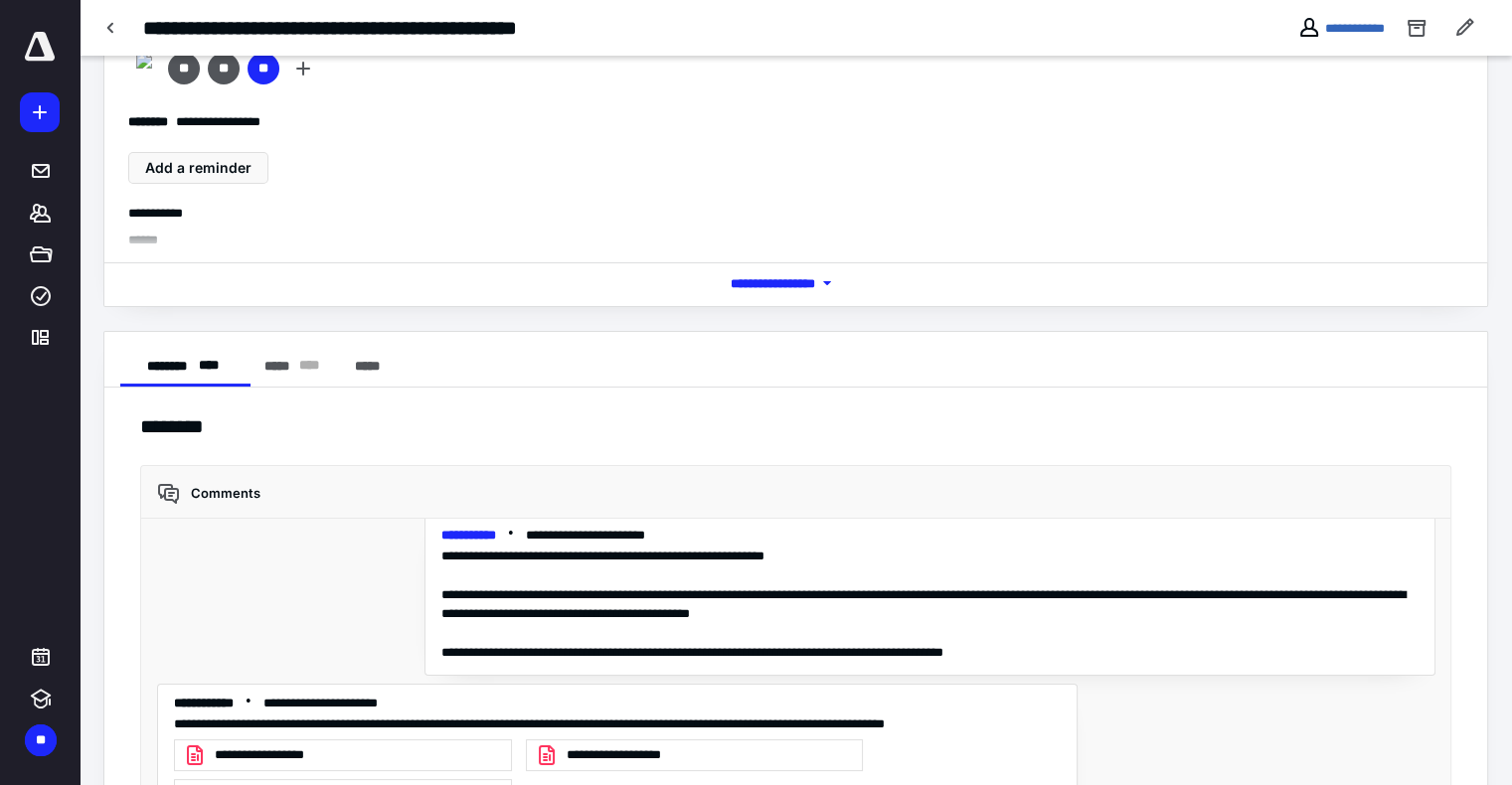 click on "**********" at bounding box center (795, 566) 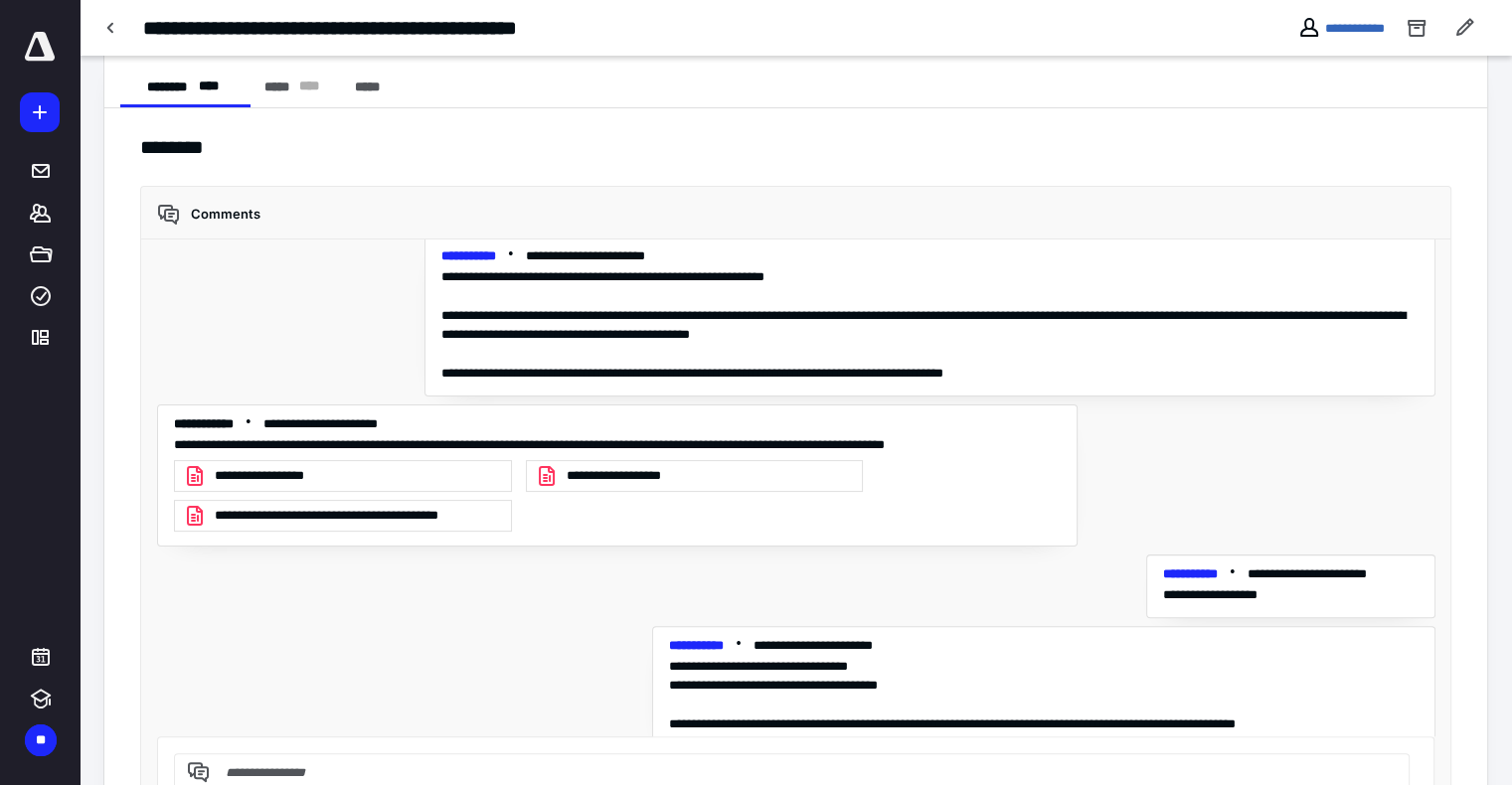 scroll, scrollTop: 473, scrollLeft: 0, axis: vertical 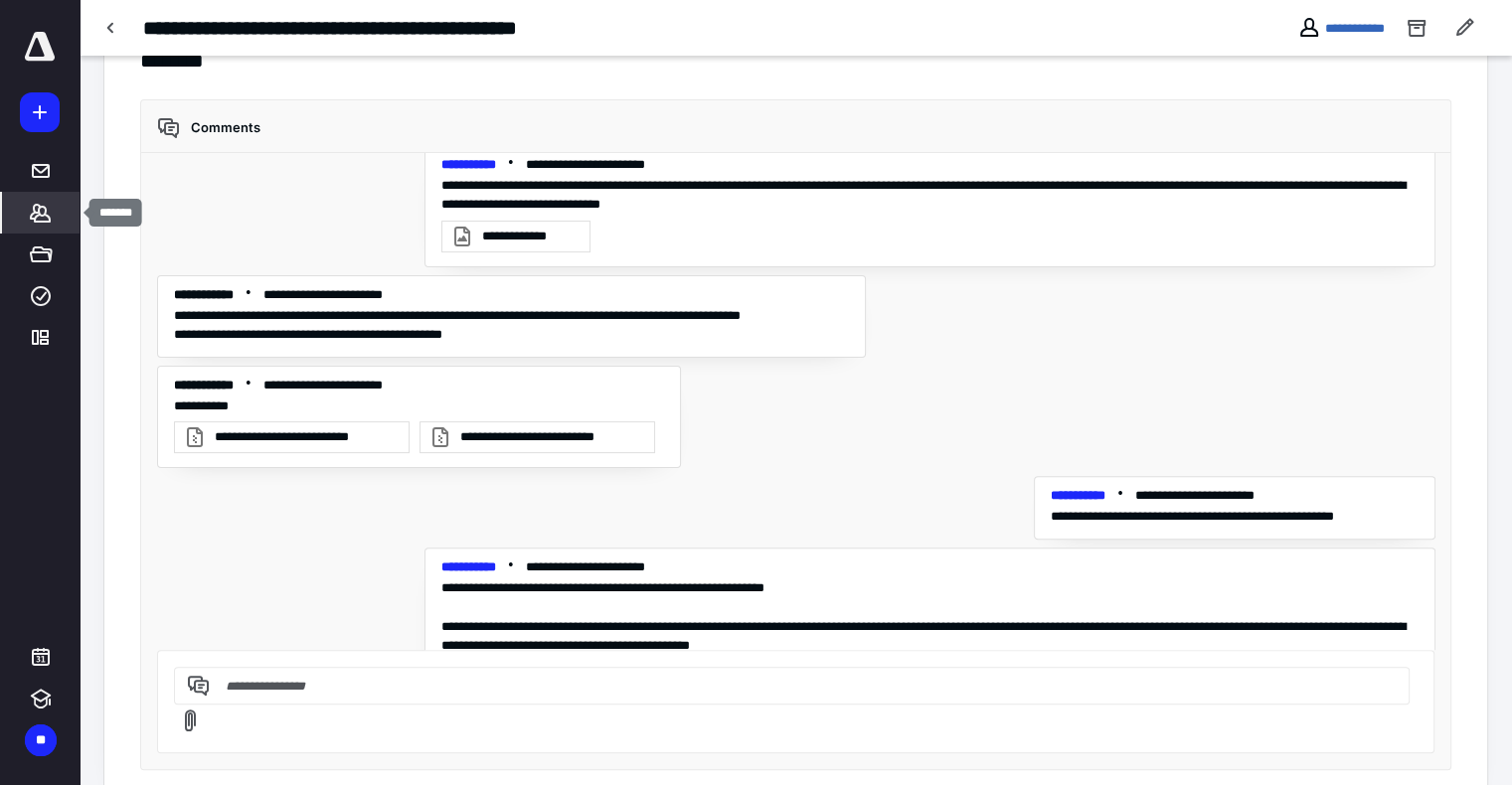 click 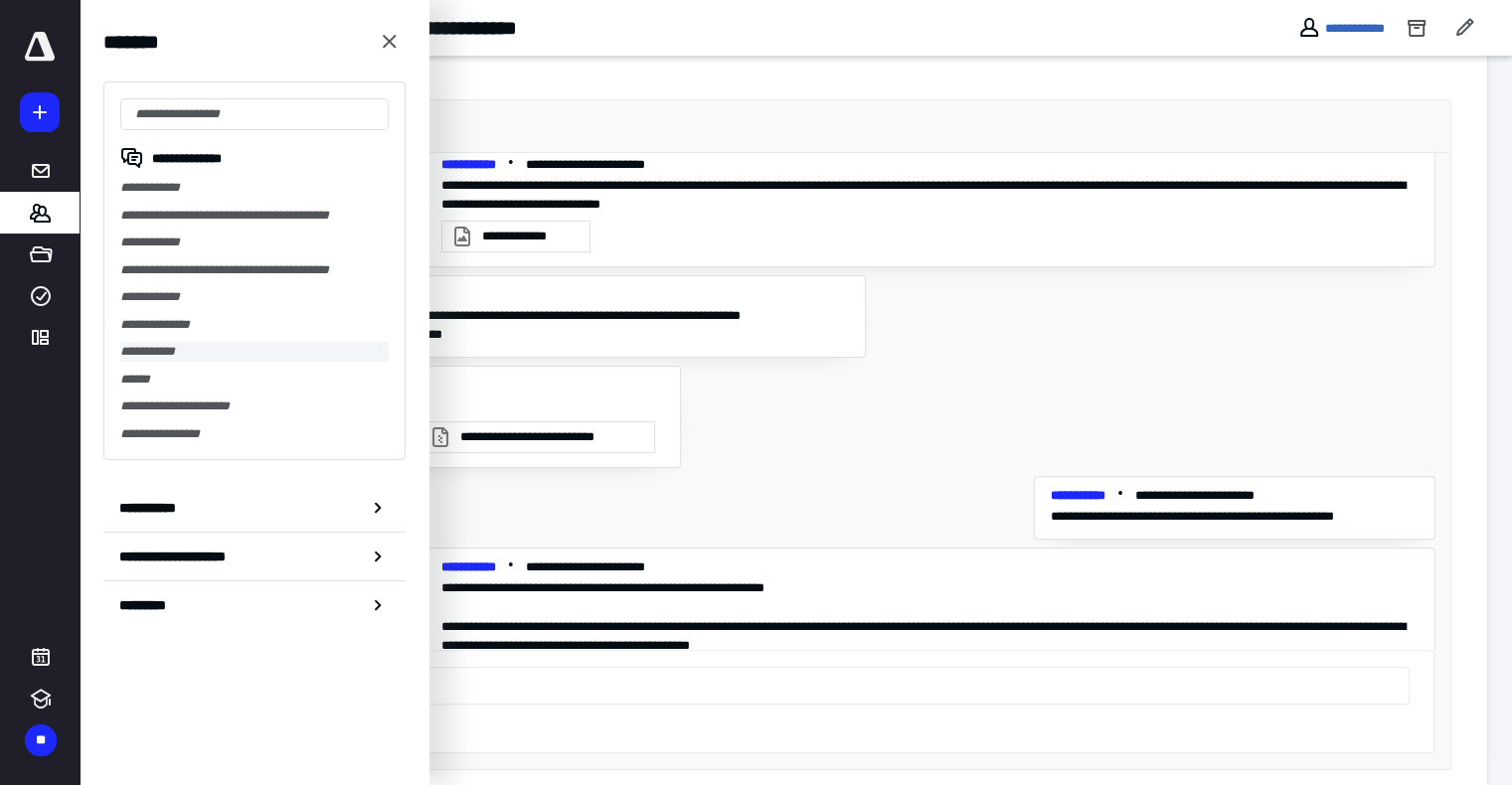 click on "**********" at bounding box center (254, 352) 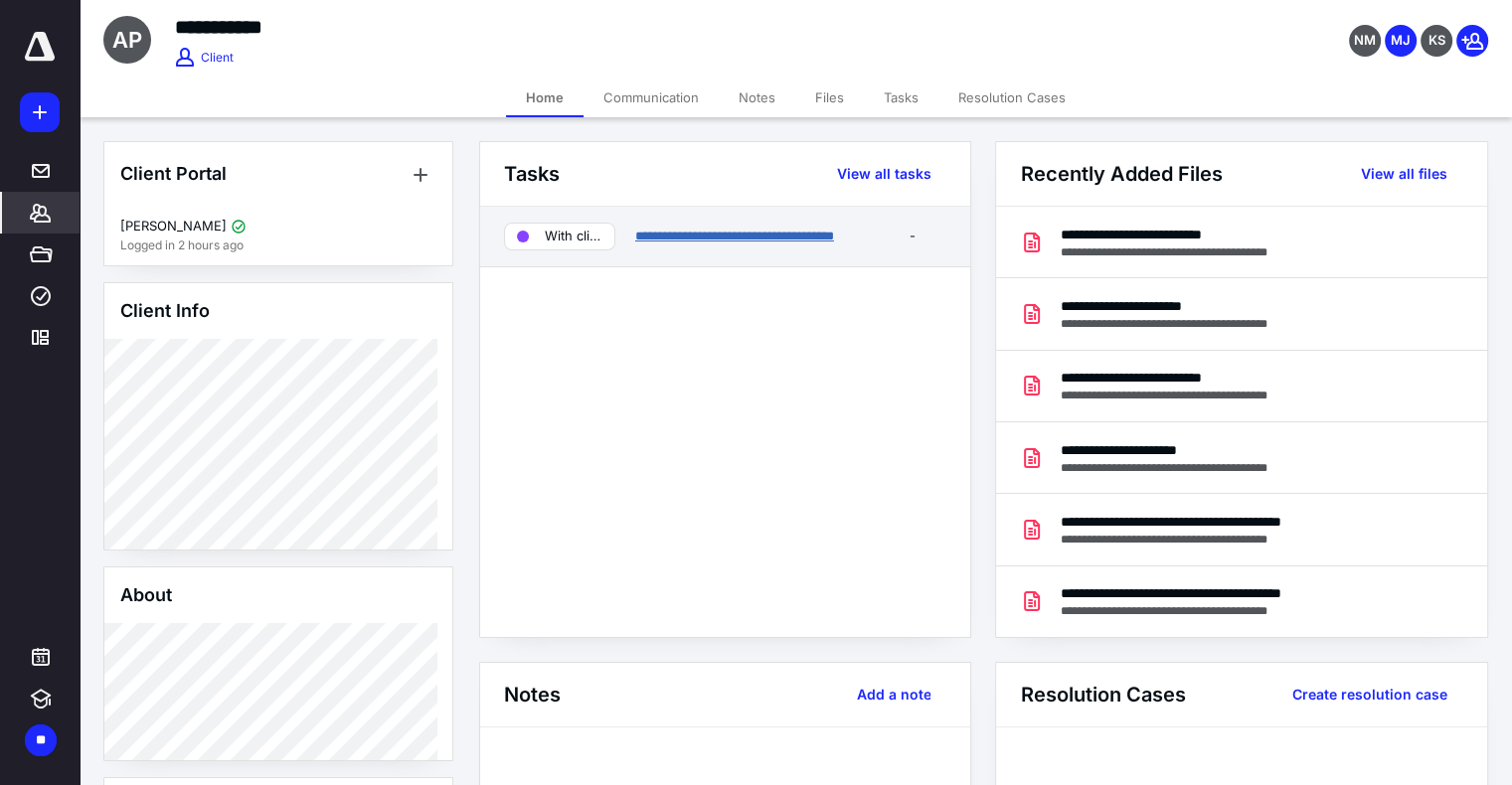 click on "**********" at bounding box center (735, 236) 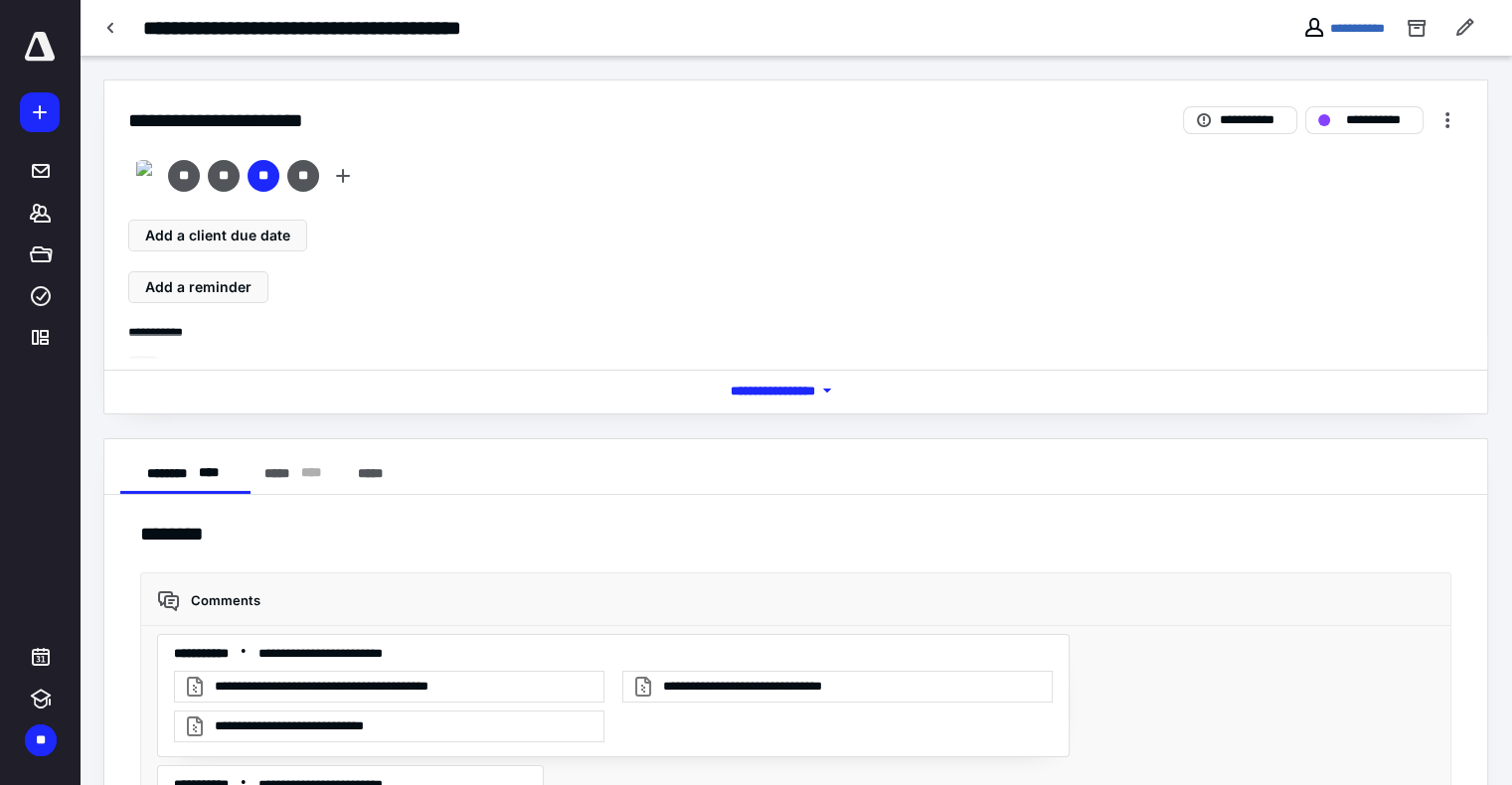 scroll, scrollTop: 8056, scrollLeft: 0, axis: vertical 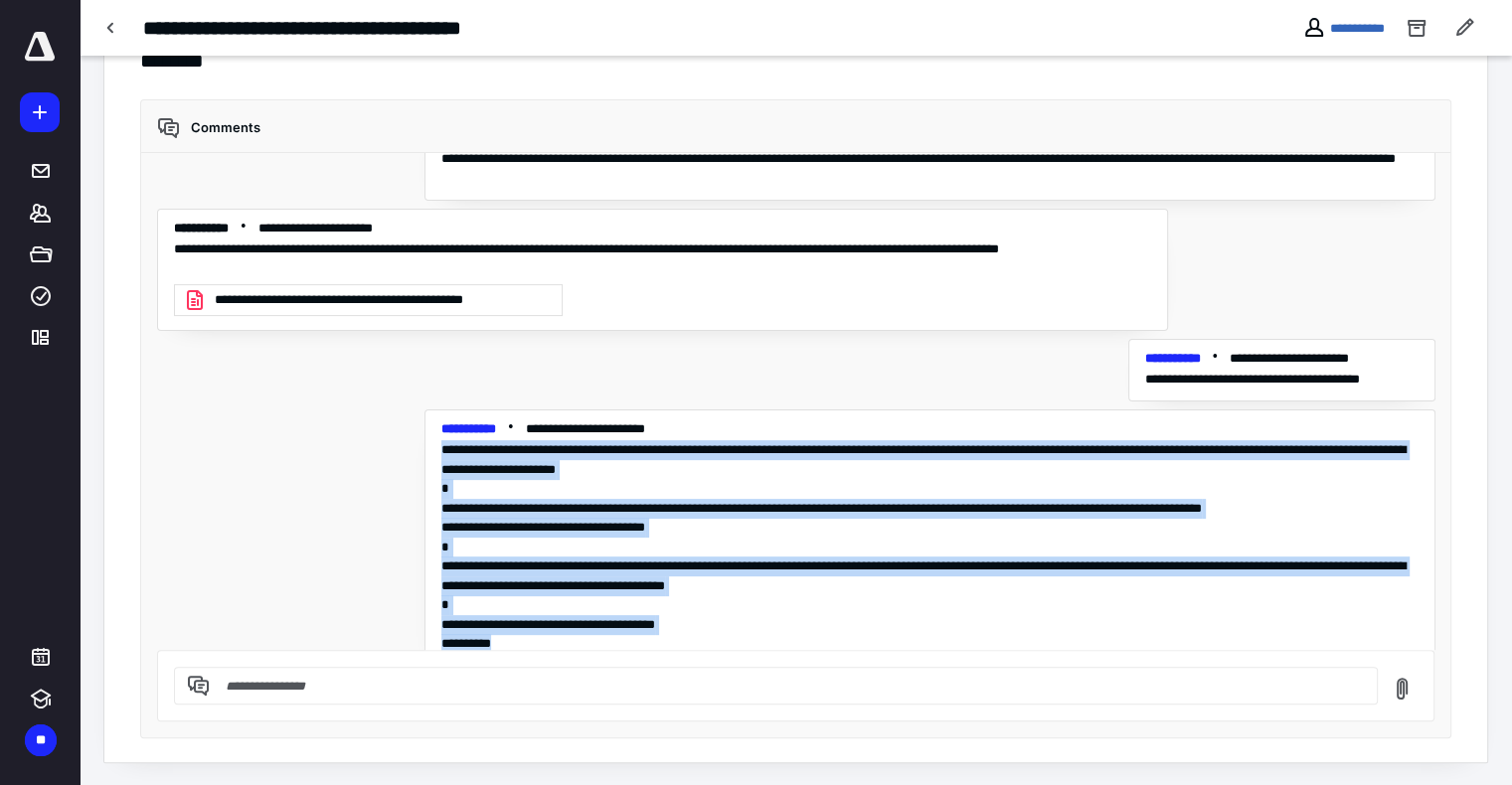 drag, startPoint x: 420, startPoint y: 419, endPoint x: 586, endPoint y: 631, distance: 269.2582 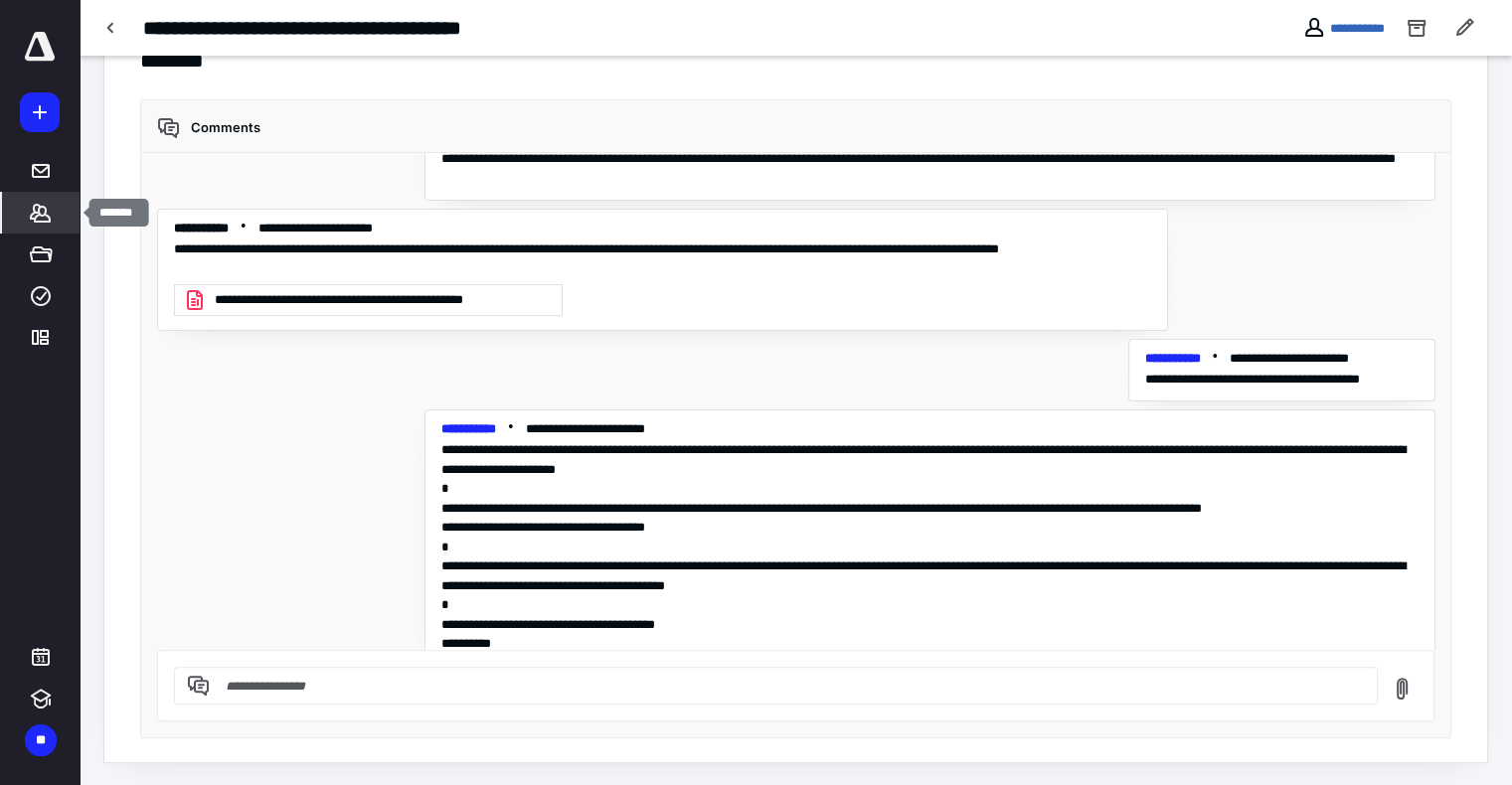 click on "*******" at bounding box center [41, 213] 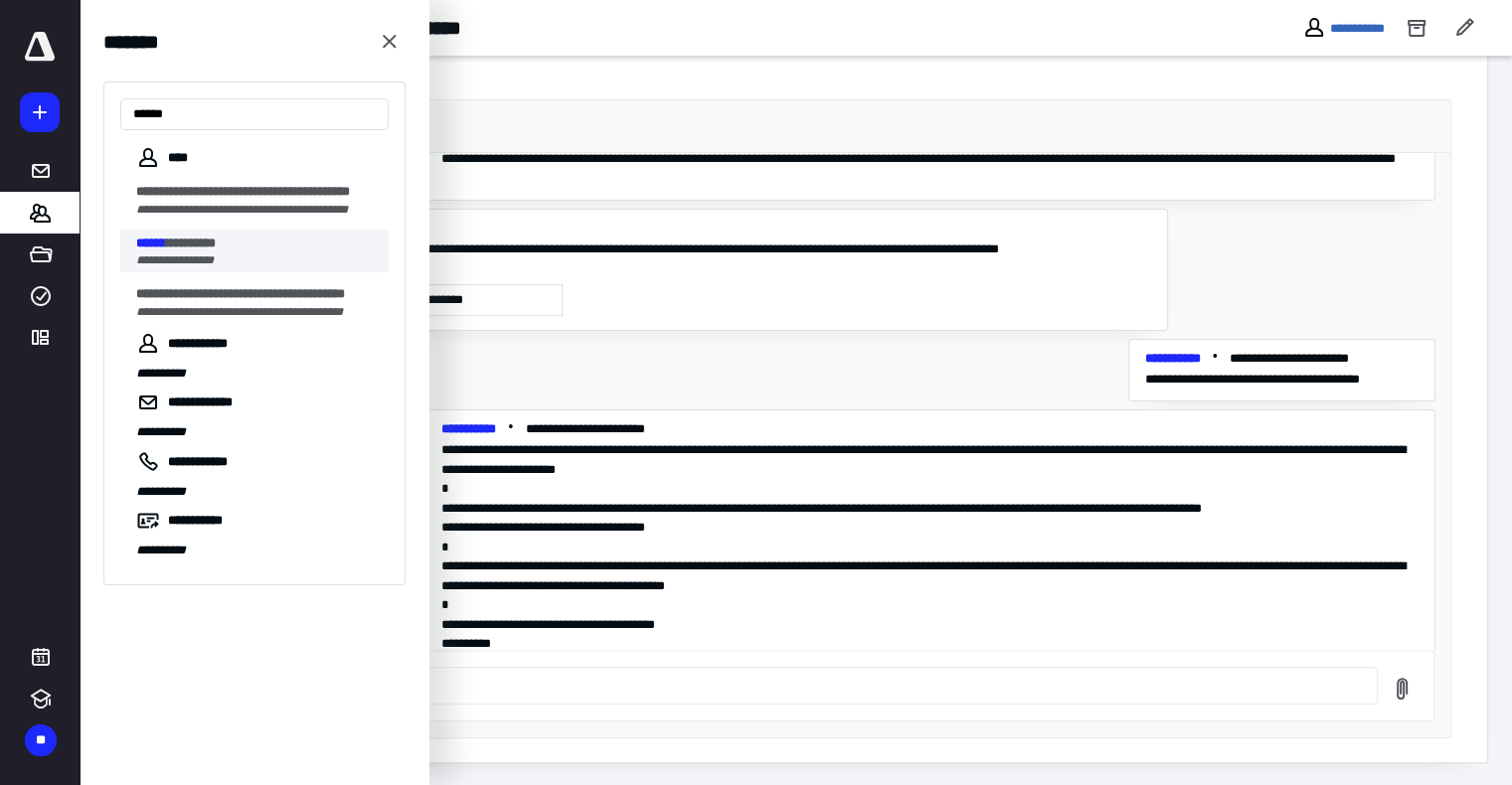 type on "******" 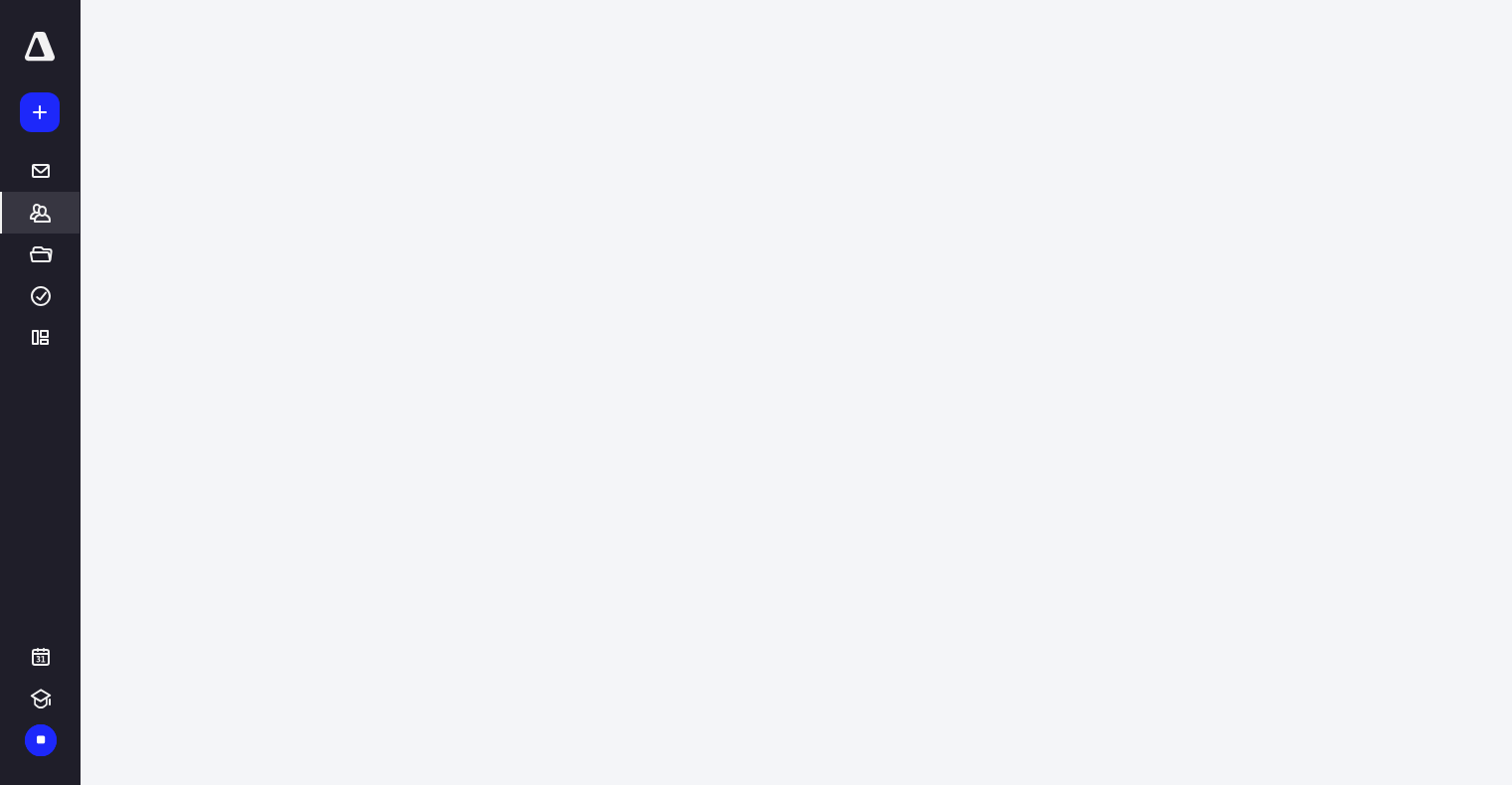scroll, scrollTop: 0, scrollLeft: 0, axis: both 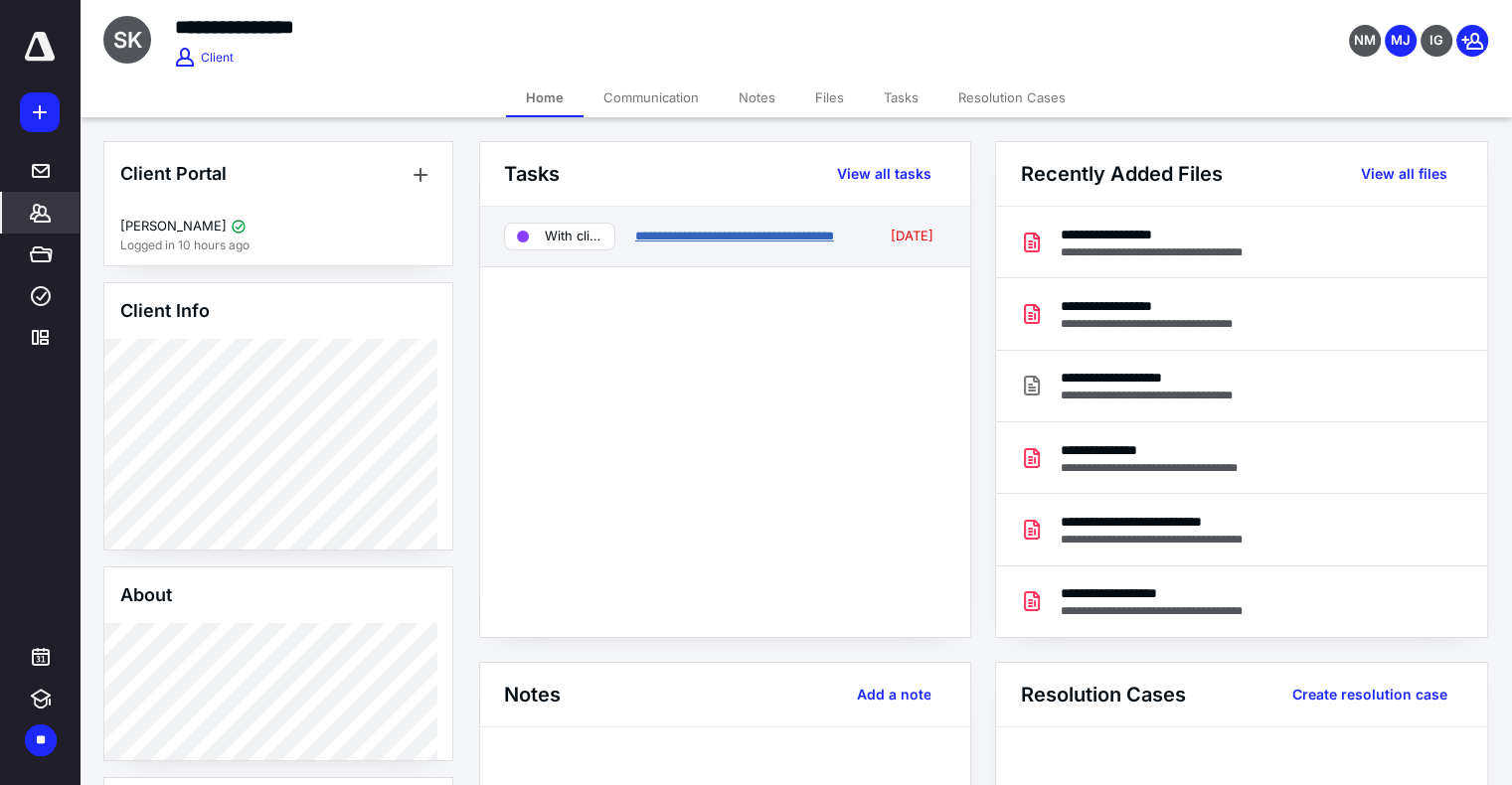 click on "**********" at bounding box center (735, 236) 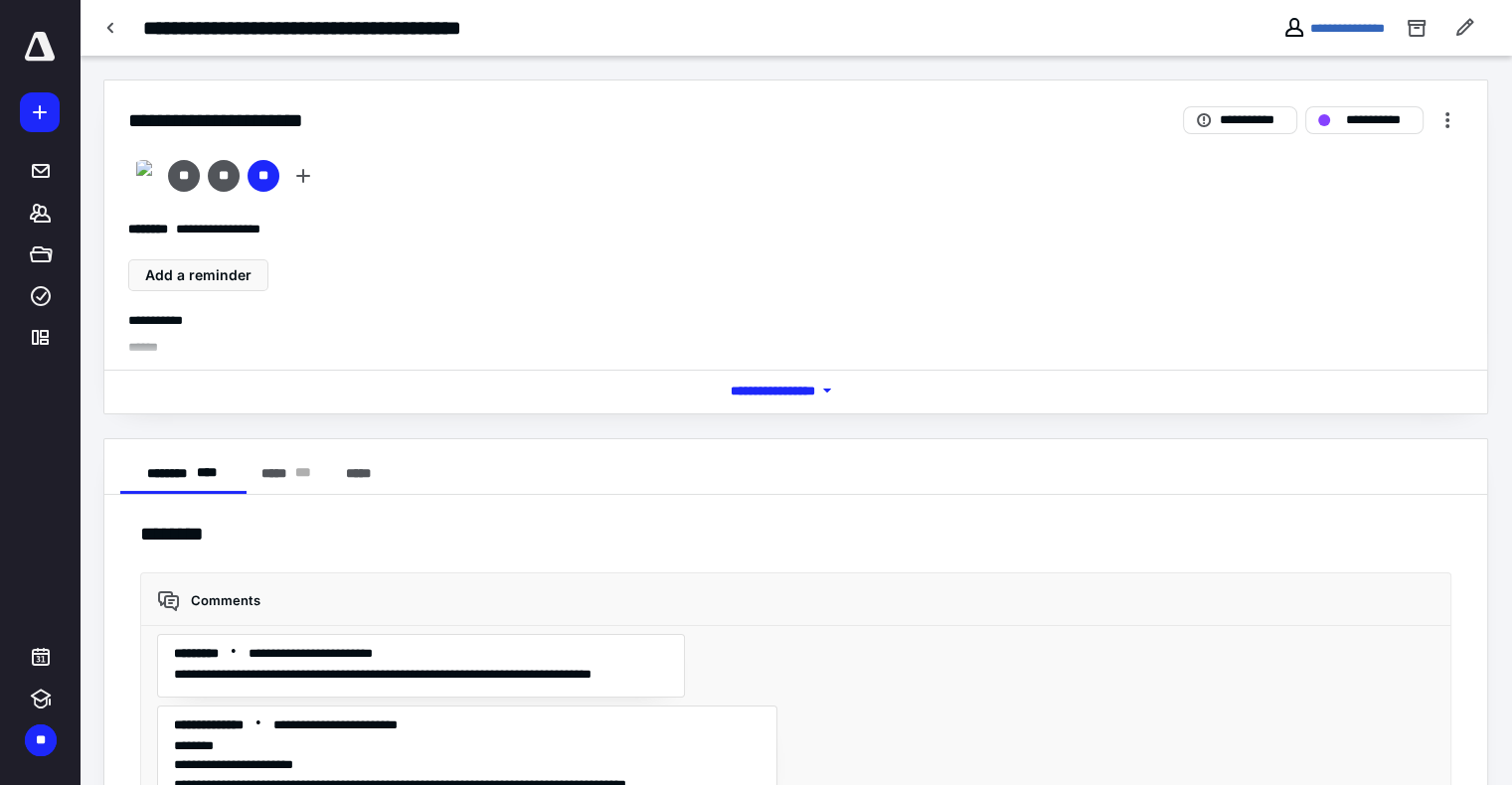 scroll, scrollTop: 5462, scrollLeft: 0, axis: vertical 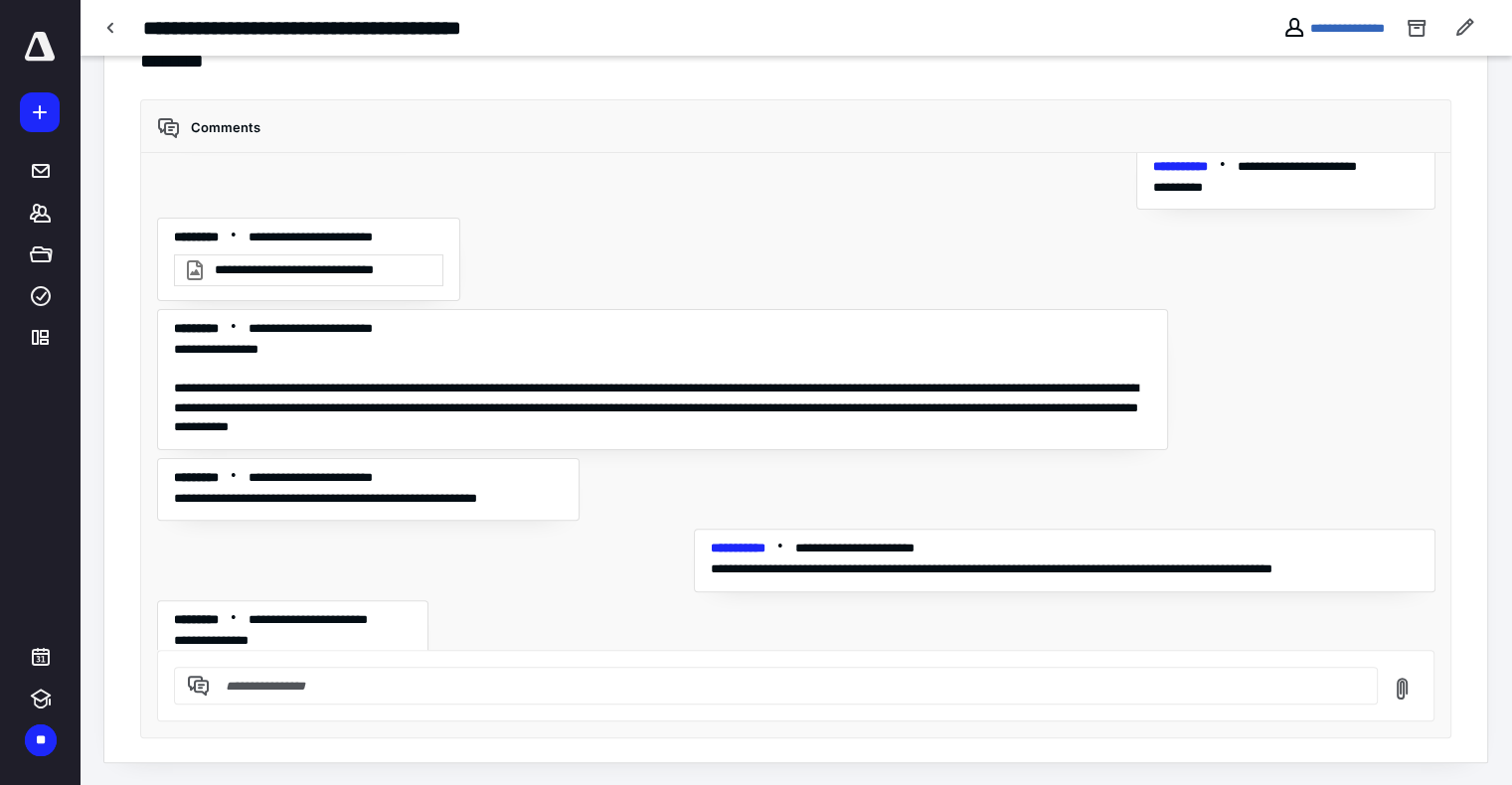 click at bounding box center [787, 686] 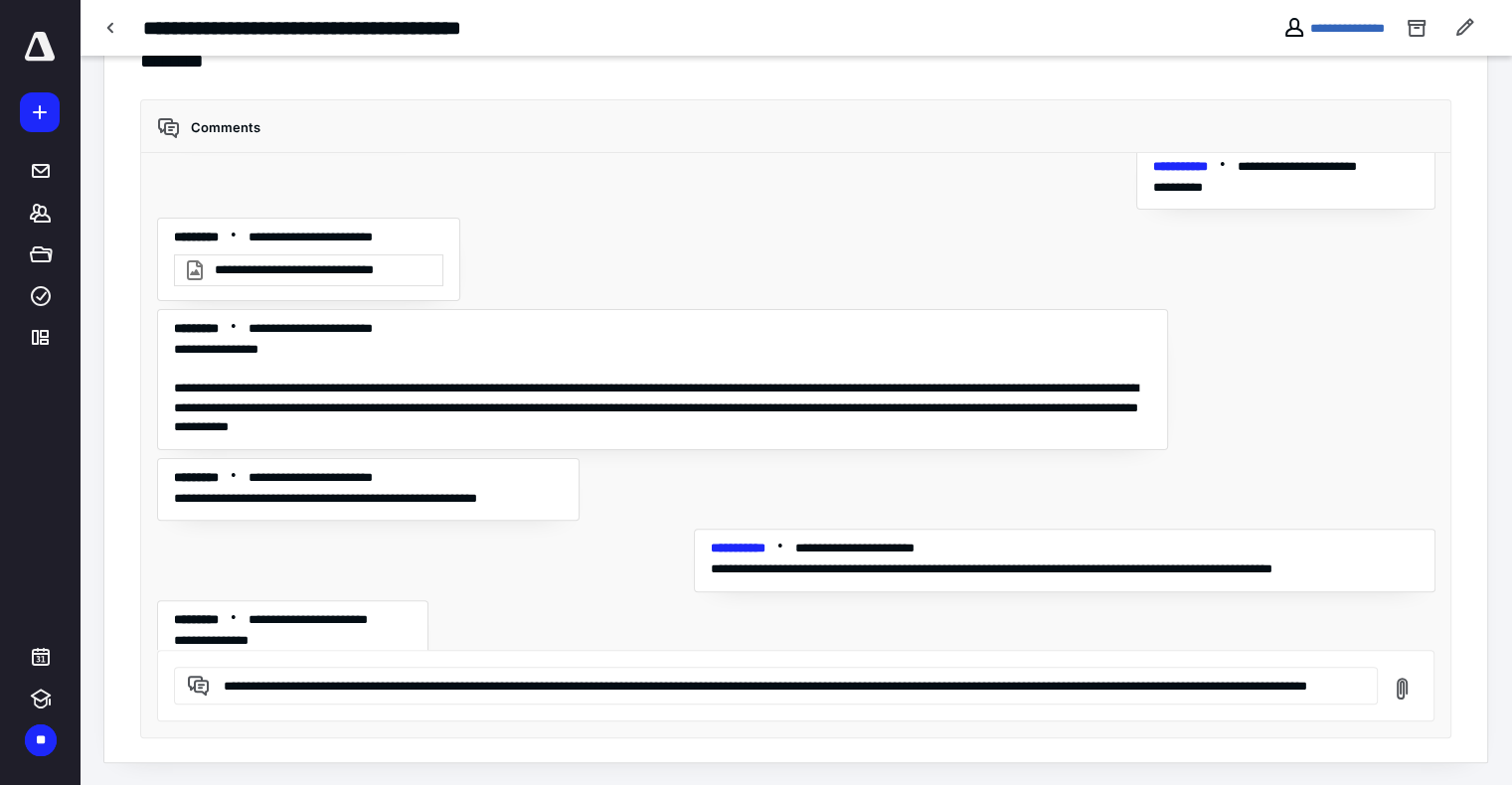 scroll, scrollTop: 553, scrollLeft: 0, axis: vertical 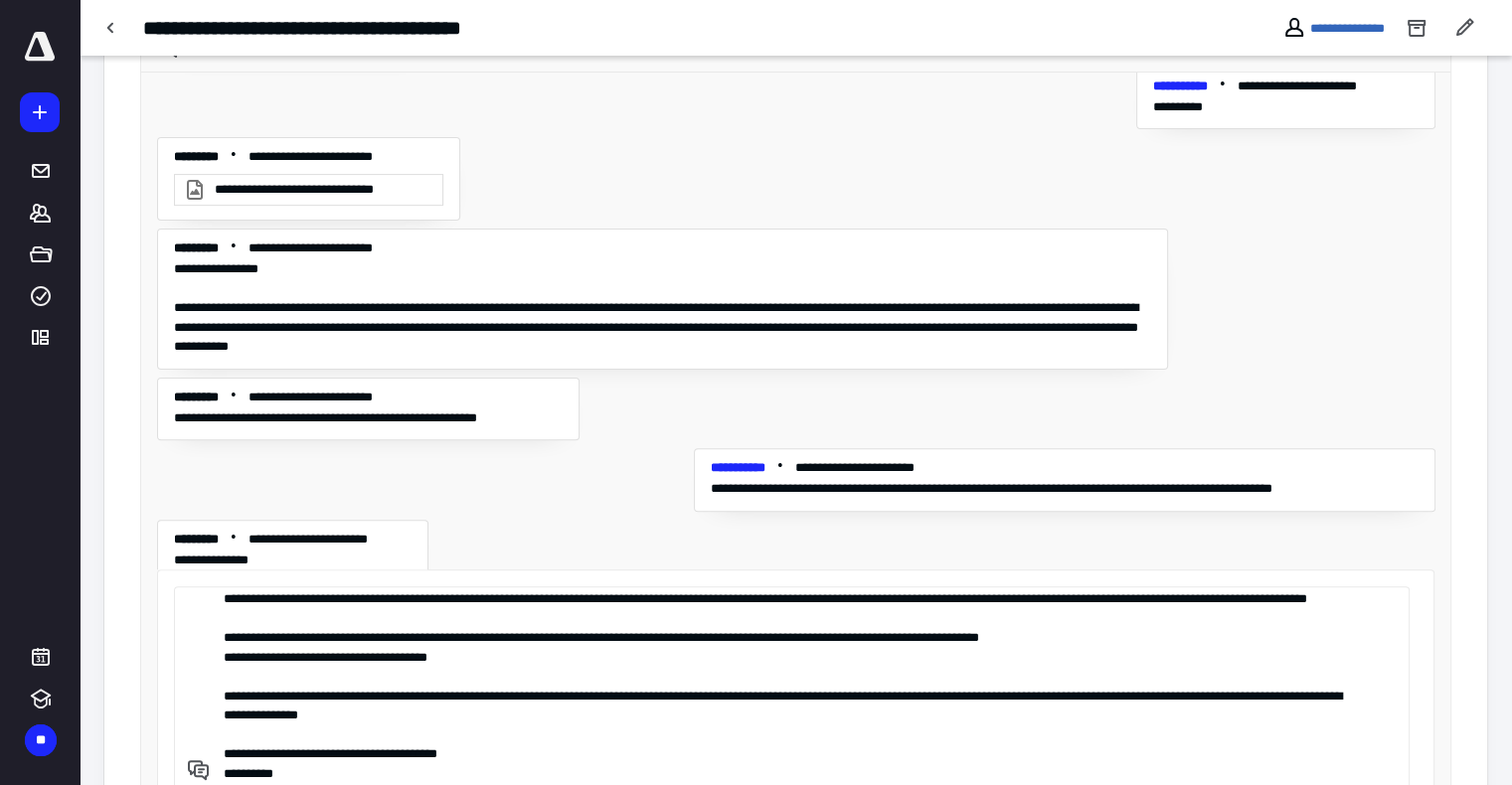 click on "**********" at bounding box center [788, 688] 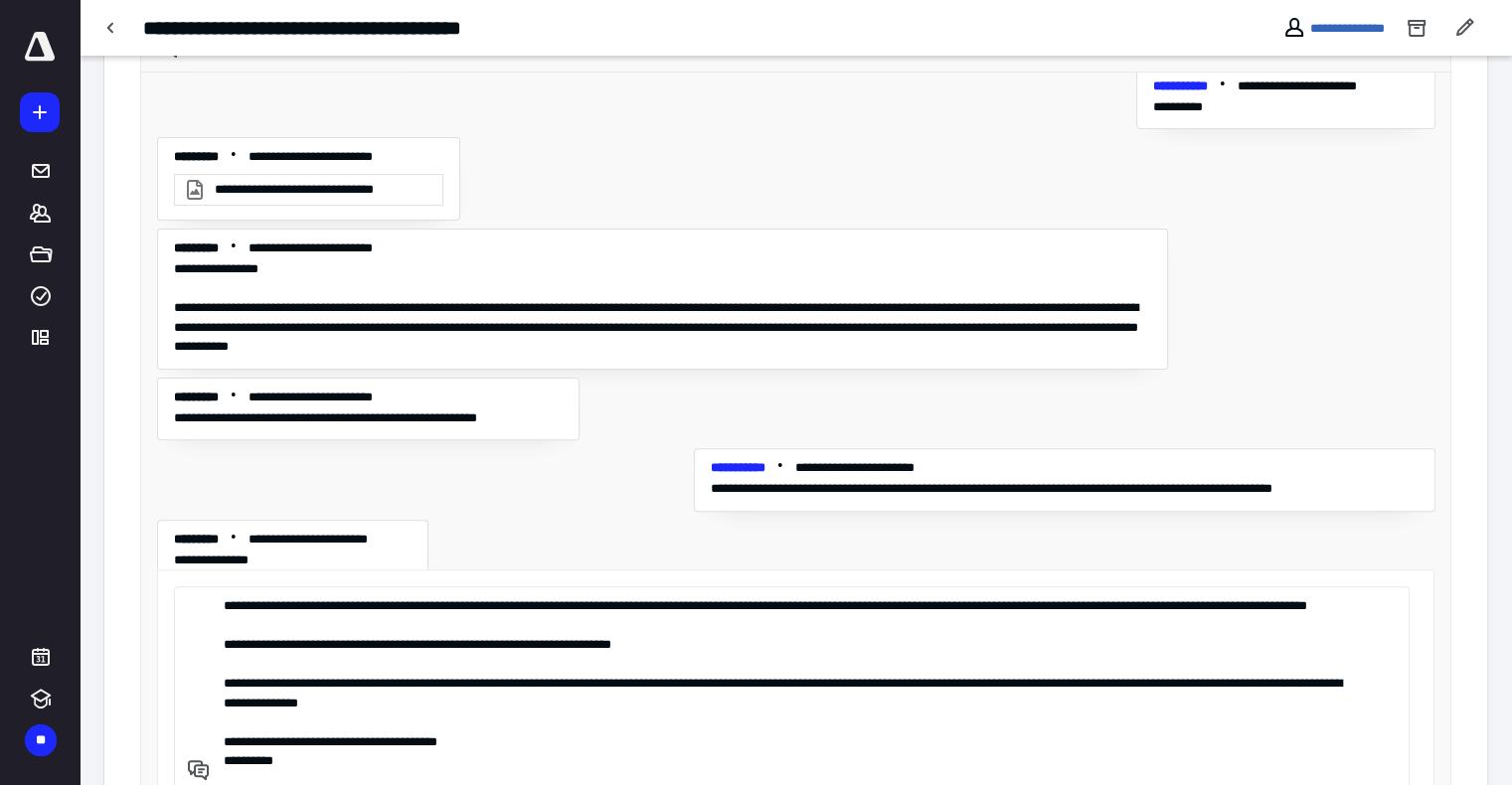 scroll, scrollTop: 7, scrollLeft: 0, axis: vertical 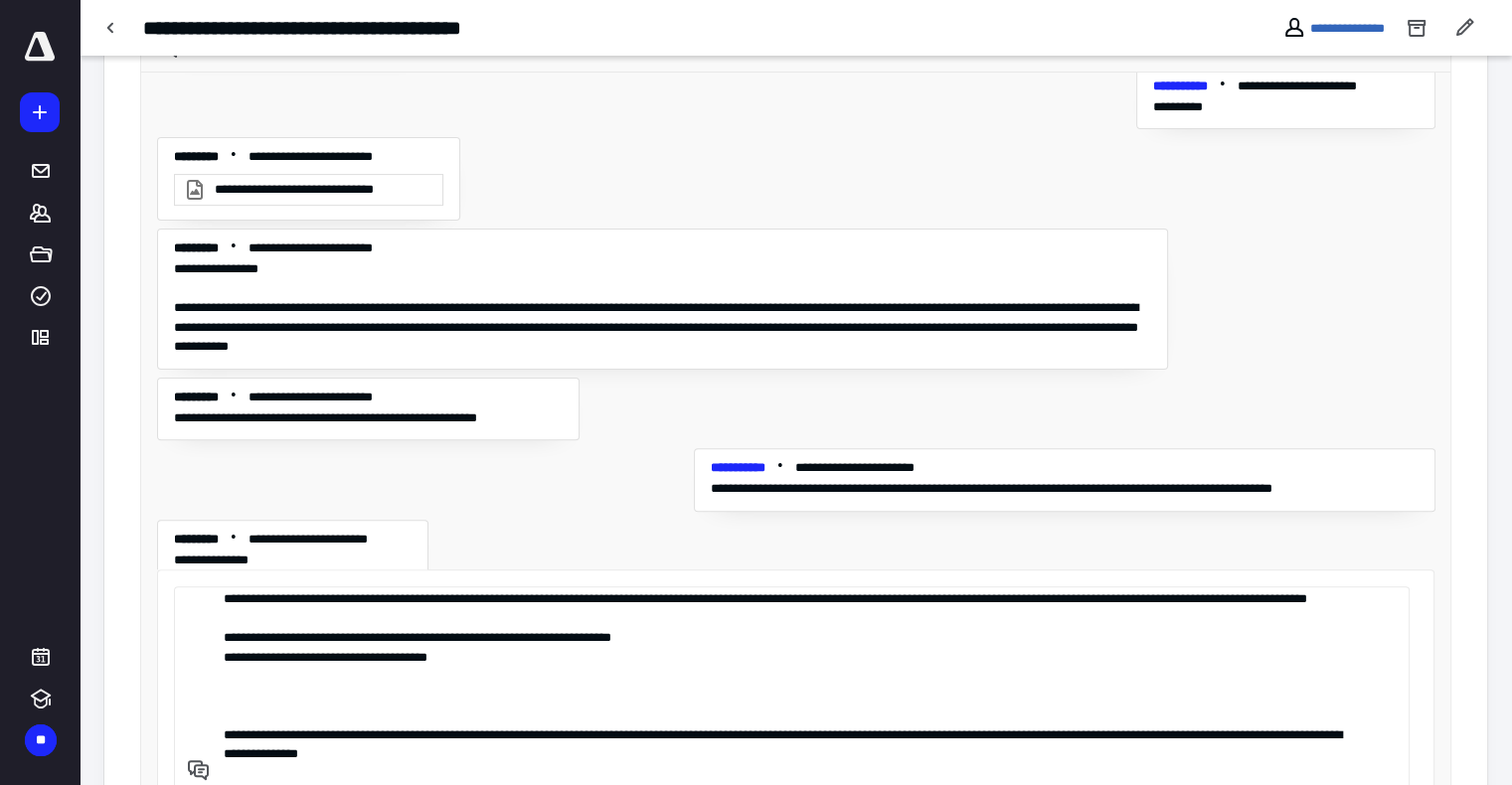paste on "**********" 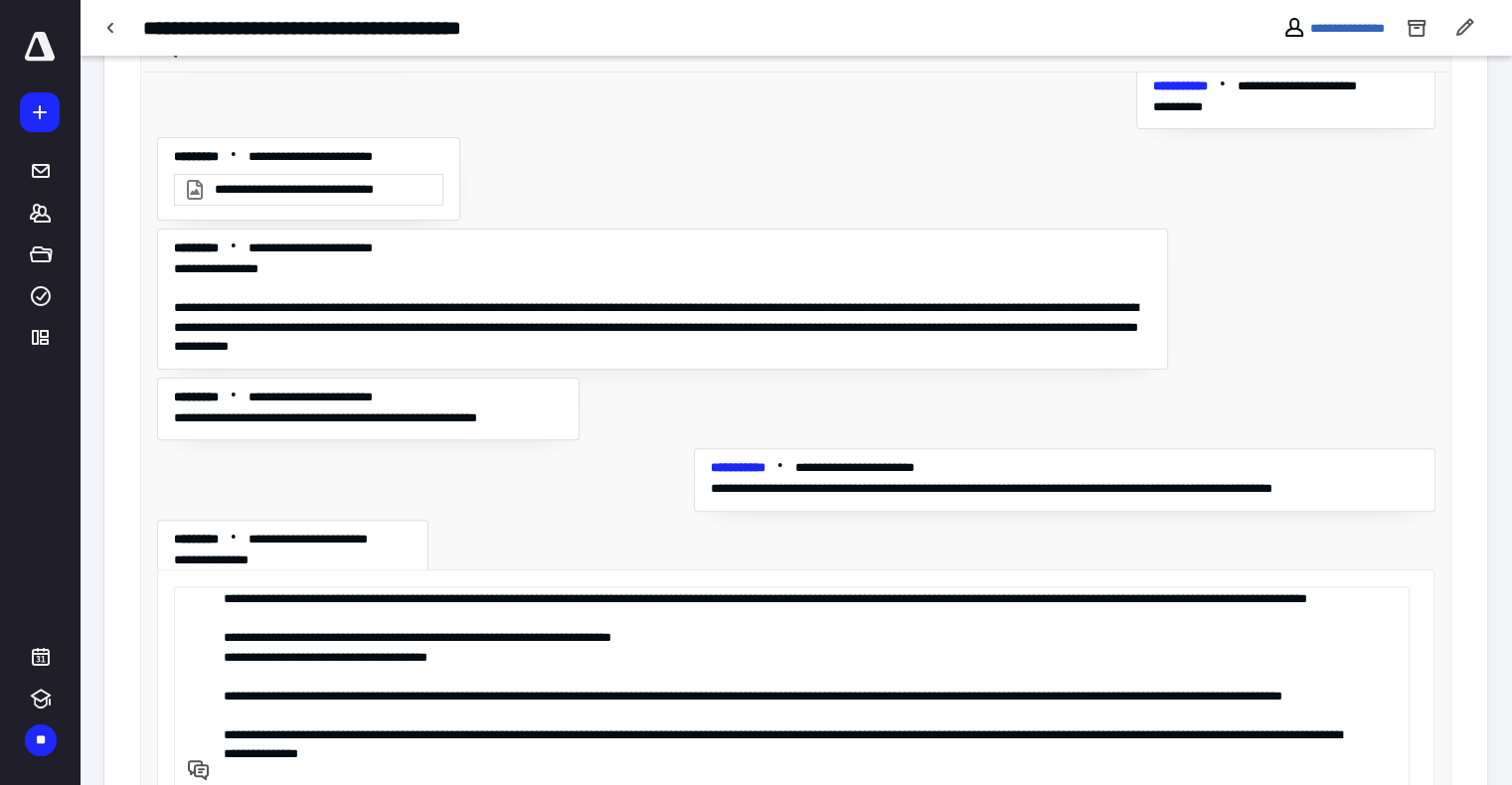click on "**********" at bounding box center [788, 688] 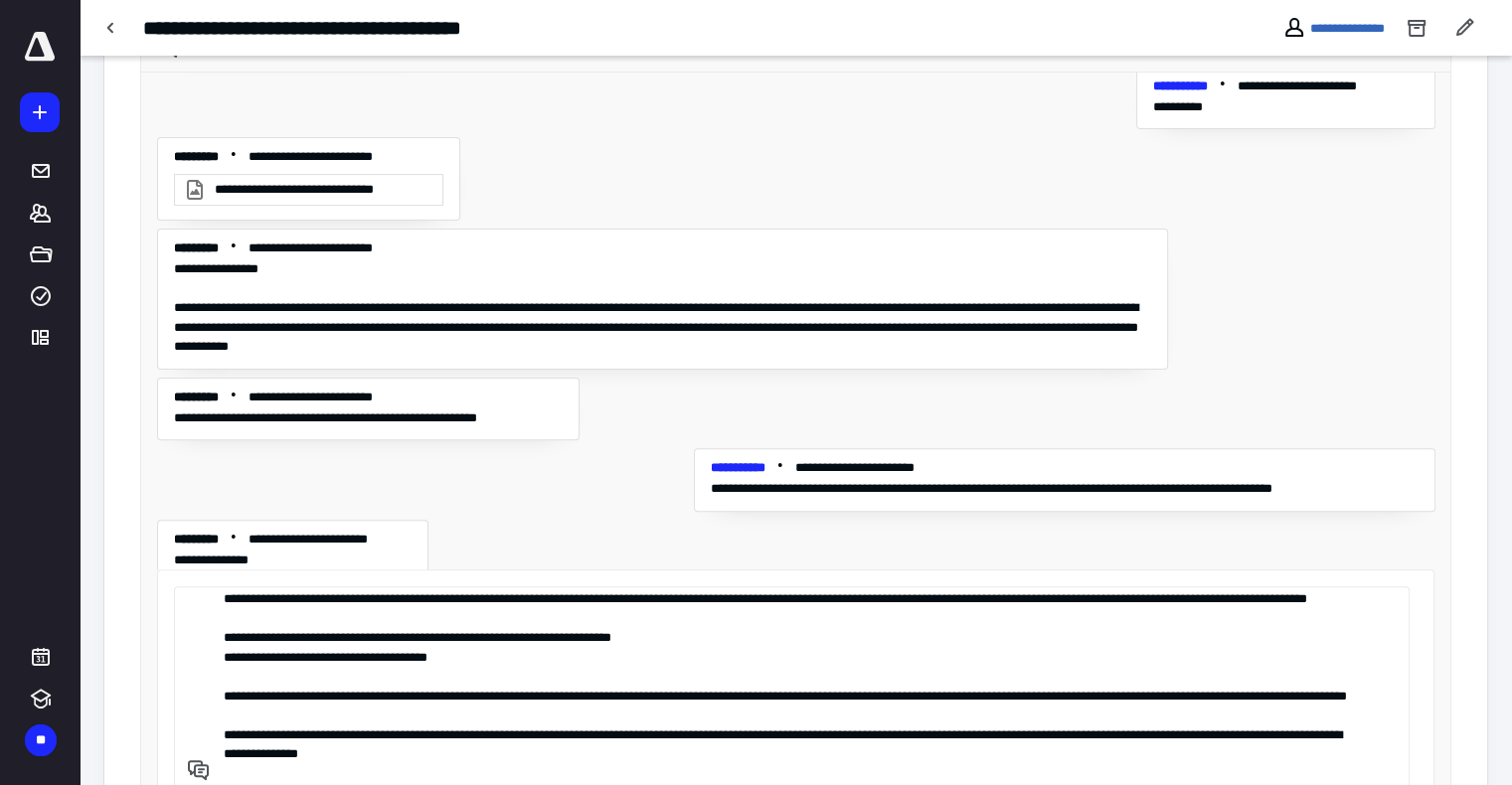 scroll, scrollTop: 454, scrollLeft: 0, axis: vertical 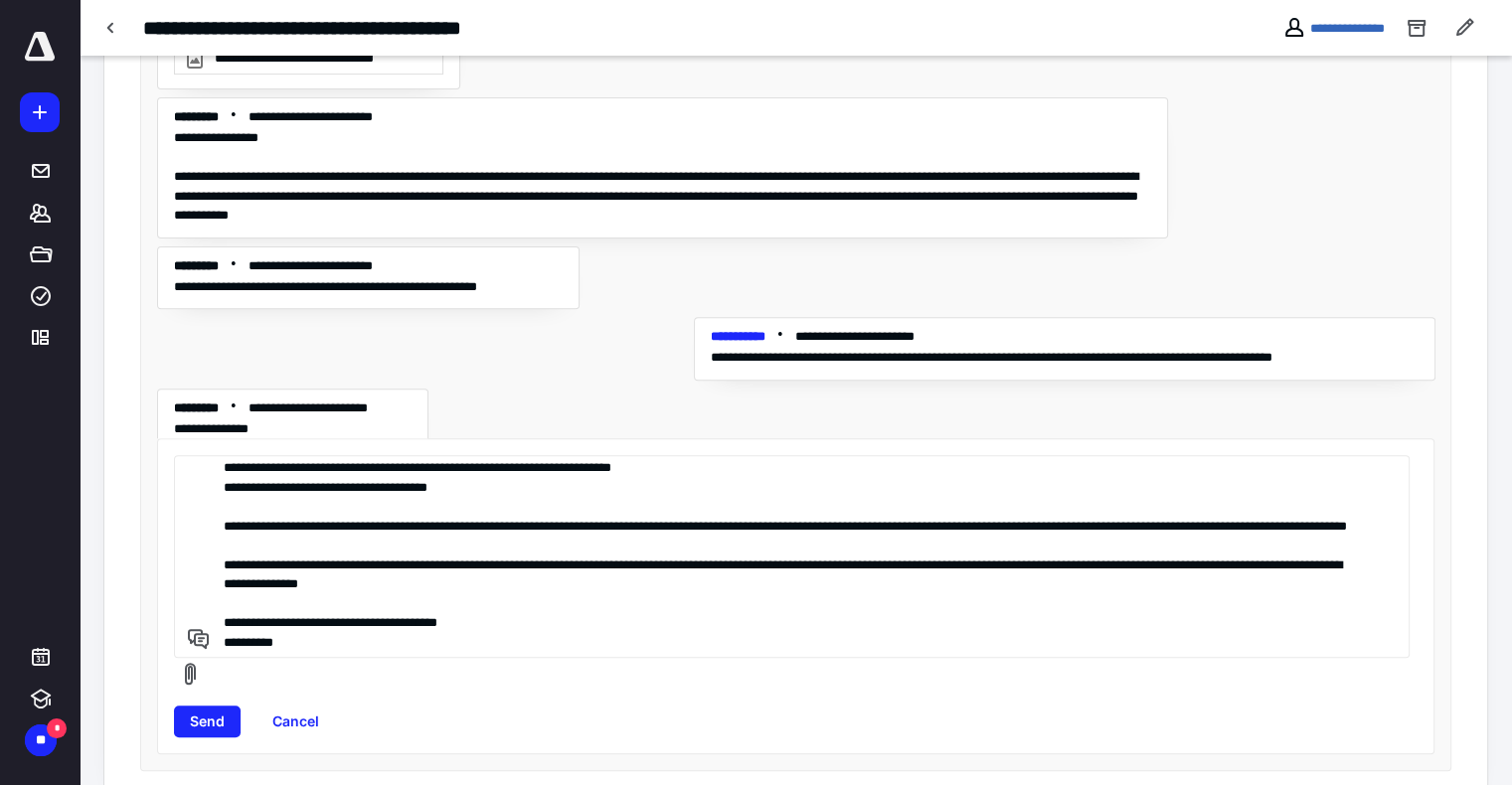drag, startPoint x: 224, startPoint y: 637, endPoint x: 592, endPoint y: 590, distance: 370.98922 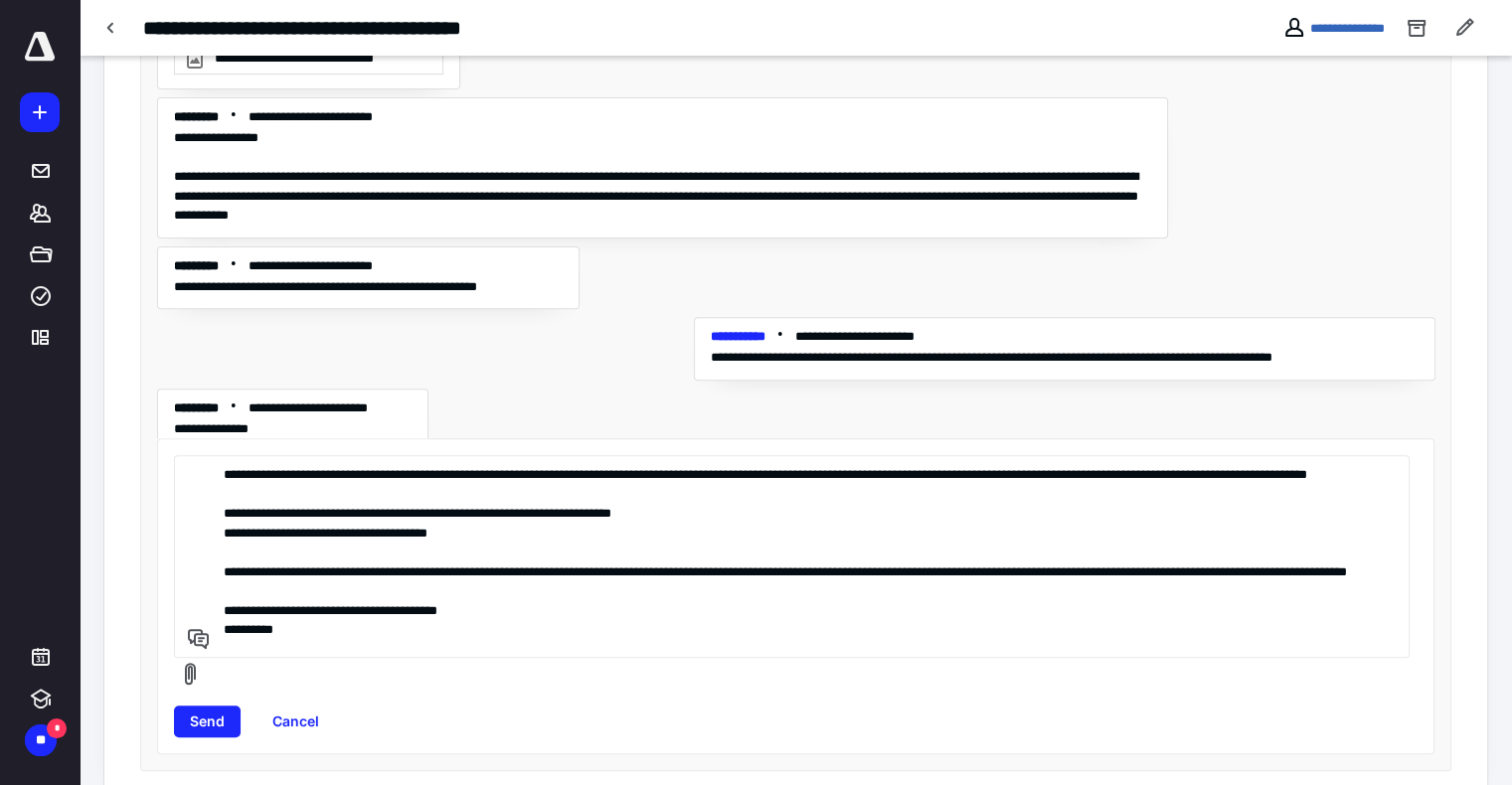 scroll, scrollTop: 26, scrollLeft: 0, axis: vertical 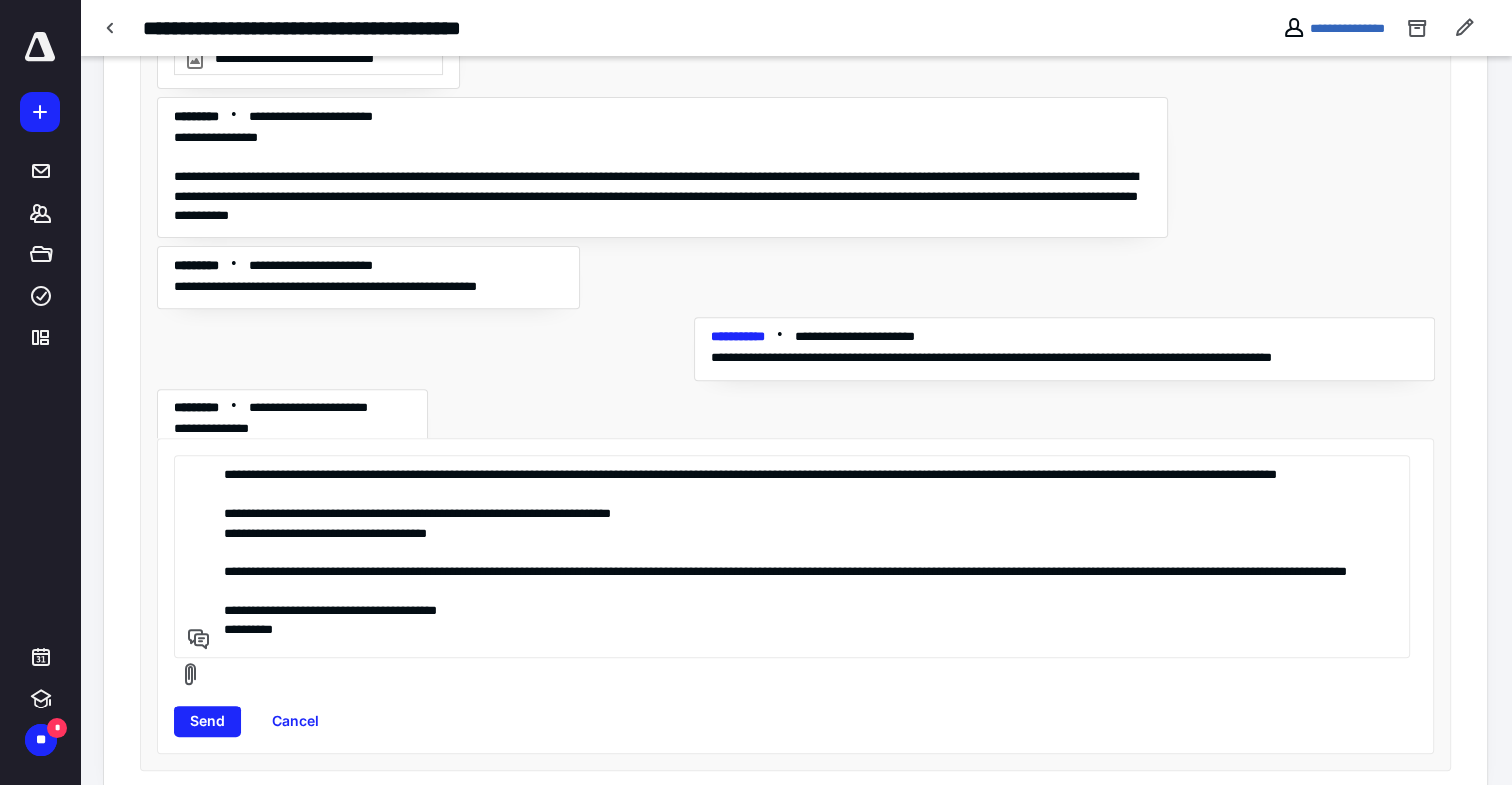 click on "**********" at bounding box center [788, 556] 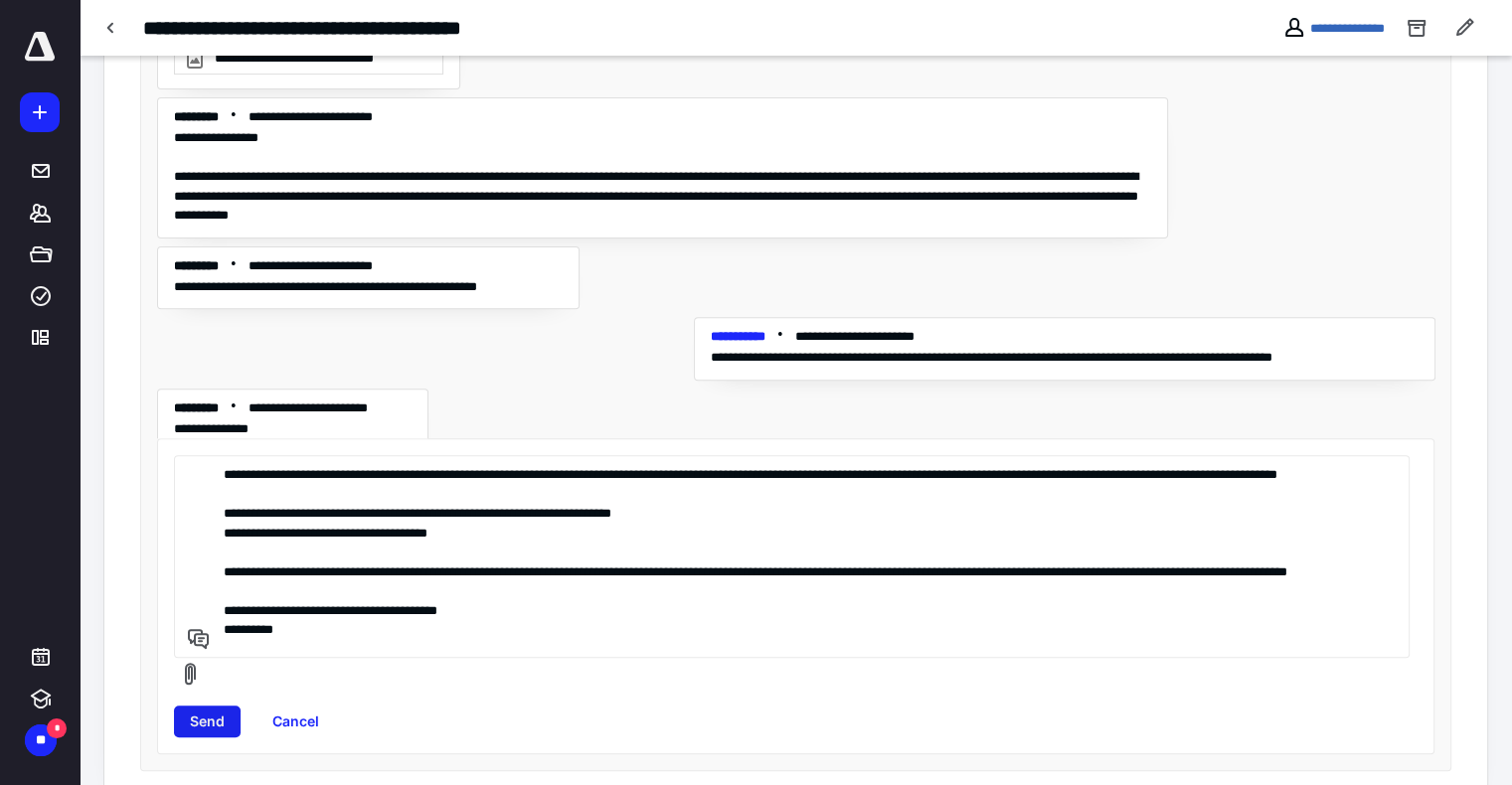 type on "**********" 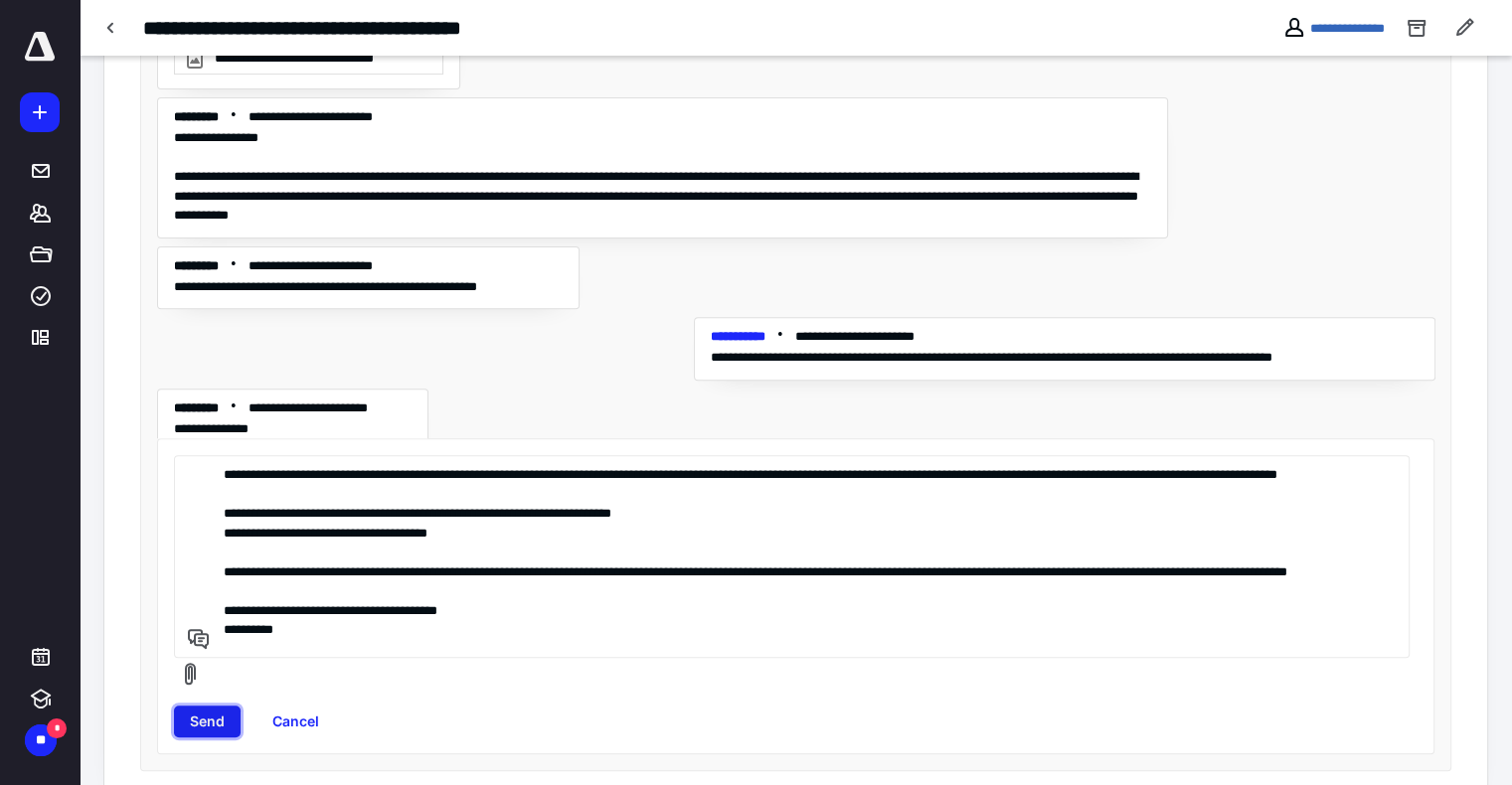 click on "Send" at bounding box center (207, 721) 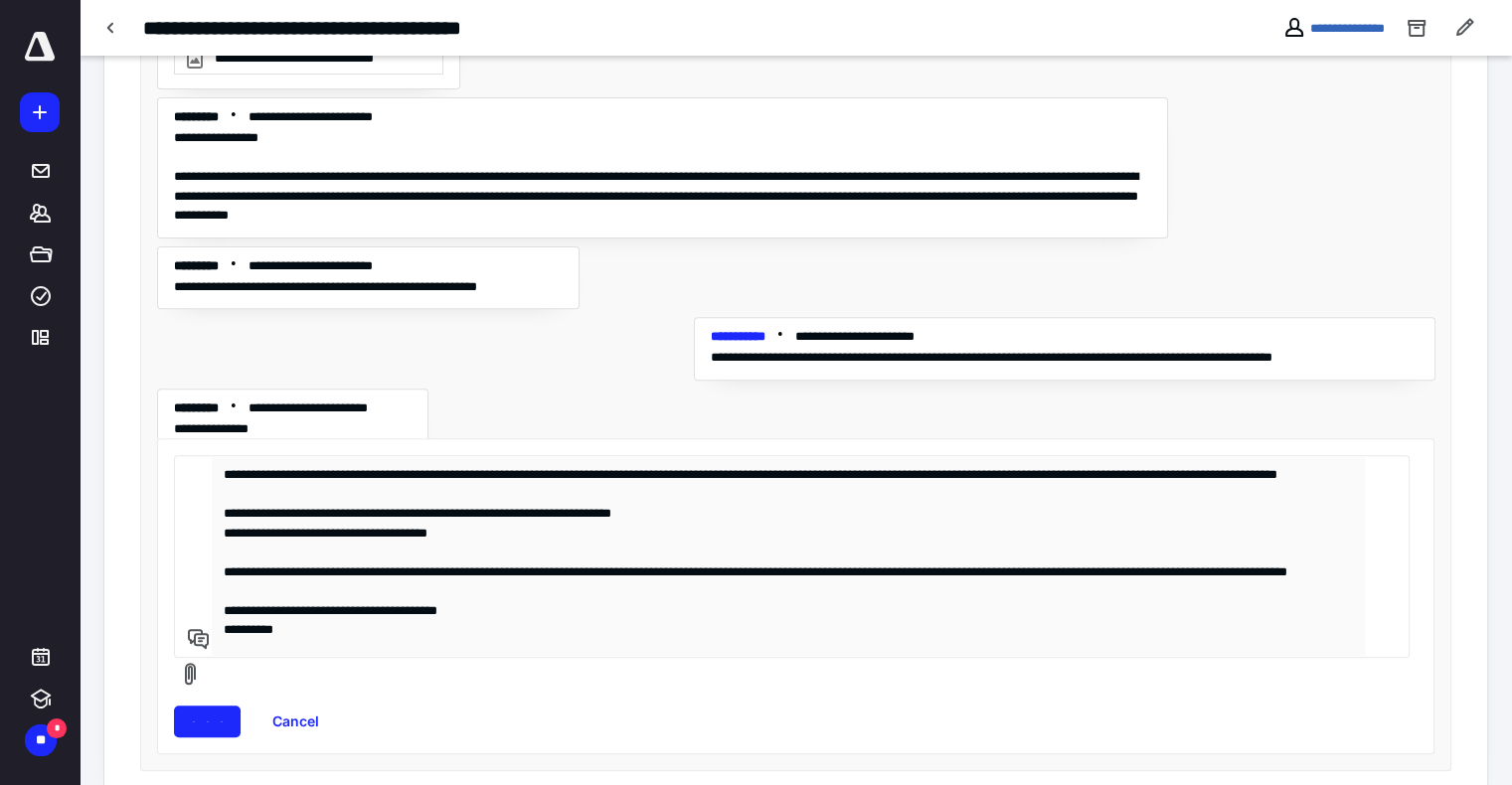 type 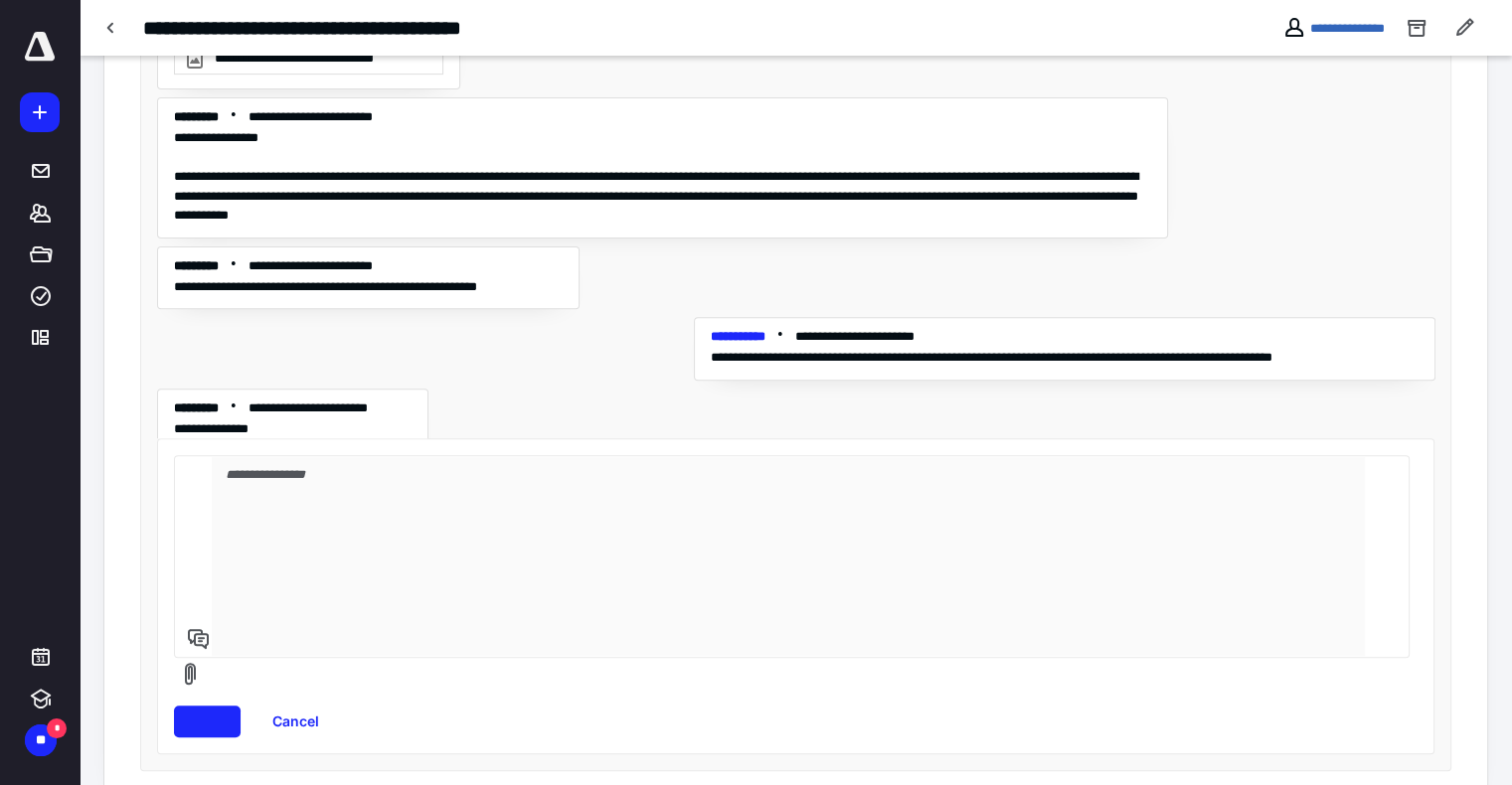 scroll, scrollTop: 473, scrollLeft: 0, axis: vertical 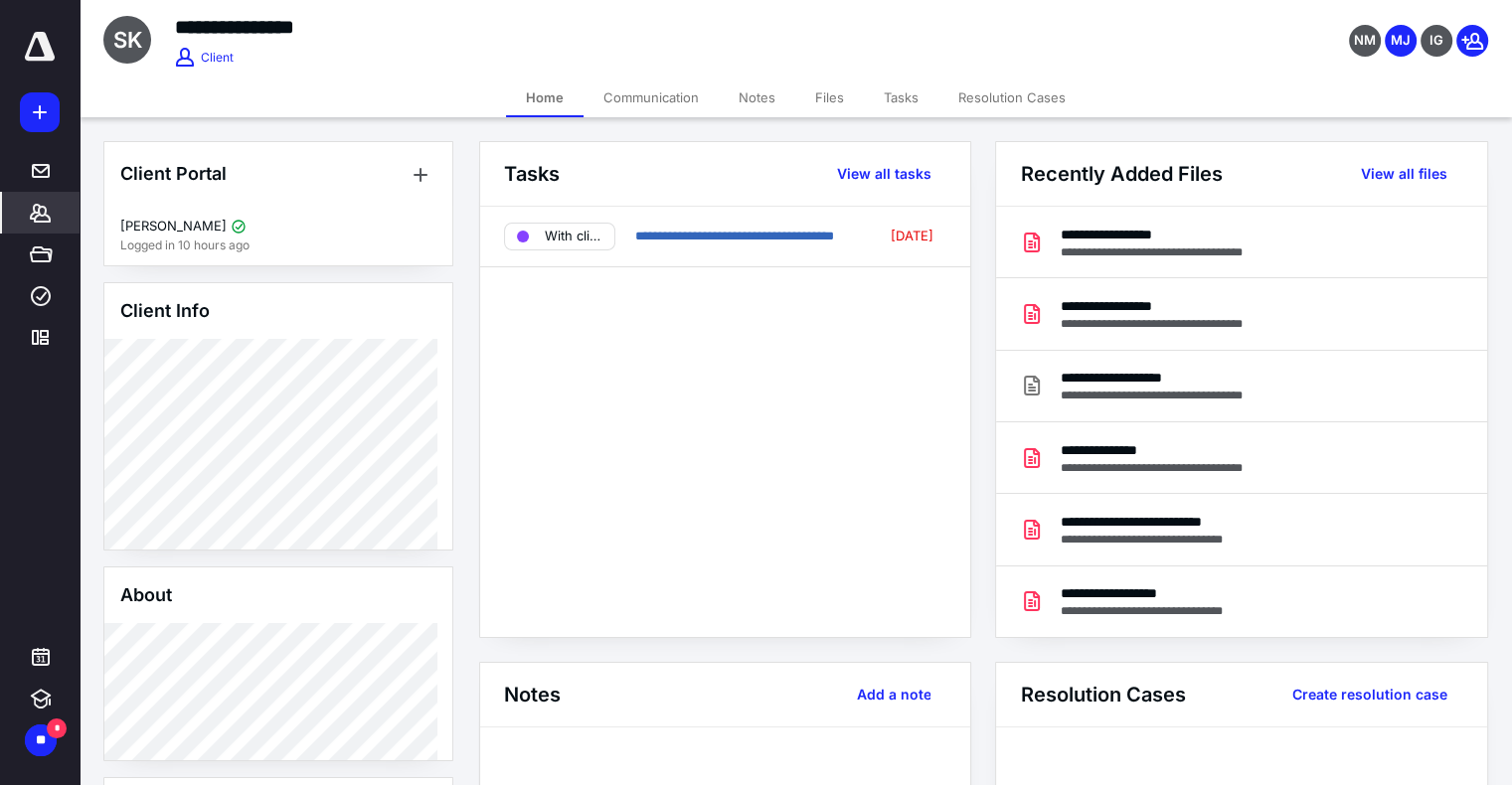click on "Files" at bounding box center (829, 97) 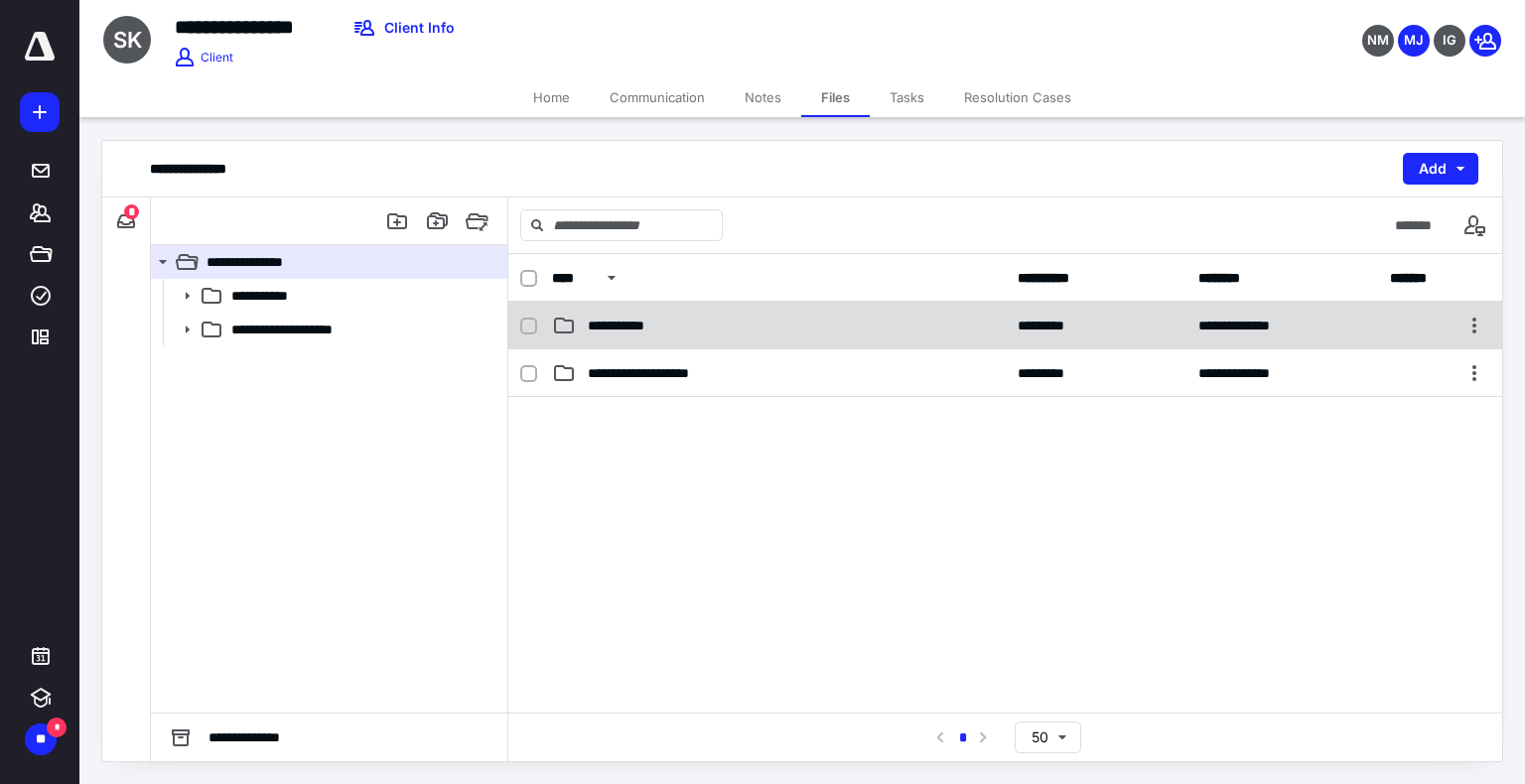 click on "**********" at bounding box center [623, 326] 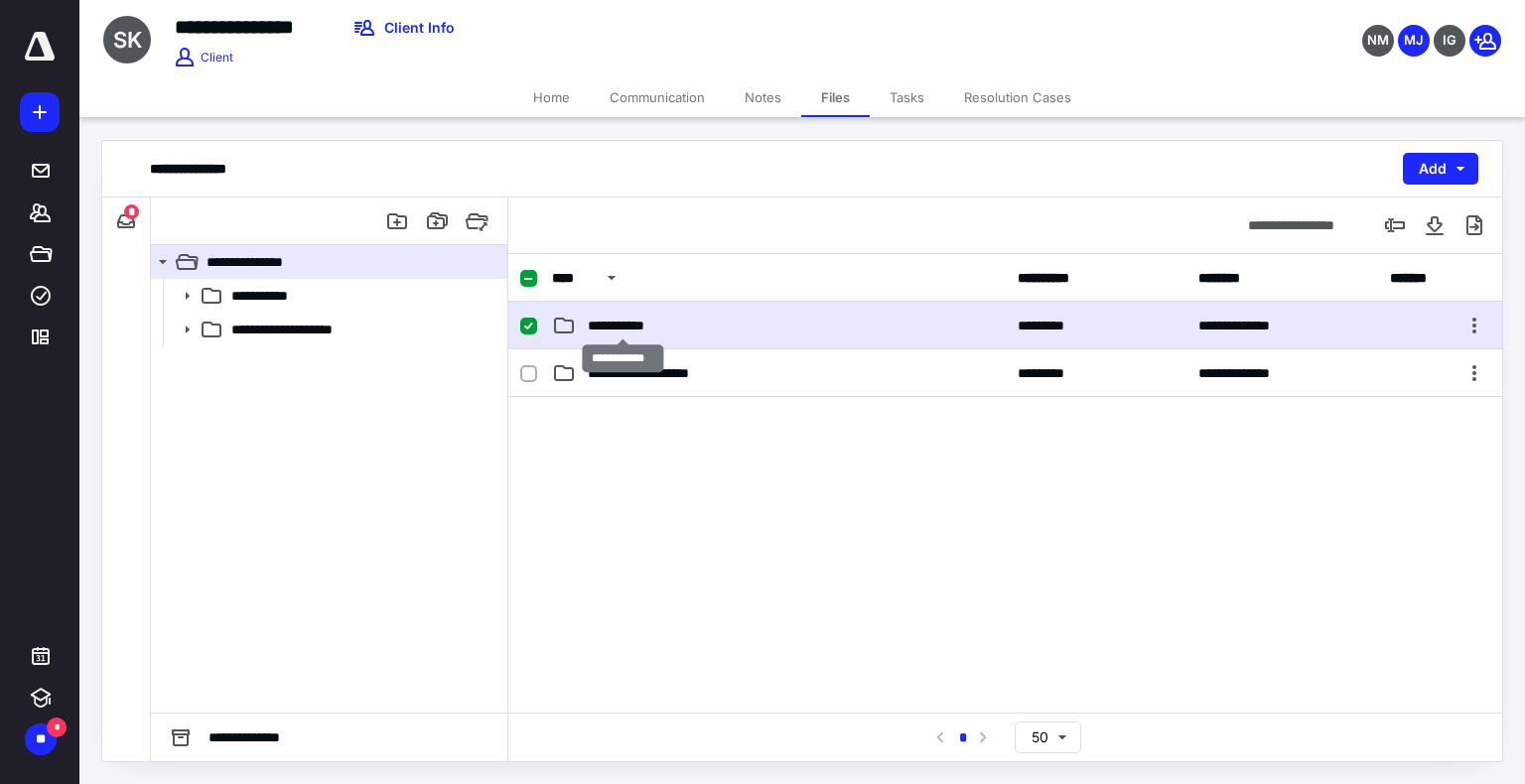 click on "**********" at bounding box center [623, 326] 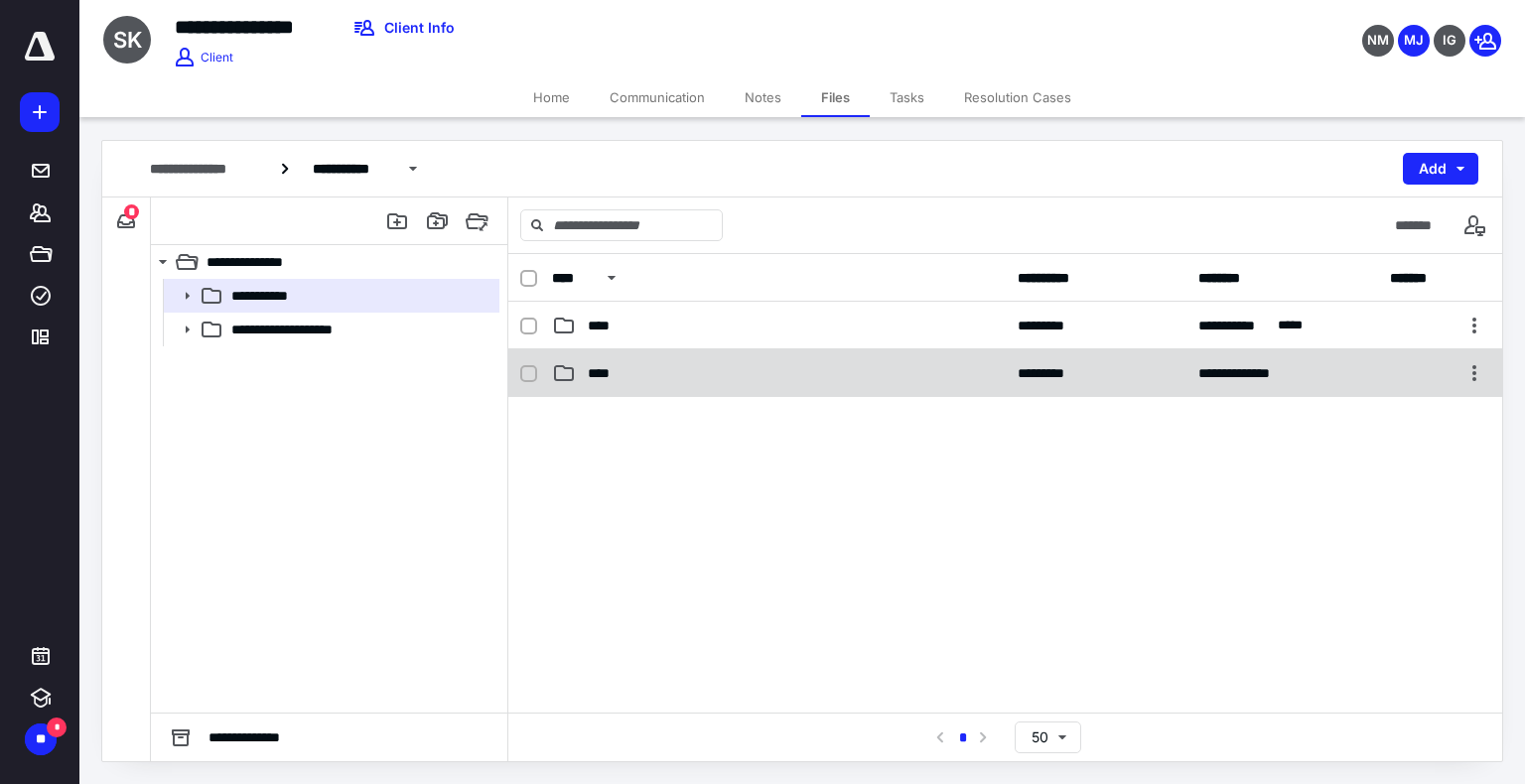 click on "****" at bounding box center [605, 373] 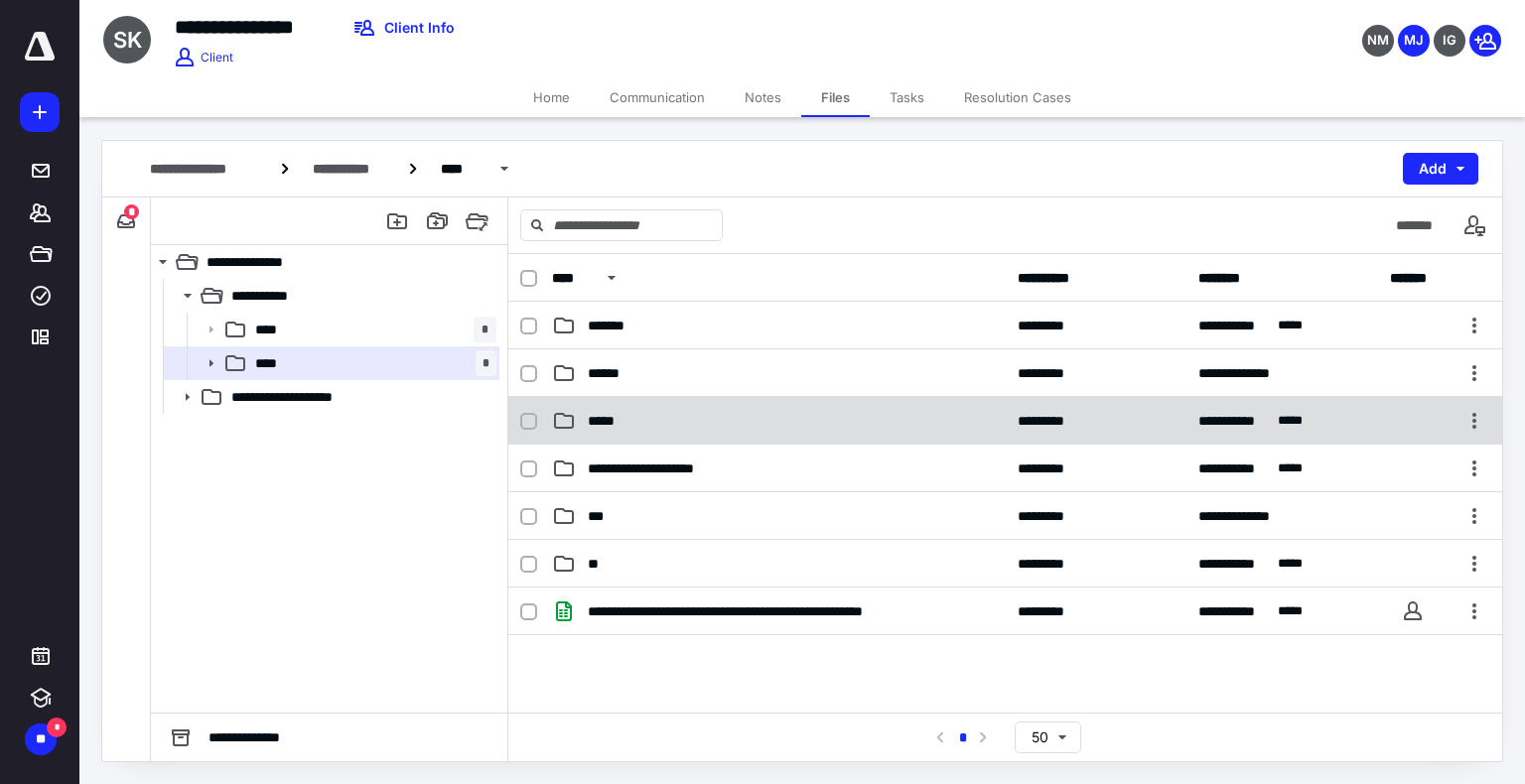 click on "*****" at bounding box center (778, 421) 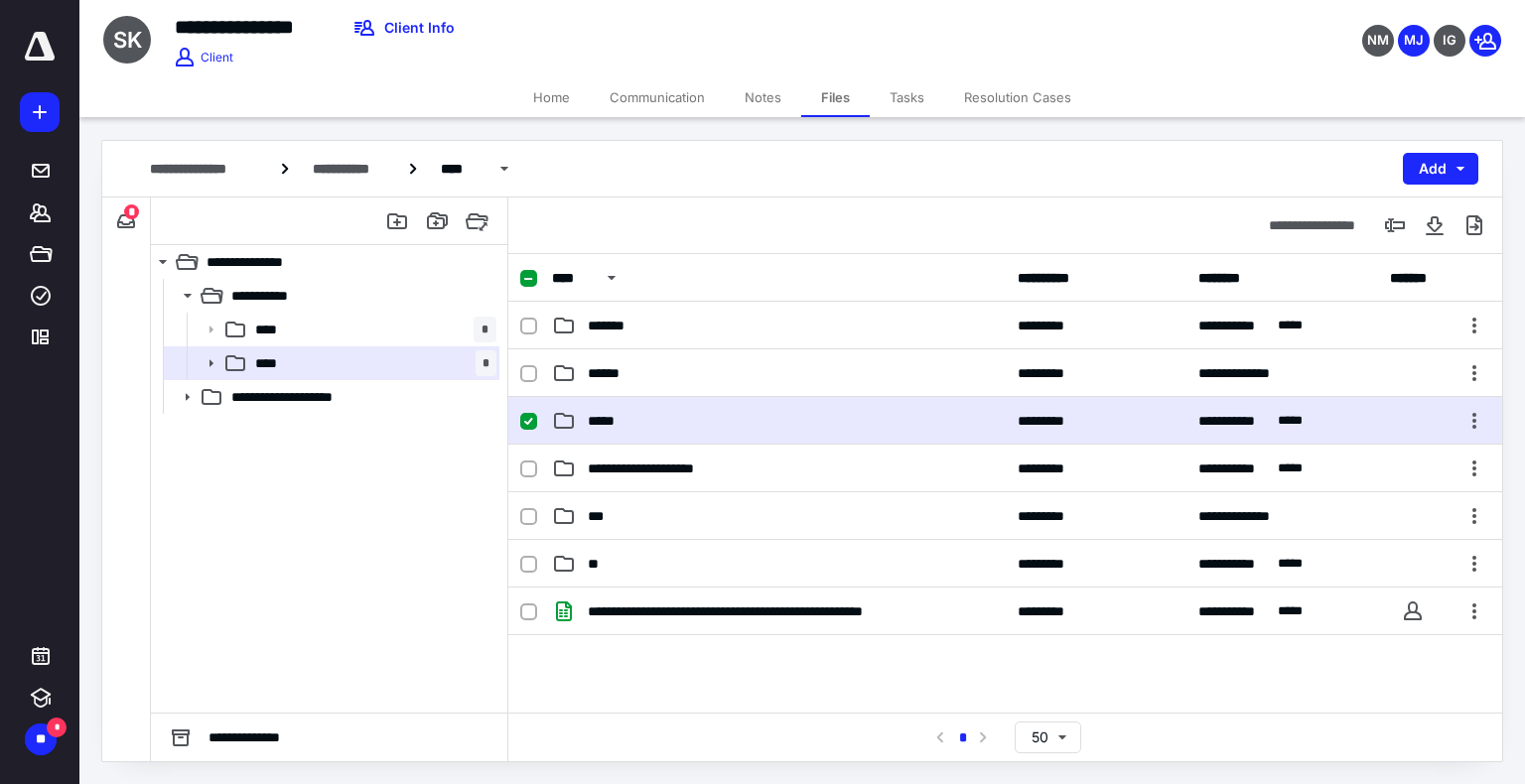 click on "*****" at bounding box center (778, 421) 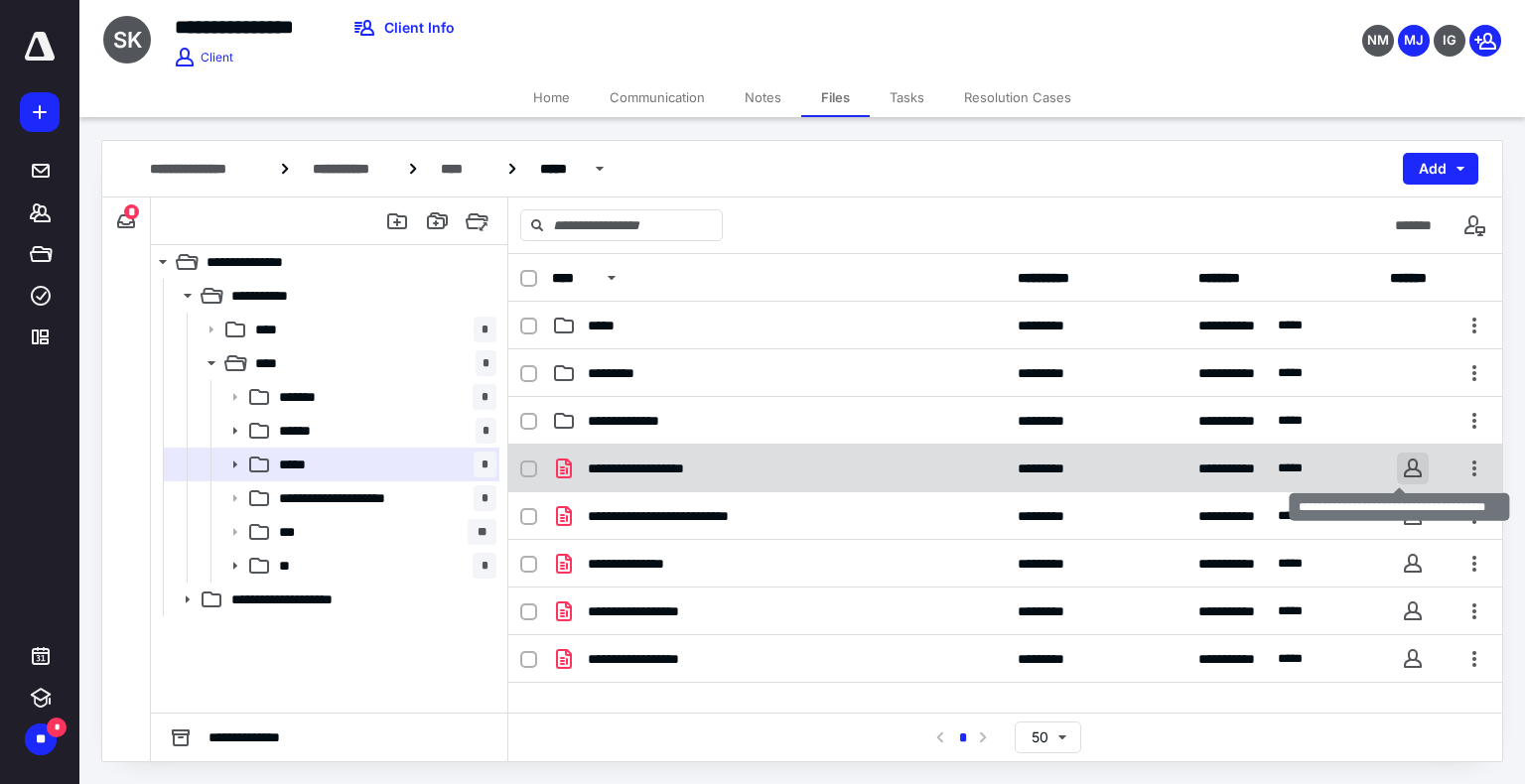 click at bounding box center (1413, 468) 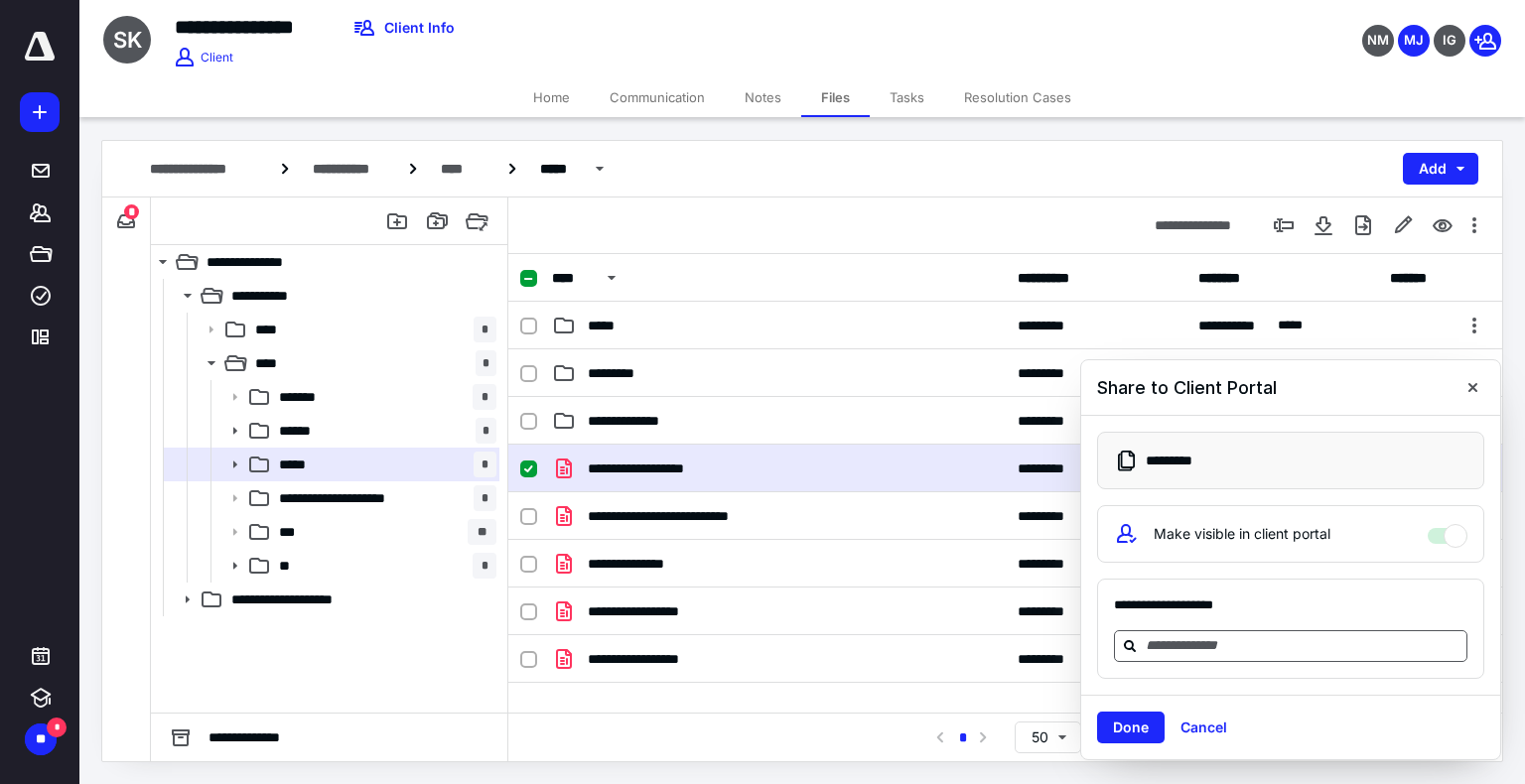 click at bounding box center [1303, 645] 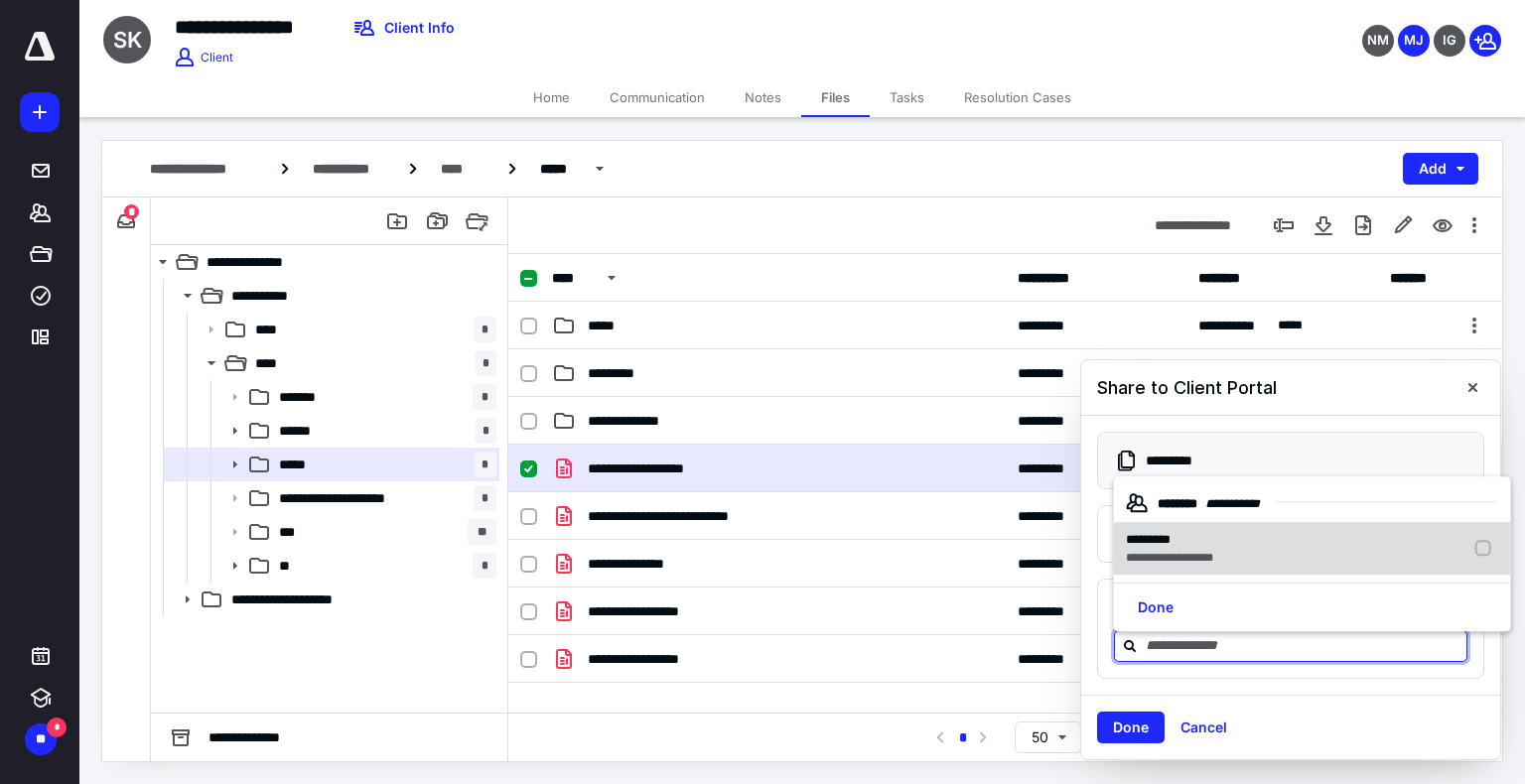 click on "**********" at bounding box center (1313, 549) 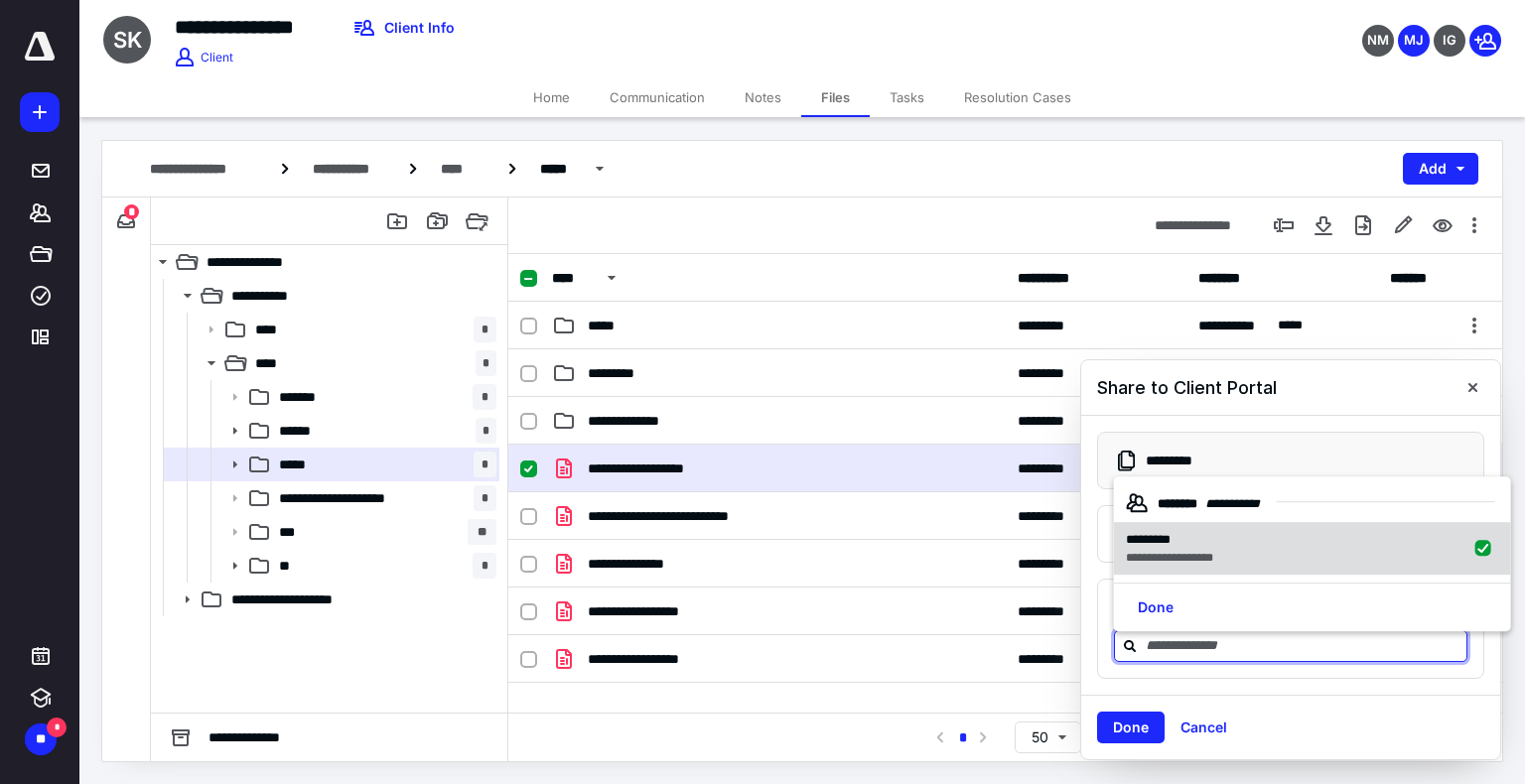 checkbox on "true" 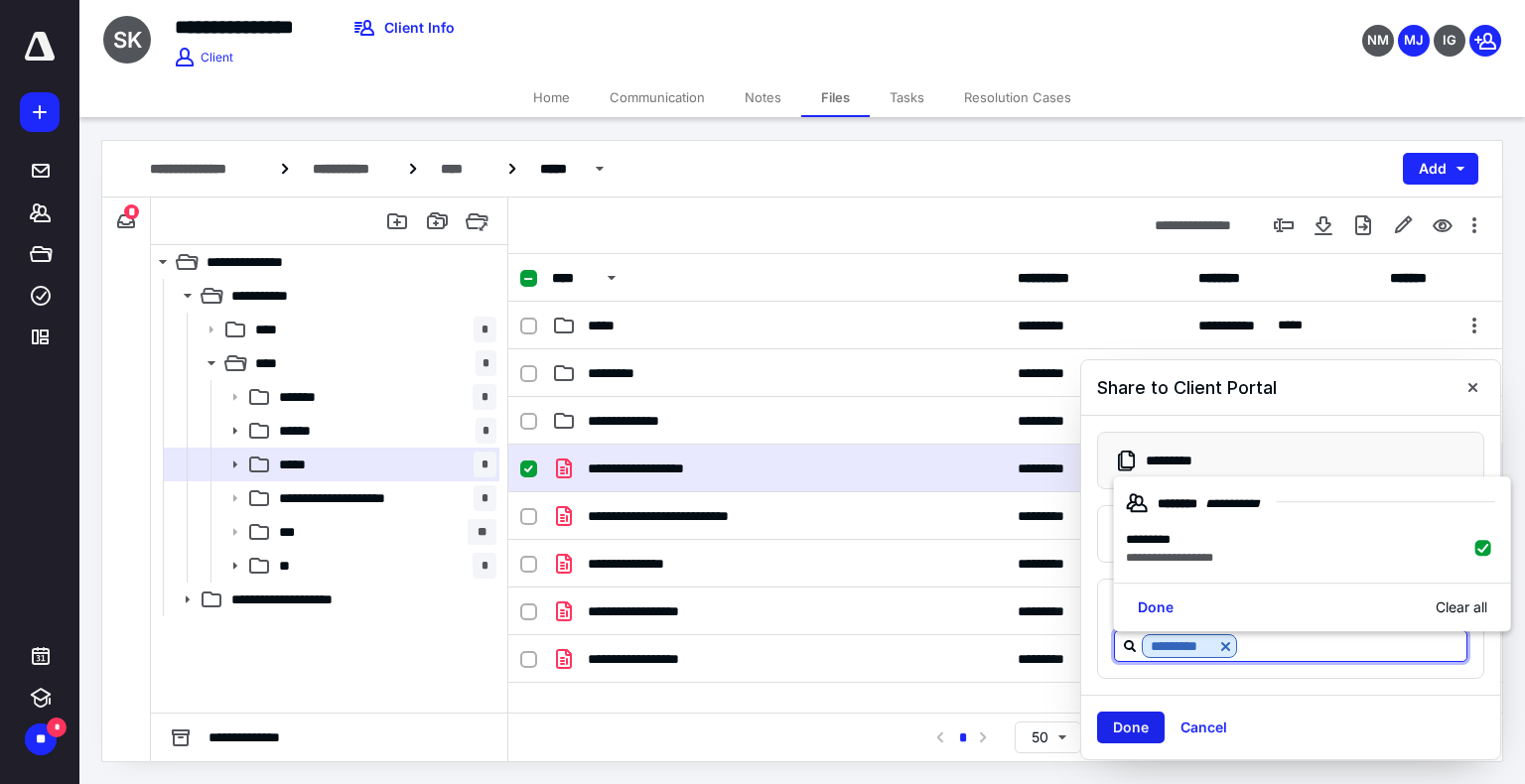 click on "Done" at bounding box center (1131, 727) 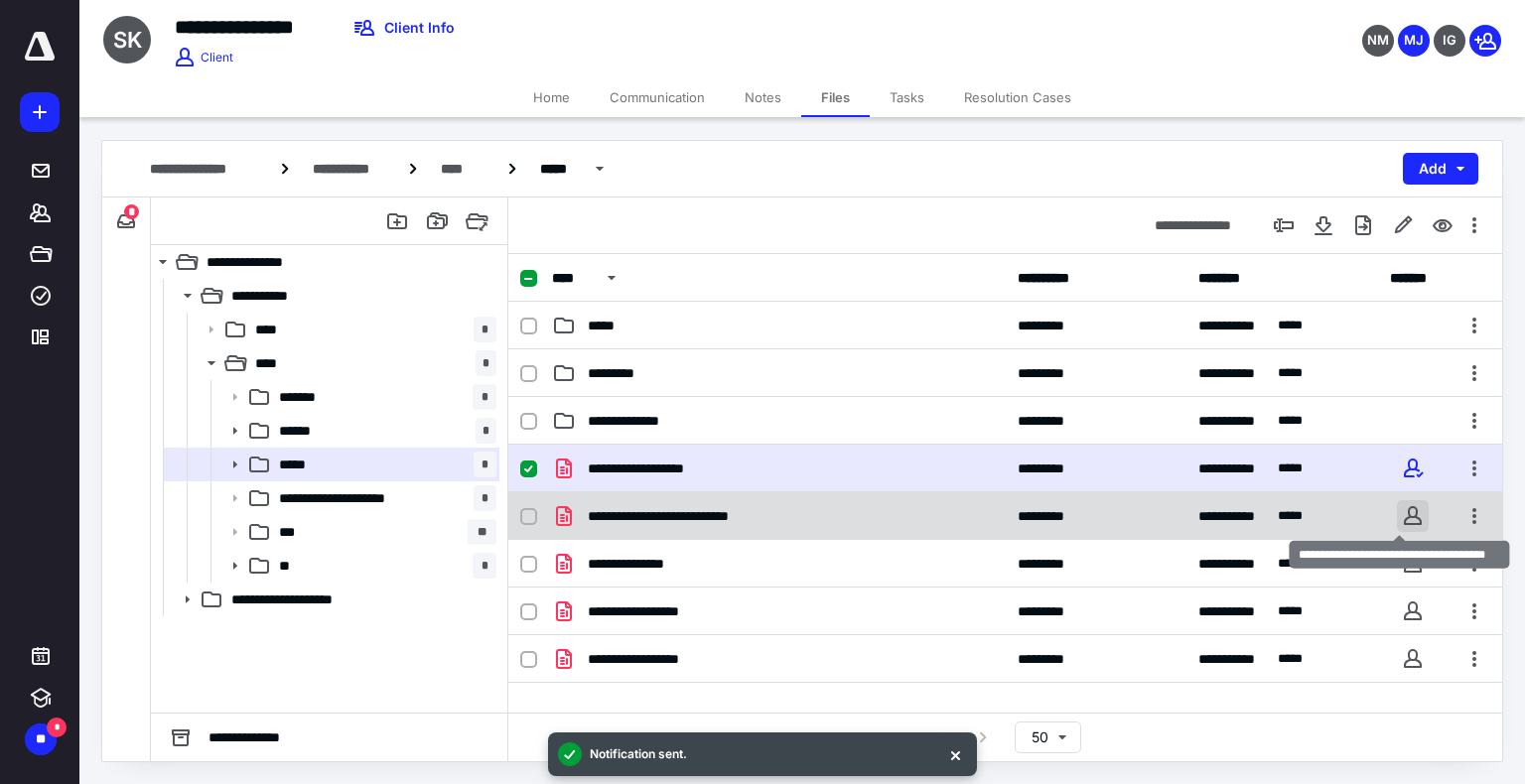click at bounding box center (1413, 516) 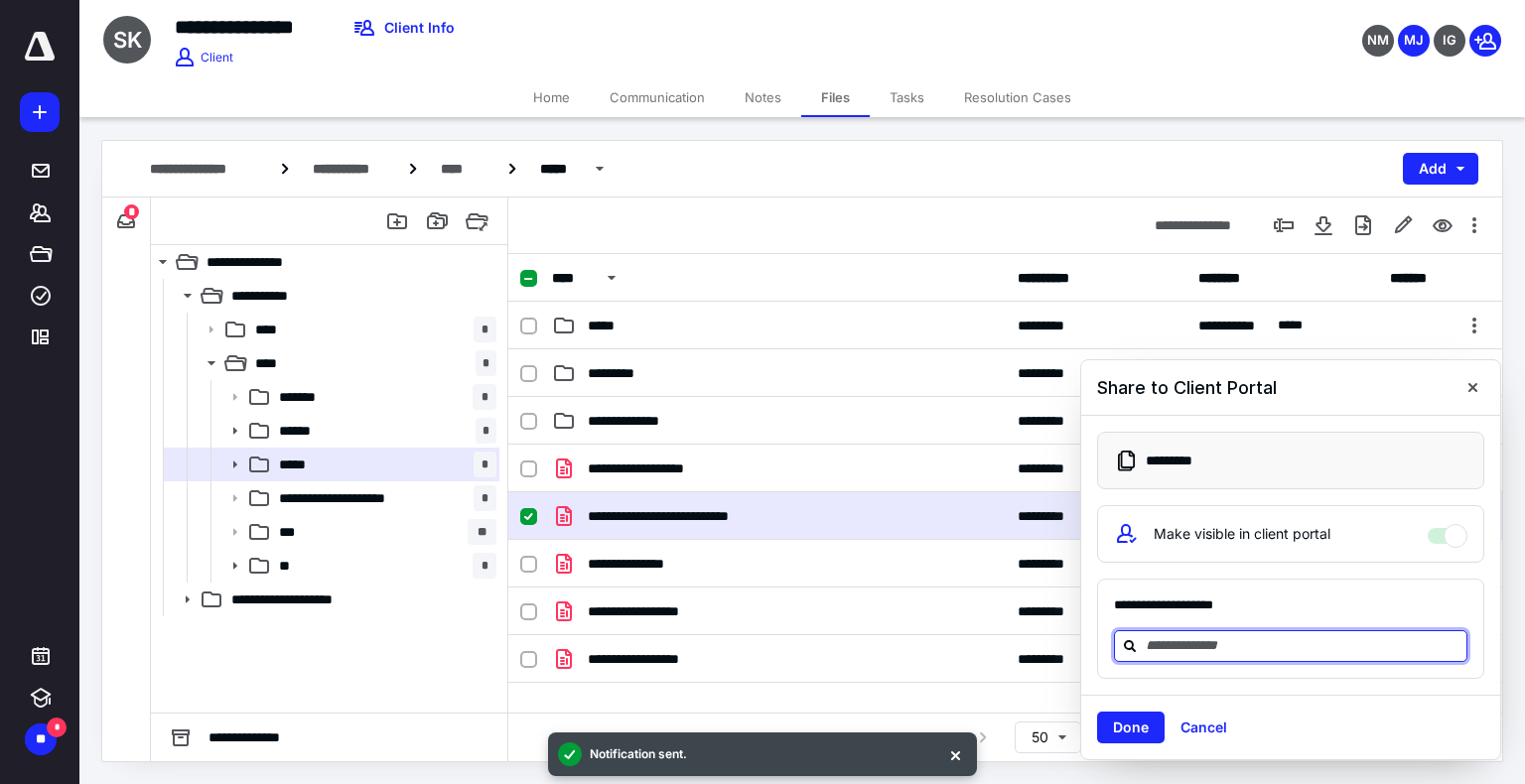 click at bounding box center [1303, 645] 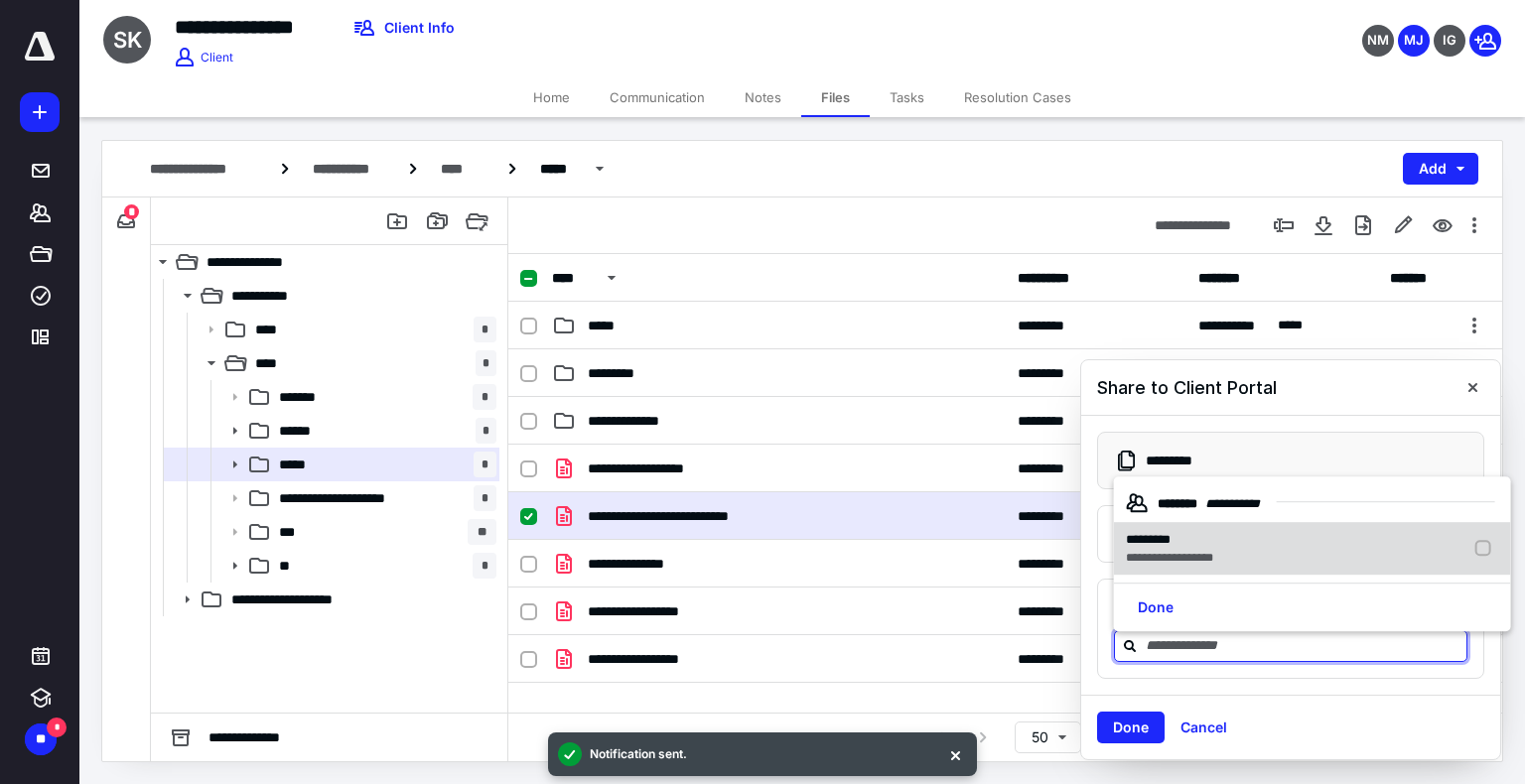 click on "**********" at bounding box center (1170, 559) 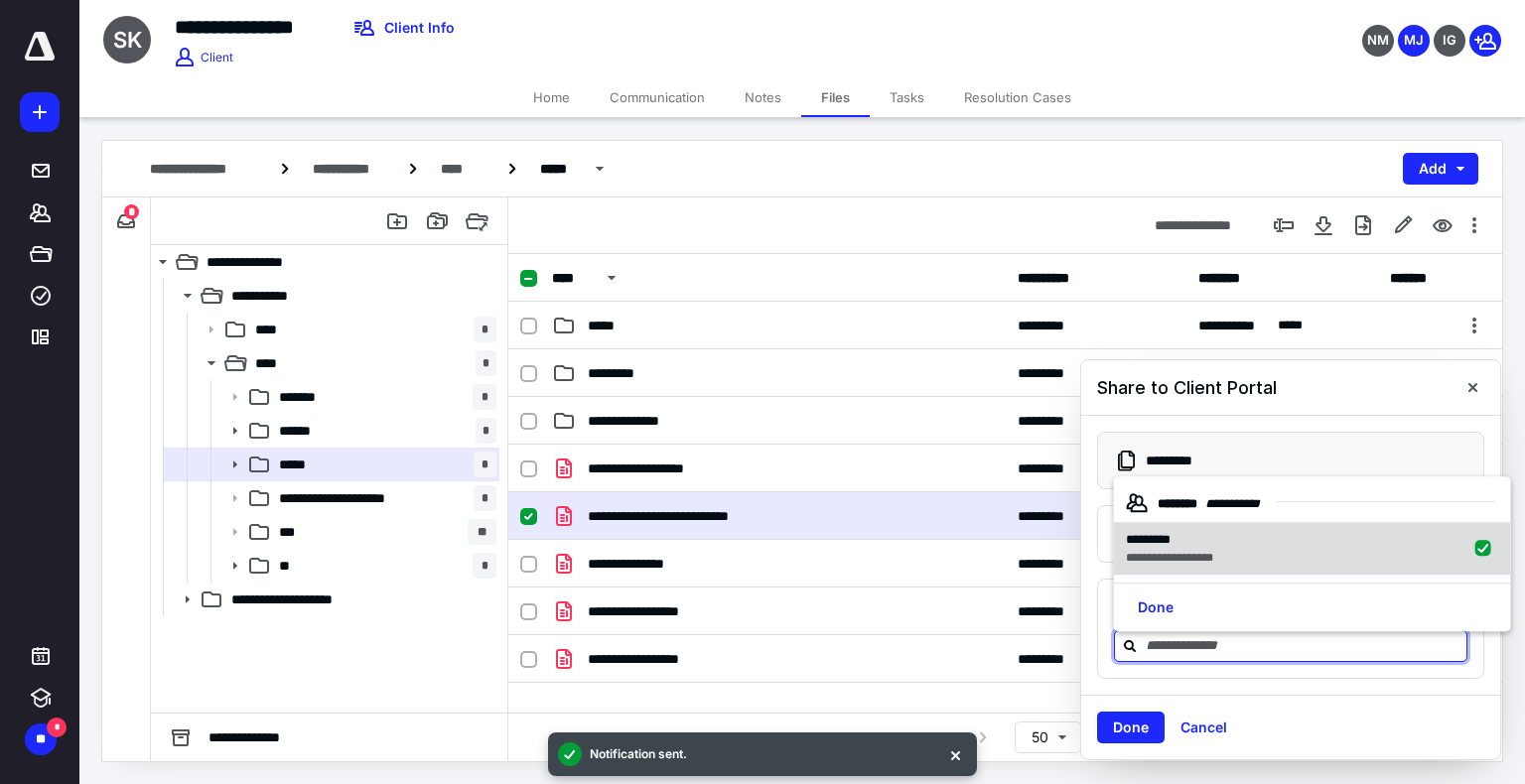 checkbox on "true" 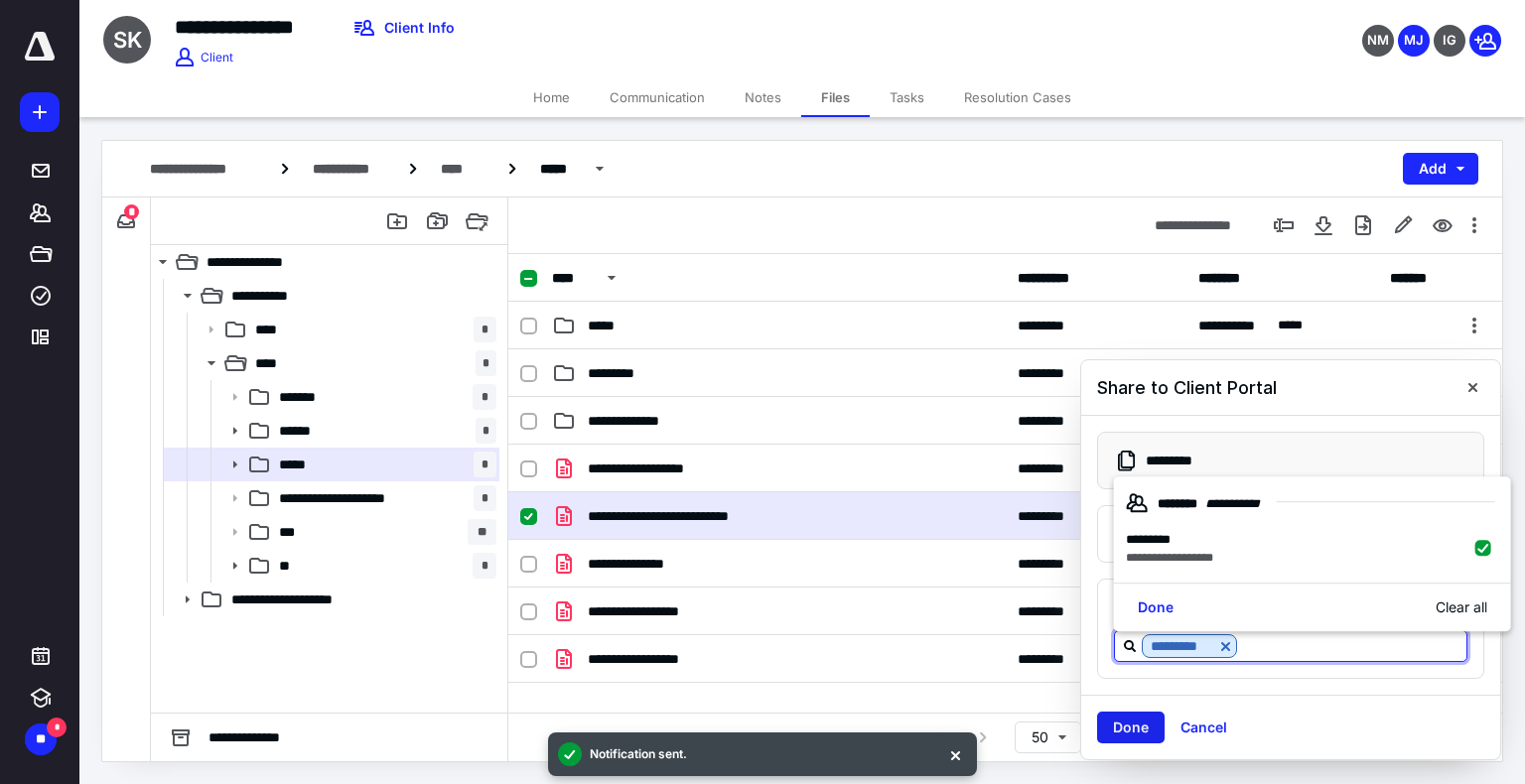 click on "Done" at bounding box center (1131, 727) 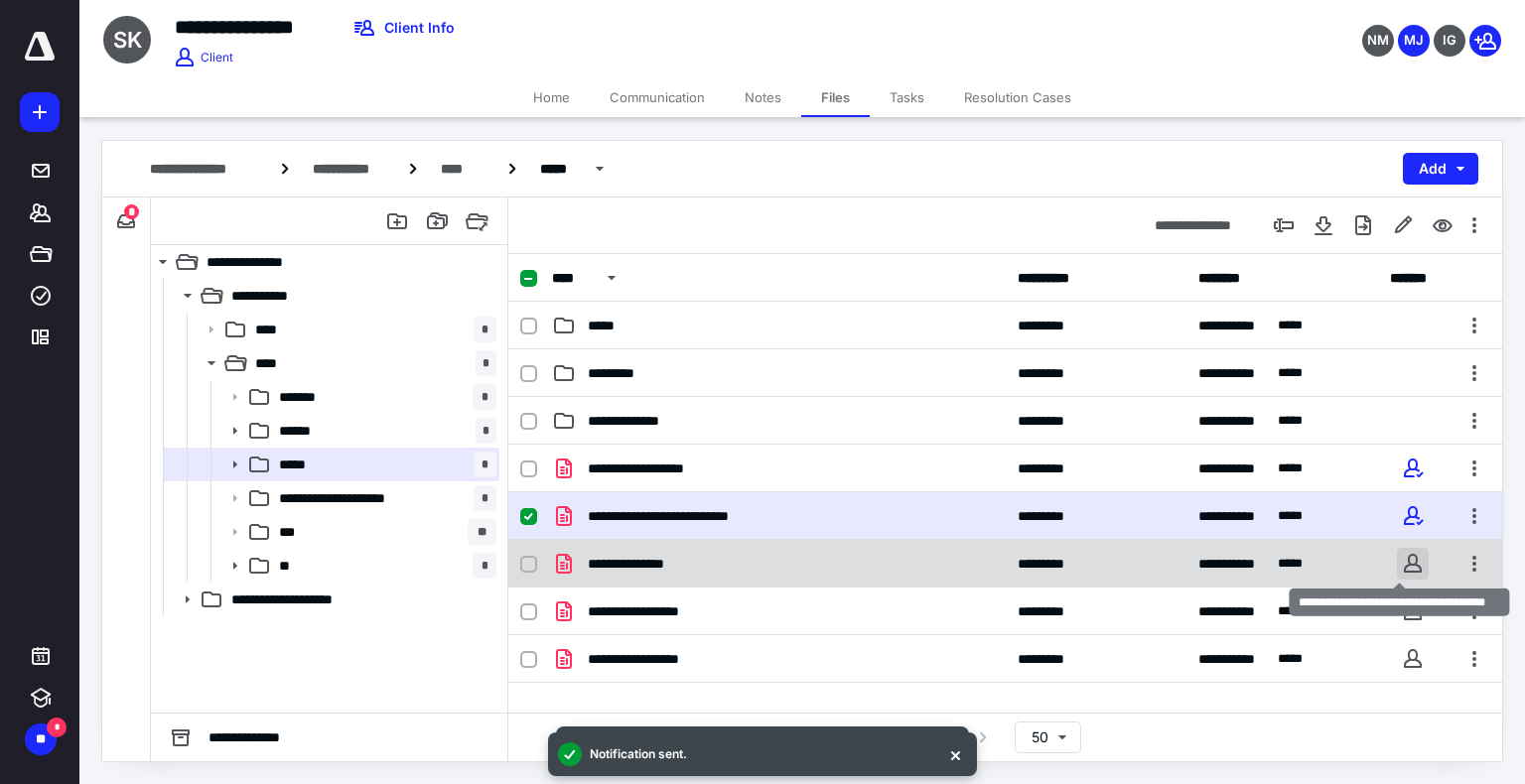 click at bounding box center (1413, 564) 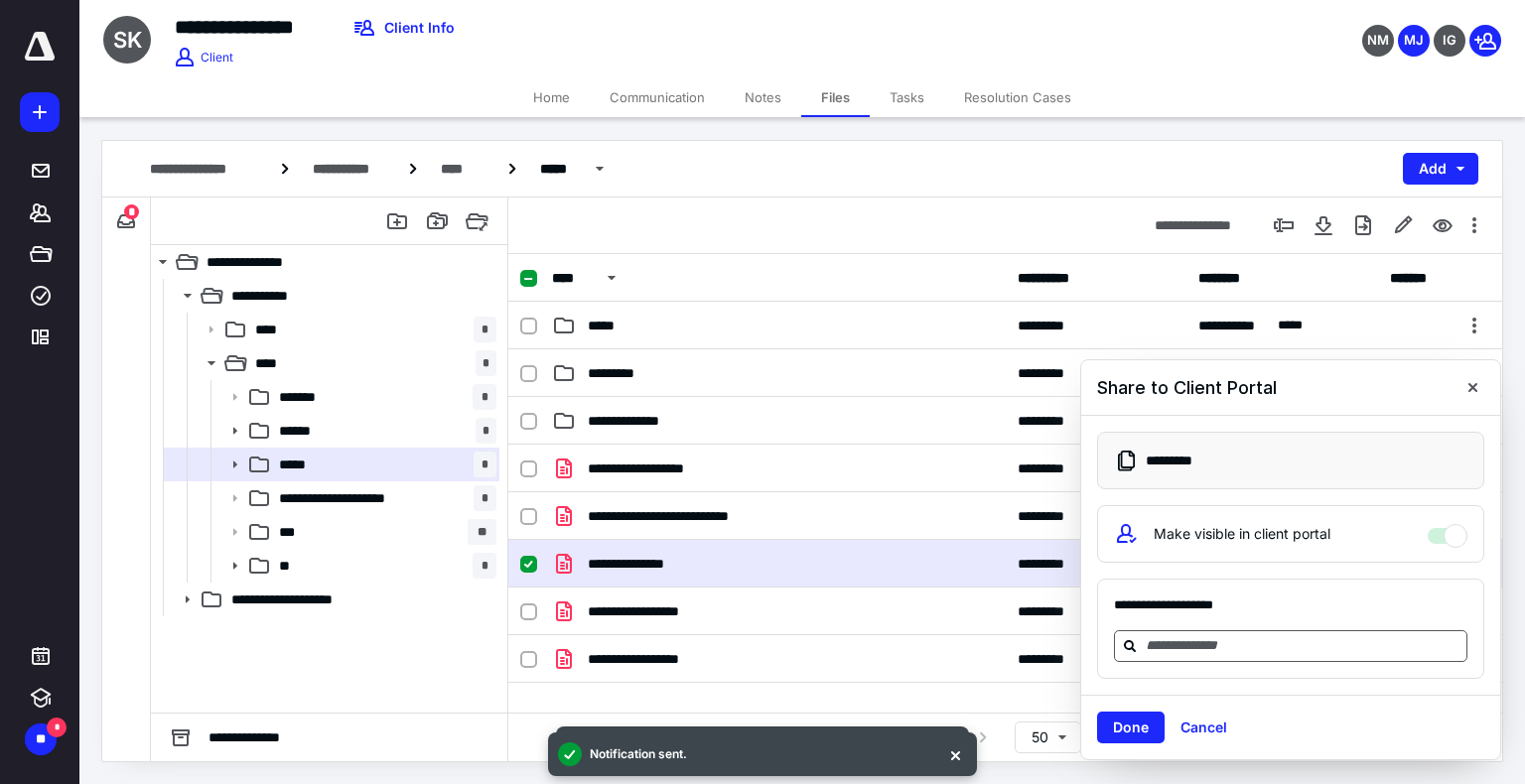 click at bounding box center [1303, 645] 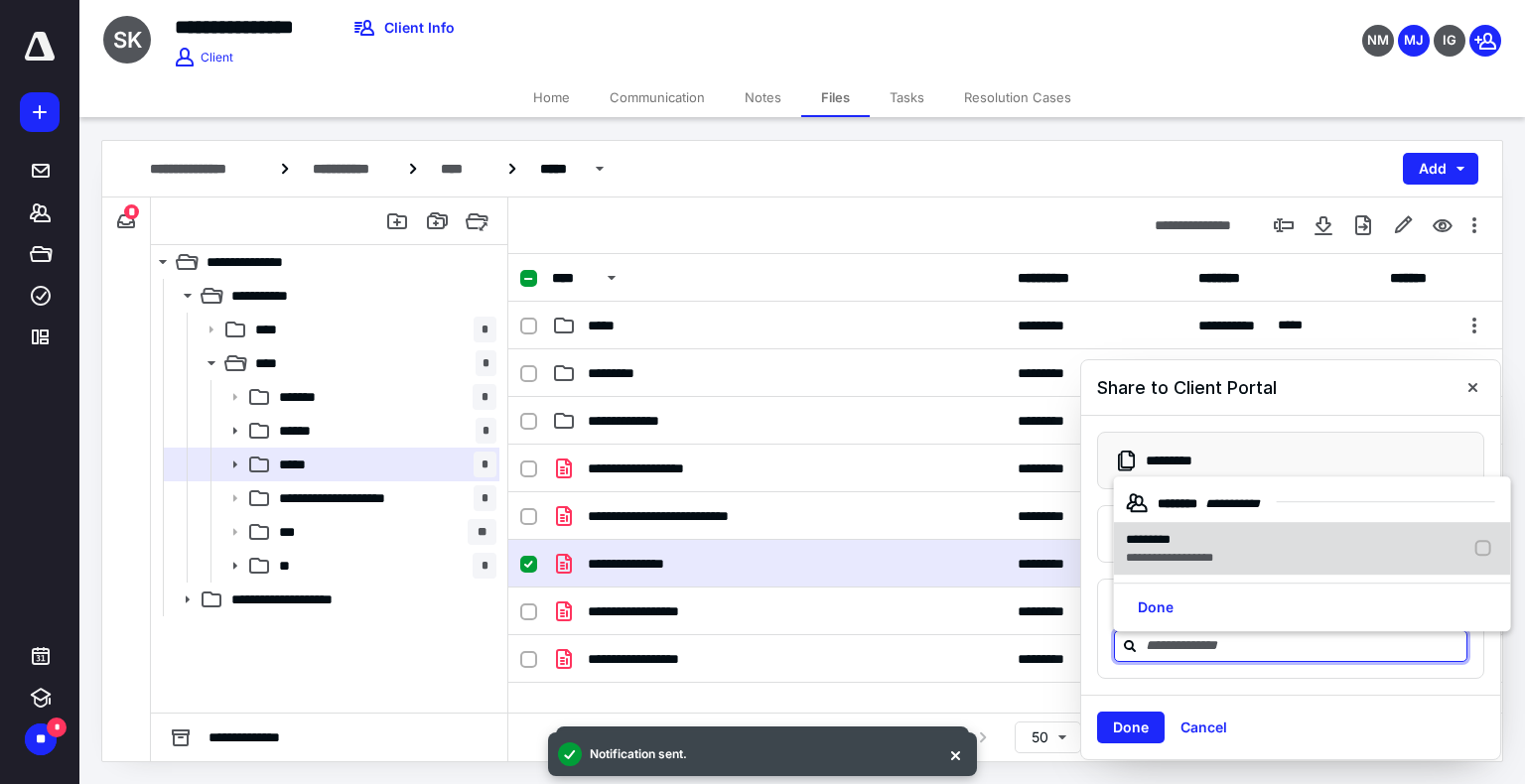 click on "**********" at bounding box center (1170, 559) 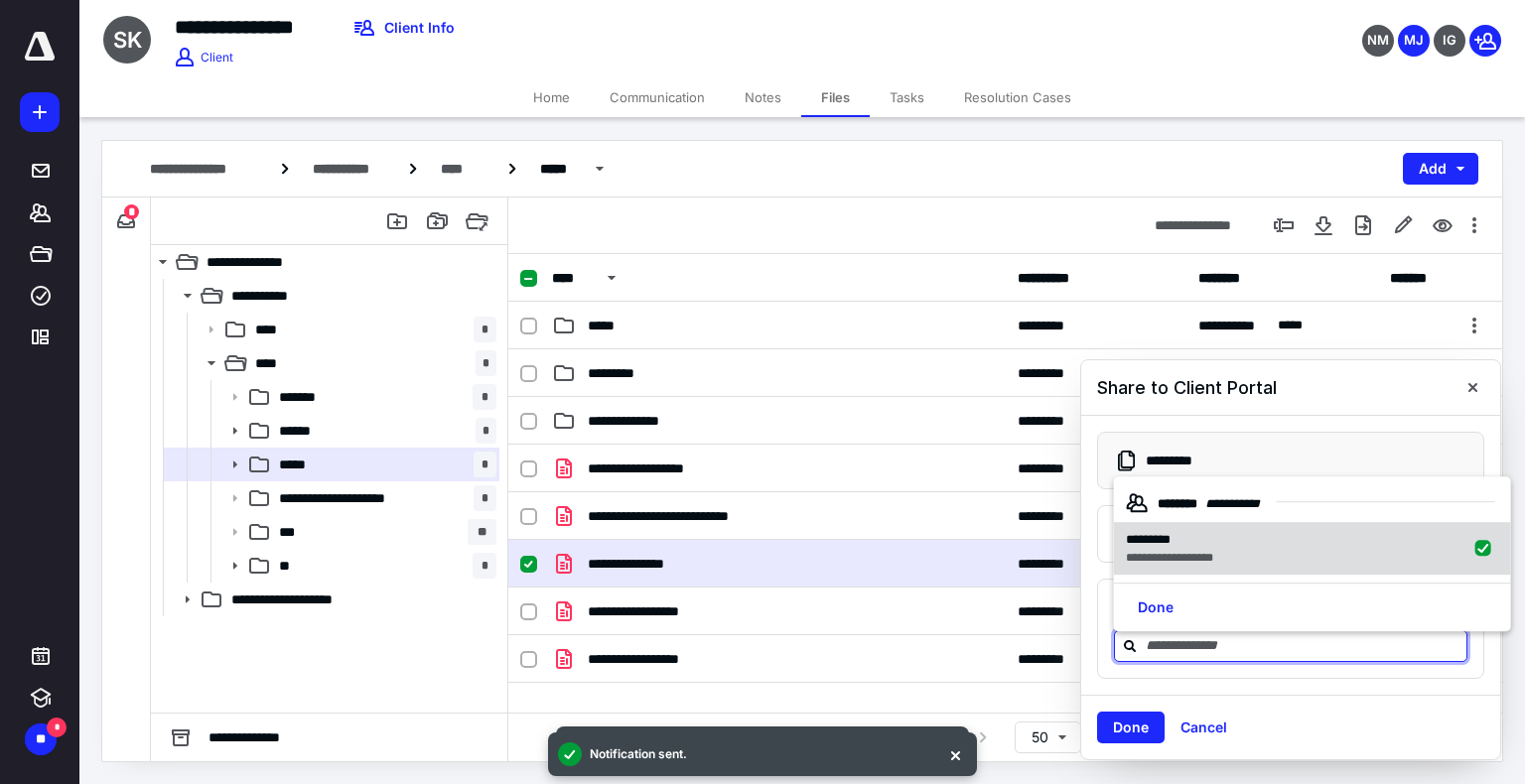 checkbox on "true" 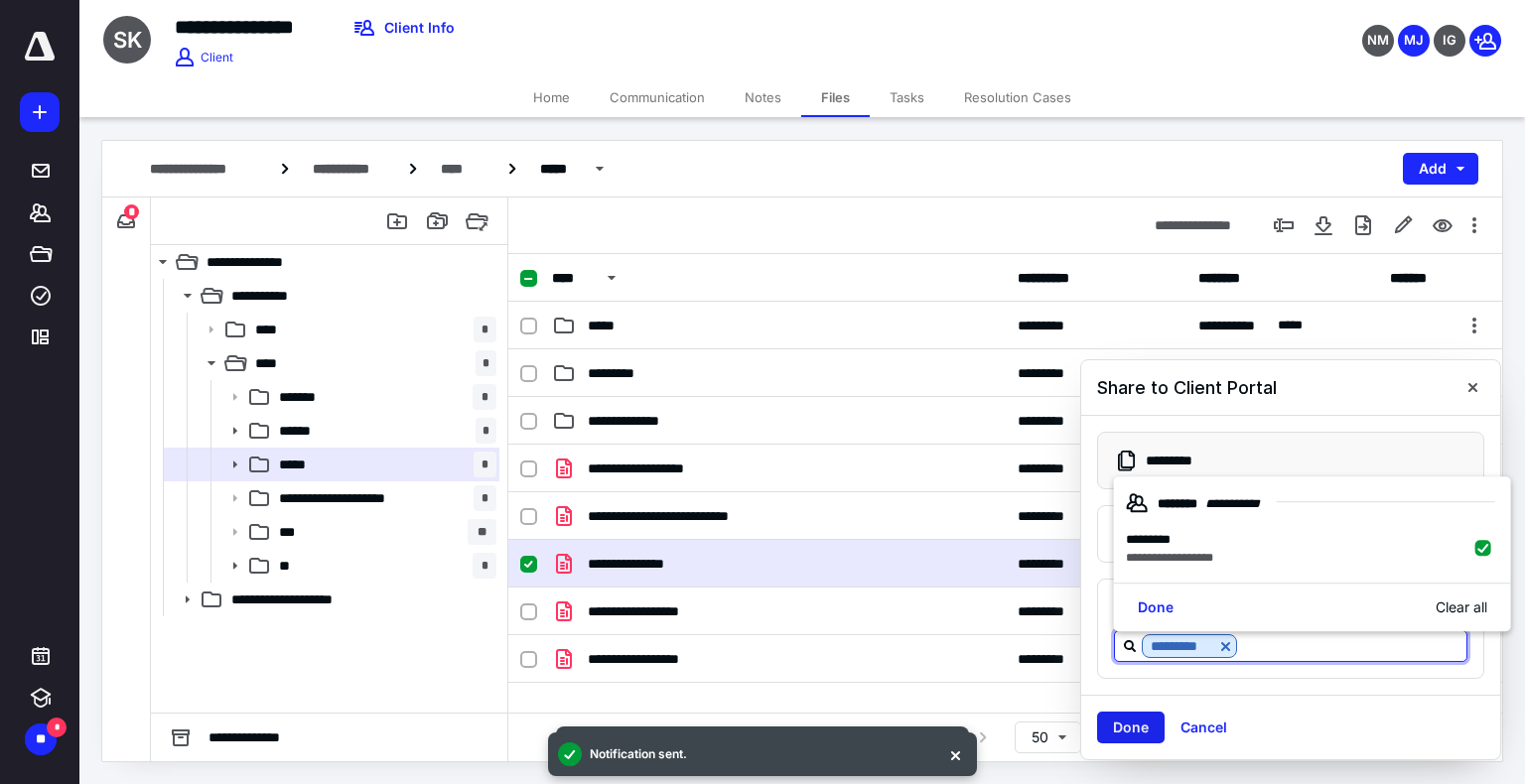 click on "Done" at bounding box center [1131, 727] 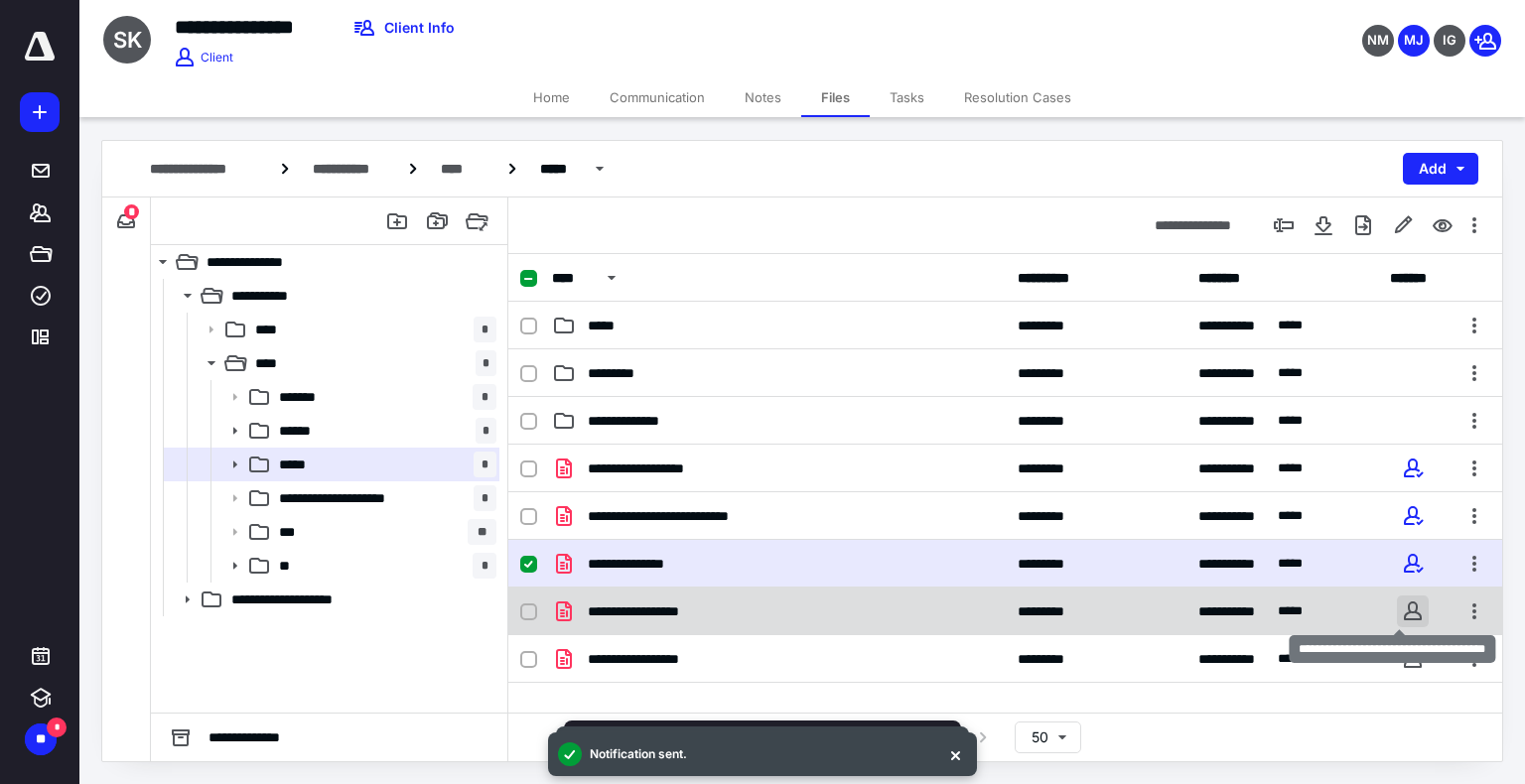 click at bounding box center (1413, 611) 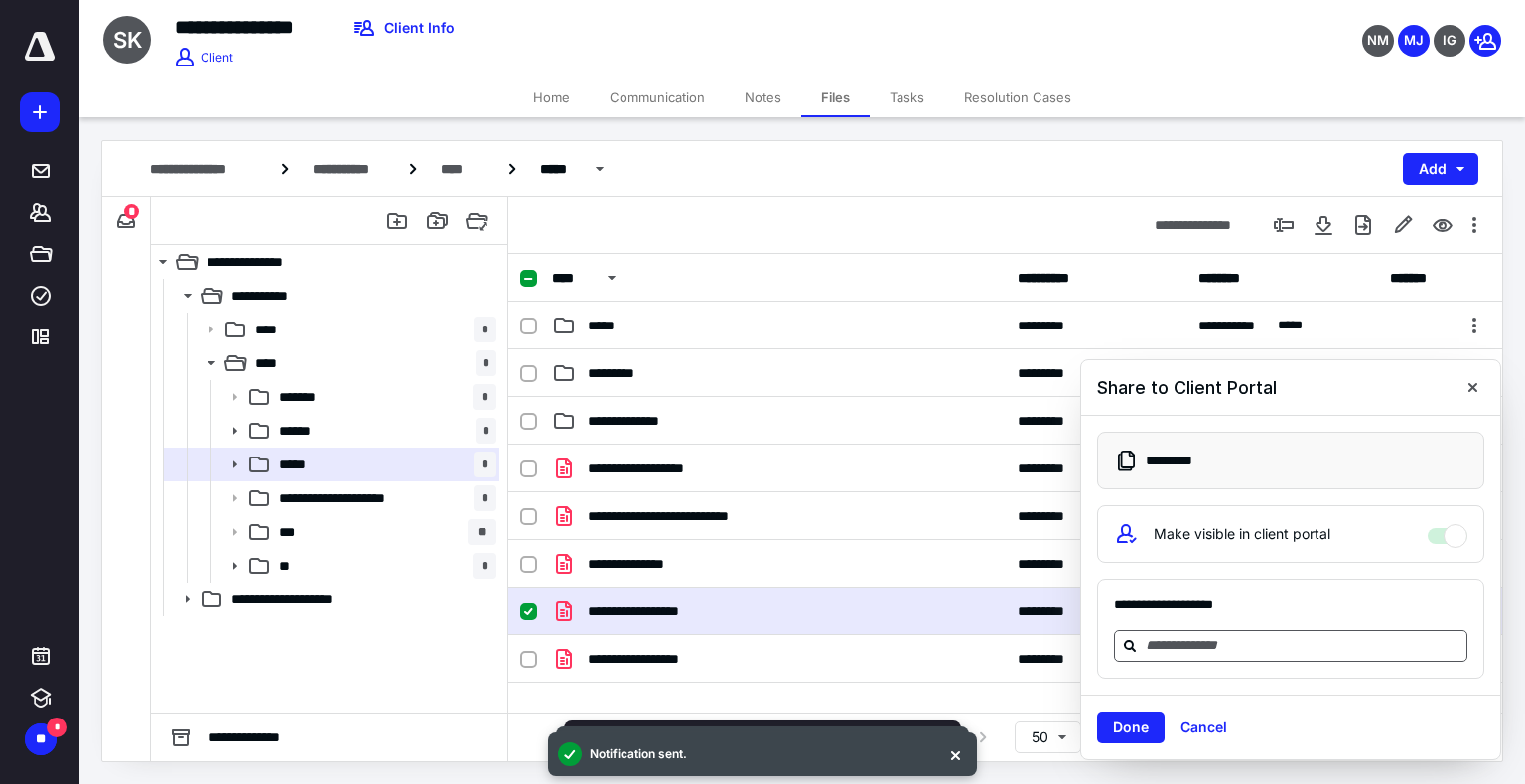 click at bounding box center (1291, 646) 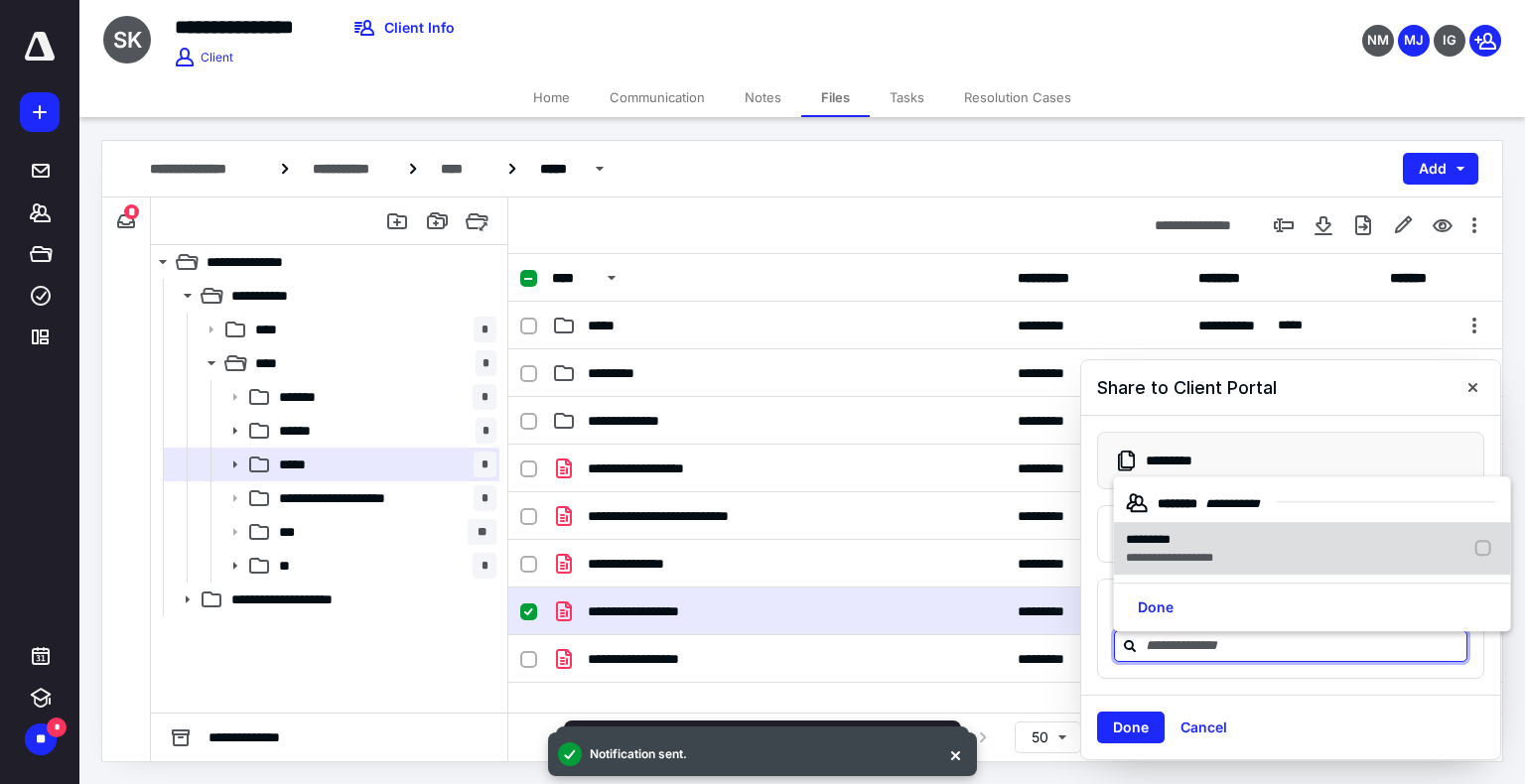 click on "**********" at bounding box center [1170, 559] 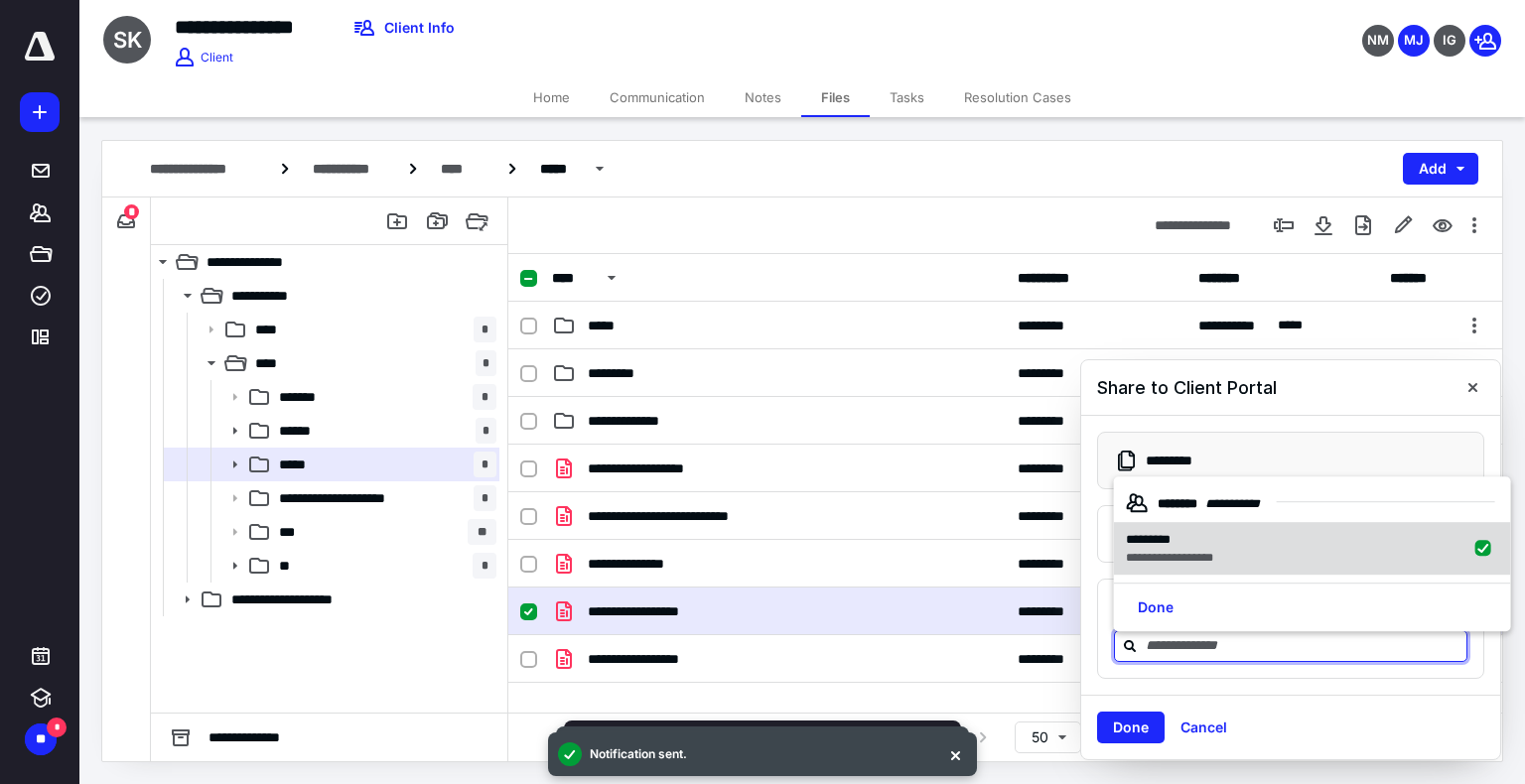 checkbox on "true" 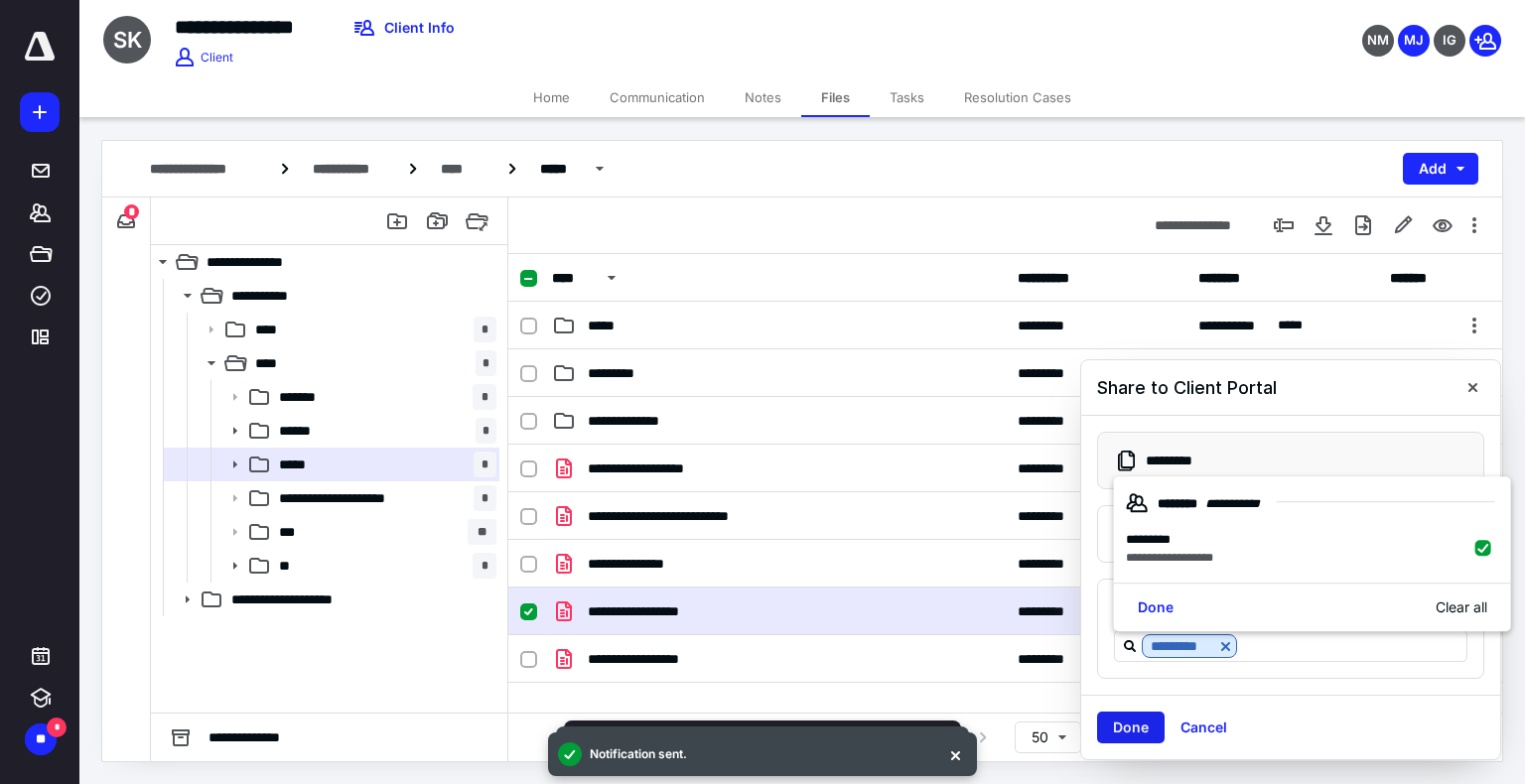 click on "Done" at bounding box center (1131, 727) 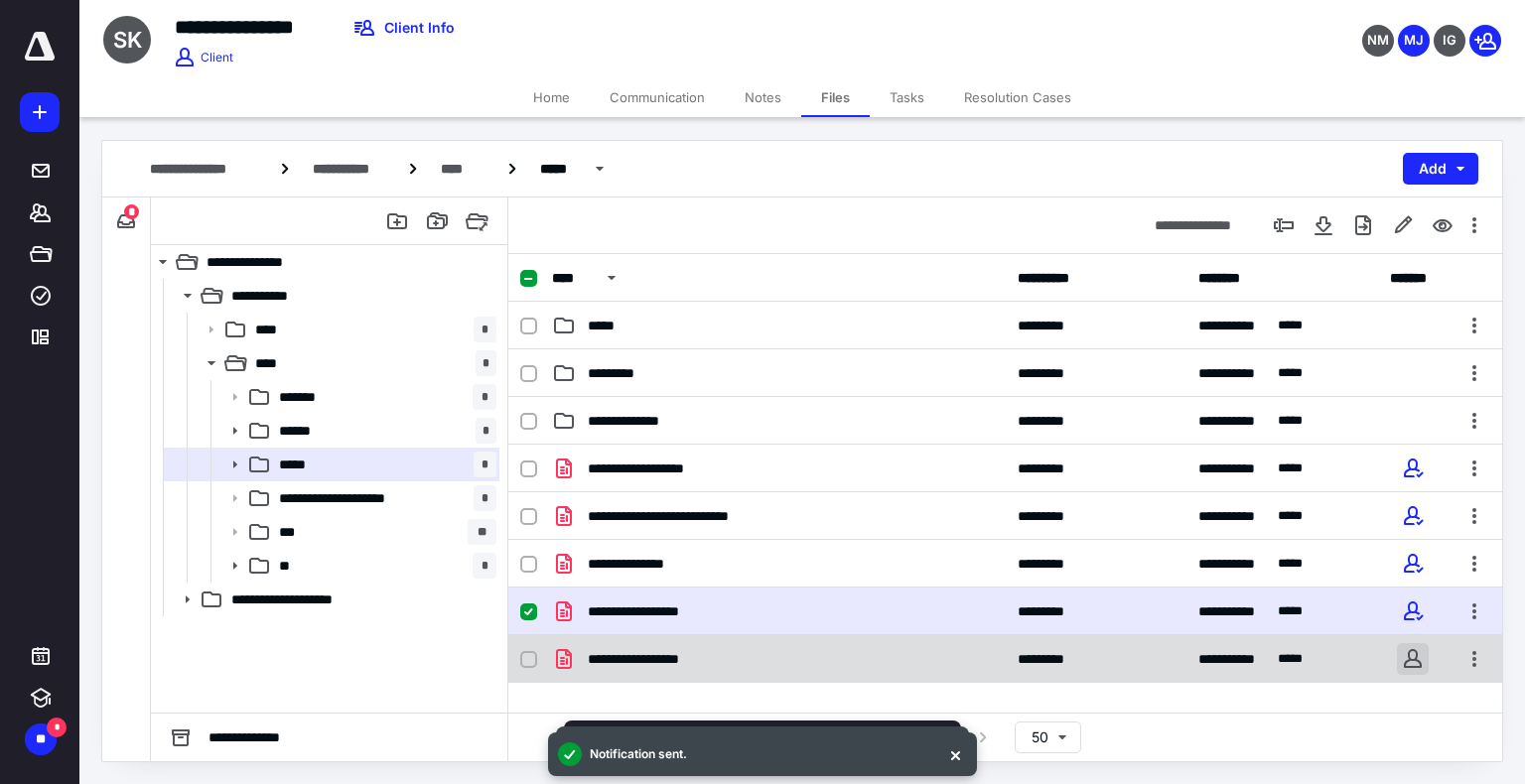 click at bounding box center [1413, 659] 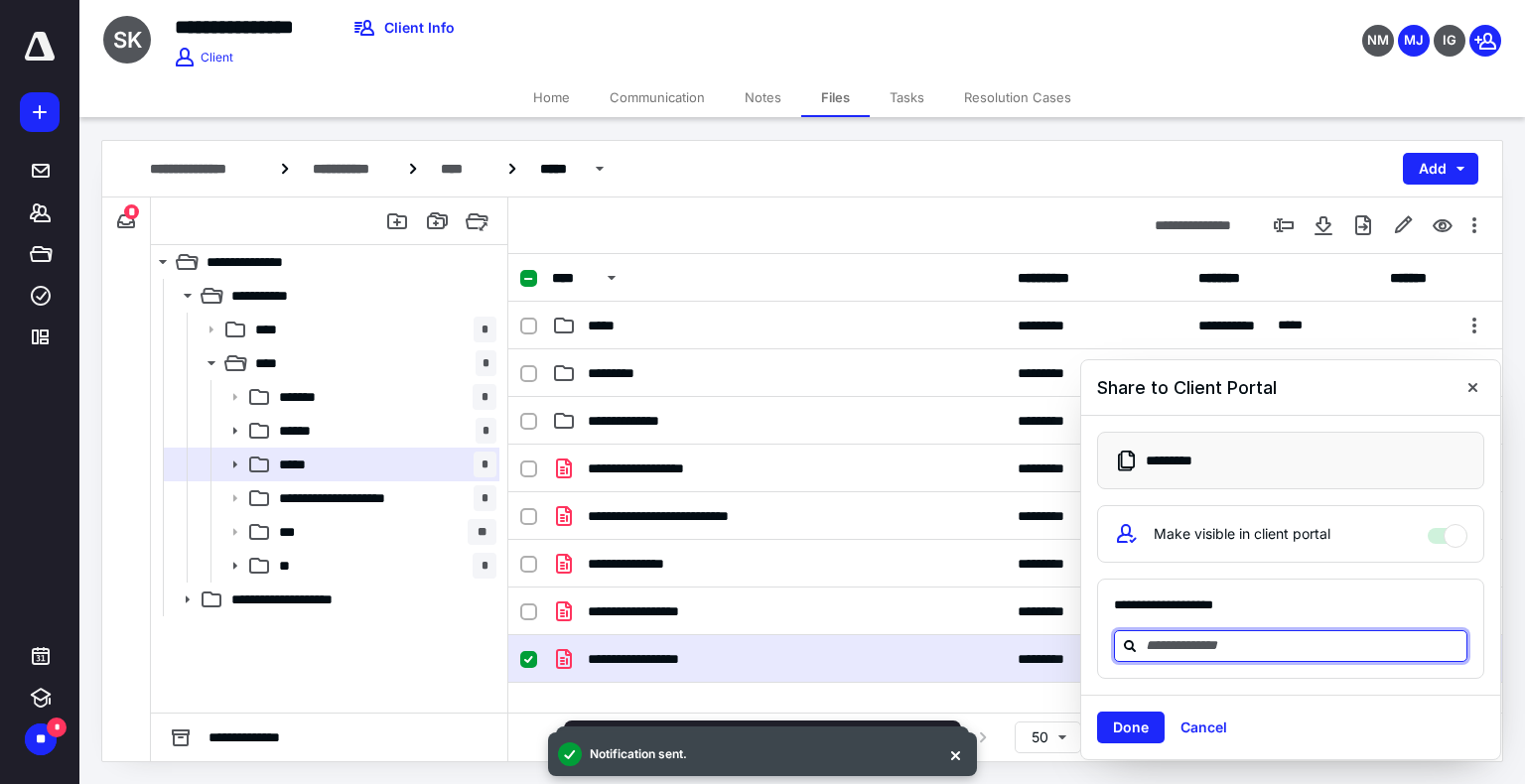 click at bounding box center (1303, 645) 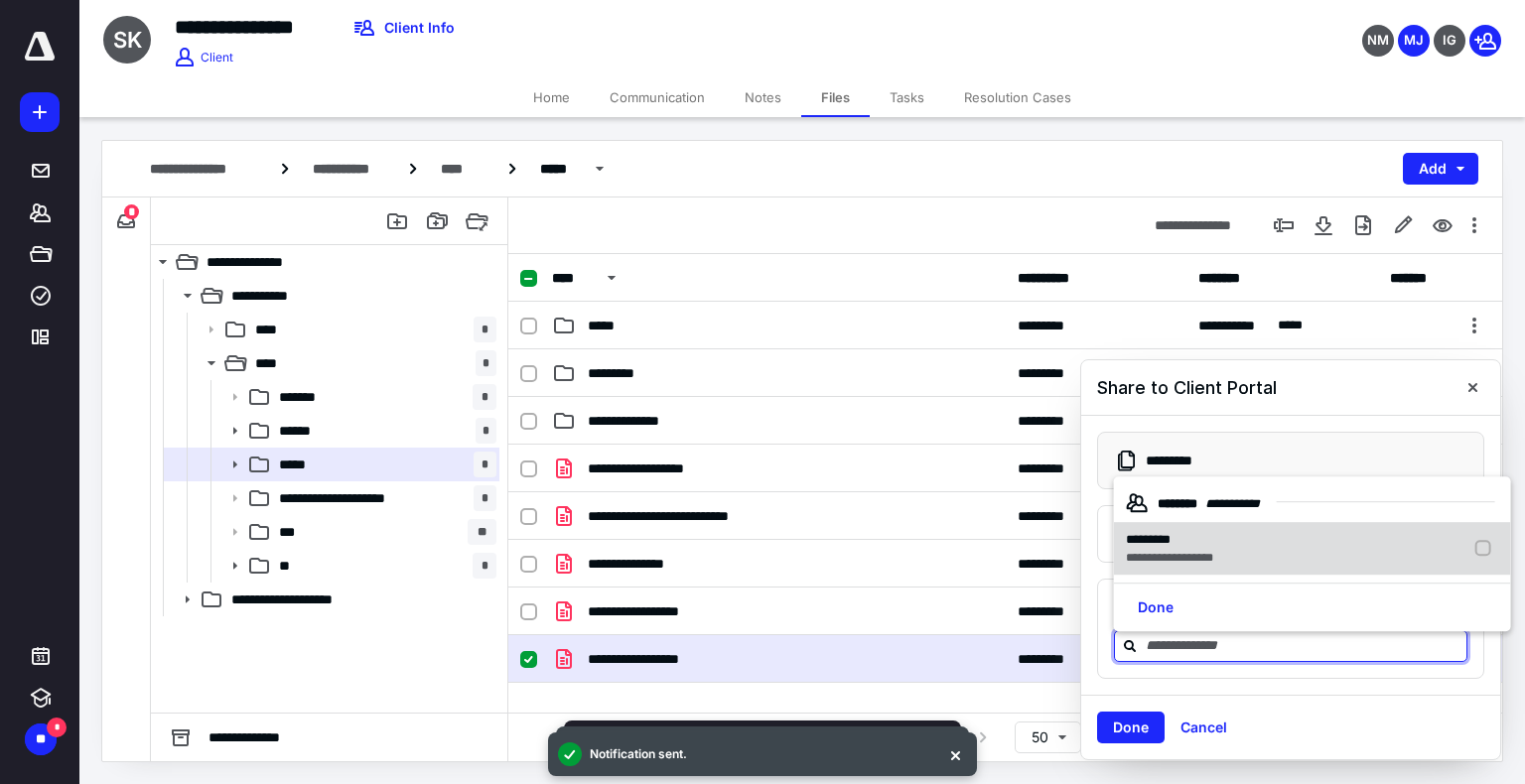 click on "**********" at bounding box center (1170, 559) 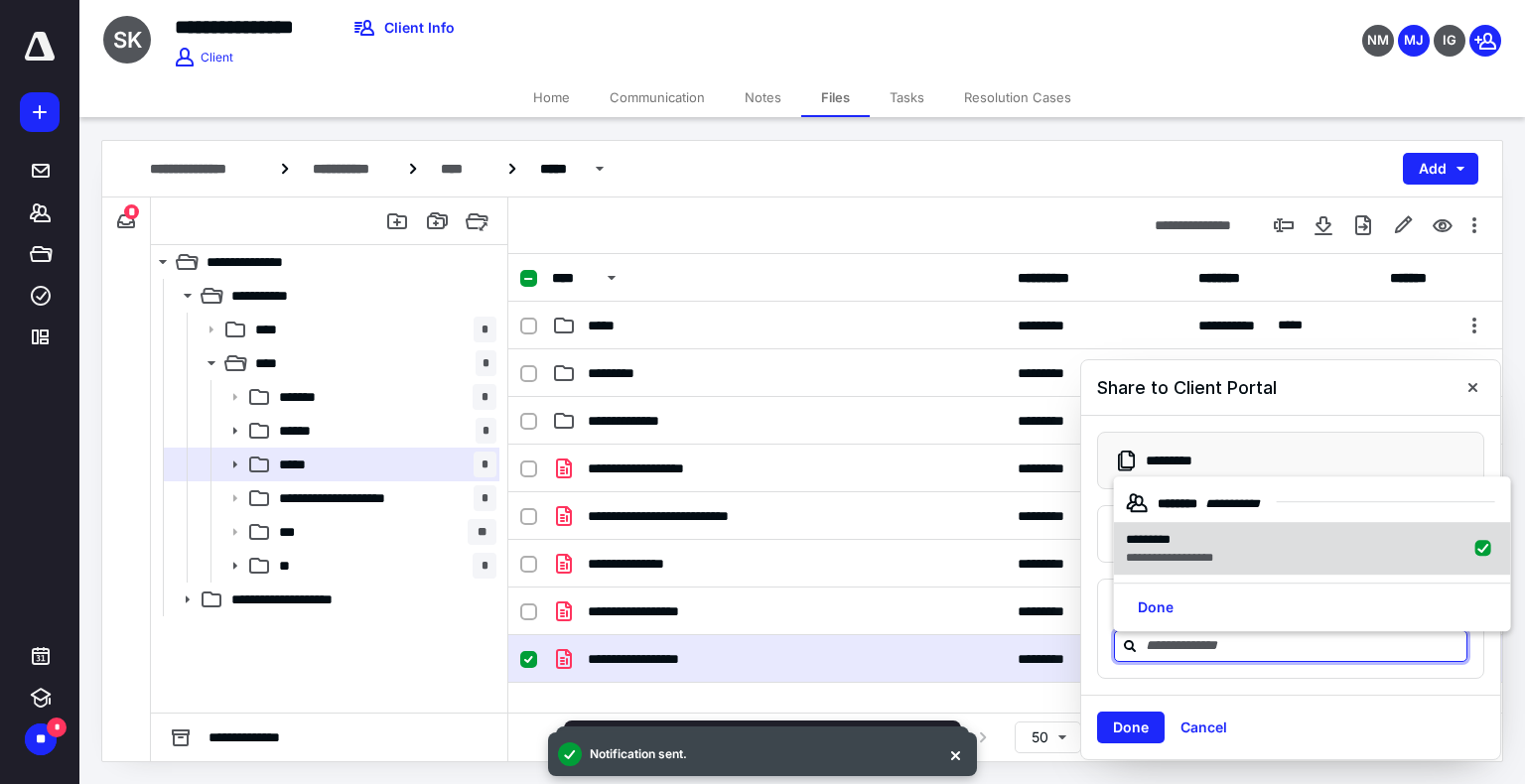 checkbox on "true" 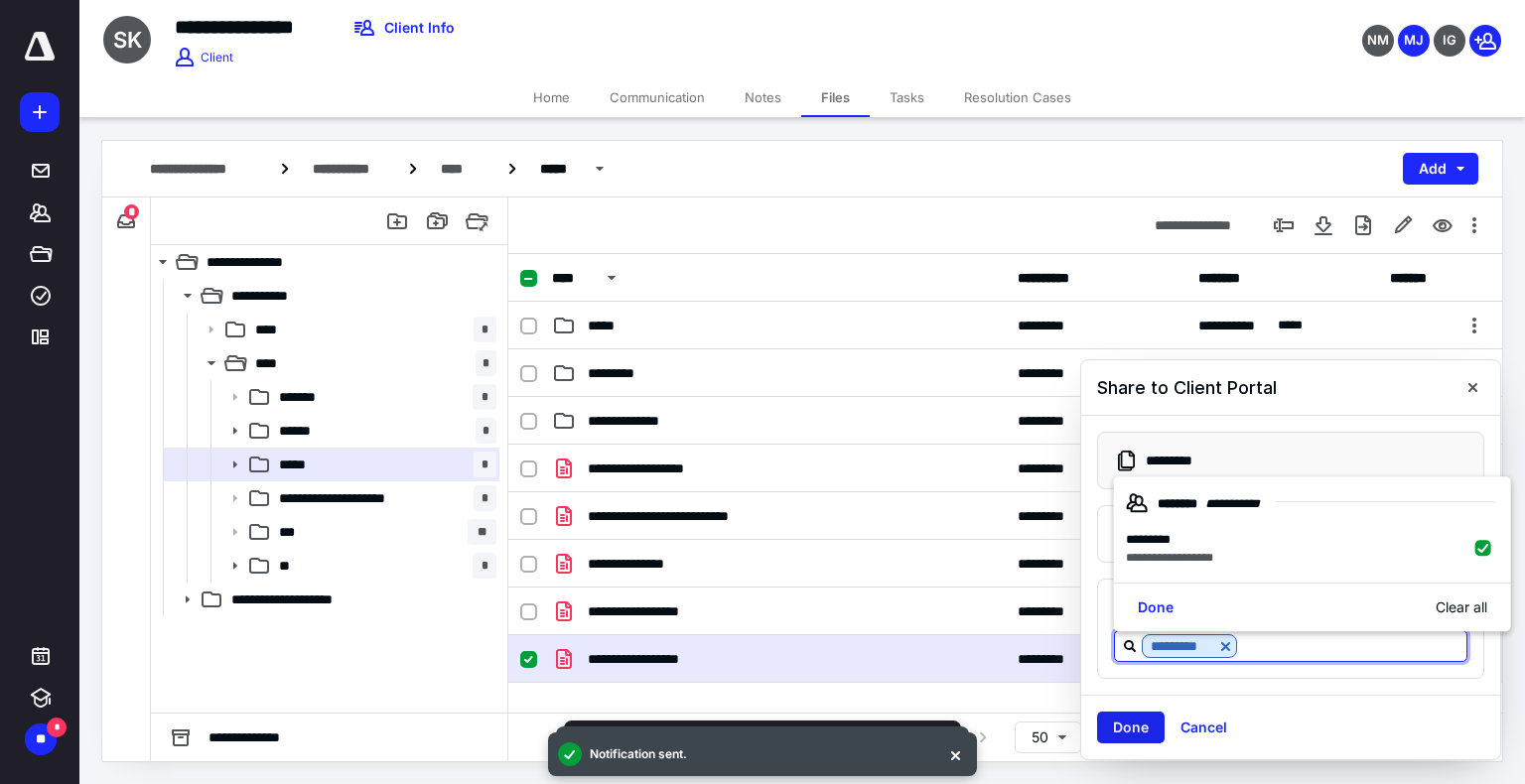 click on "Done" at bounding box center [1131, 727] 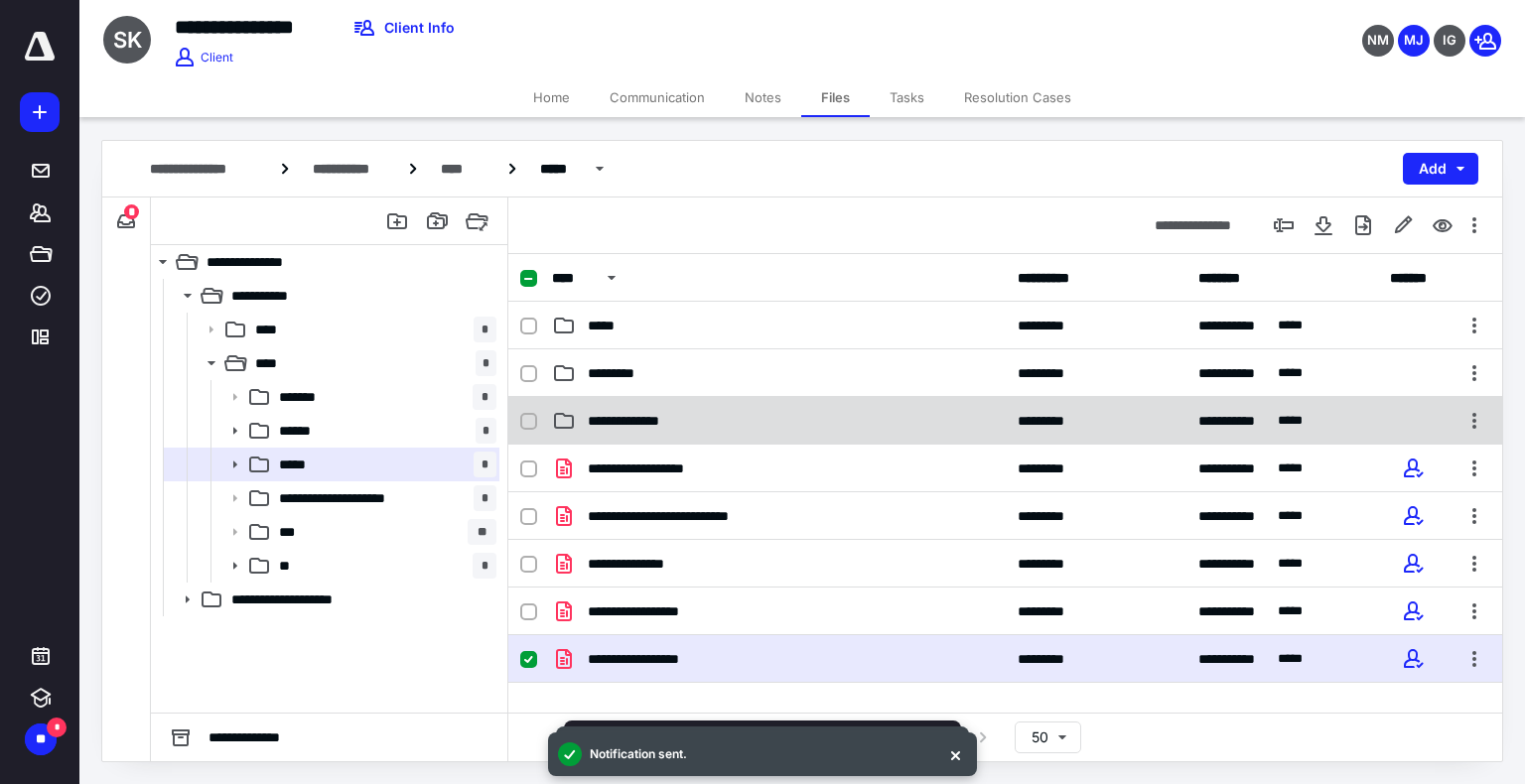 click on "**********" at bounding box center (1005, 421) 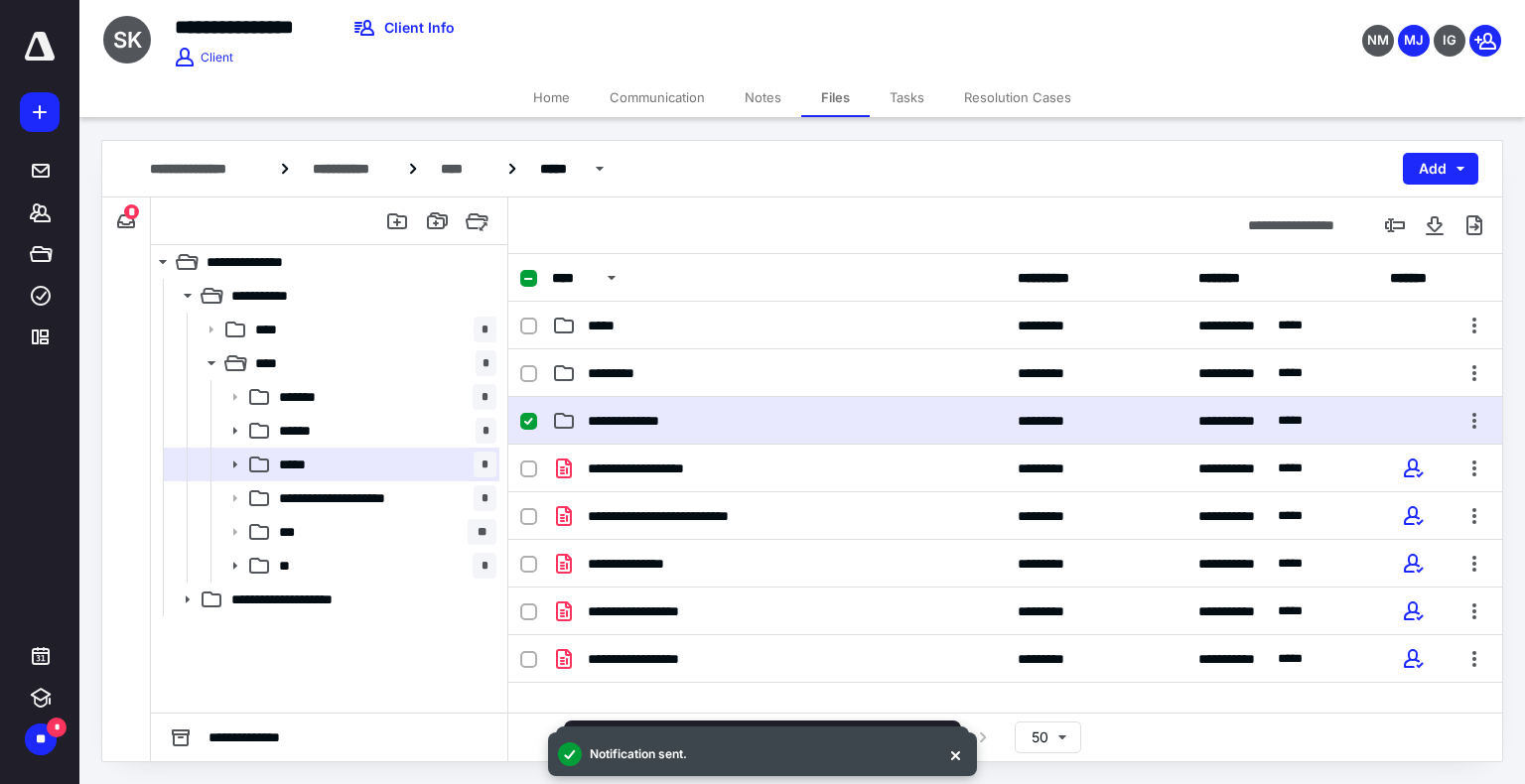 click on "**********" at bounding box center (1005, 421) 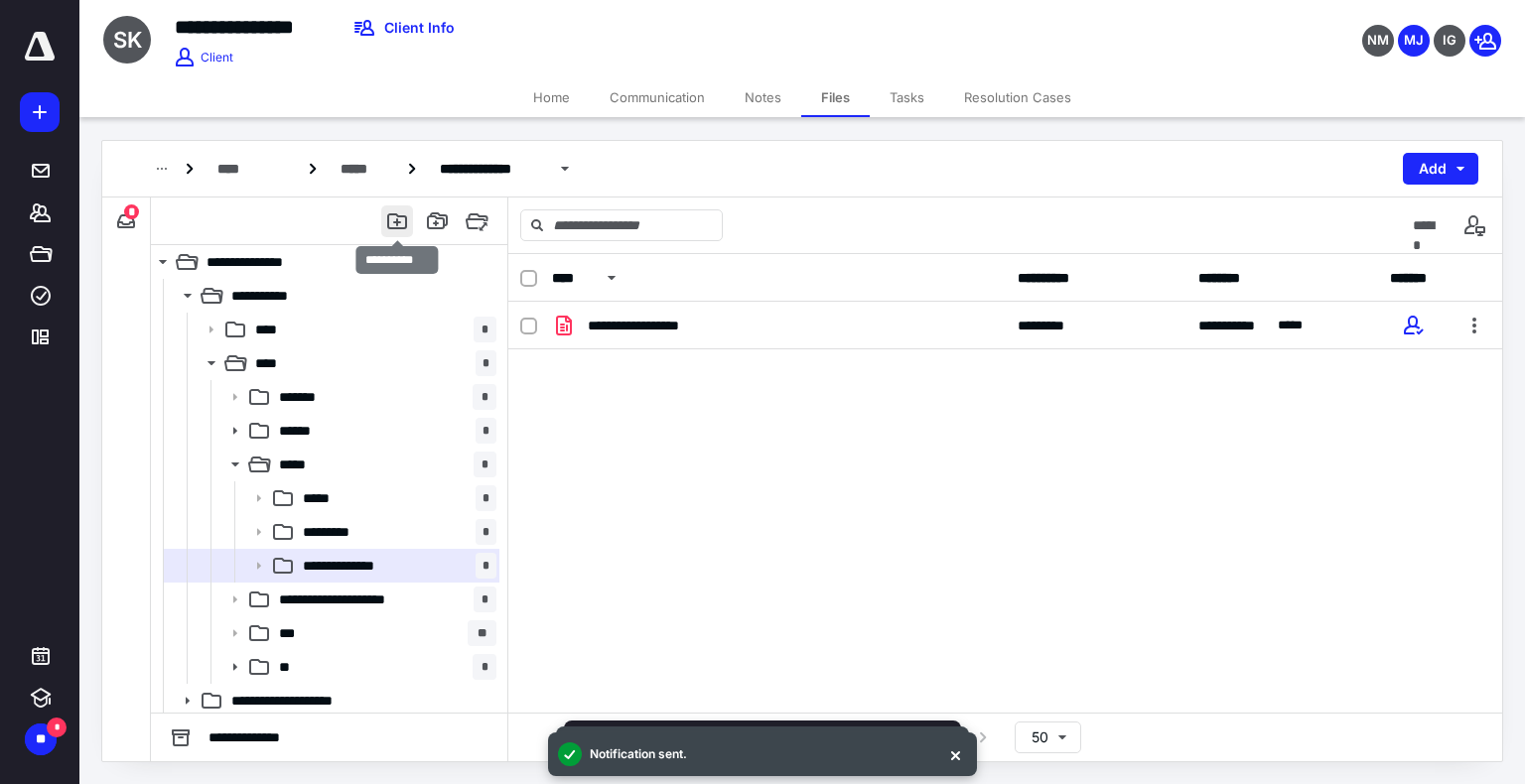 click at bounding box center (397, 221) 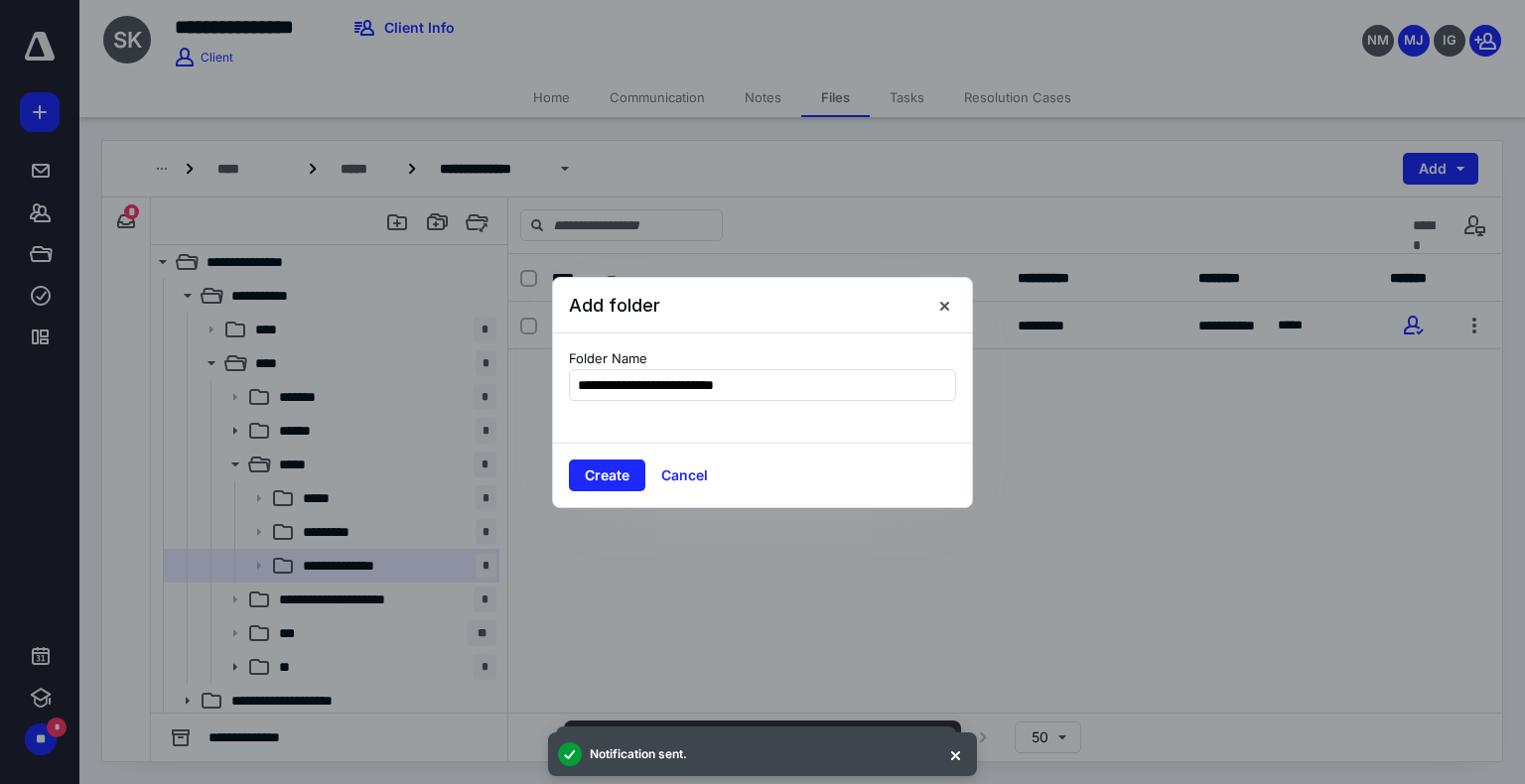 type on "**********" 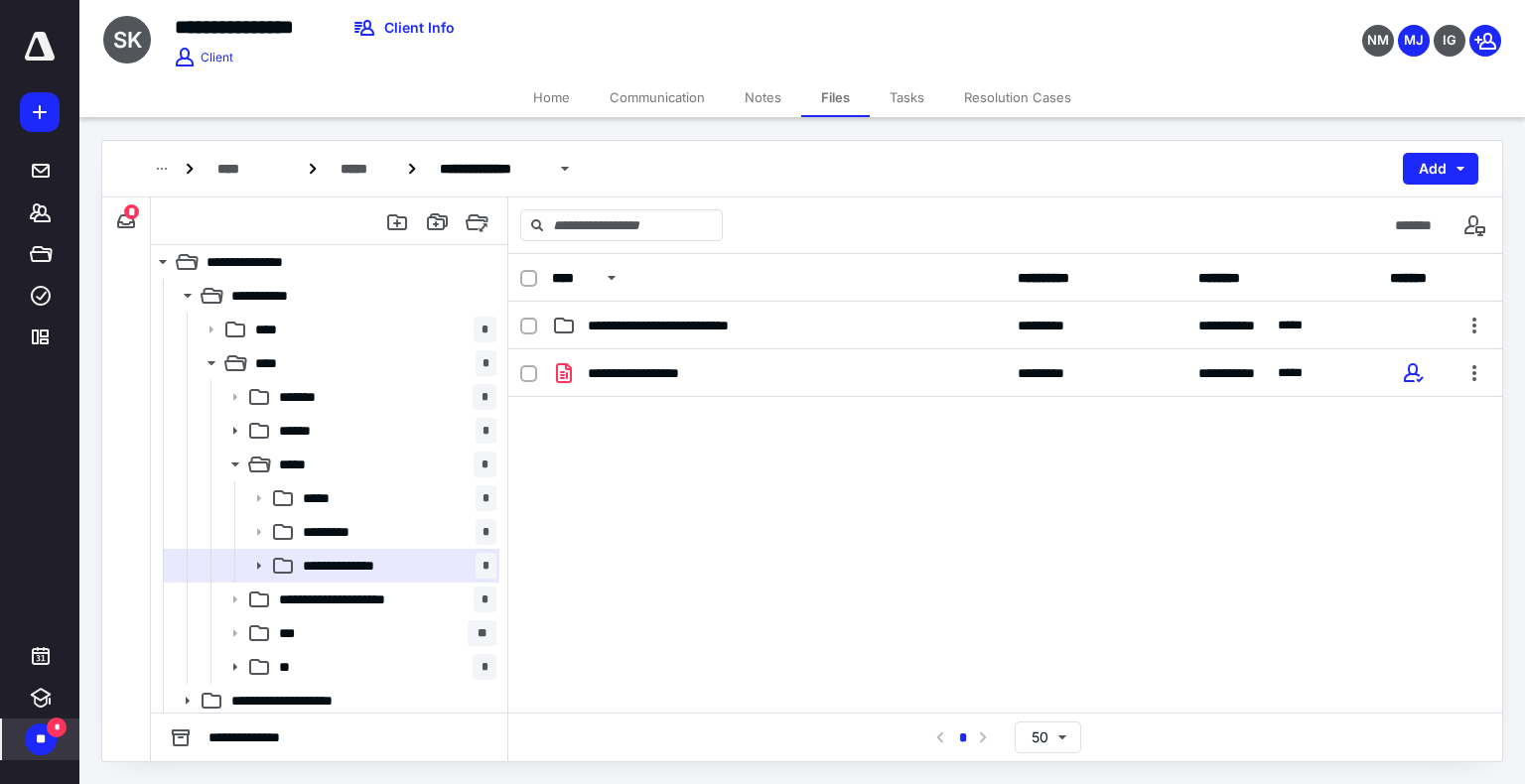 click on "**" at bounding box center [41, 739] 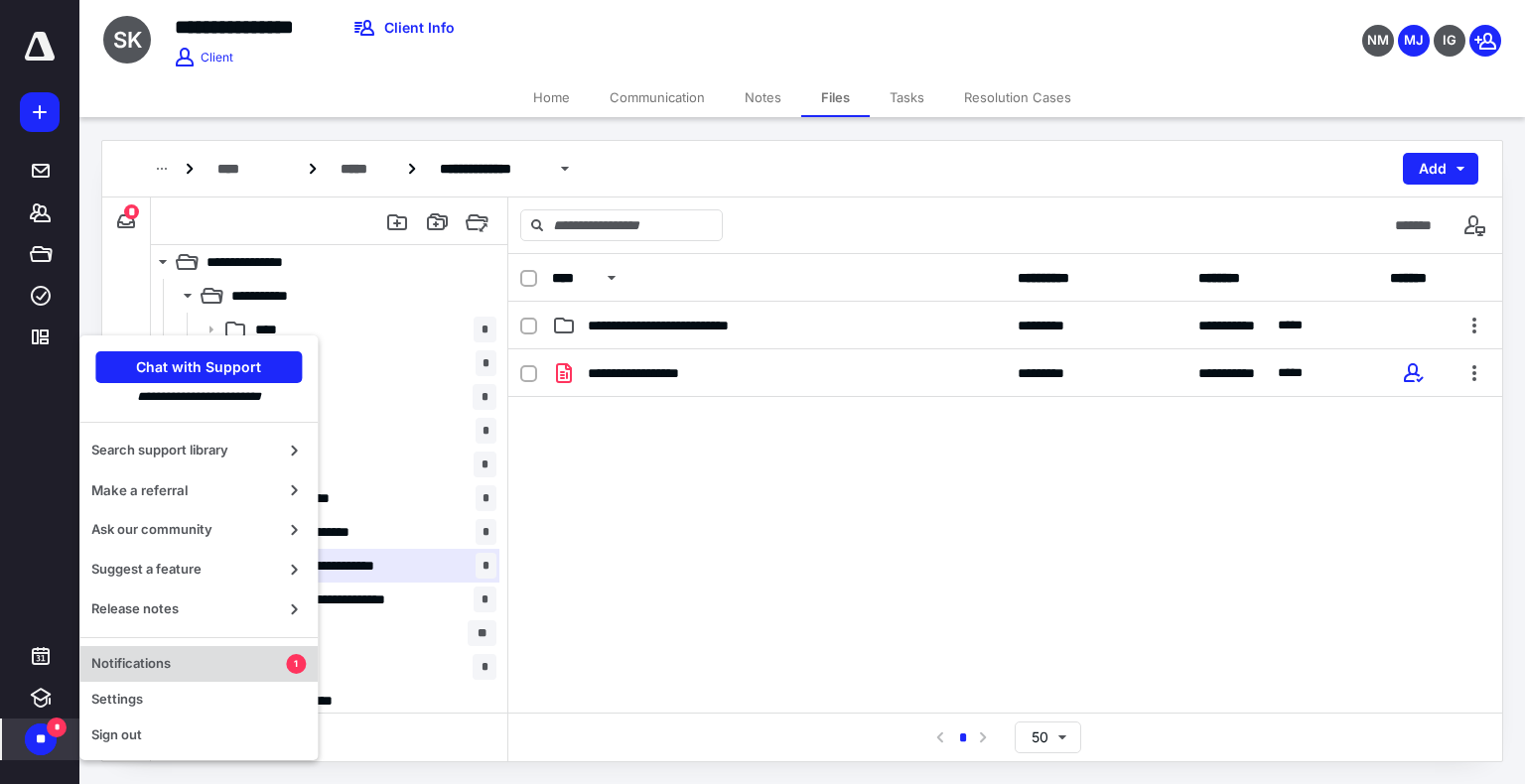 click on "Notifications" at bounding box center [189, 664] 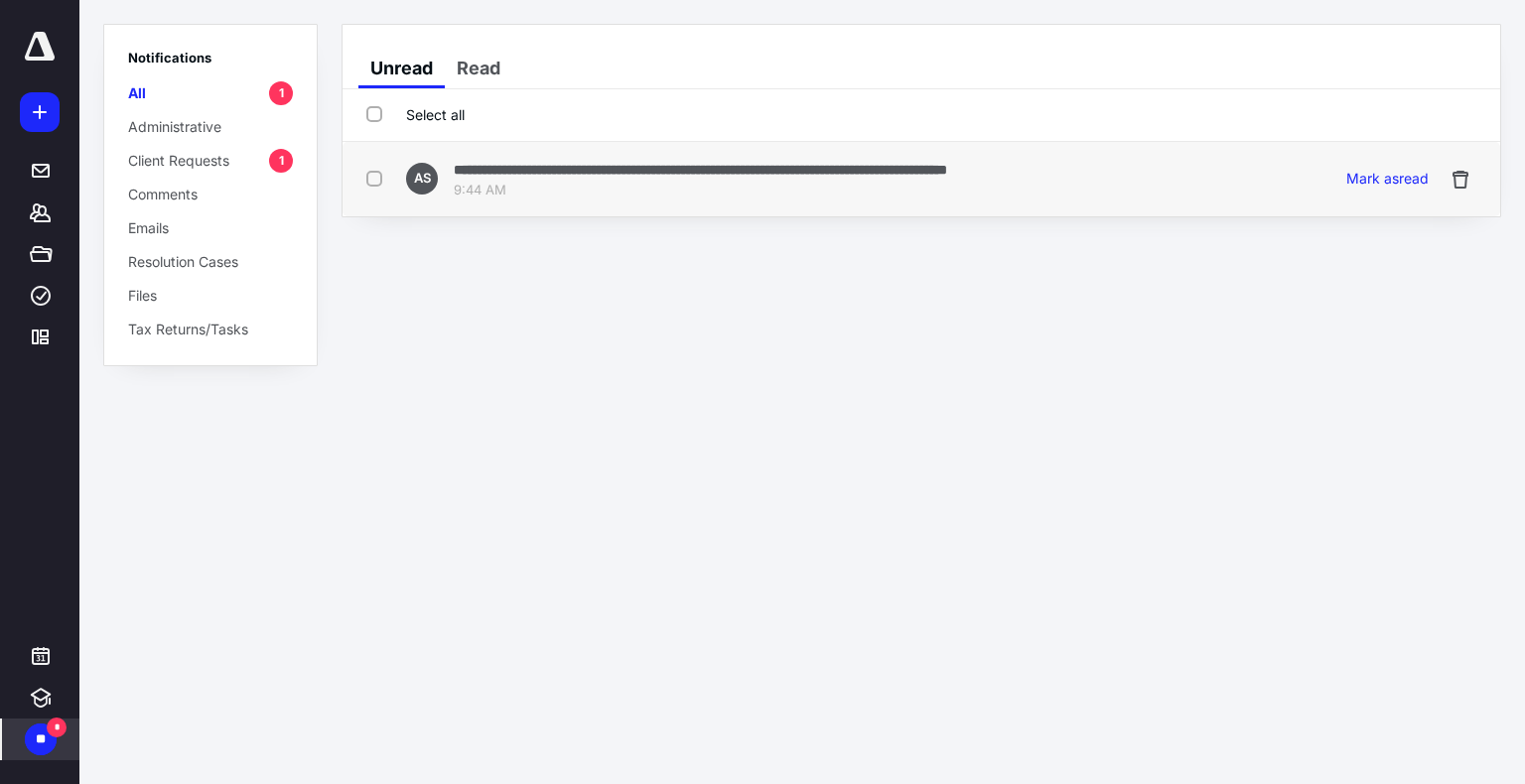 click on "**********" at bounding box center (700, 170) 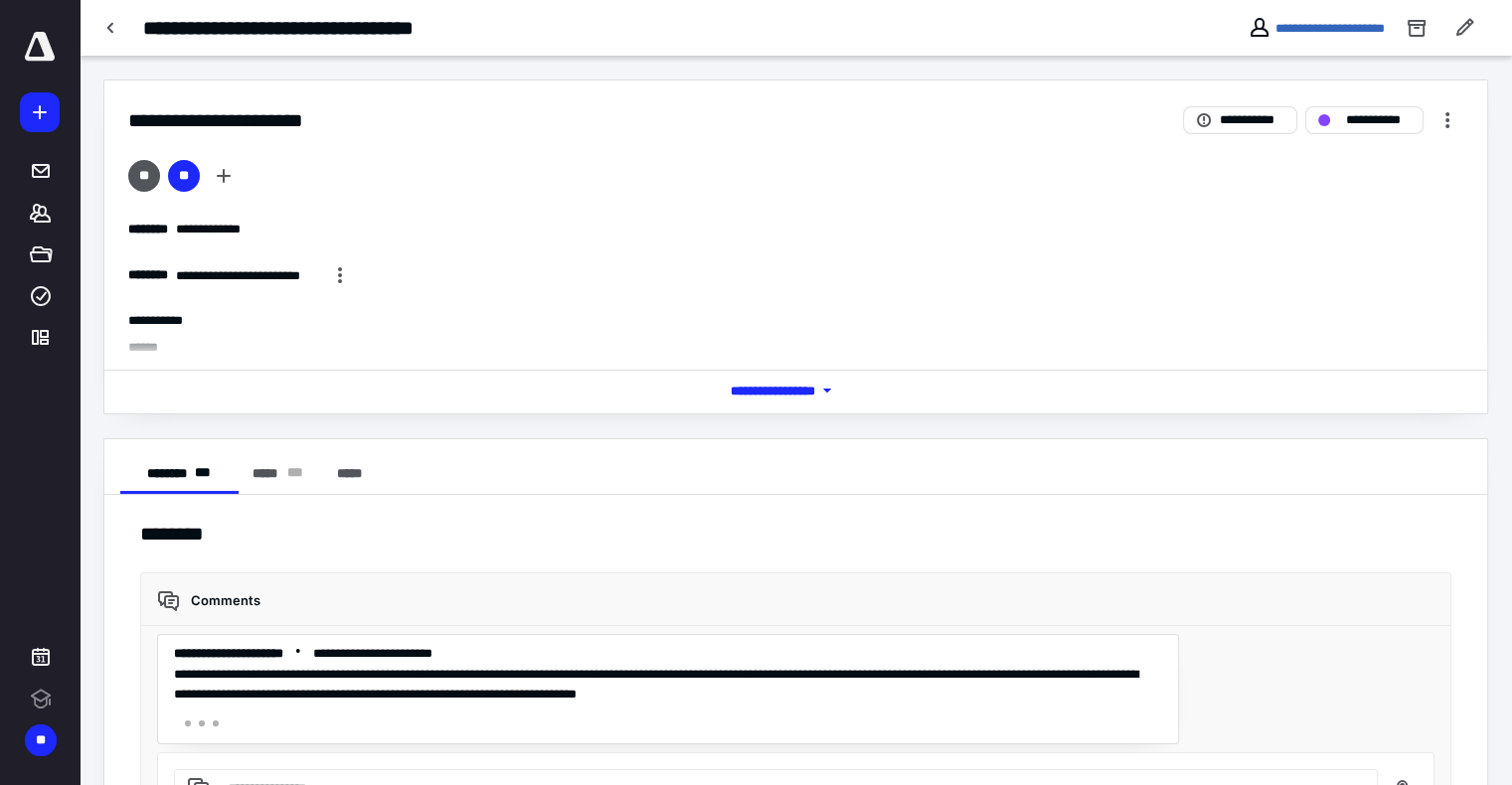 scroll, scrollTop: 0, scrollLeft: 0, axis: both 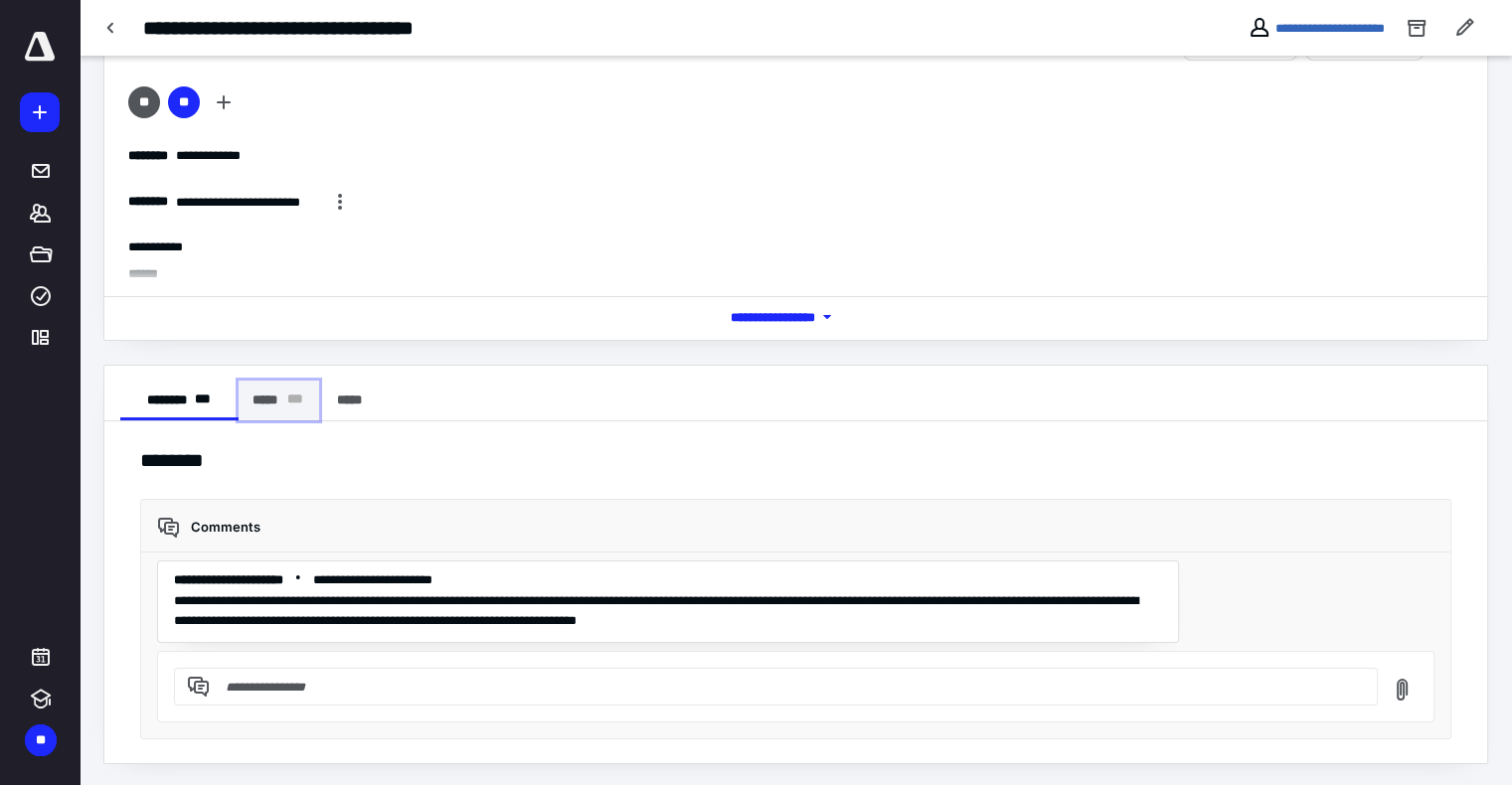 click on "***** * * *" at bounding box center [278, 400] 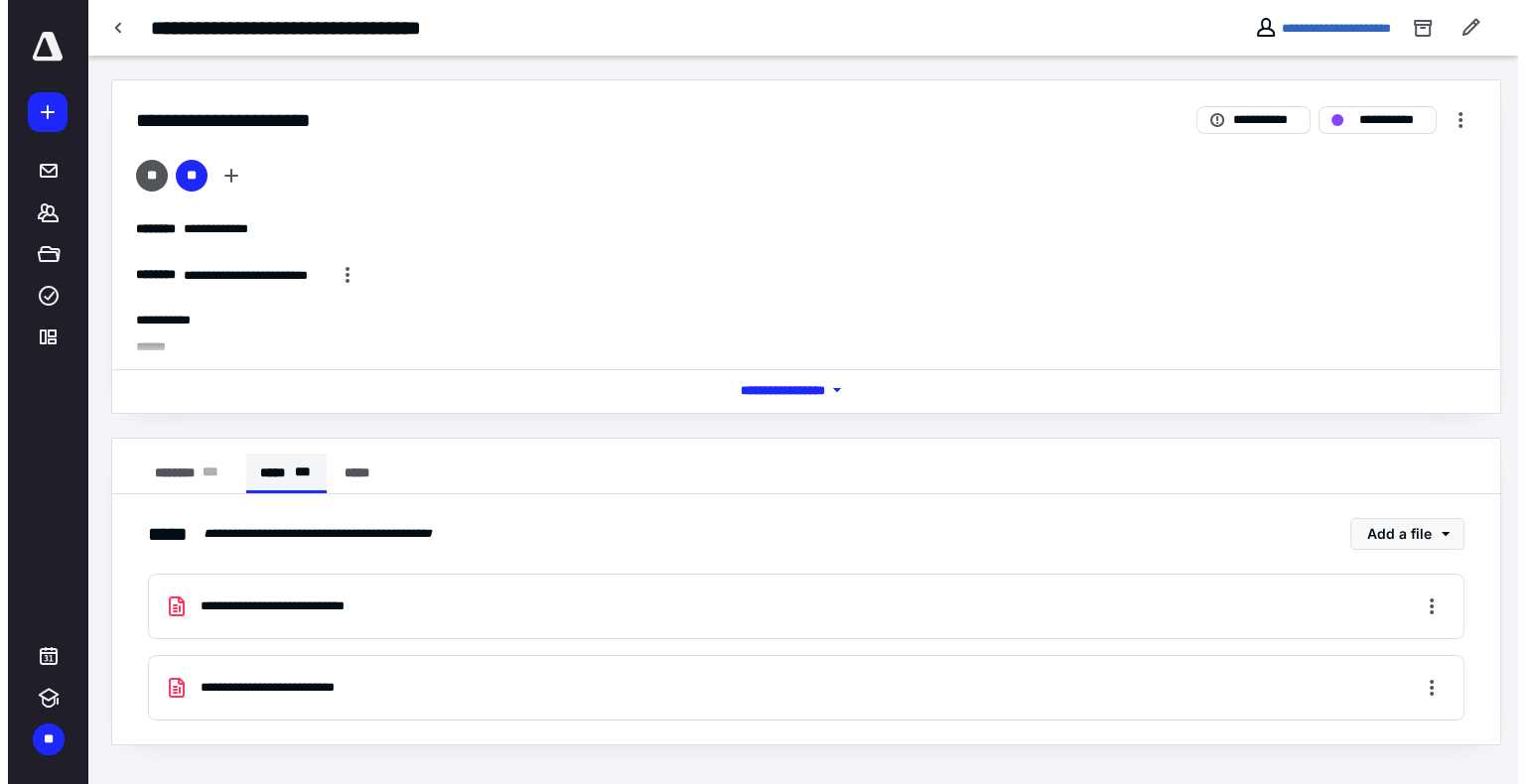 scroll, scrollTop: 0, scrollLeft: 0, axis: both 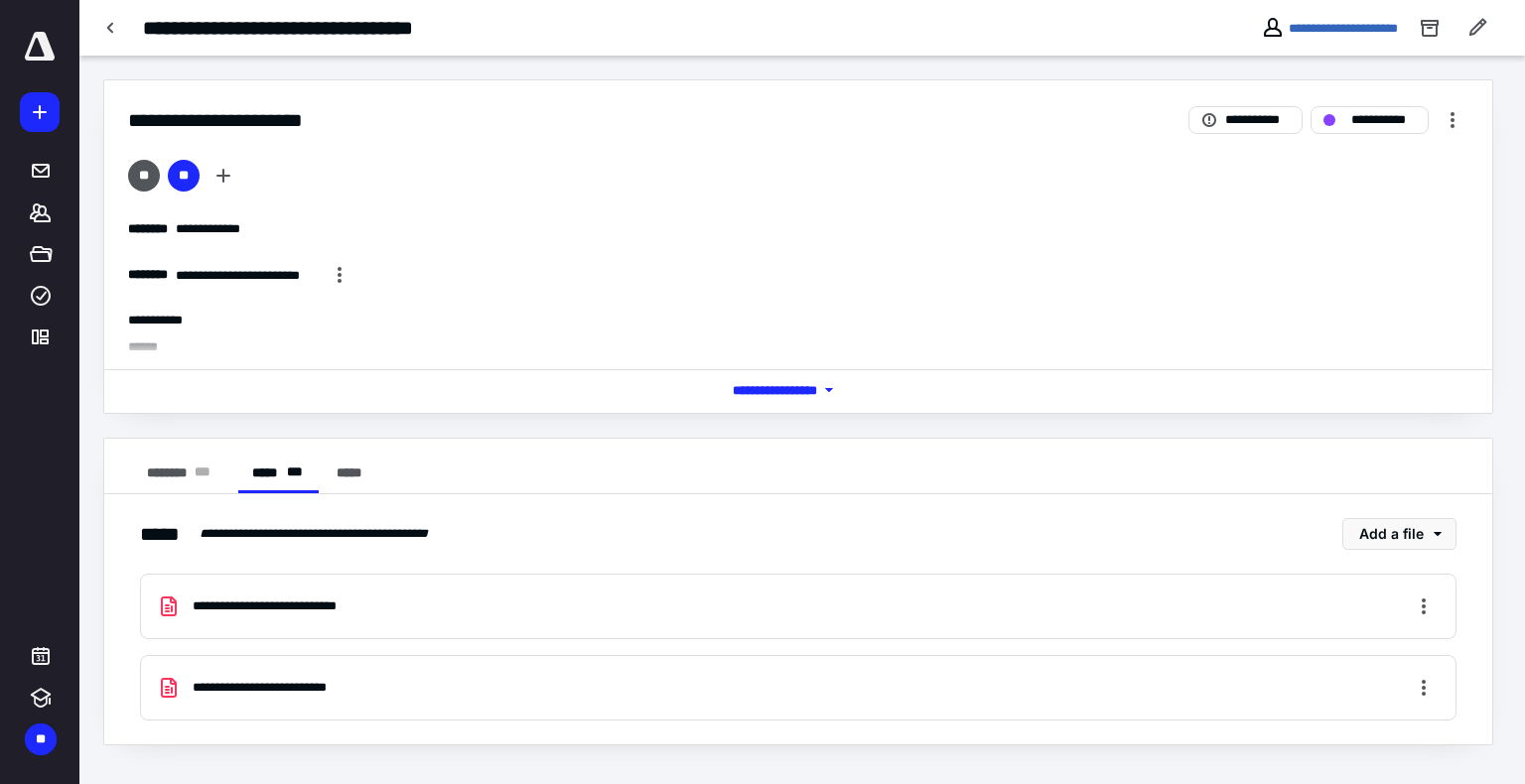 click on "**********" at bounding box center [295, 606] 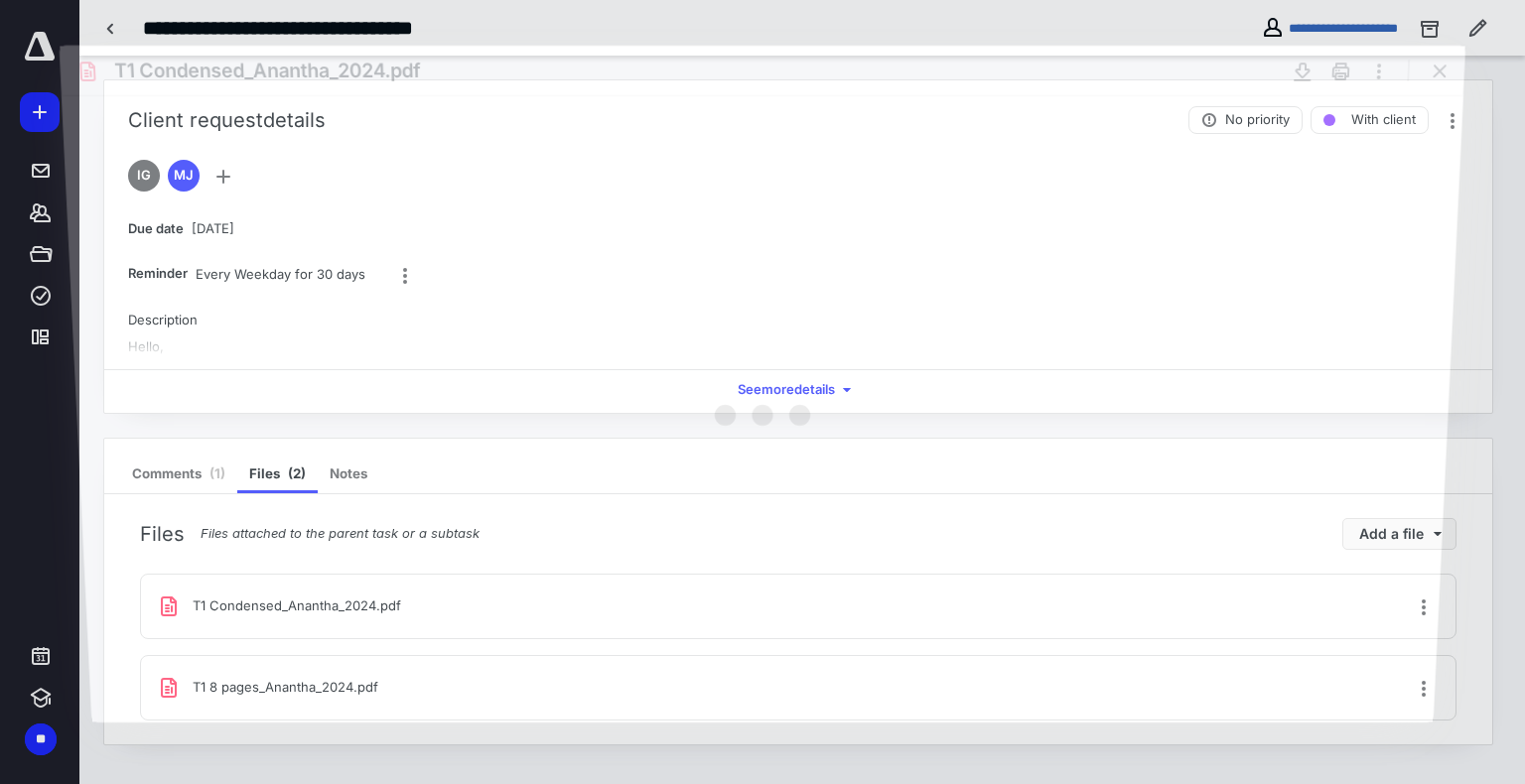 click at bounding box center (762, 409) 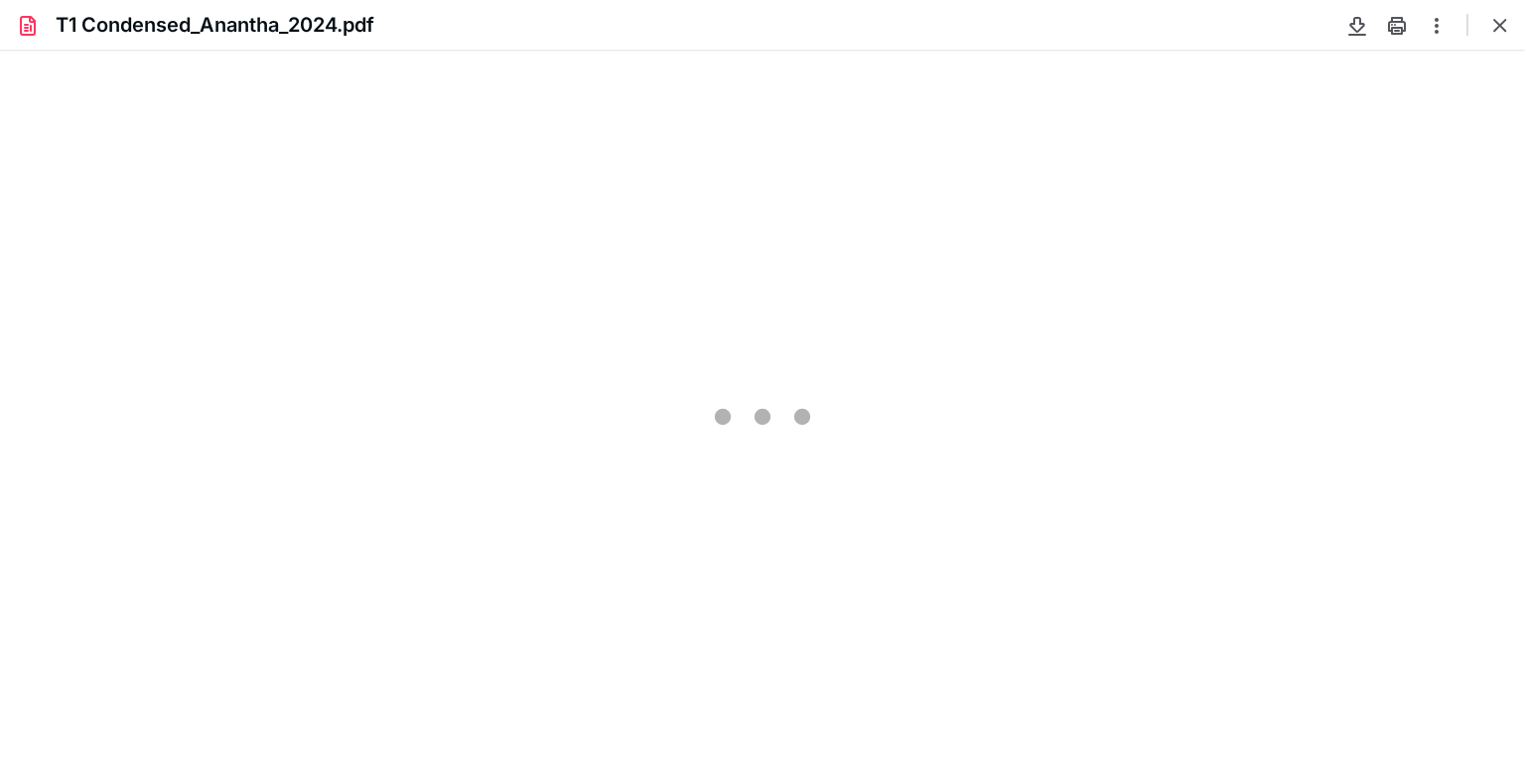 scroll, scrollTop: 0, scrollLeft: 0, axis: both 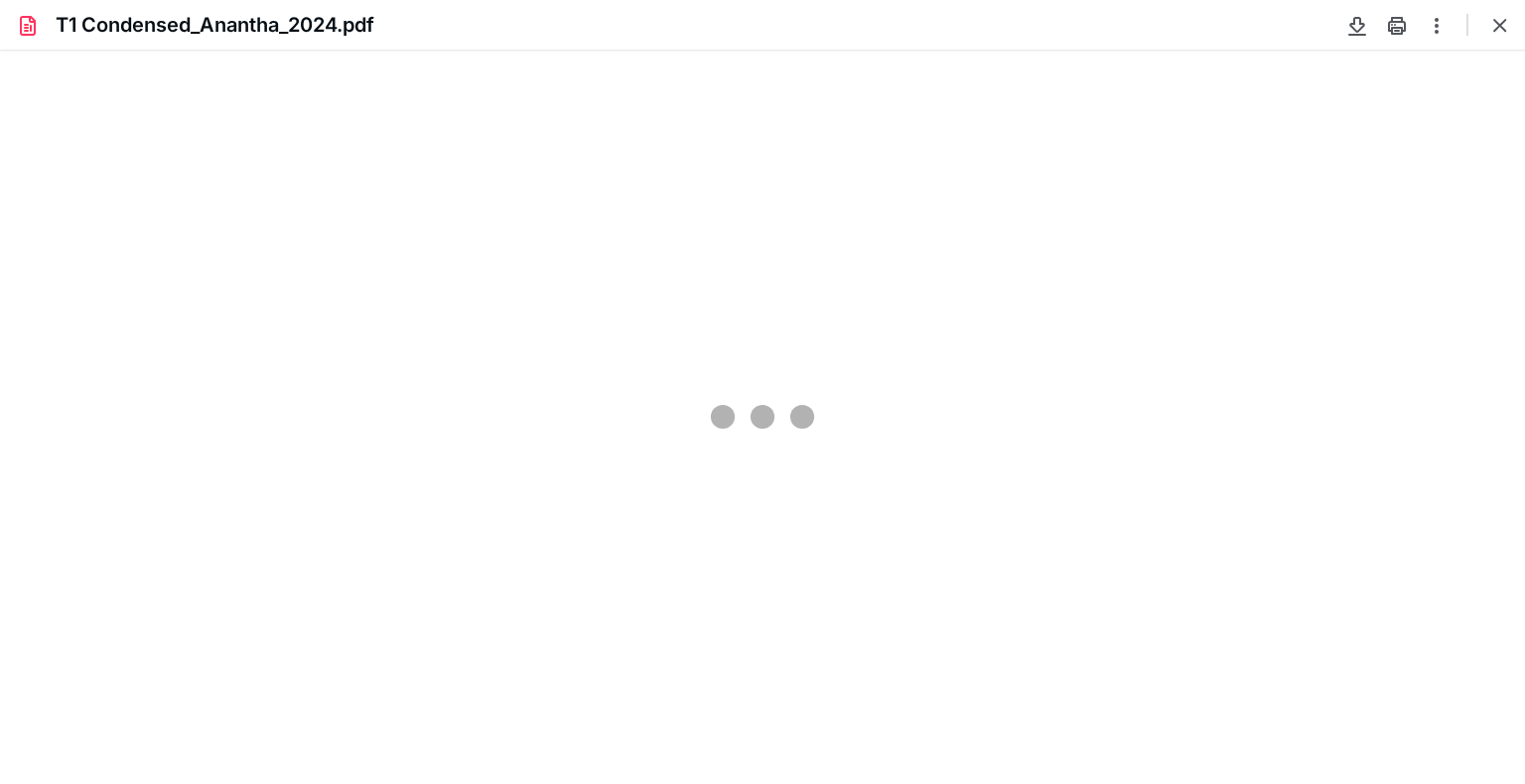 type on "84" 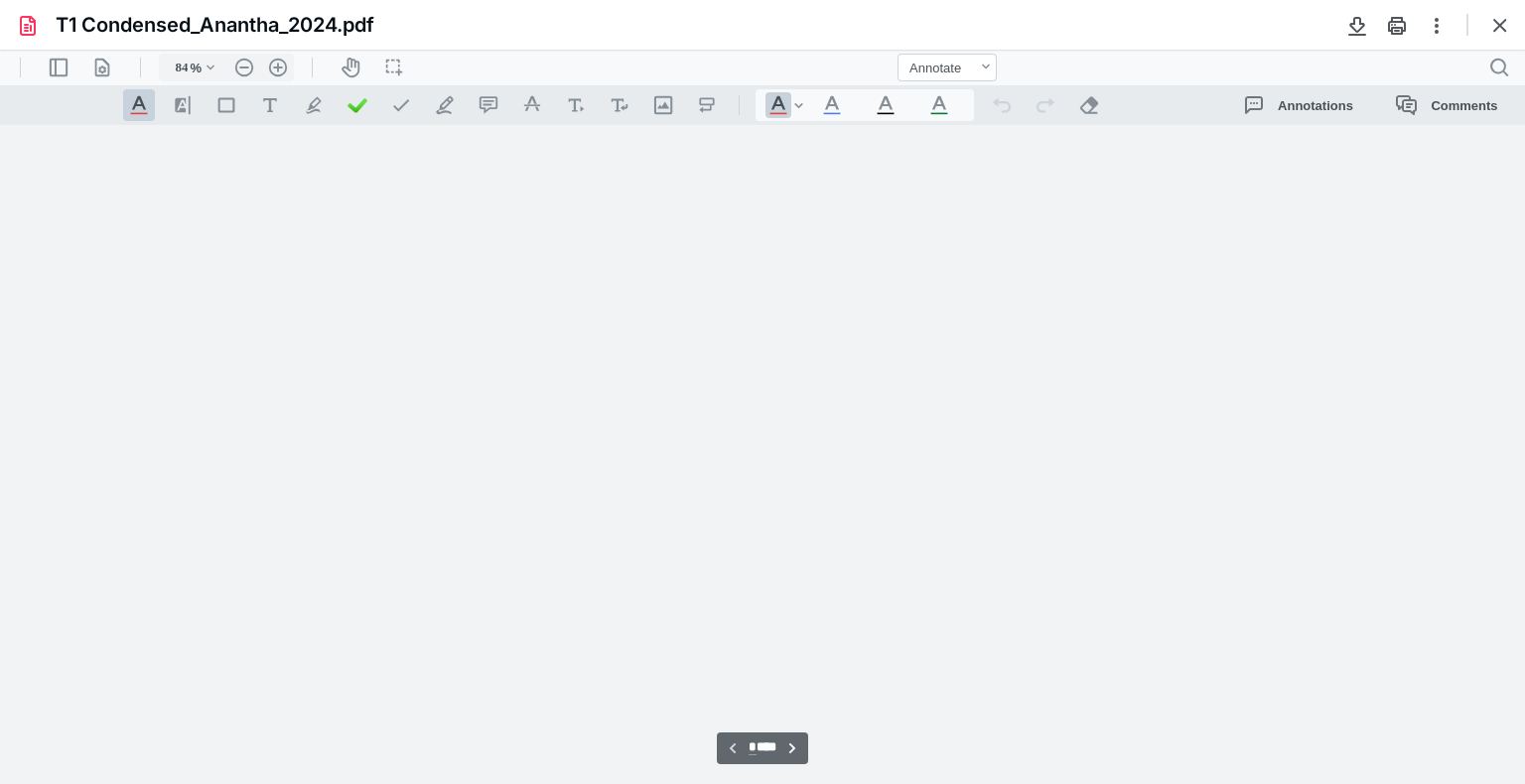 scroll, scrollTop: 78, scrollLeft: 0, axis: vertical 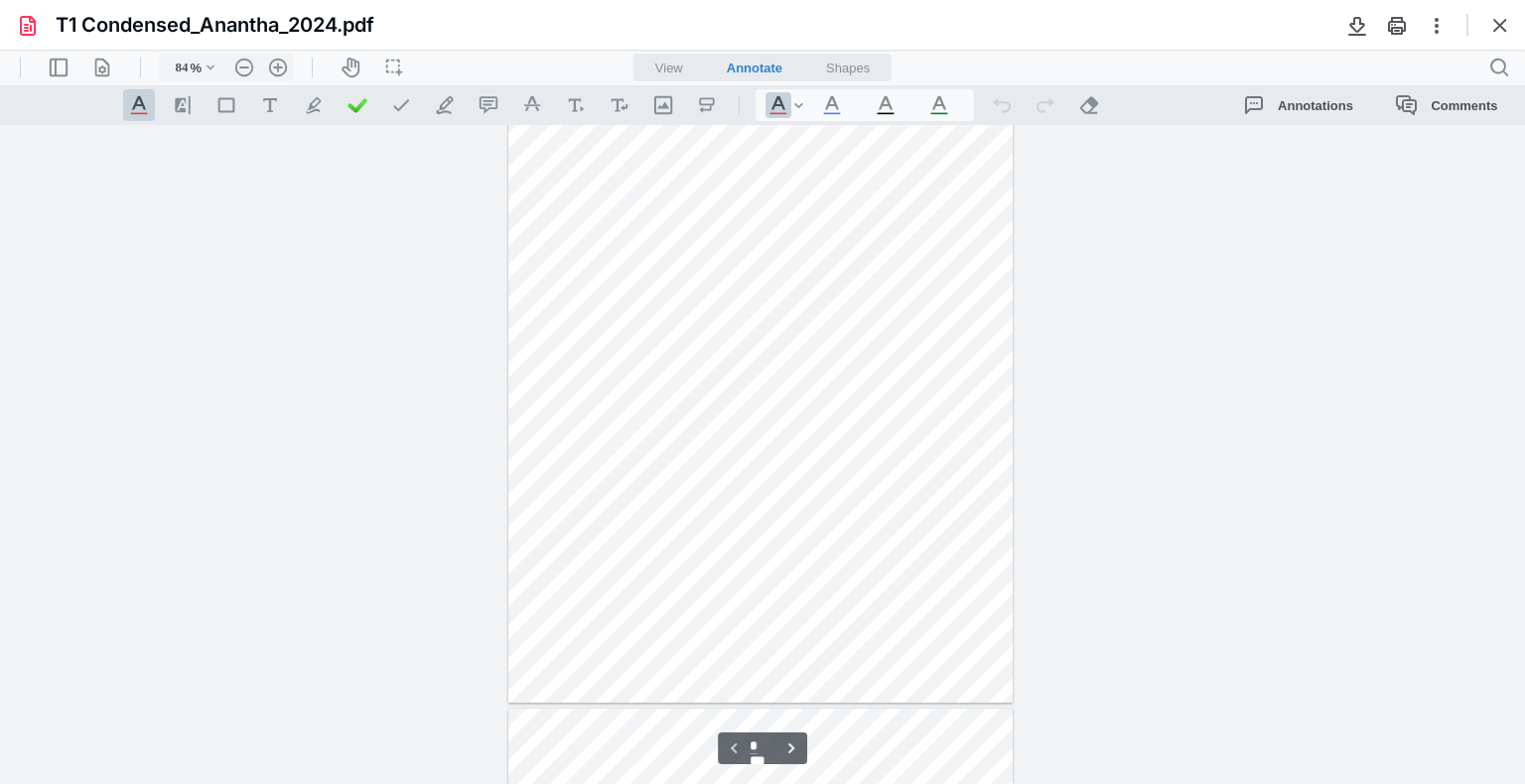 drag, startPoint x: 1524, startPoint y: 251, endPoint x: 1524, endPoint y: 400, distance: 149 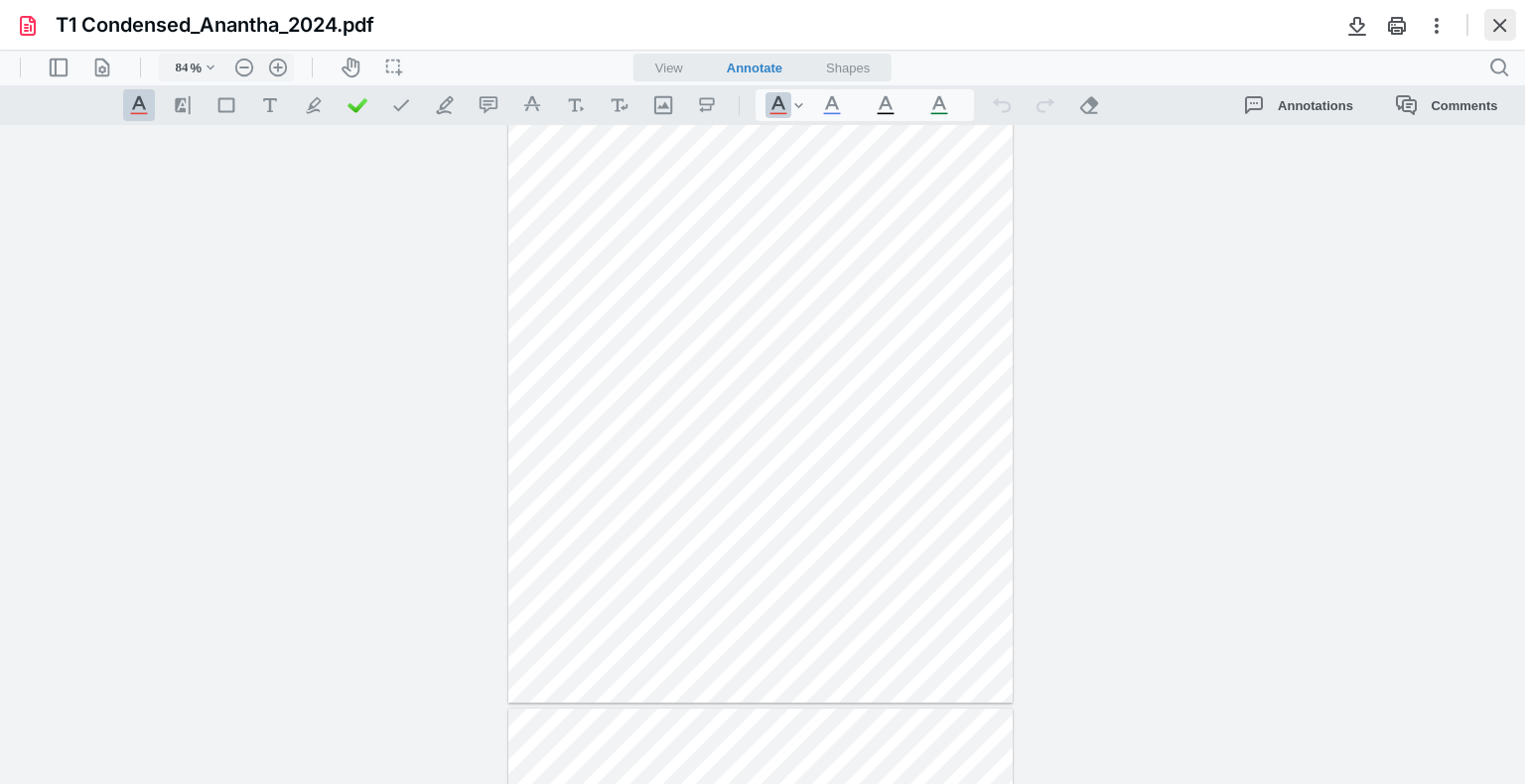 click at bounding box center (1500, 25) 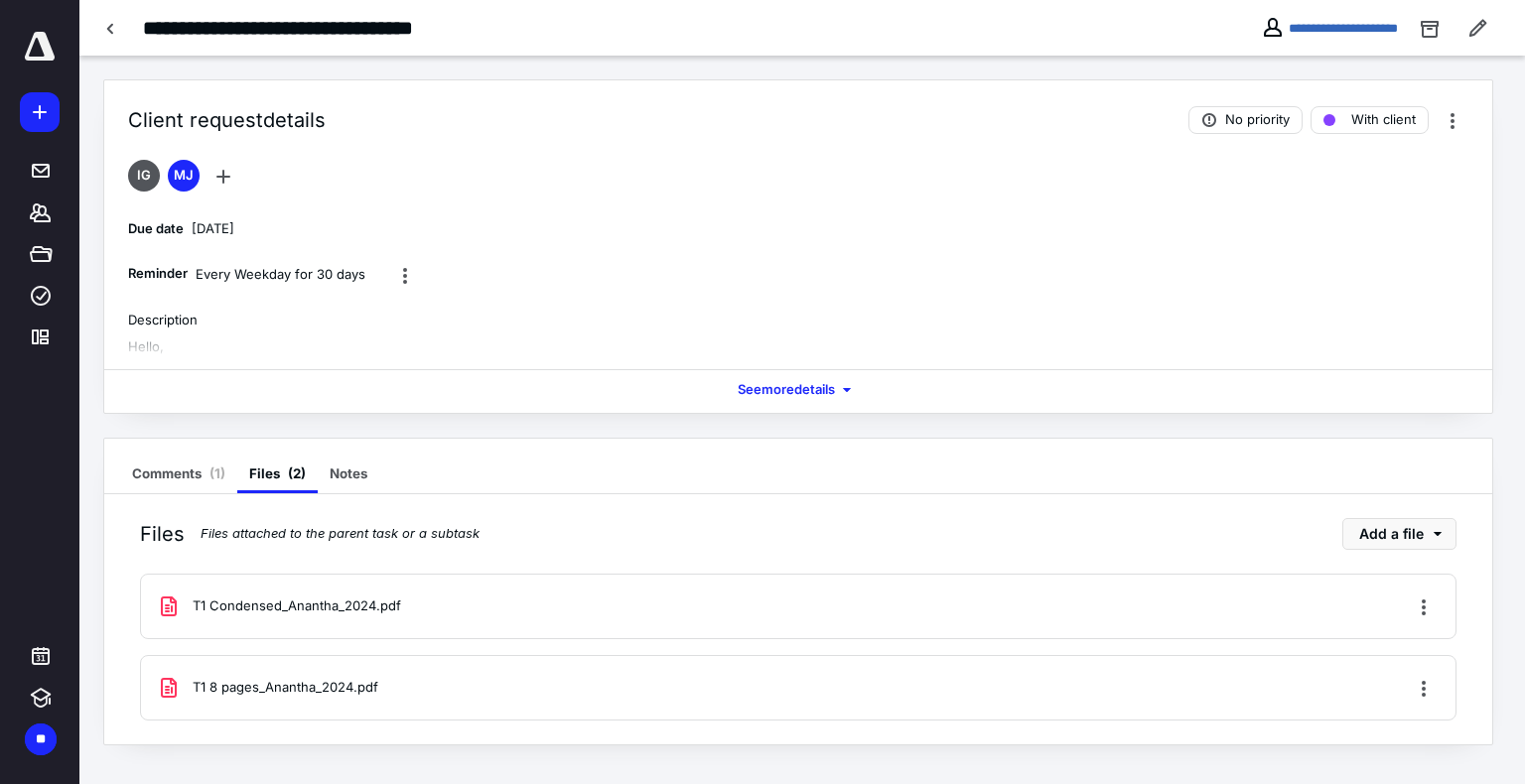 click on "T1 8 pages_Anantha_2024.pdf" at bounding box center (285, 688) 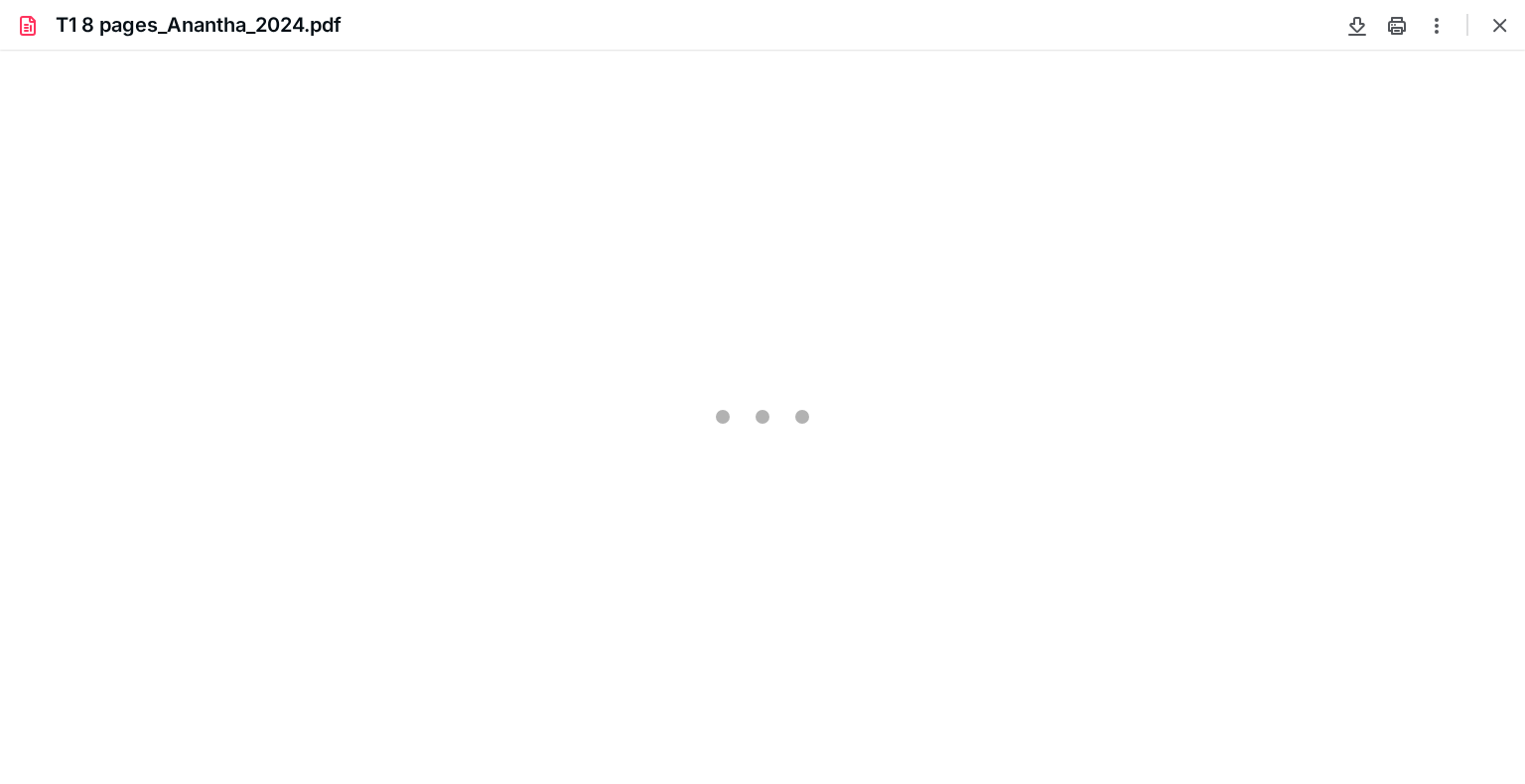 scroll, scrollTop: 0, scrollLeft: 0, axis: both 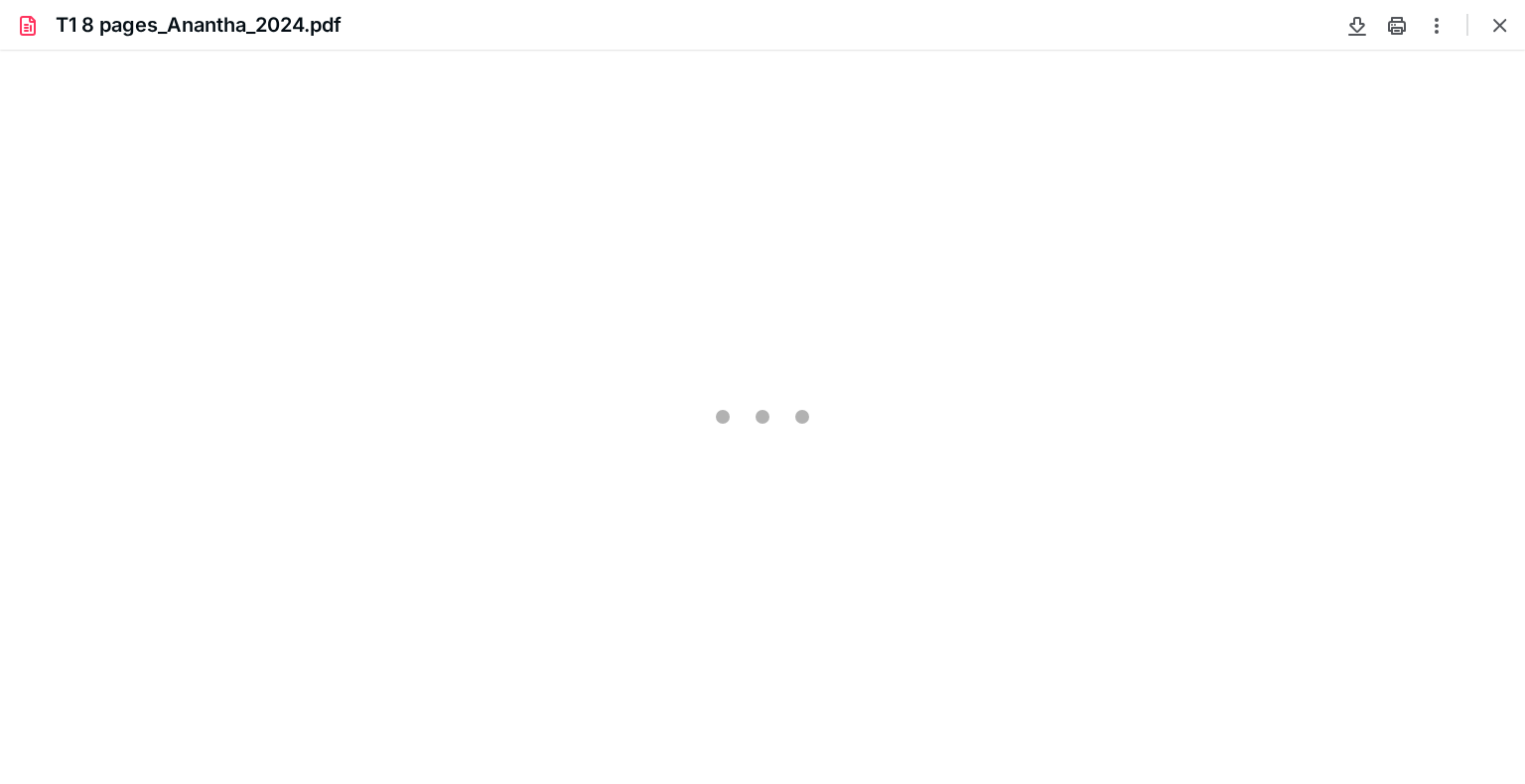 type on "84" 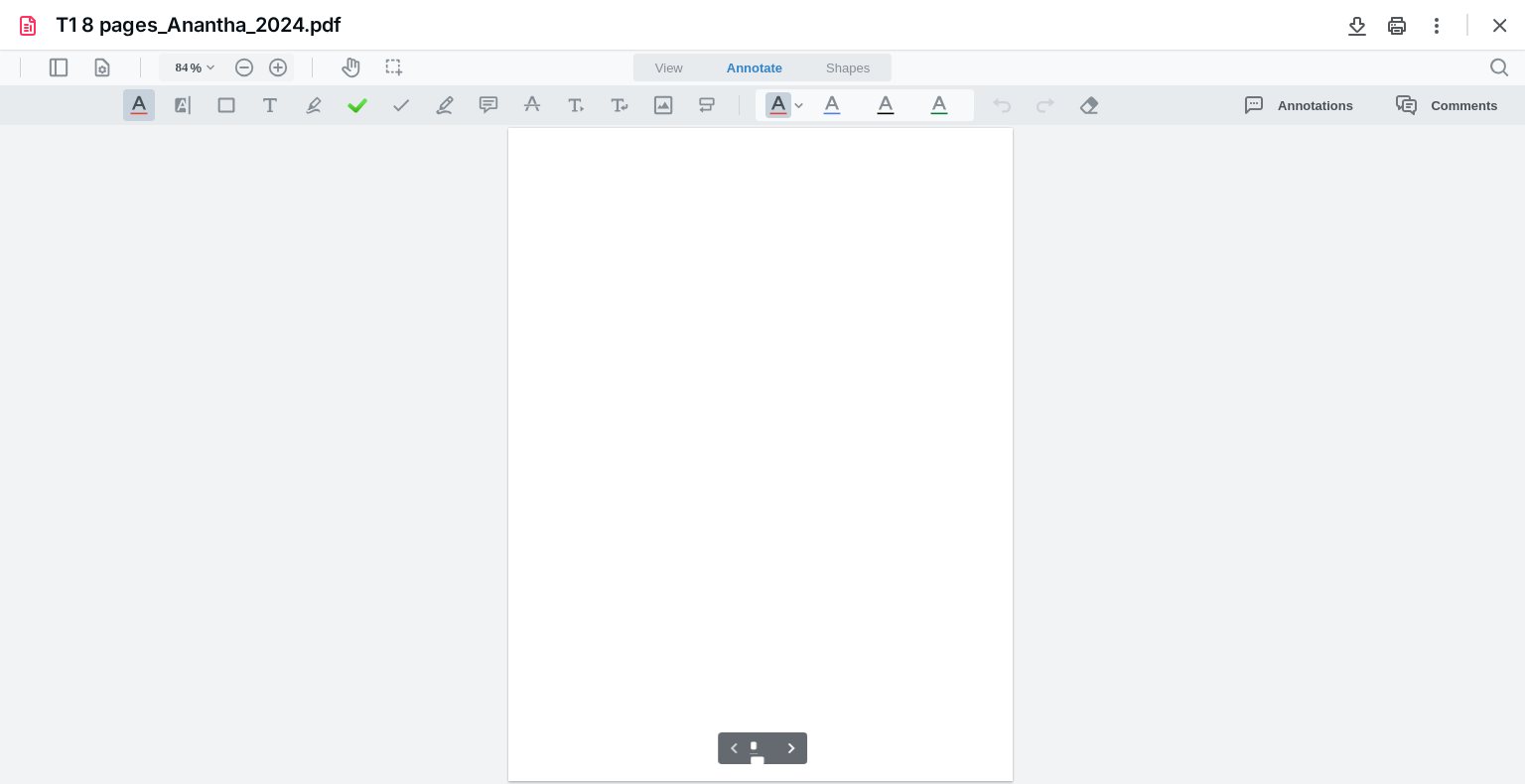 scroll, scrollTop: 78, scrollLeft: 0, axis: vertical 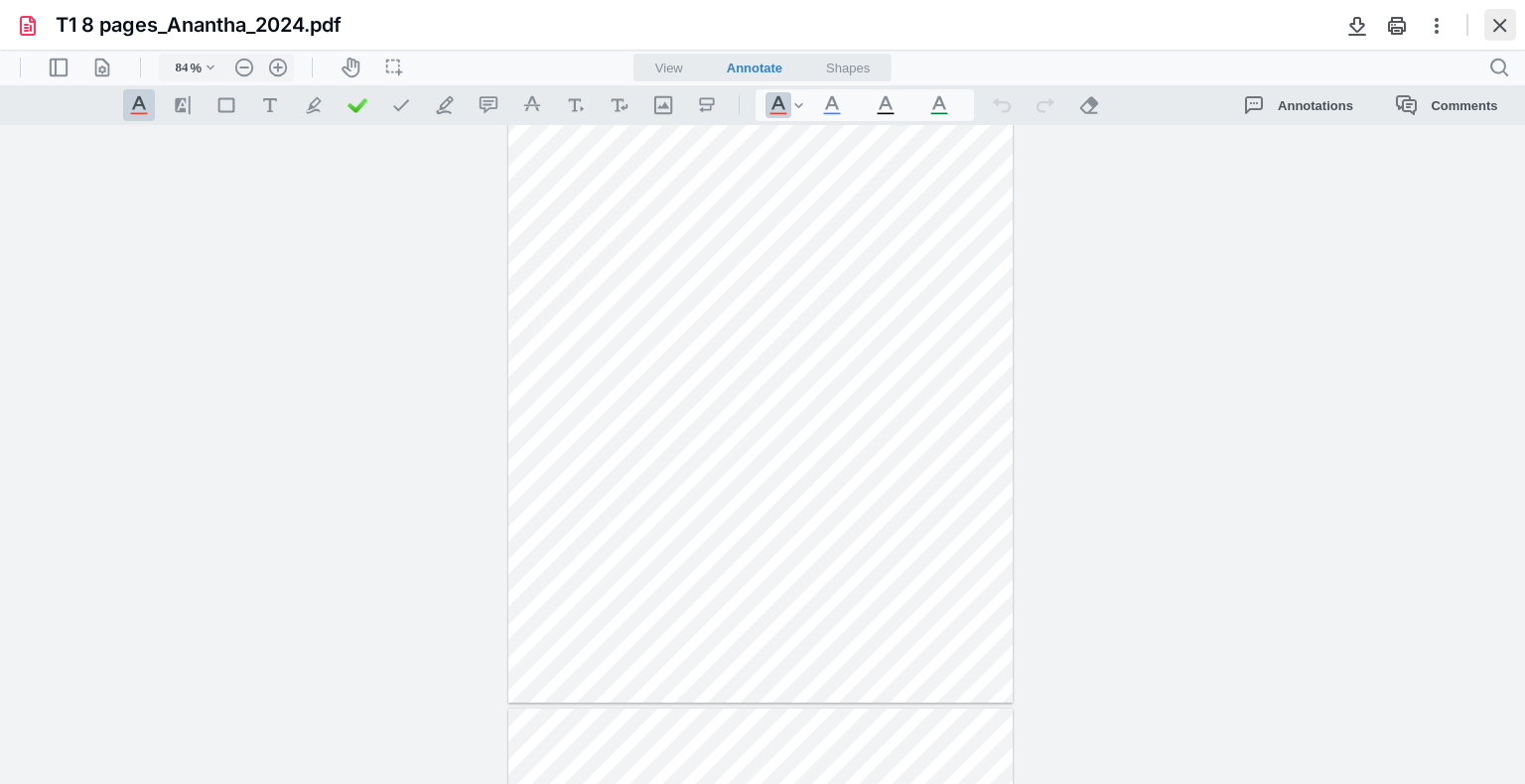 click at bounding box center [1500, 25] 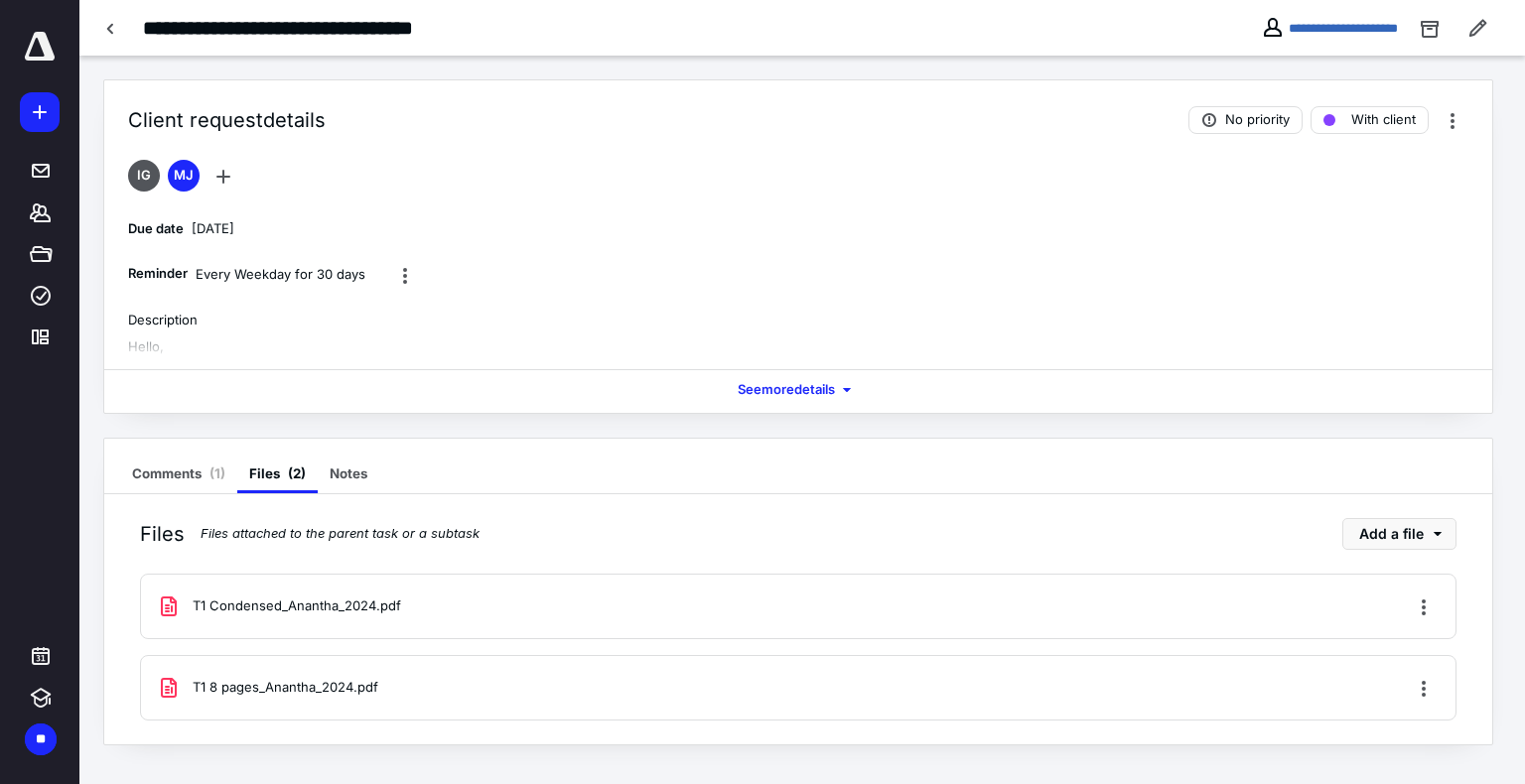 click on "T1 8 pages_Anantha_2024.pdf" at bounding box center [285, 688] 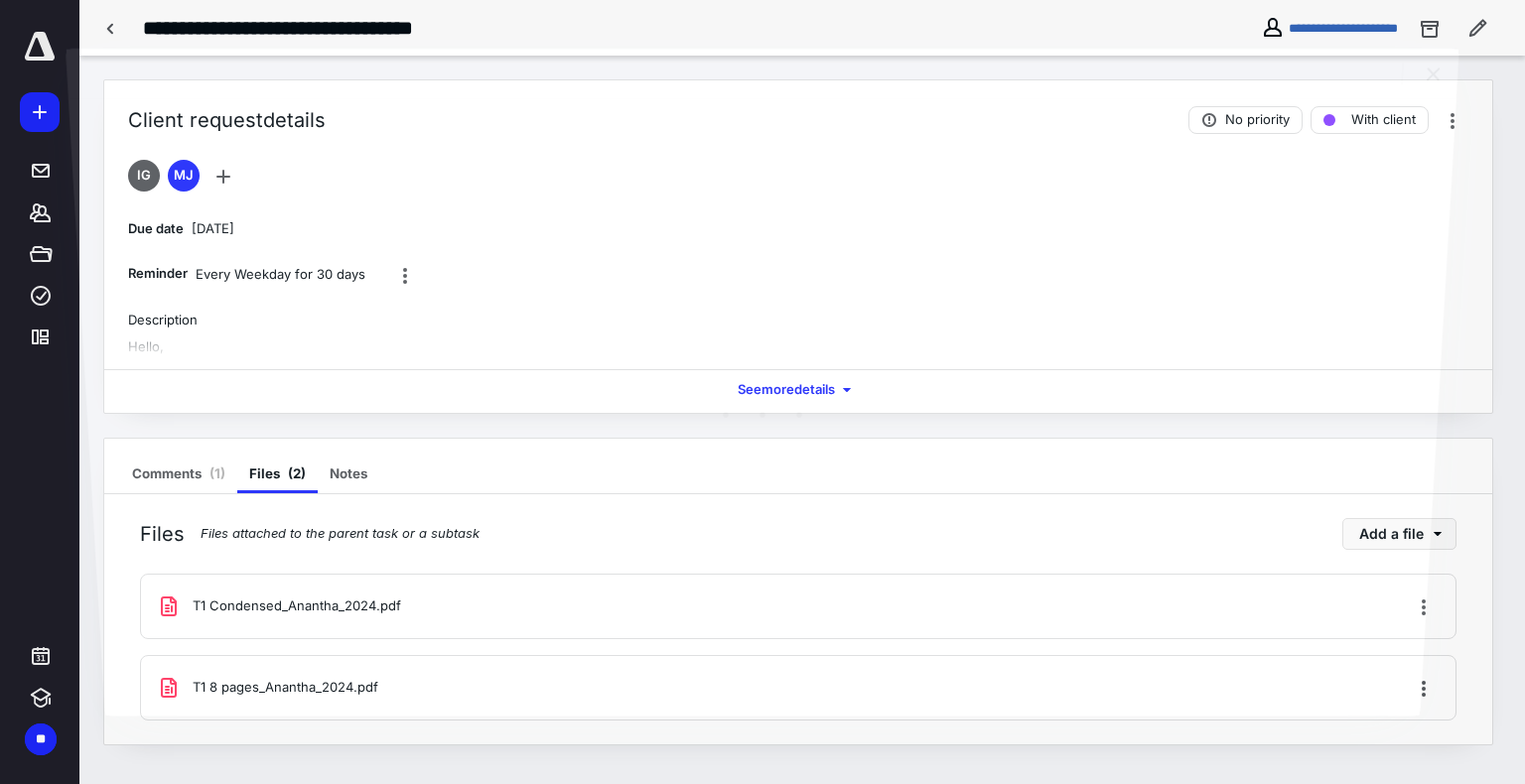 click at bounding box center [762, 407] 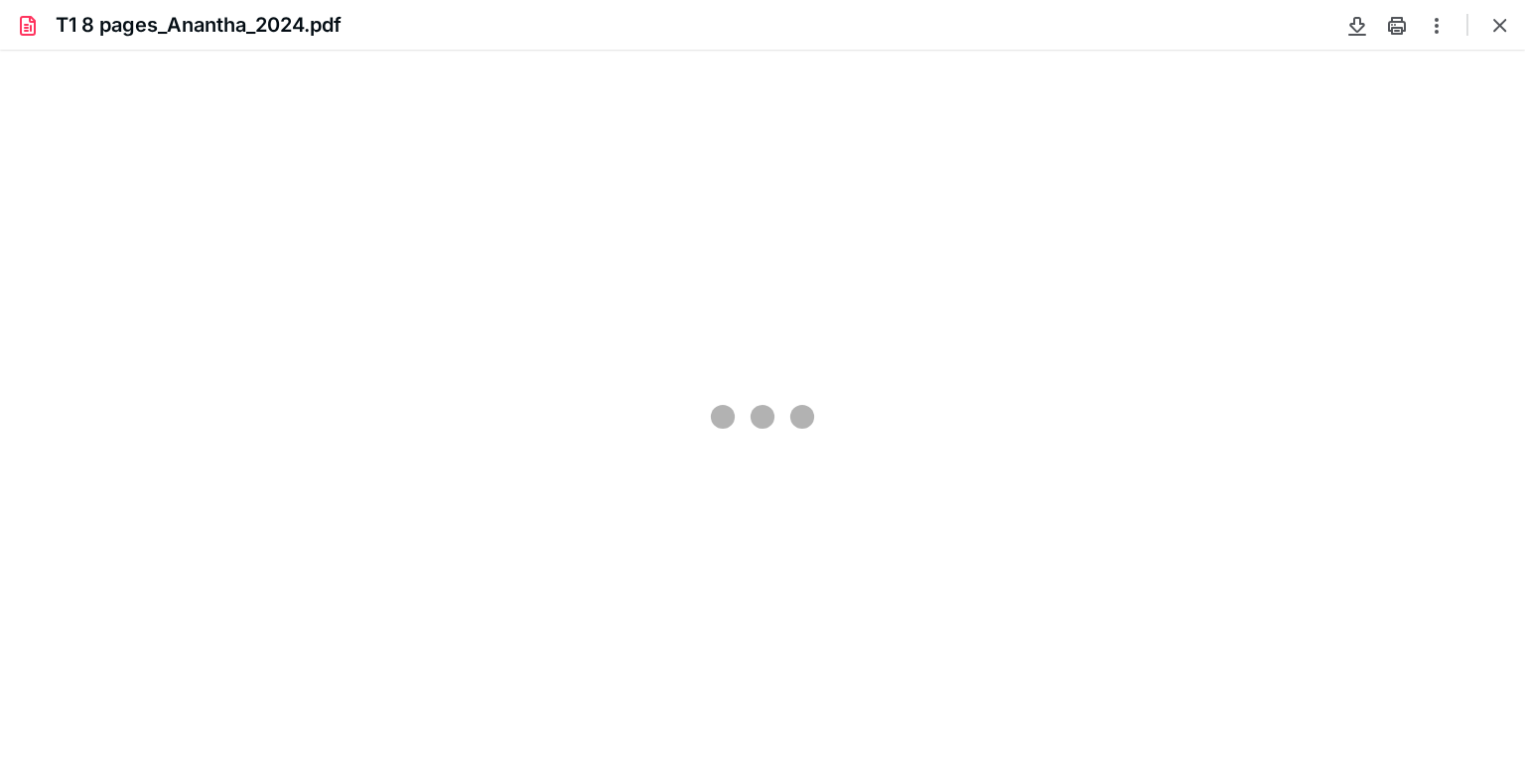 scroll, scrollTop: 0, scrollLeft: 0, axis: both 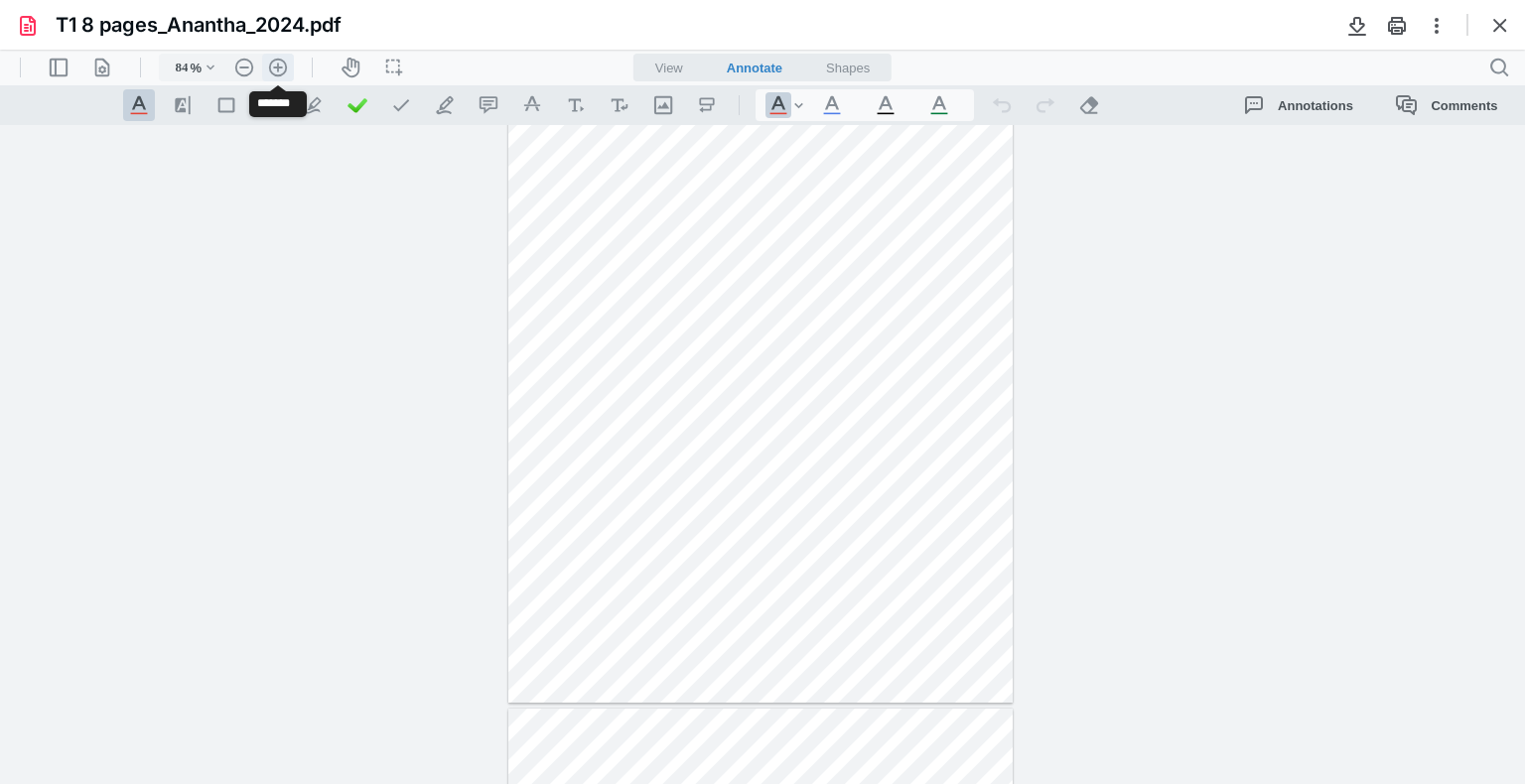 click on ".cls-1{fill:#abb0c4;} icon - header - zoom - in - line" at bounding box center (278, 67) 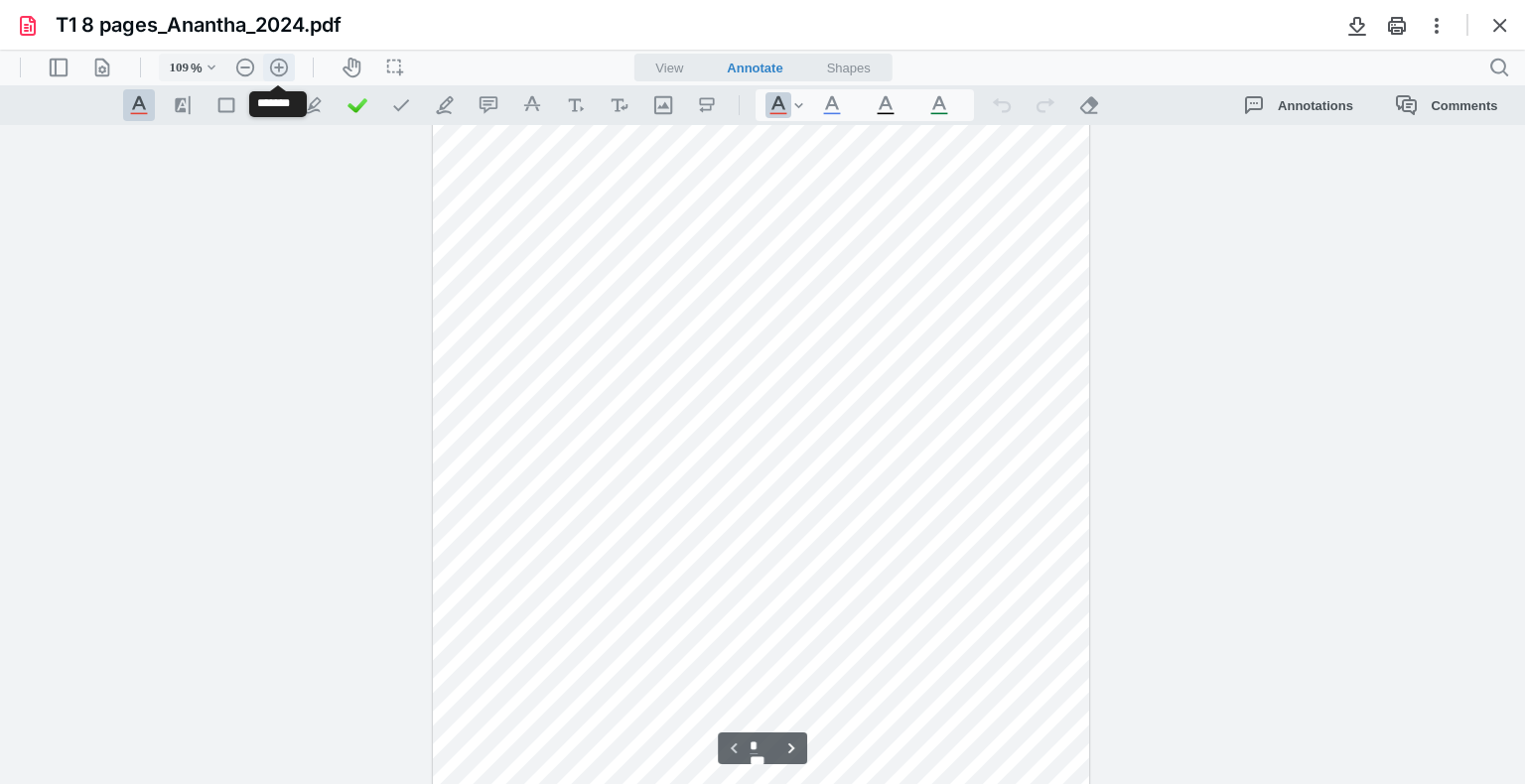 click on ".cls-1{fill:#abb0c4;} icon - header - zoom - in - line" at bounding box center (279, 67) 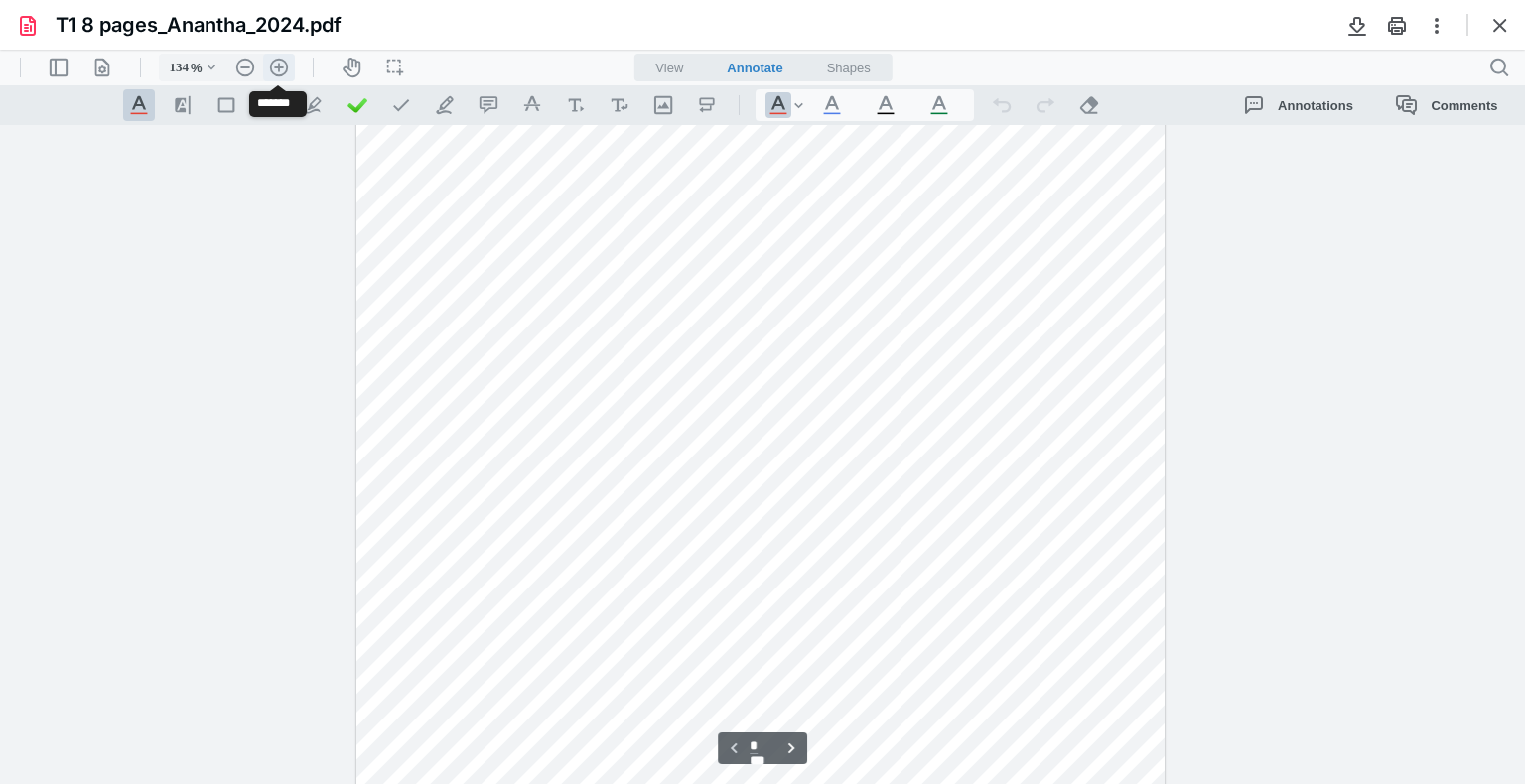 scroll, scrollTop: 301, scrollLeft: 0, axis: vertical 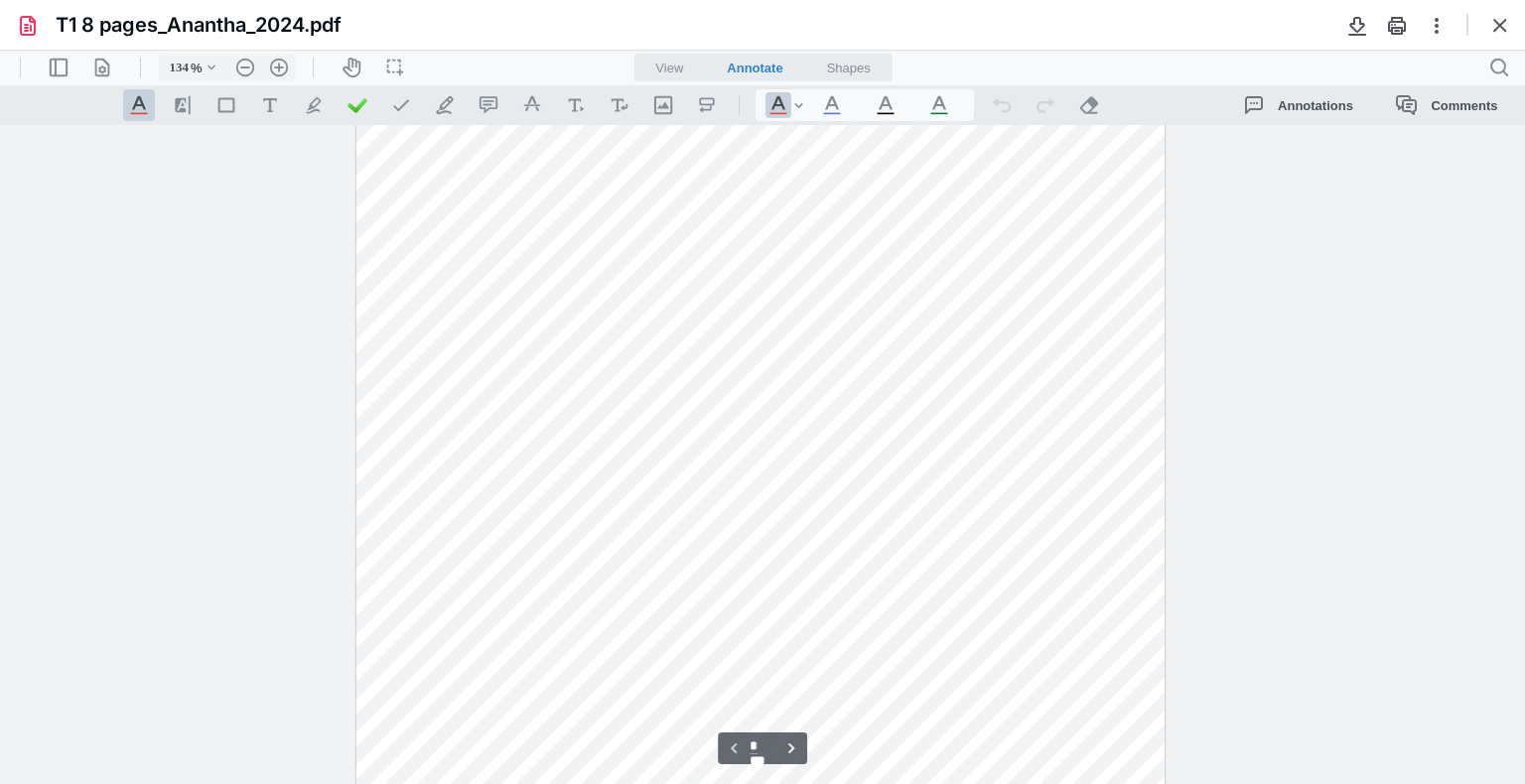 drag, startPoint x: 1523, startPoint y: 188, endPoint x: 1523, endPoint y: 153, distance: 35 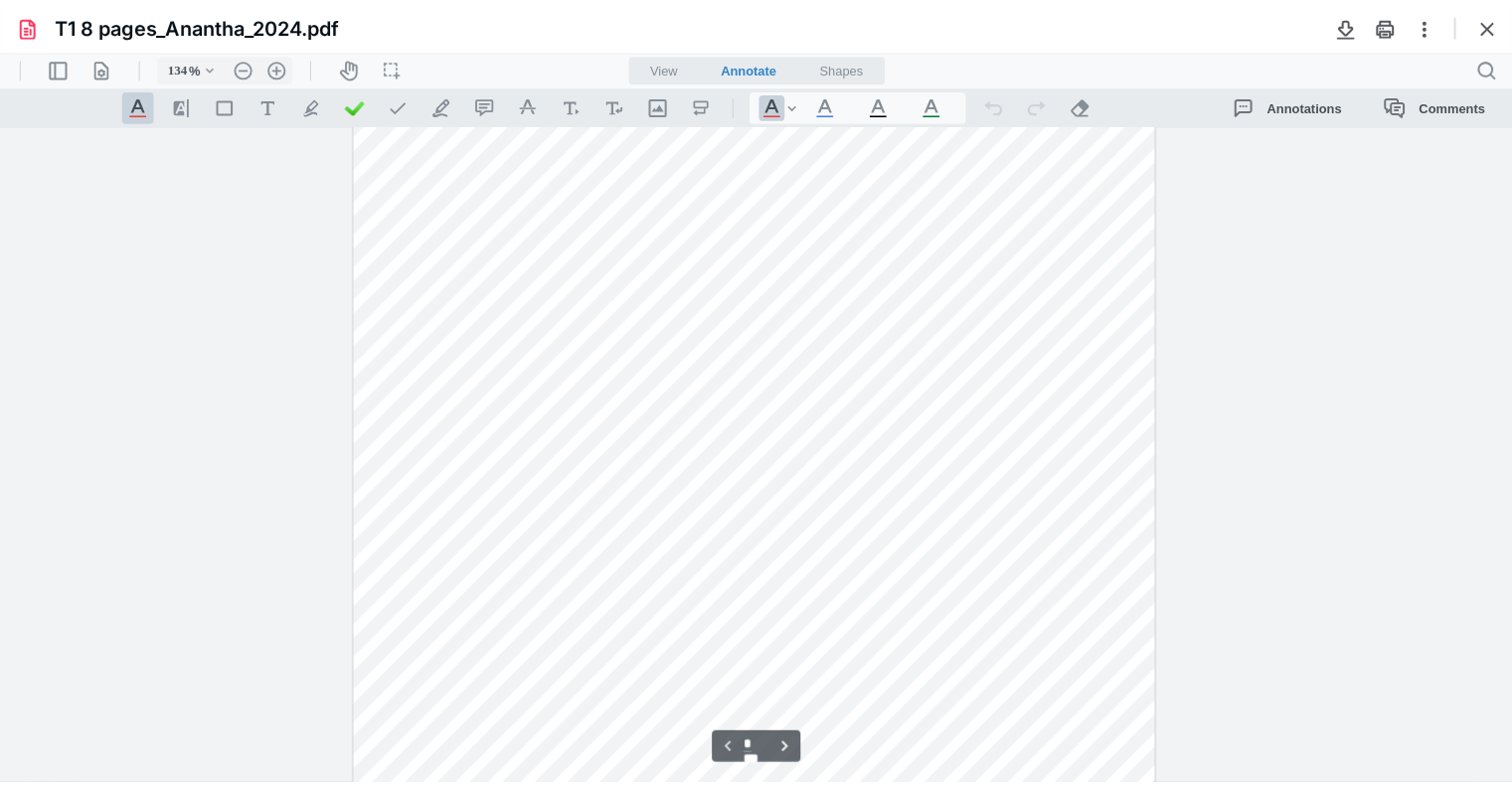 scroll, scrollTop: 0, scrollLeft: 0, axis: both 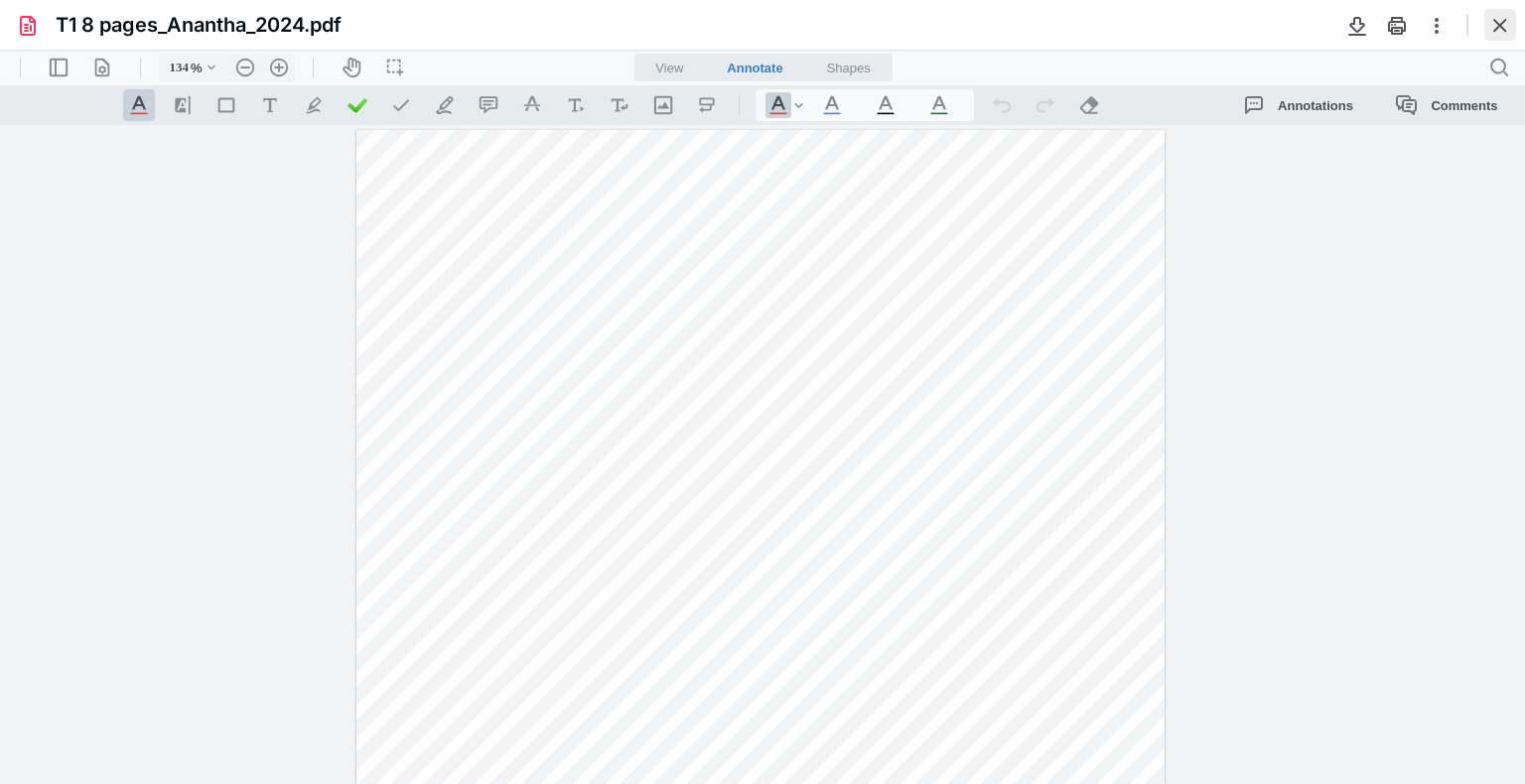 click at bounding box center [1500, 25] 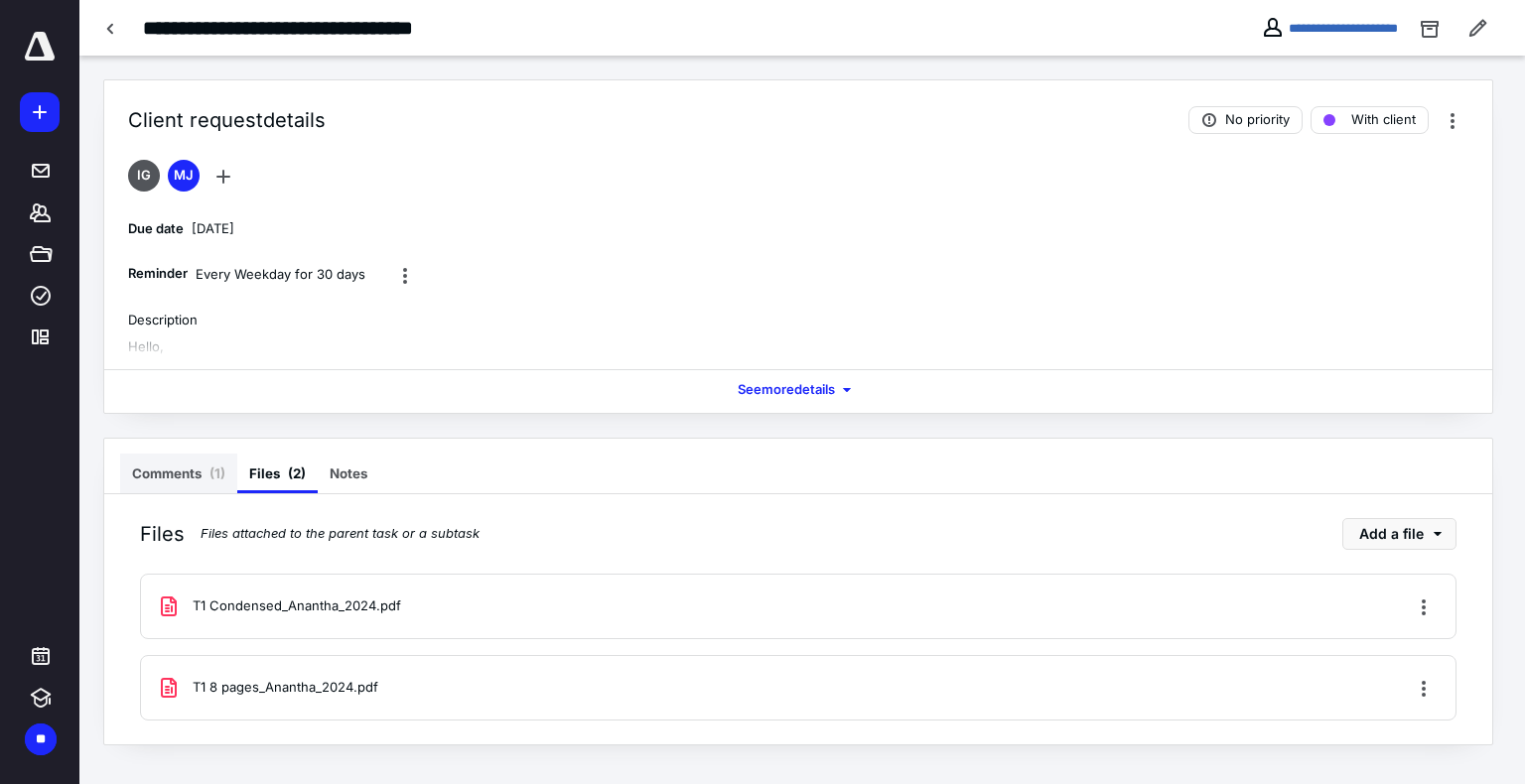 click on "Comments ( 1 )" at bounding box center (179, 473) 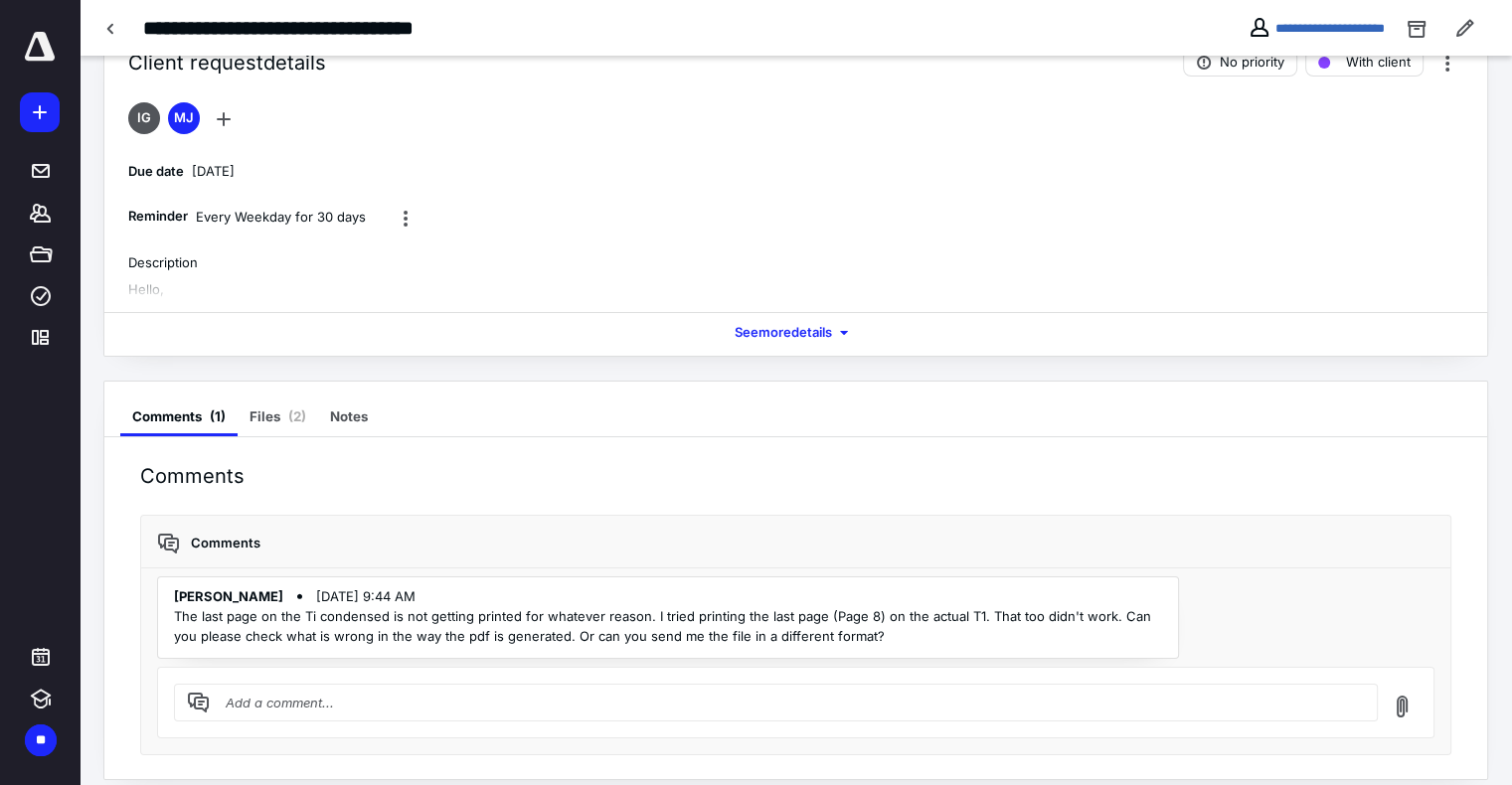 scroll, scrollTop: 74, scrollLeft: 0, axis: vertical 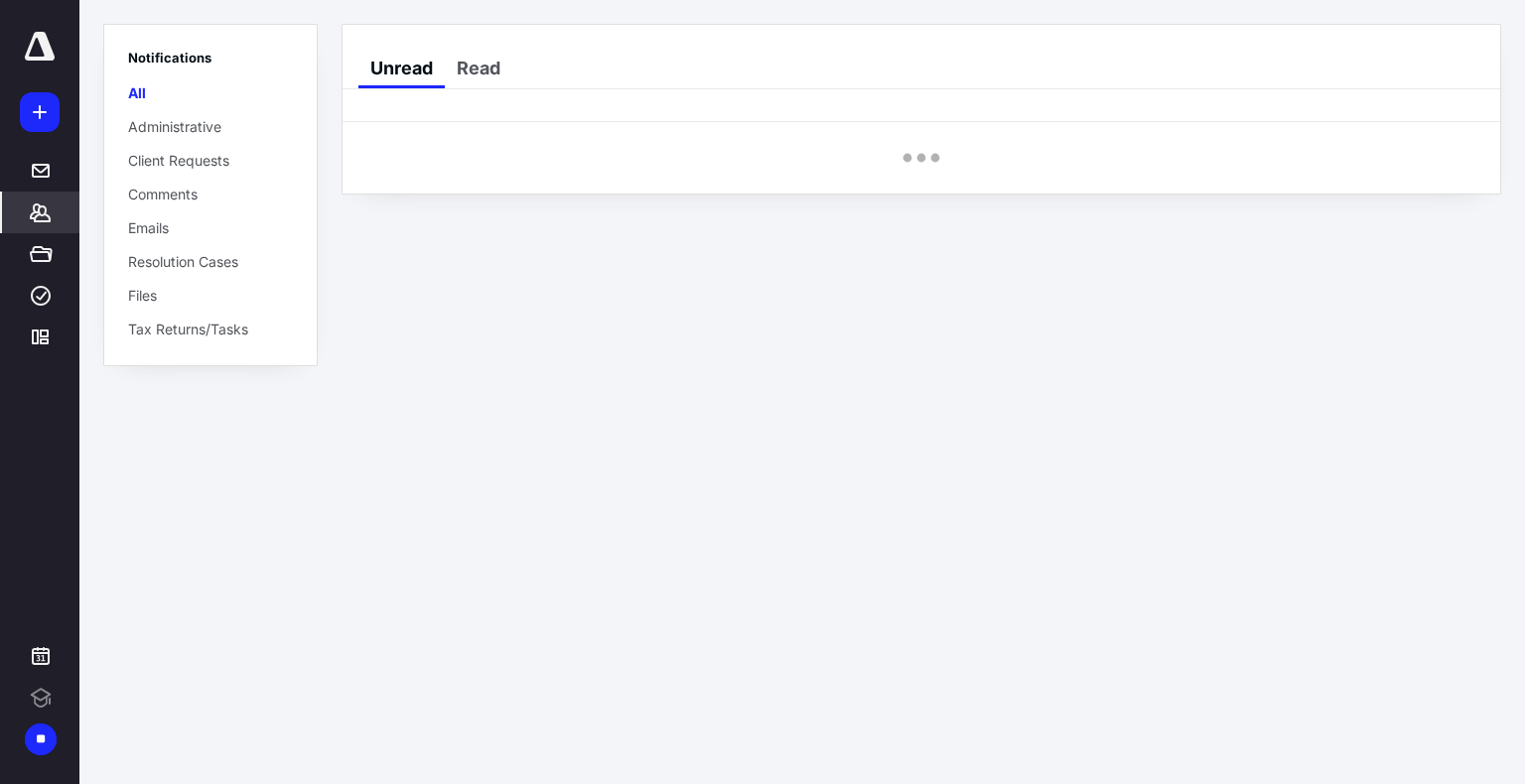 click 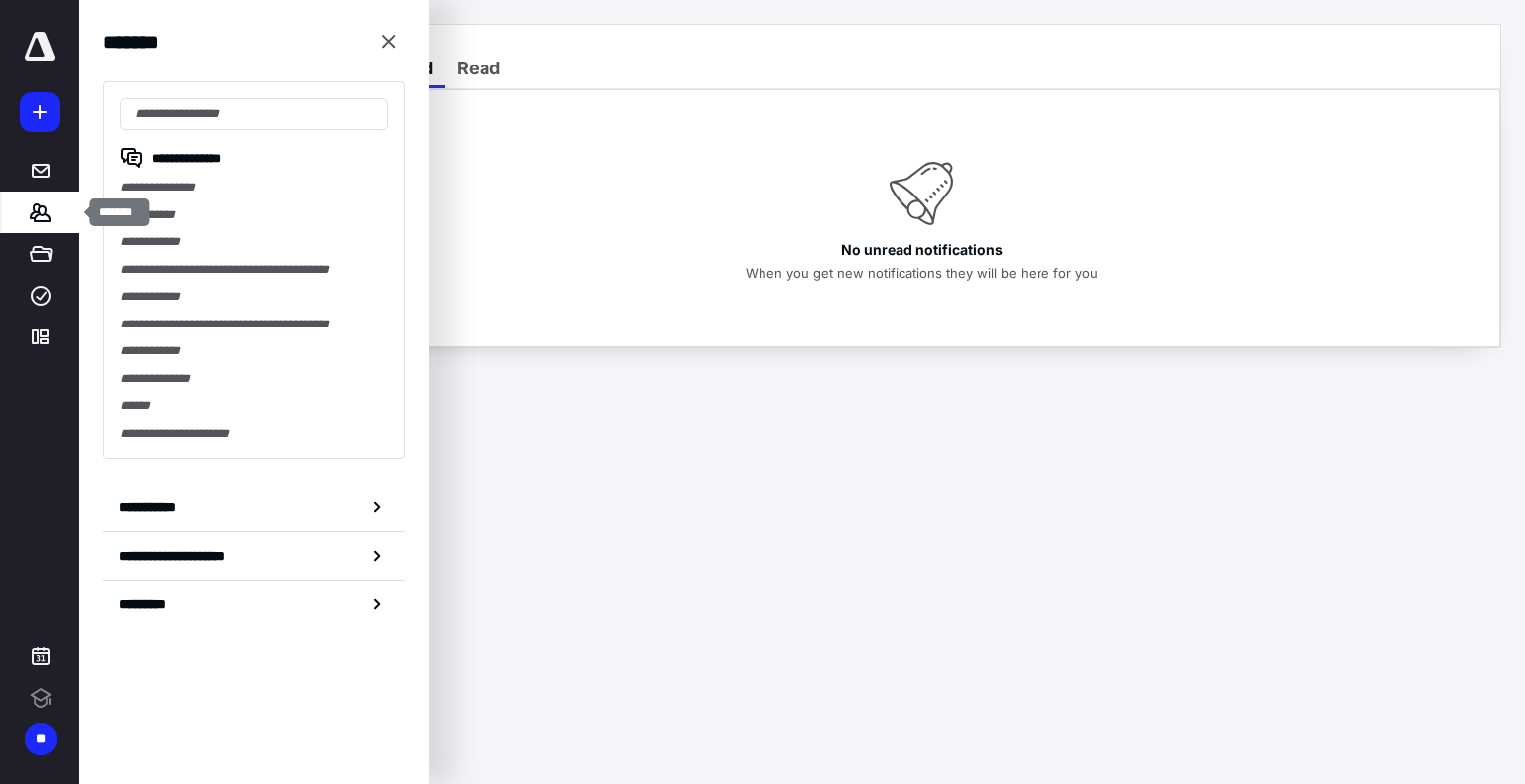 scroll, scrollTop: 0, scrollLeft: 0, axis: both 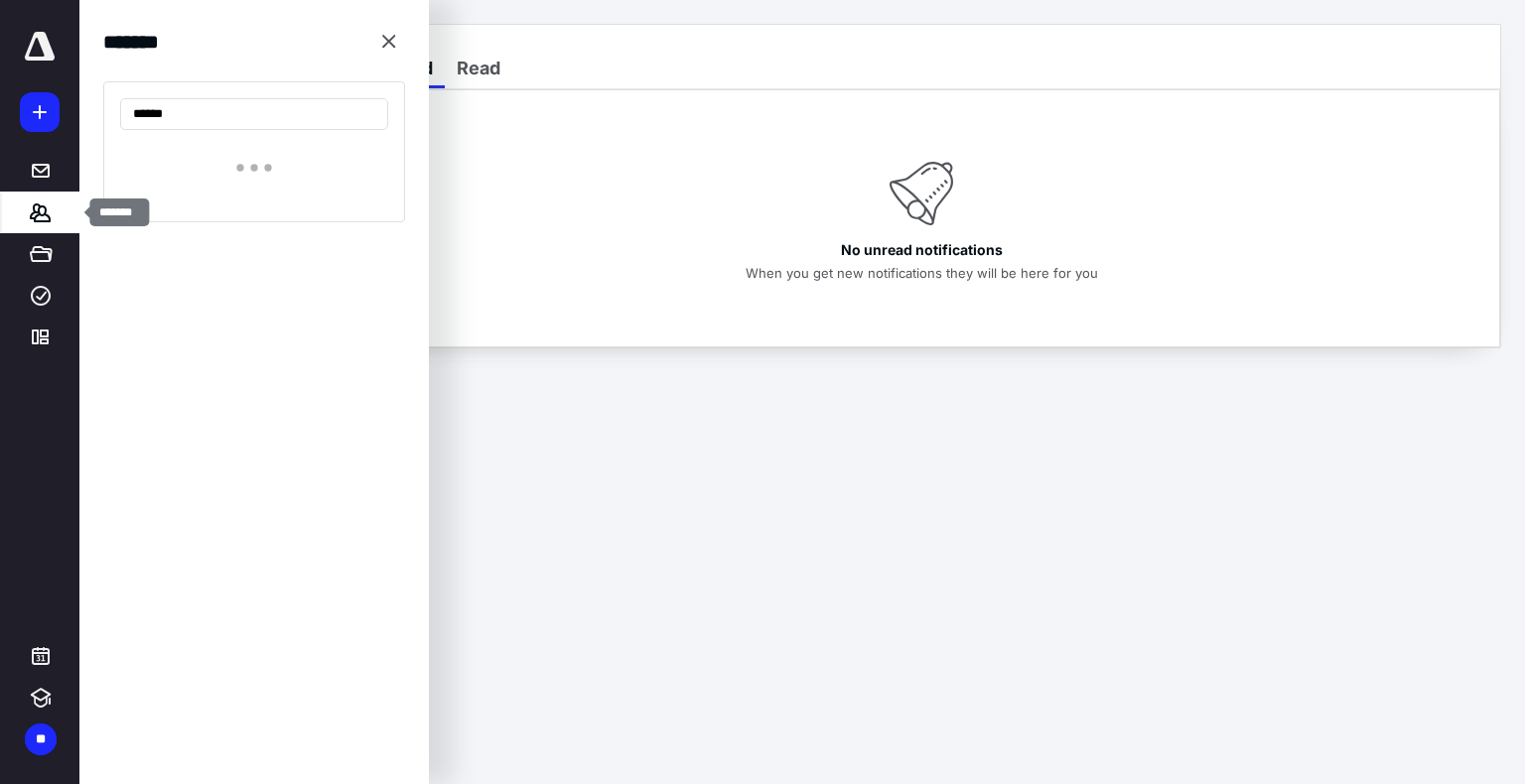 type on "*******" 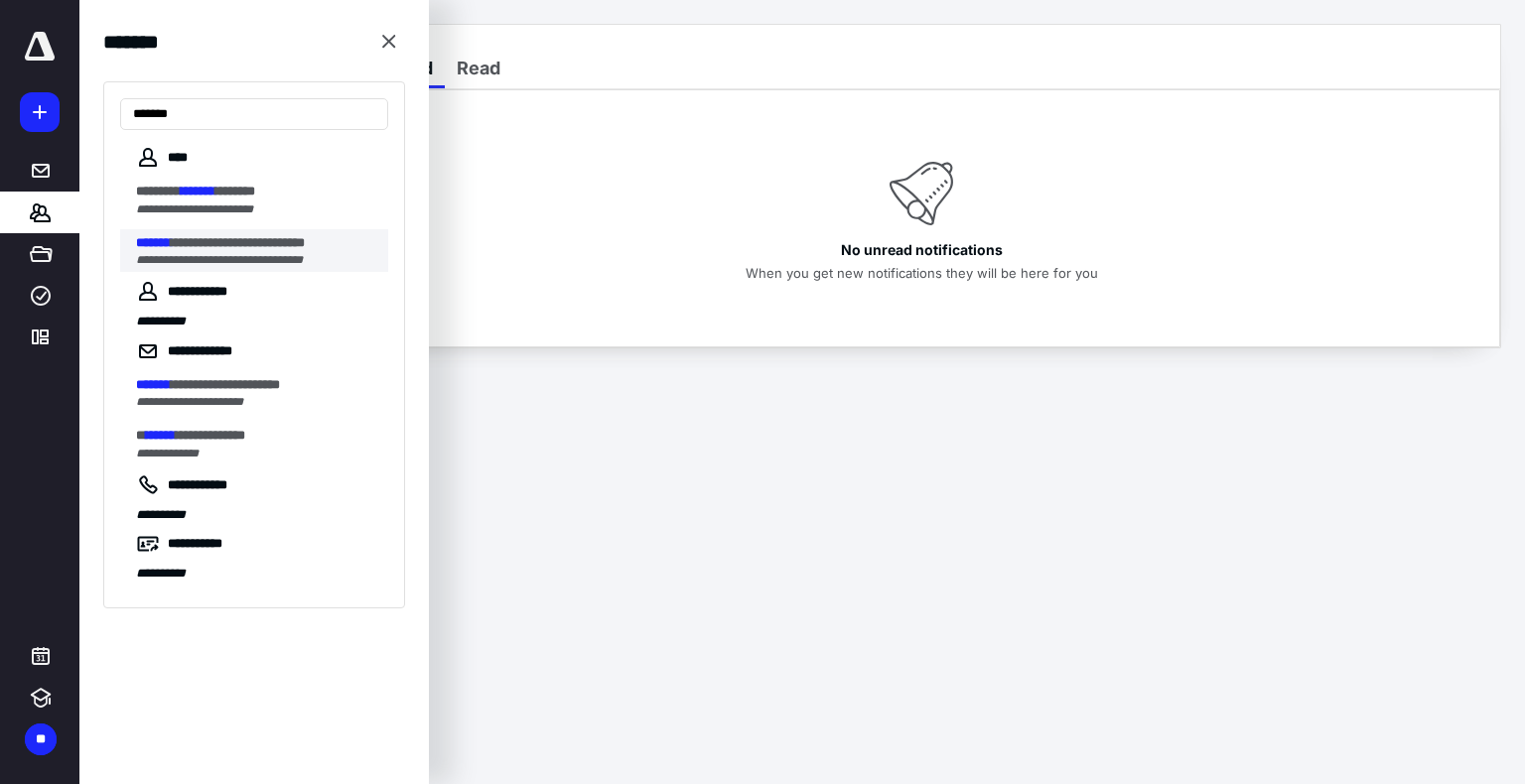 click on "**********" at bounding box center [219, 260] 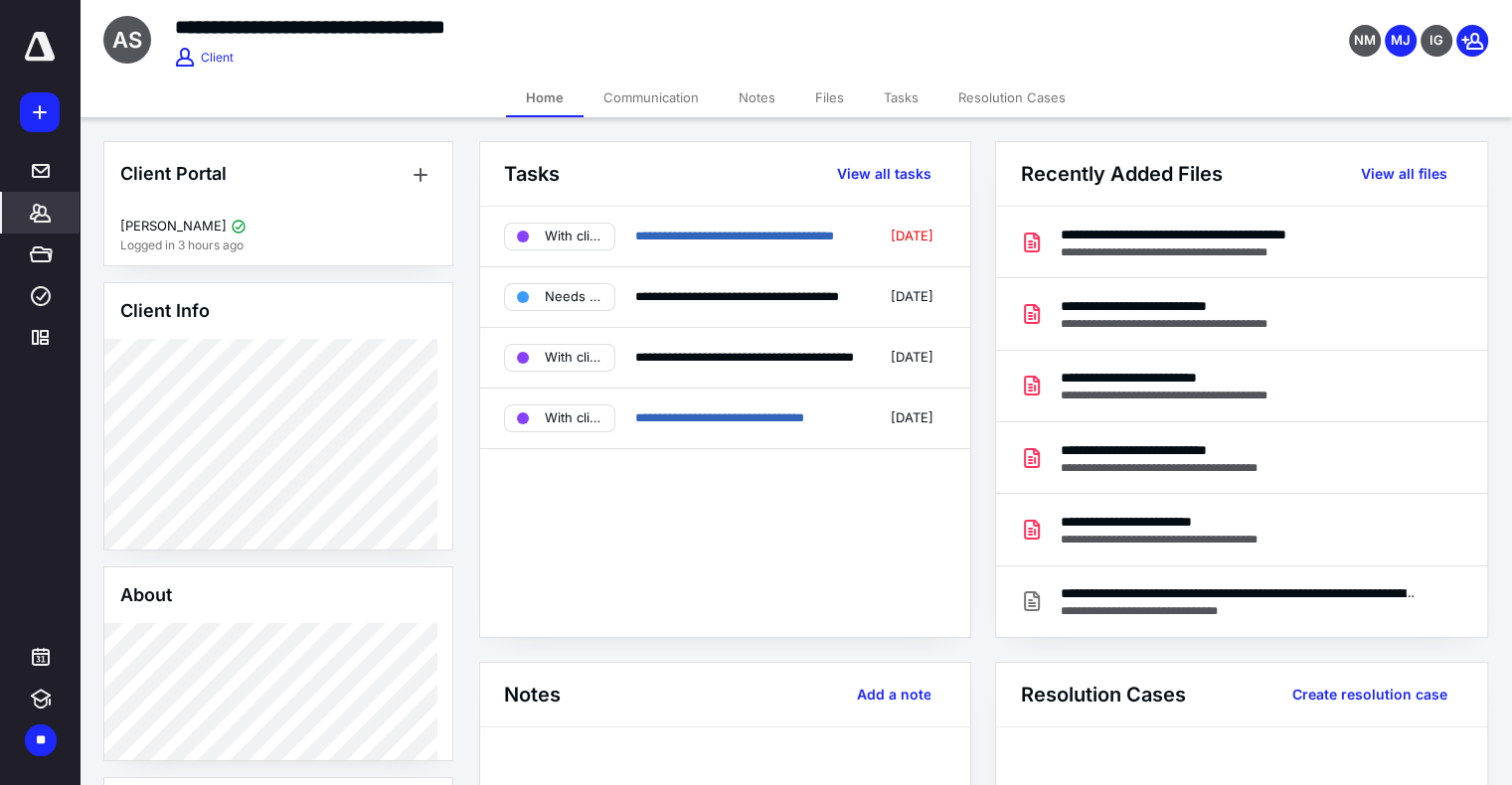 click on "Files" at bounding box center [829, 97] 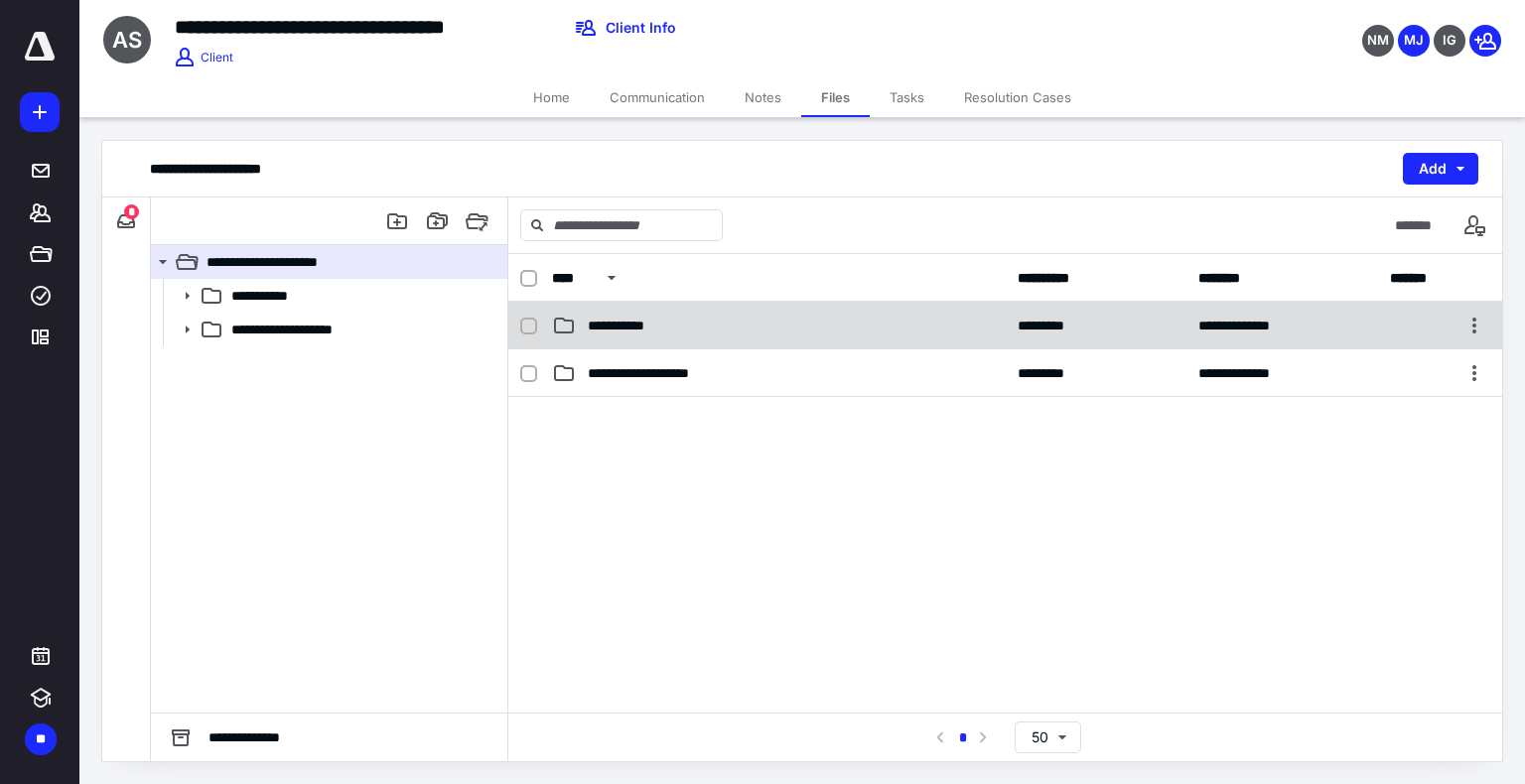 click on "**********" at bounding box center (778, 326) 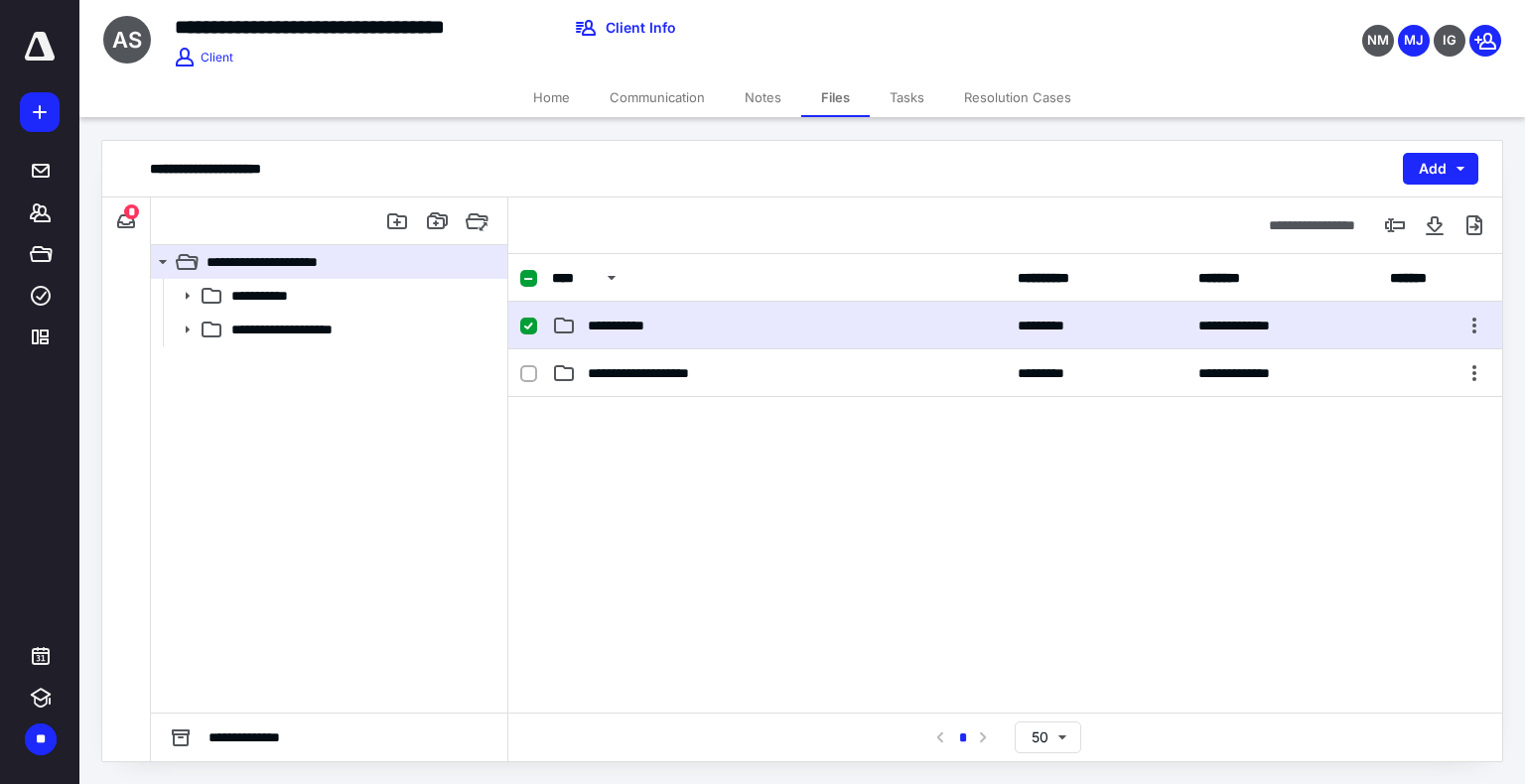 click on "**********" at bounding box center [778, 326] 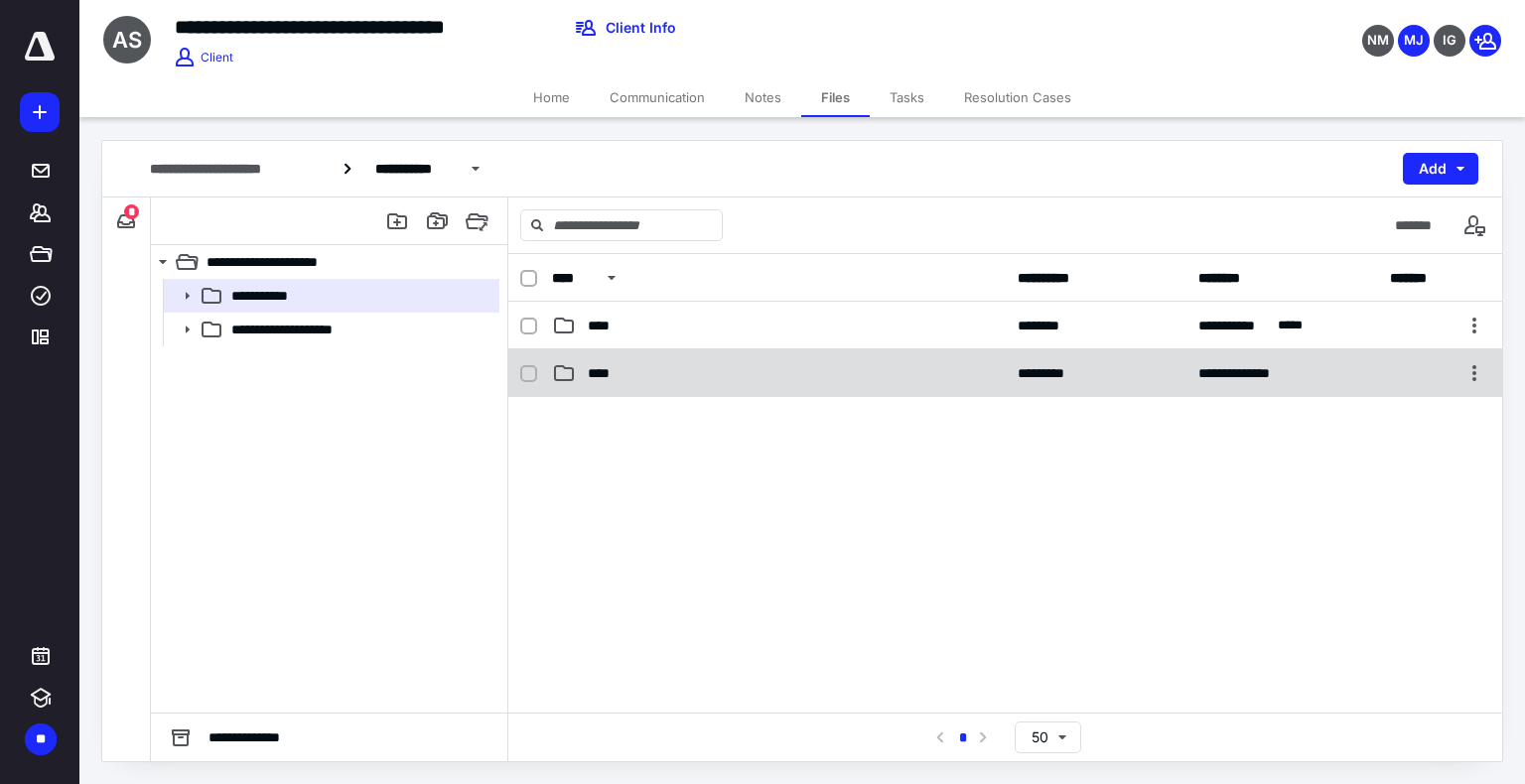 click on "****" at bounding box center [778, 373] 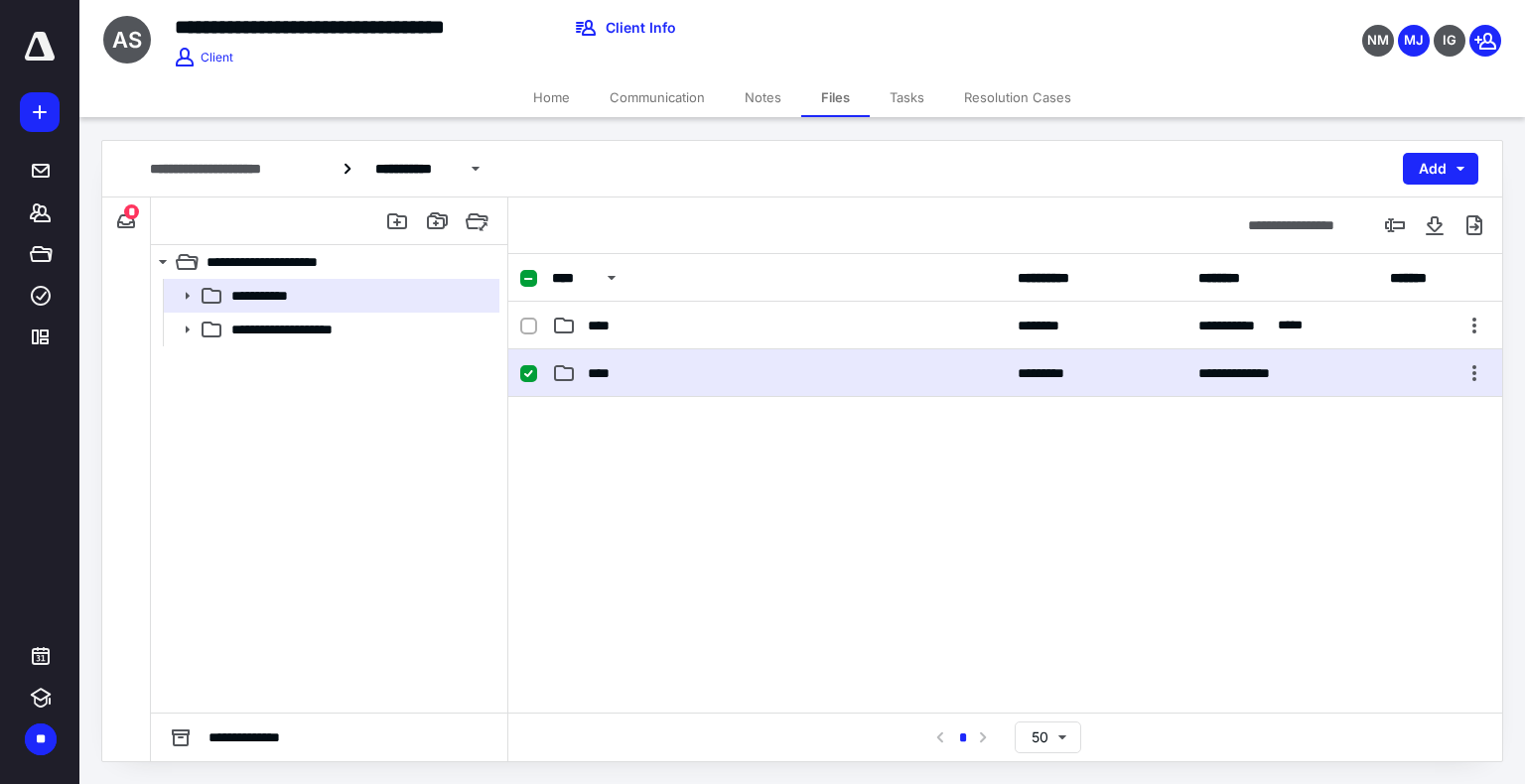 click on "****" at bounding box center [778, 373] 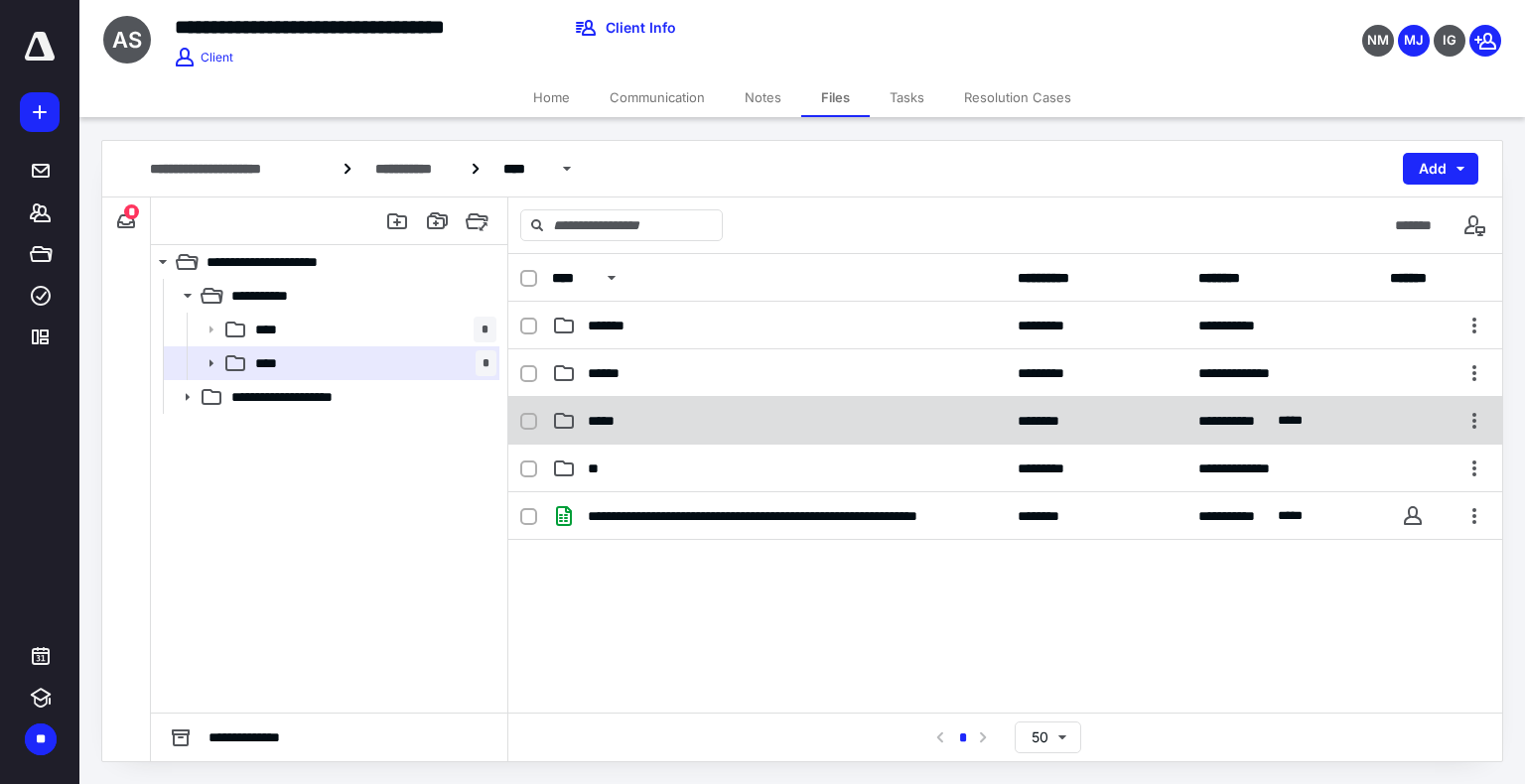 click on "**********" at bounding box center (1005, 421) 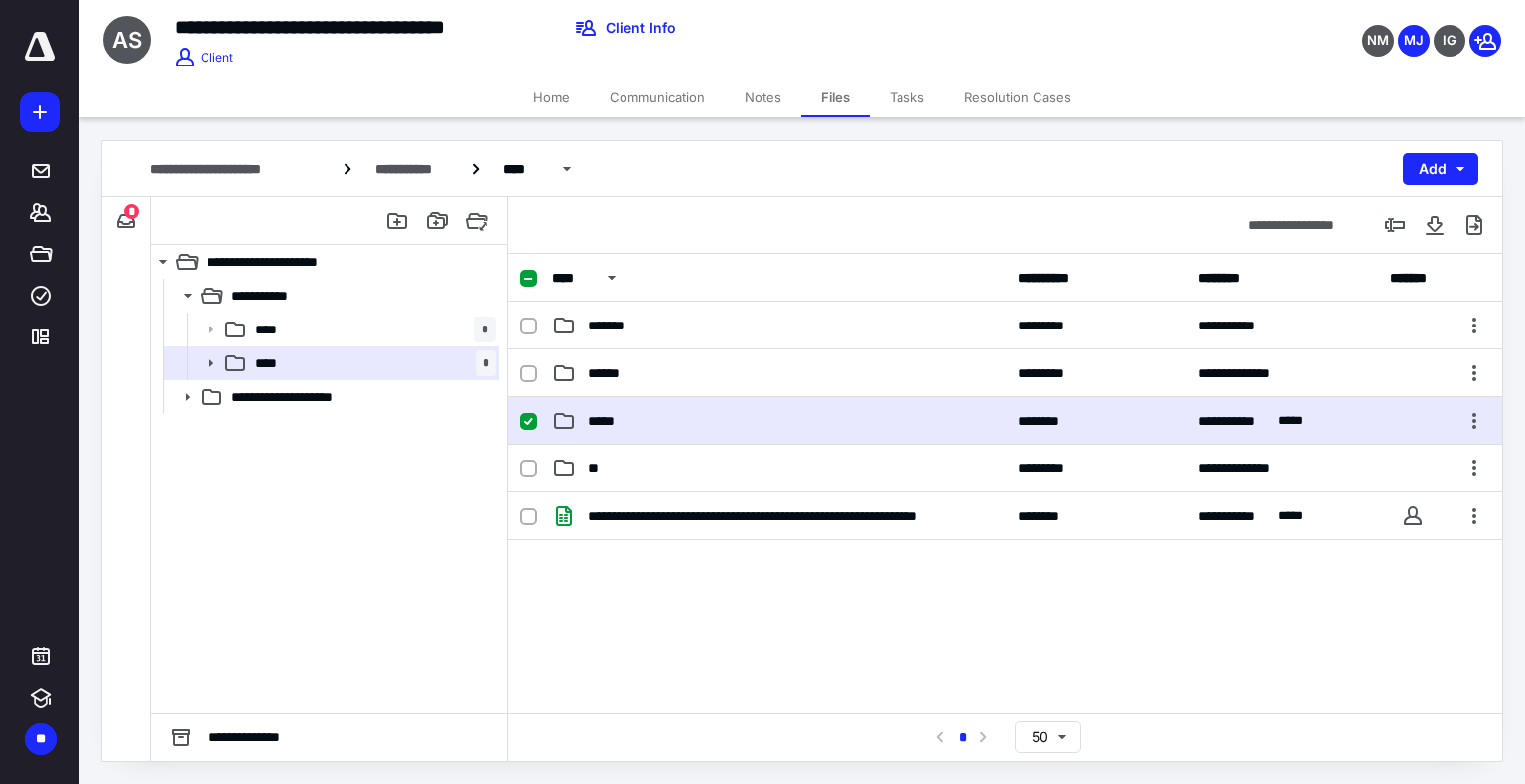 click on "**********" at bounding box center (1005, 421) 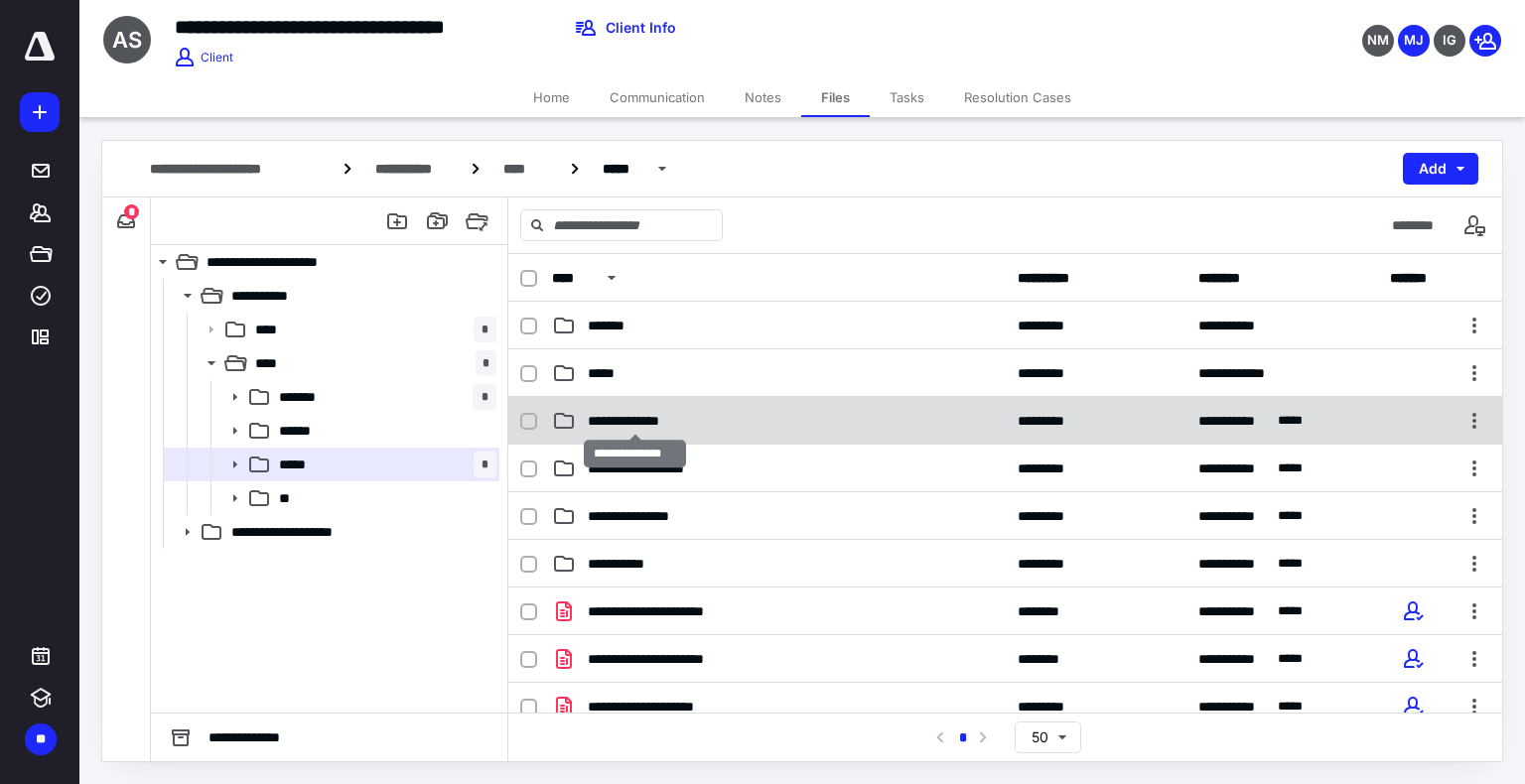 click on "**********" at bounding box center (634, 421) 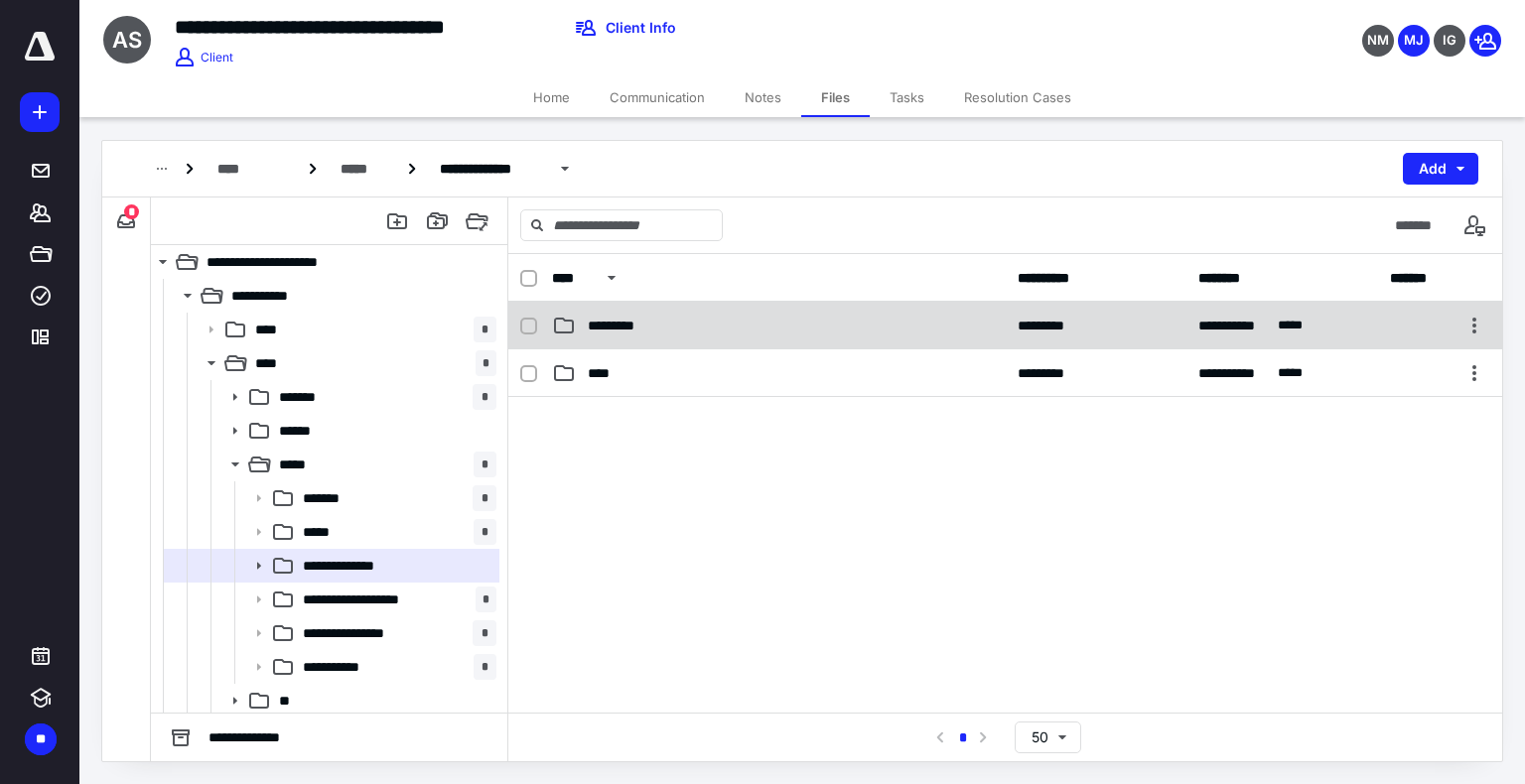 click on "**********" at bounding box center (1005, 326) 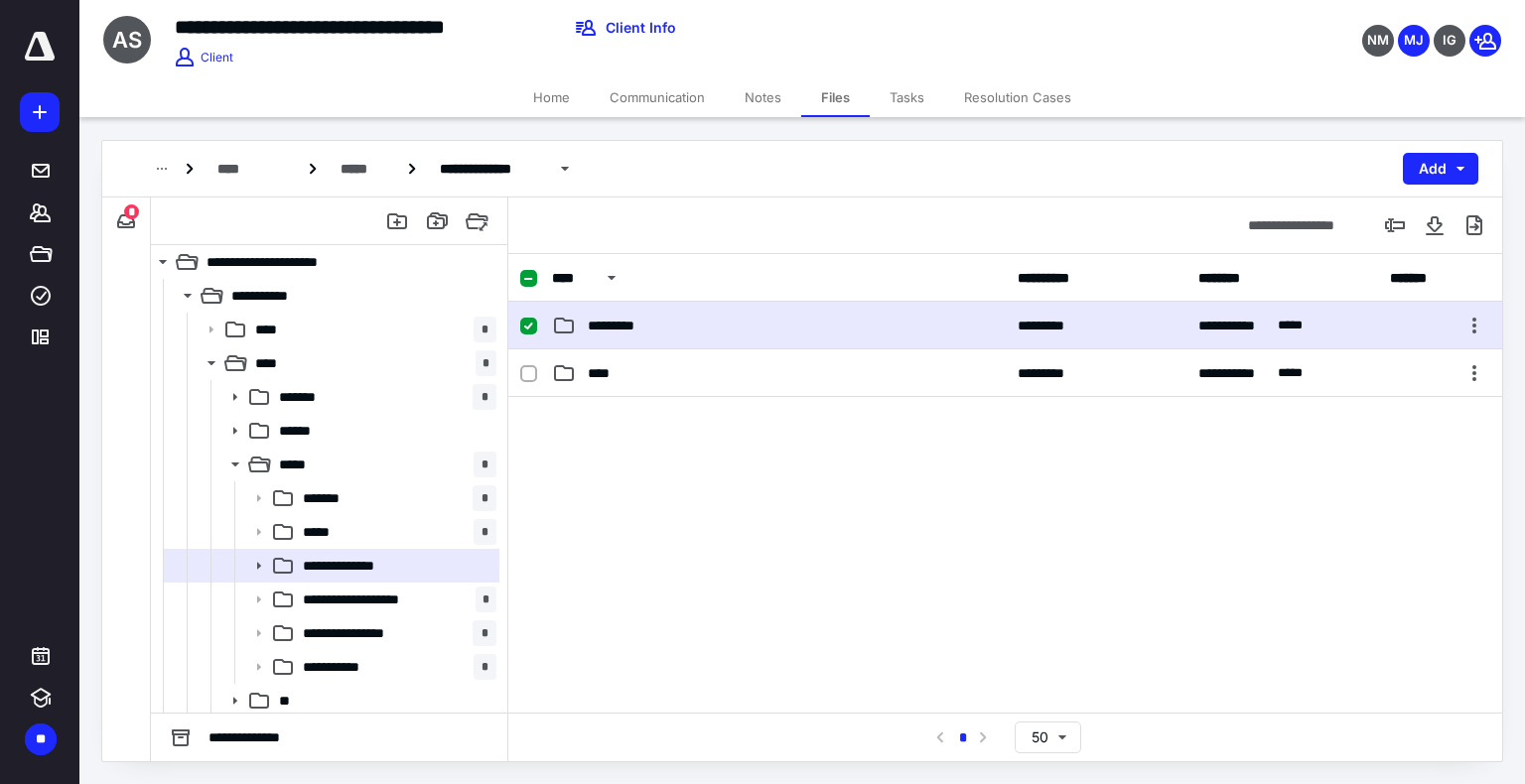 click on "**********" at bounding box center [1005, 326] 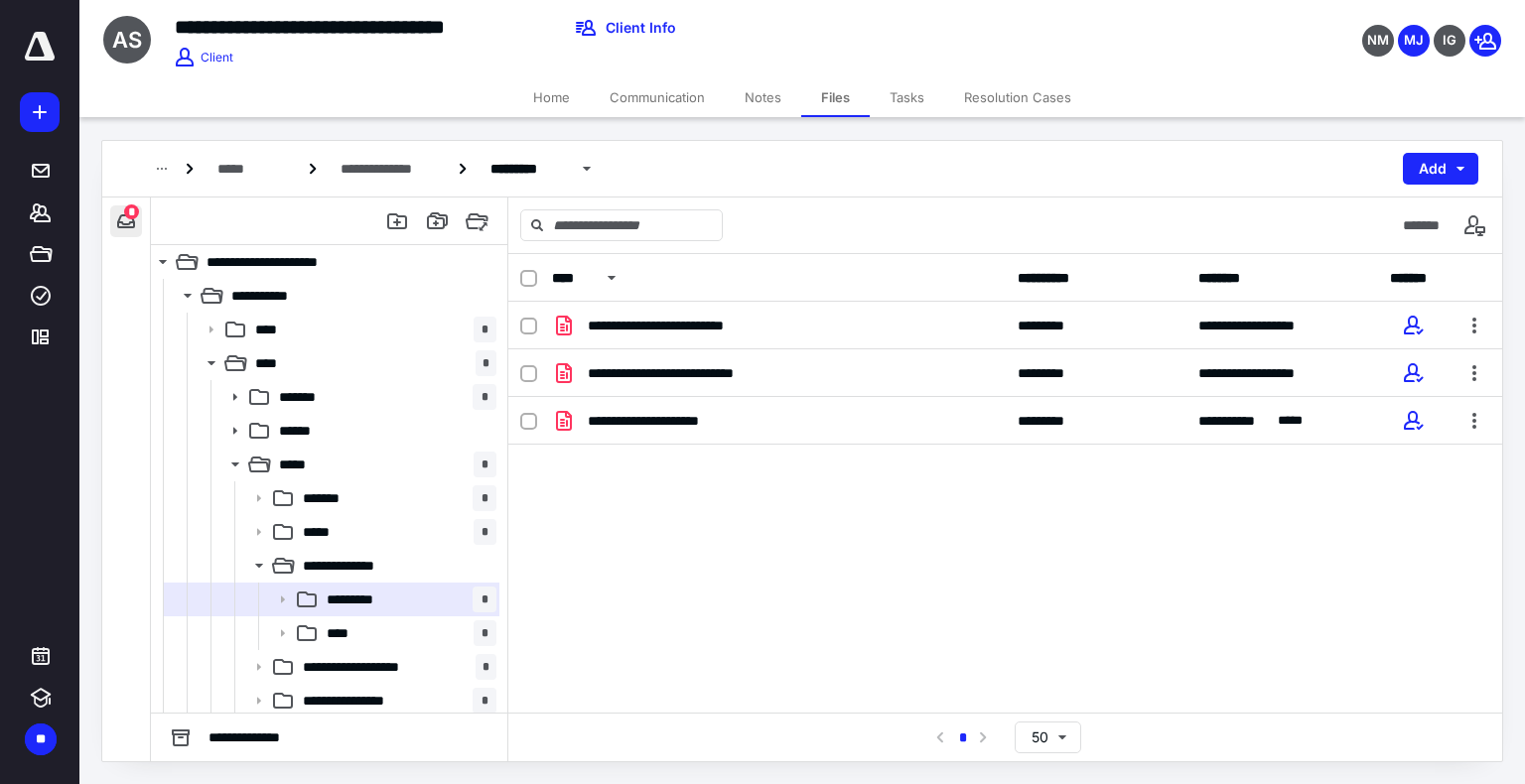 click at bounding box center (126, 221) 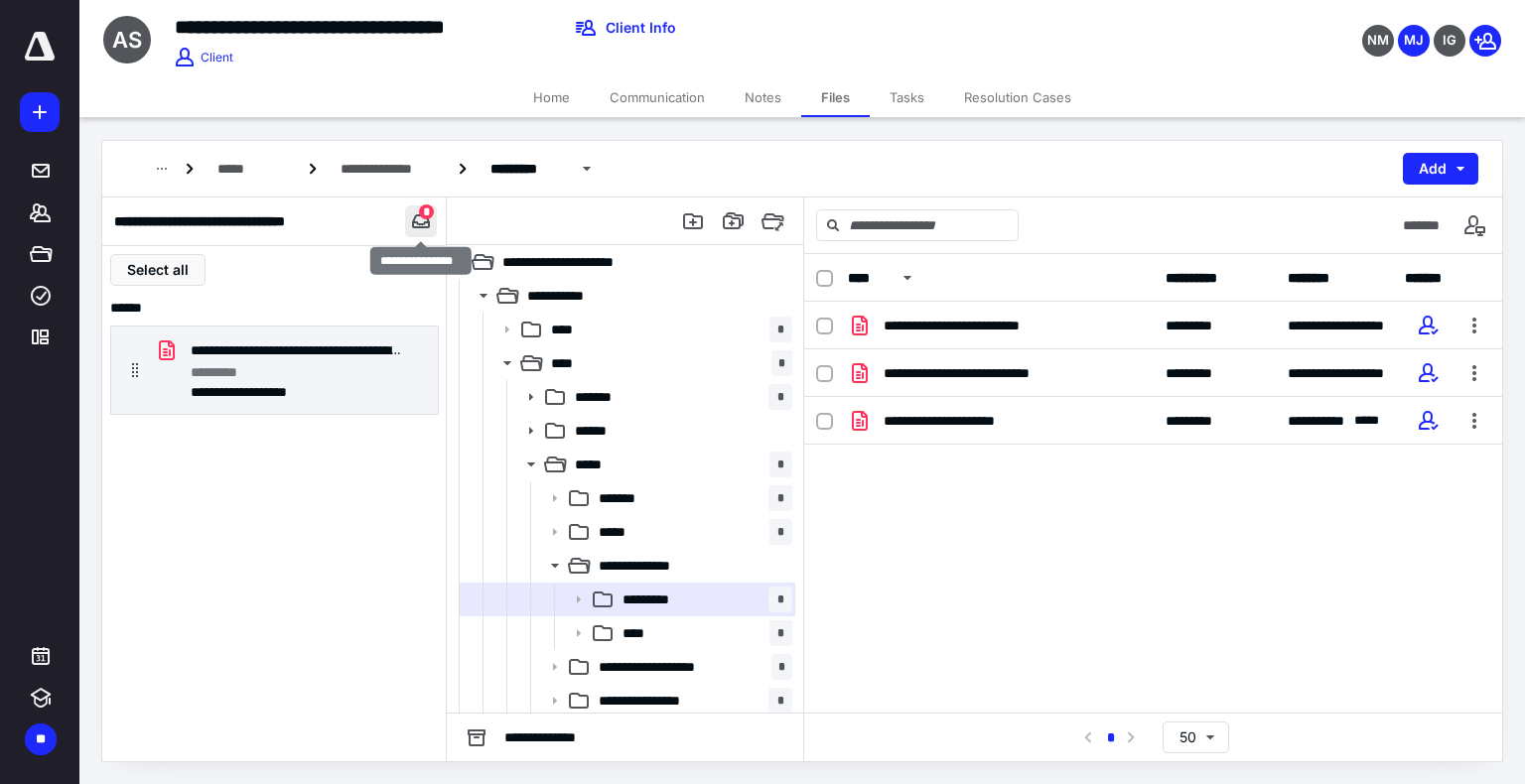 click at bounding box center (421, 221) 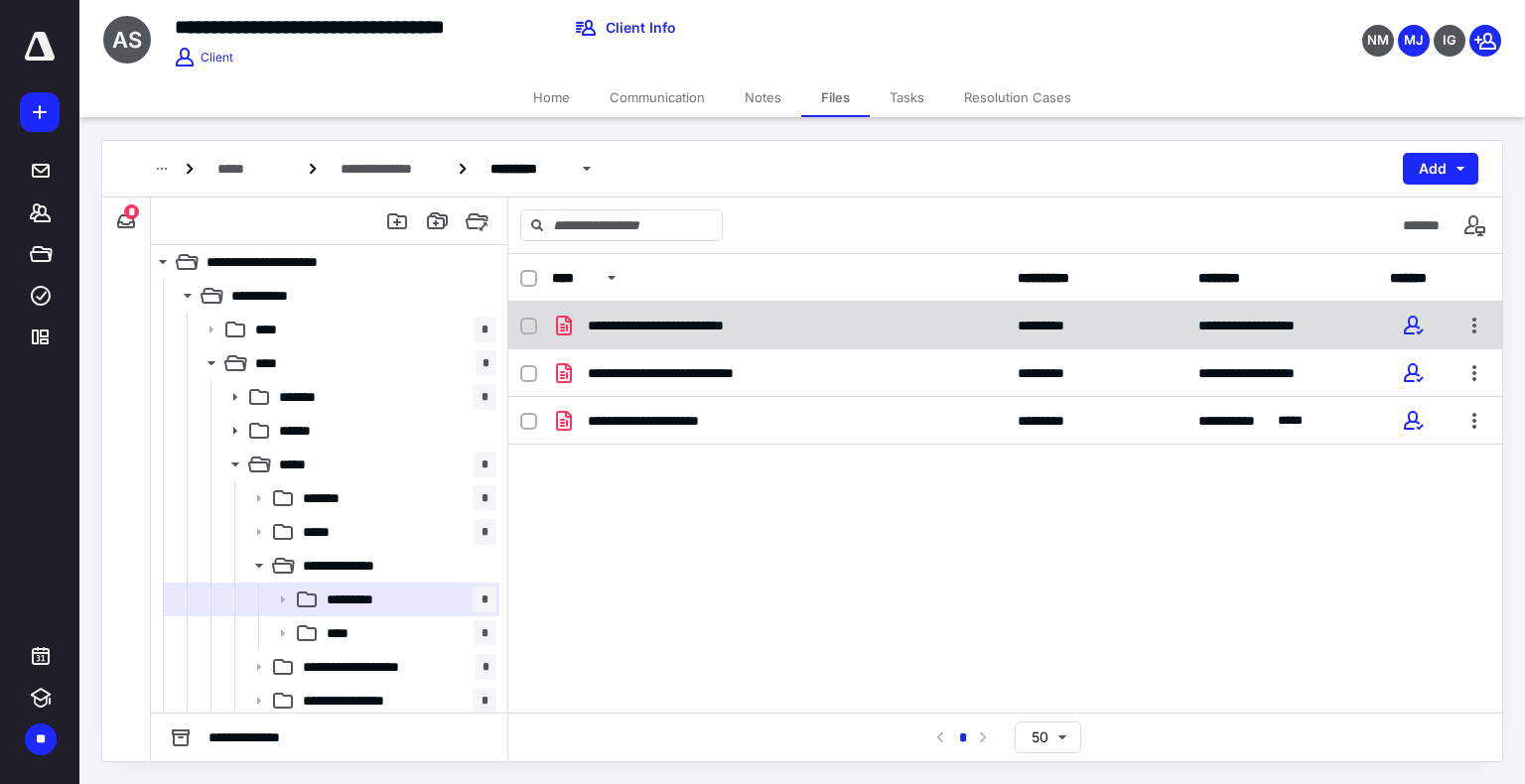 click on "**********" at bounding box center (687, 326) 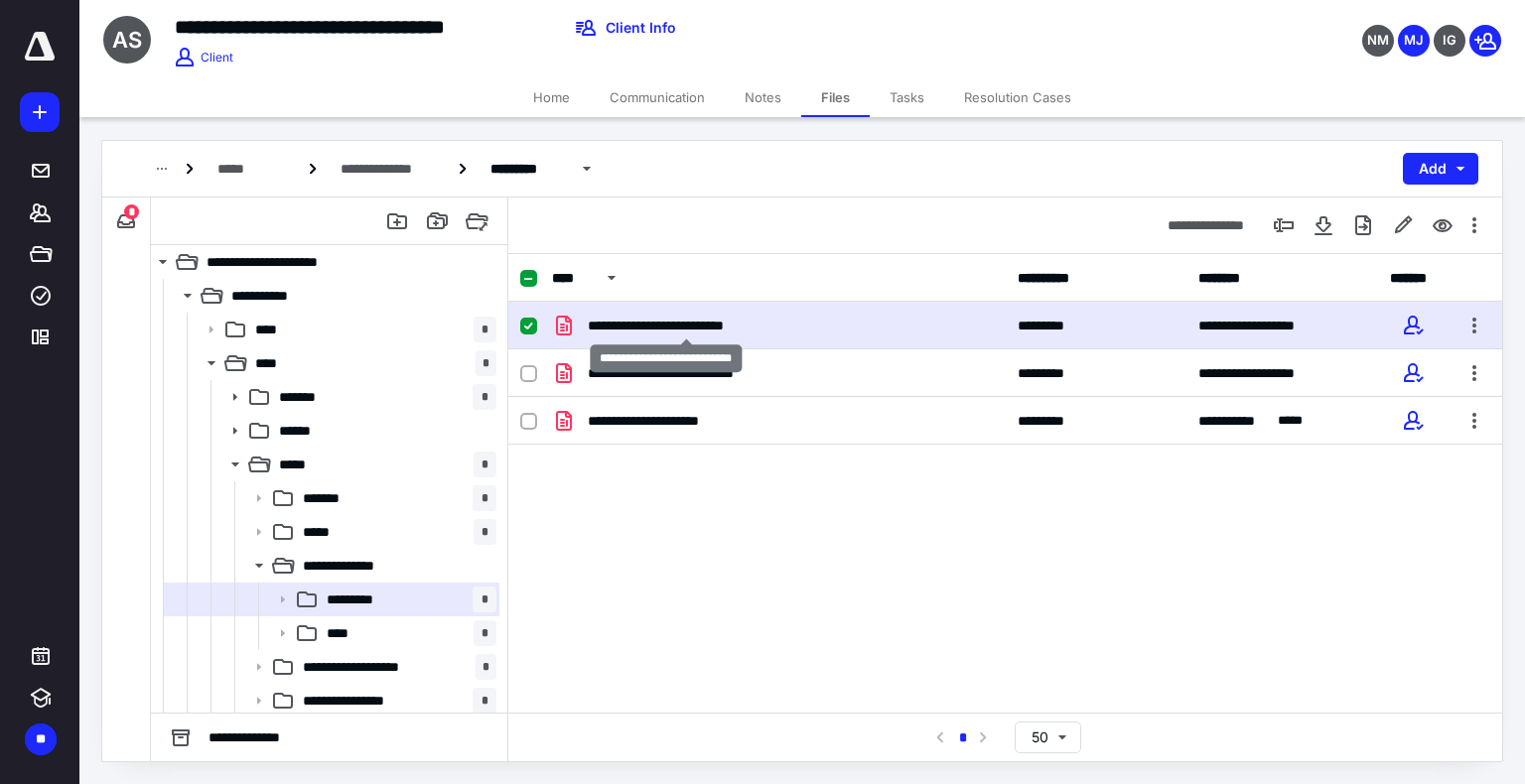 click on "**********" at bounding box center (687, 326) 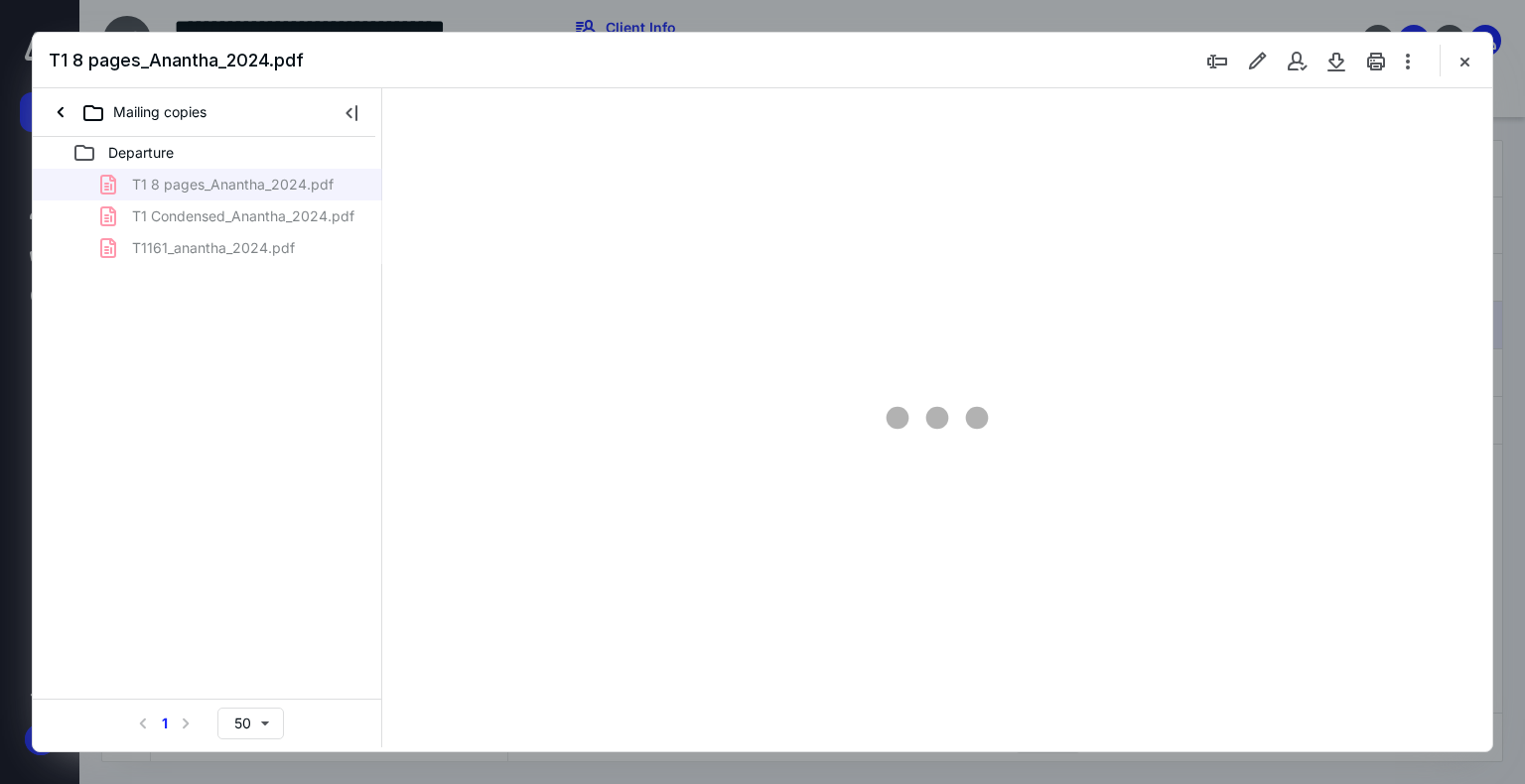 scroll, scrollTop: 0, scrollLeft: 0, axis: both 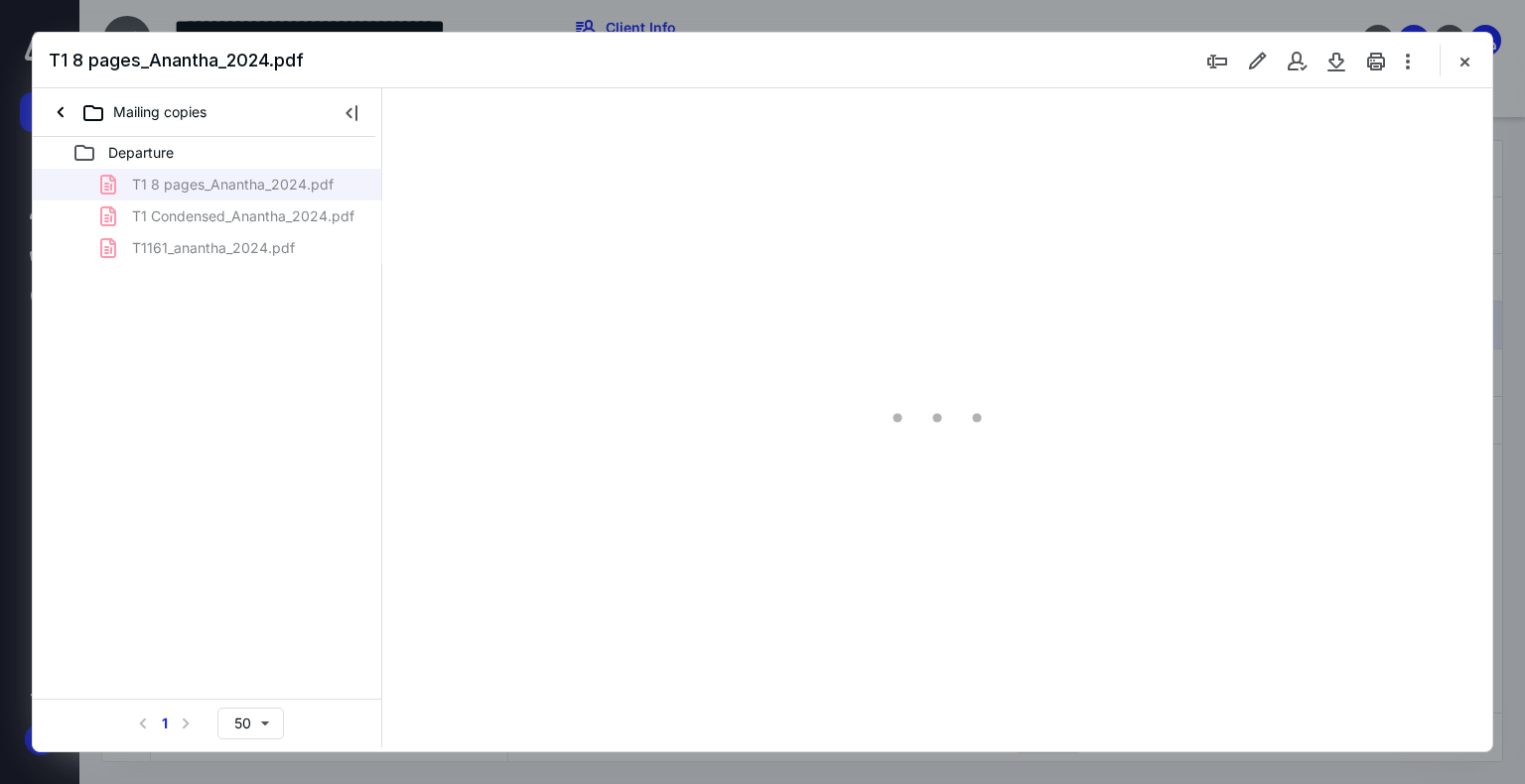 type on "74" 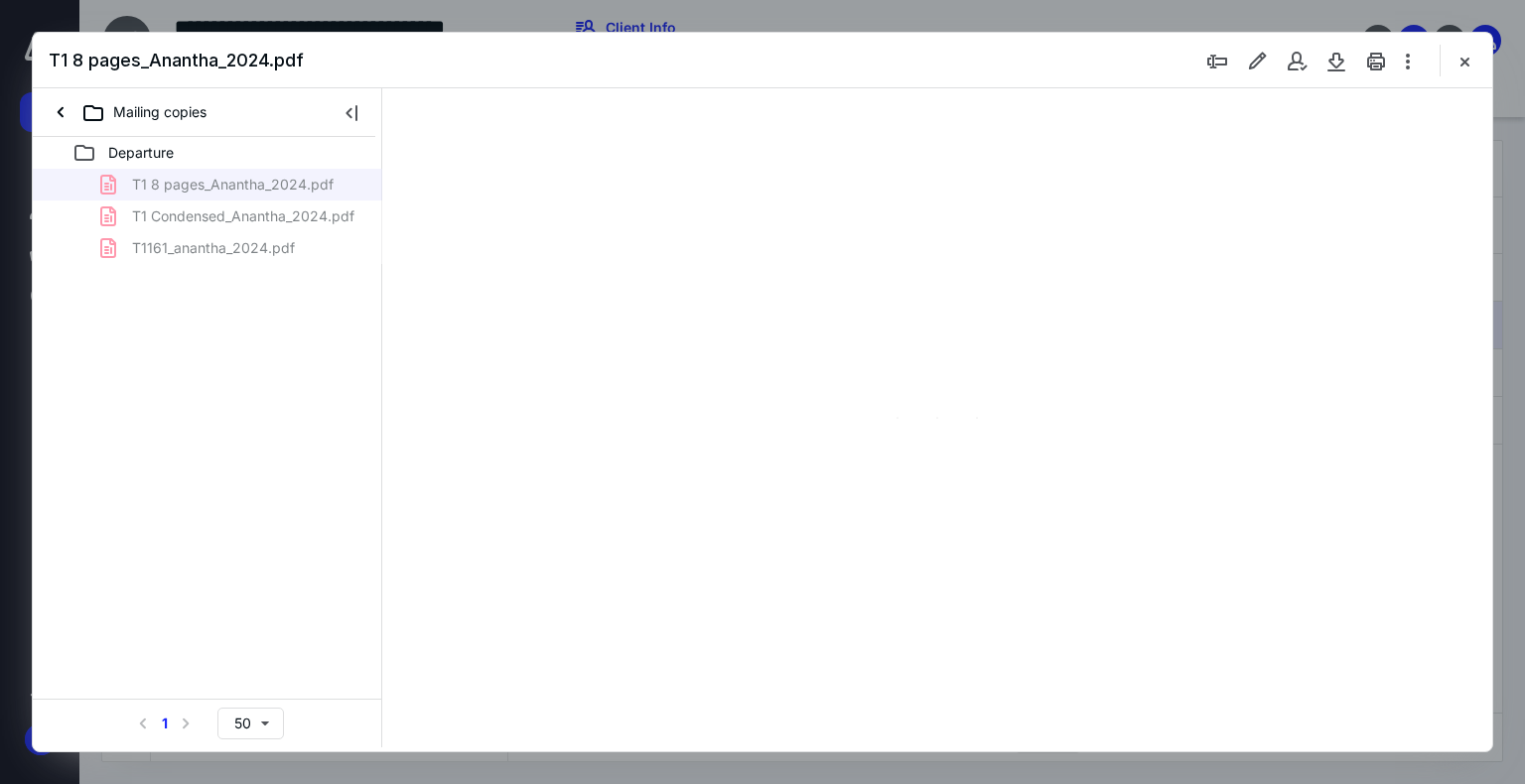scroll, scrollTop: 78, scrollLeft: 0, axis: vertical 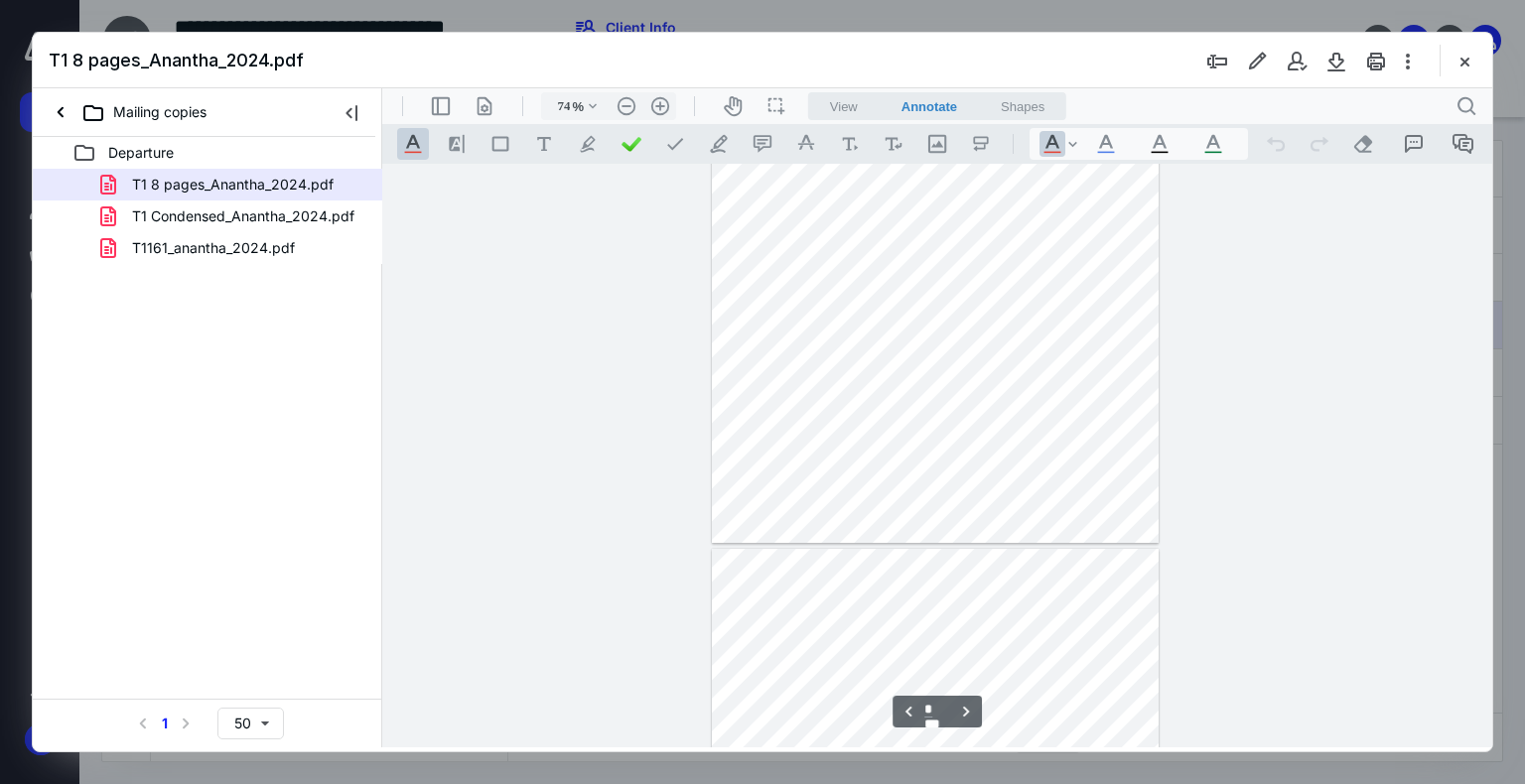 type on "*" 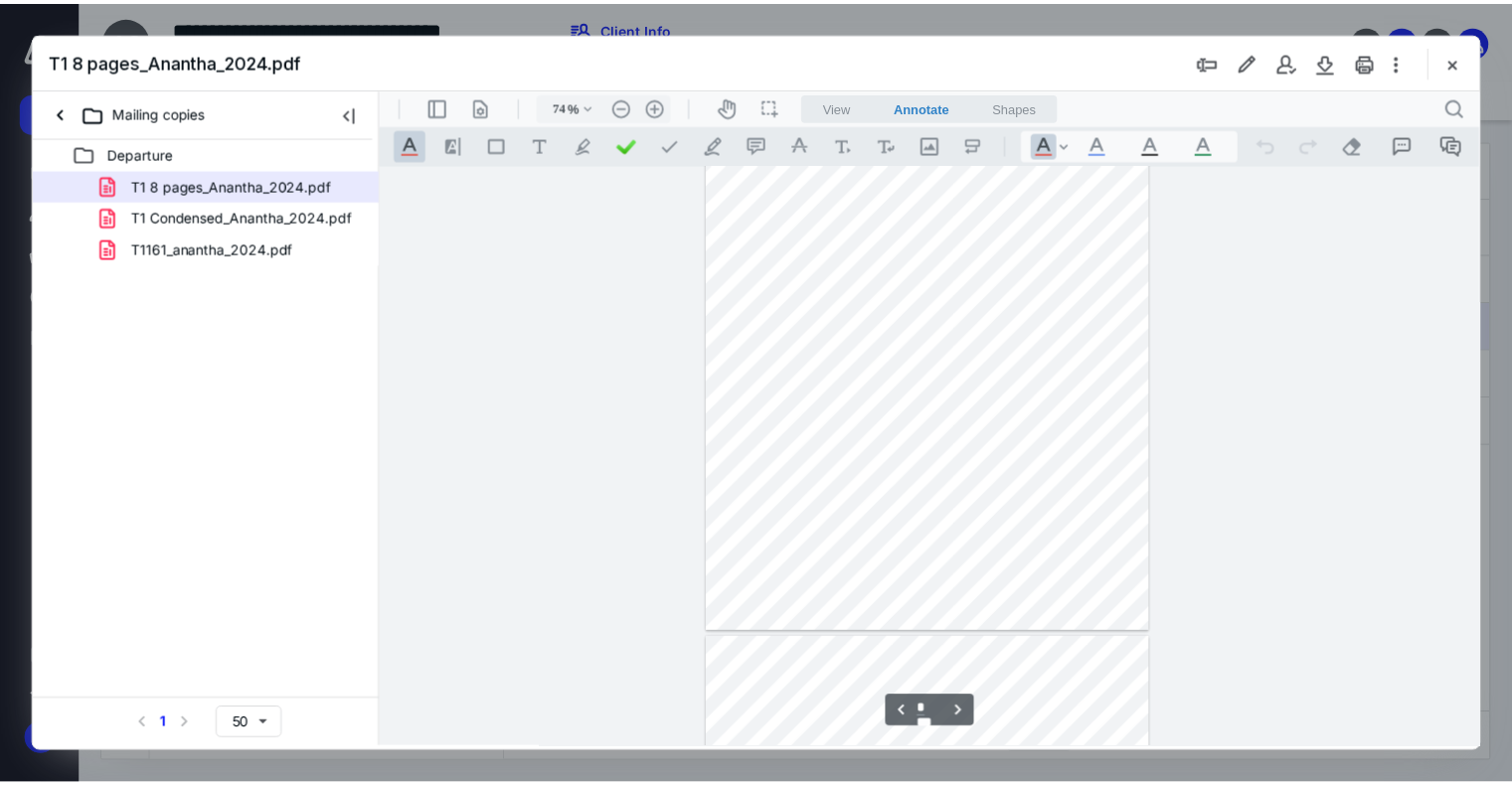 scroll, scrollTop: 1208, scrollLeft: 0, axis: vertical 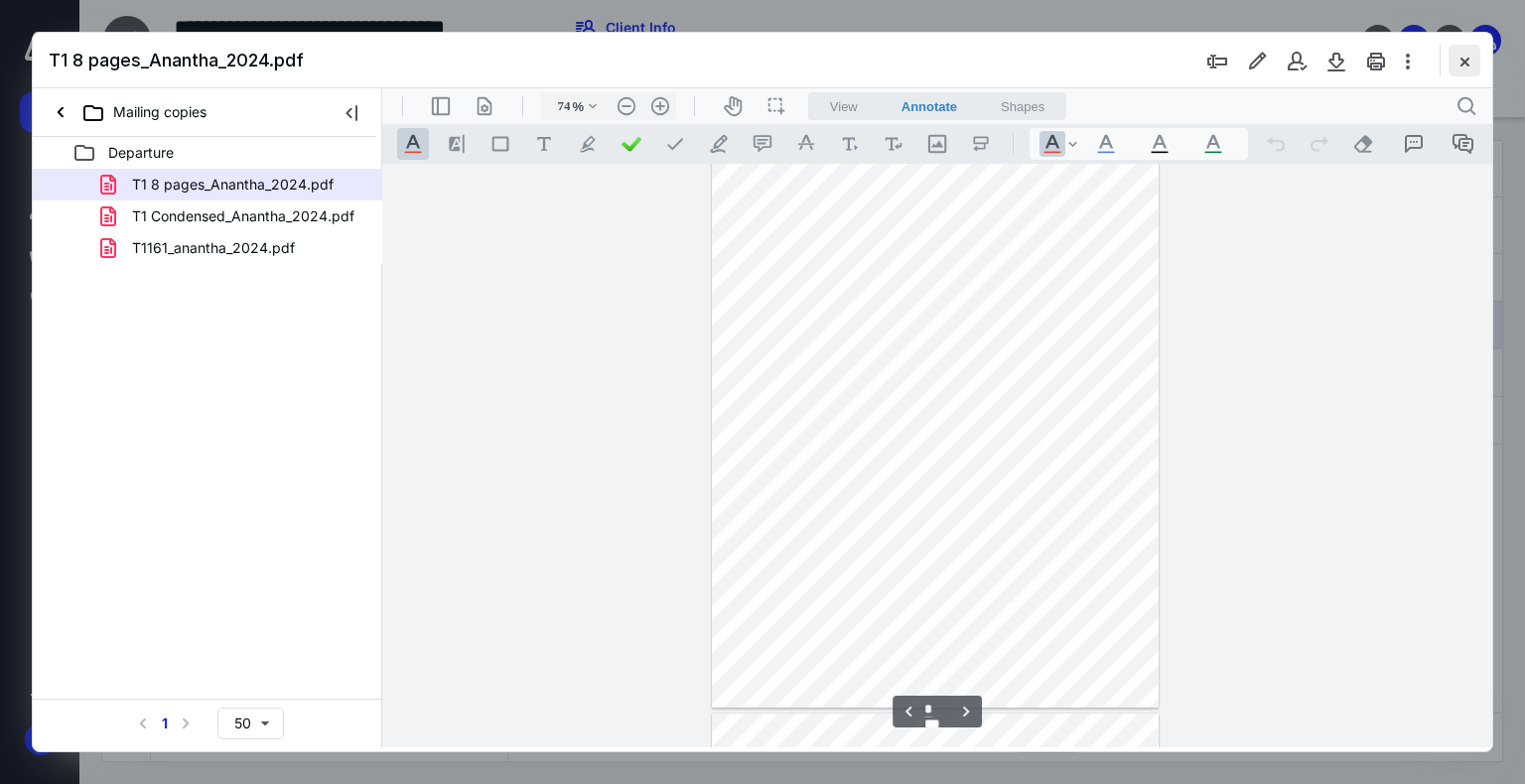 click at bounding box center [1464, 61] 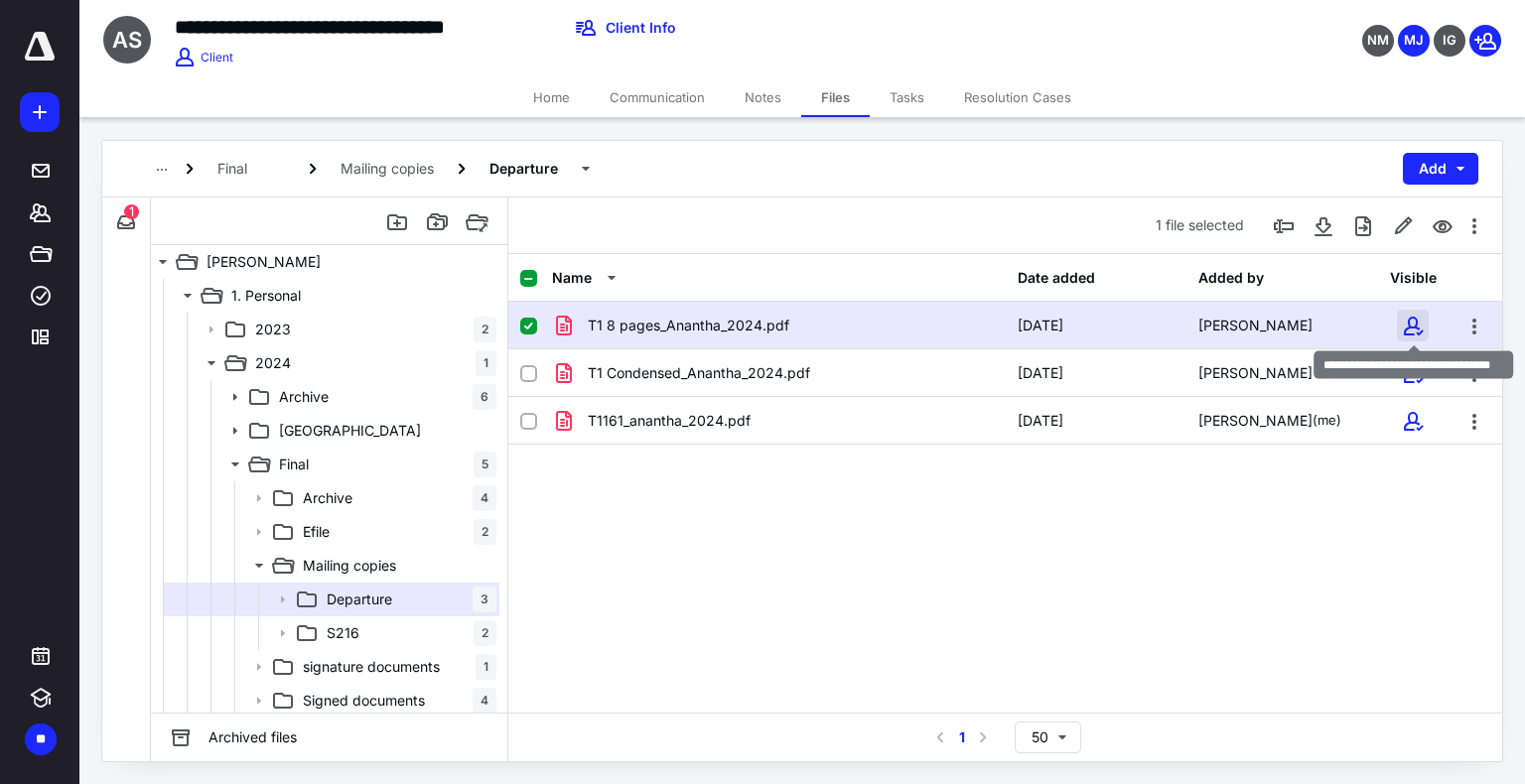 click at bounding box center [1413, 326] 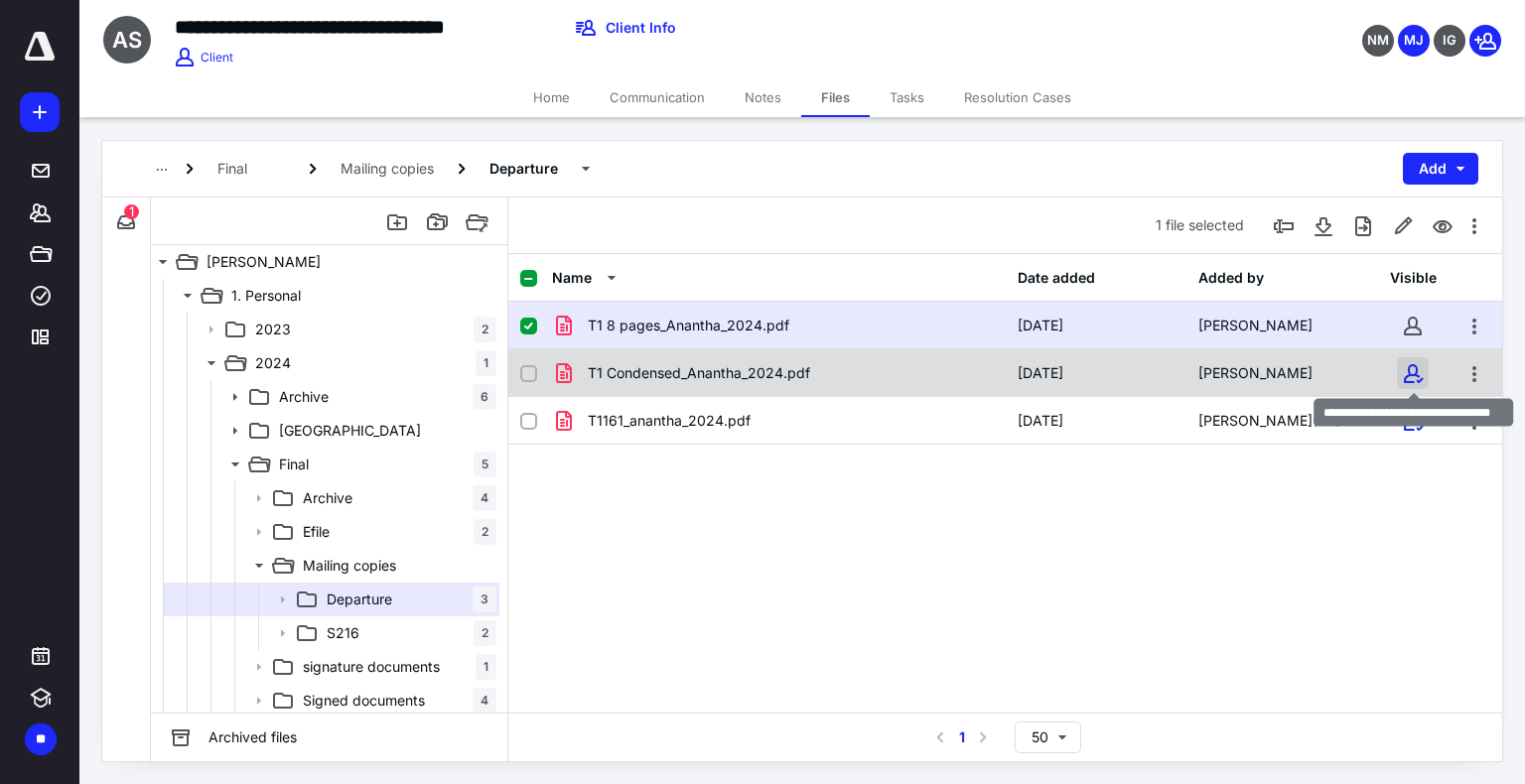 click at bounding box center [1413, 373] 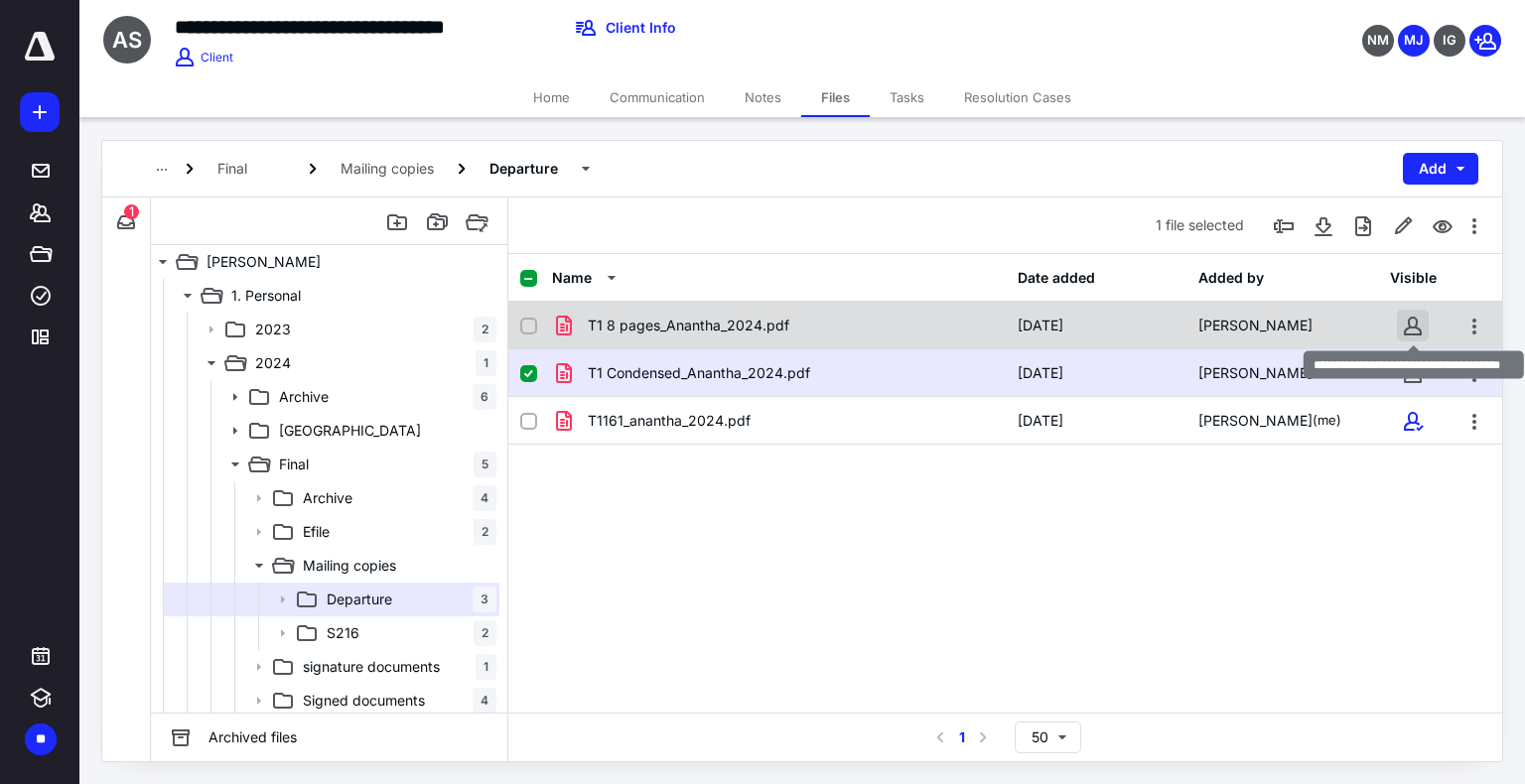 click at bounding box center [1413, 326] 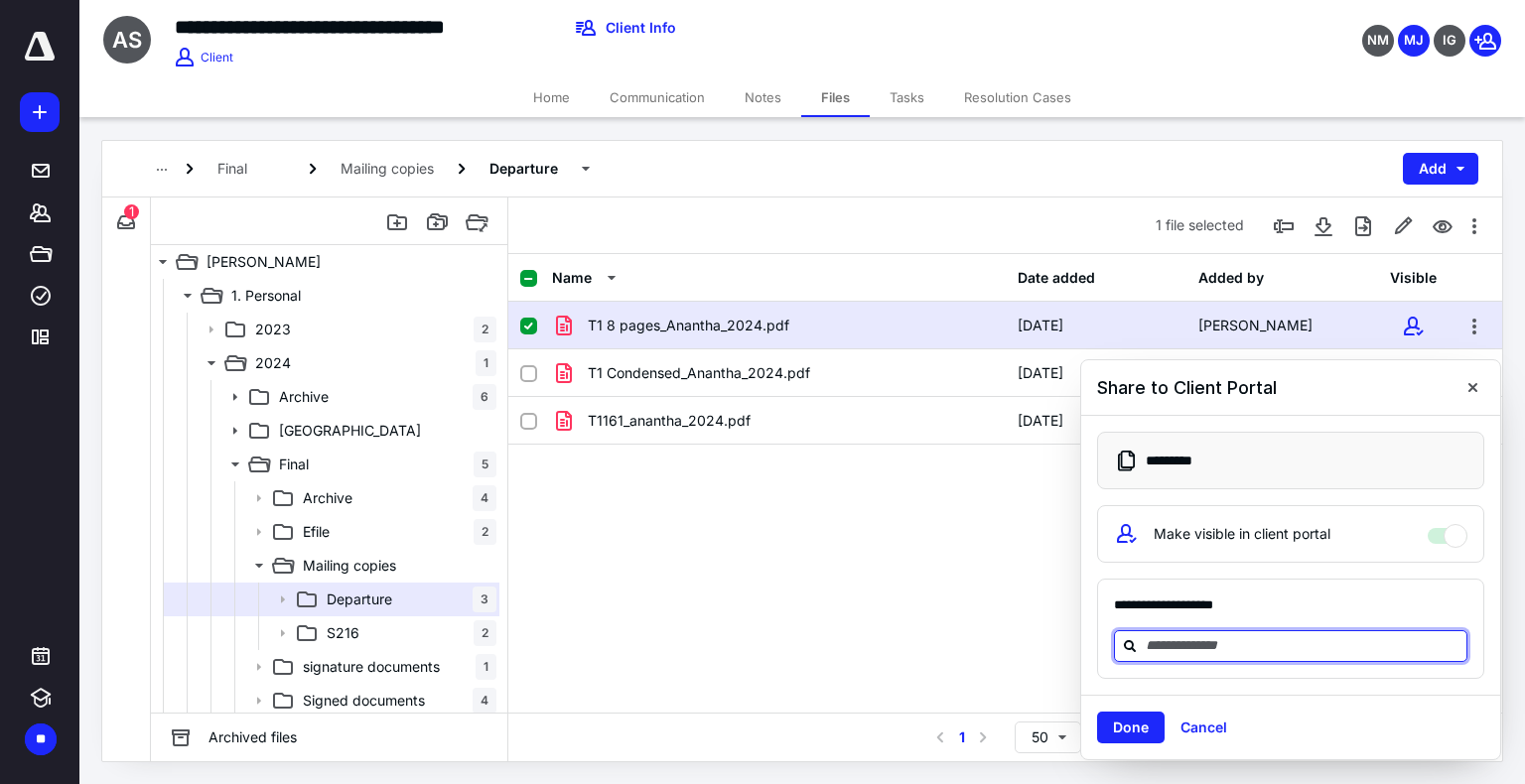 click at bounding box center [1303, 645] 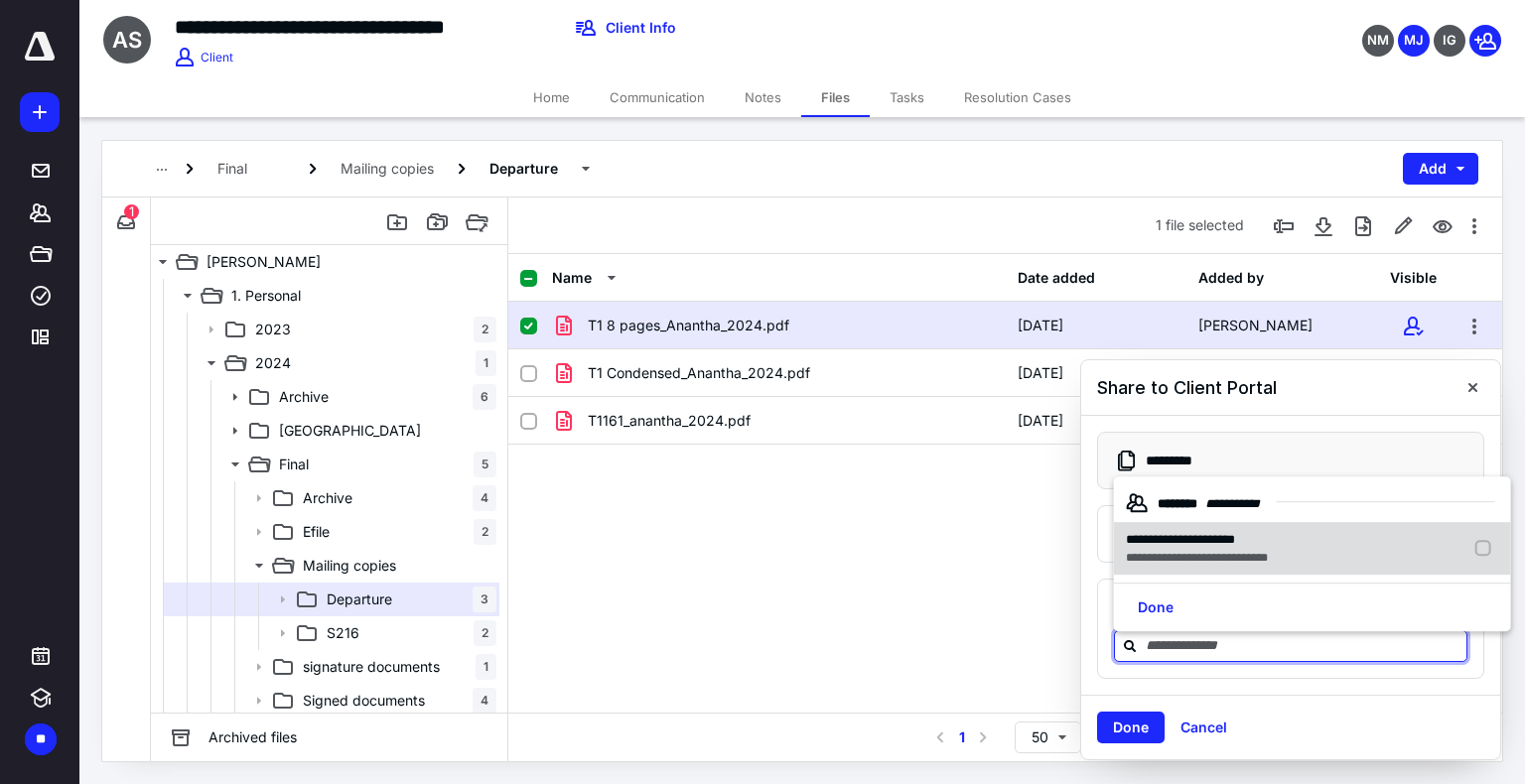click on "**********" at bounding box center [1180, 539] 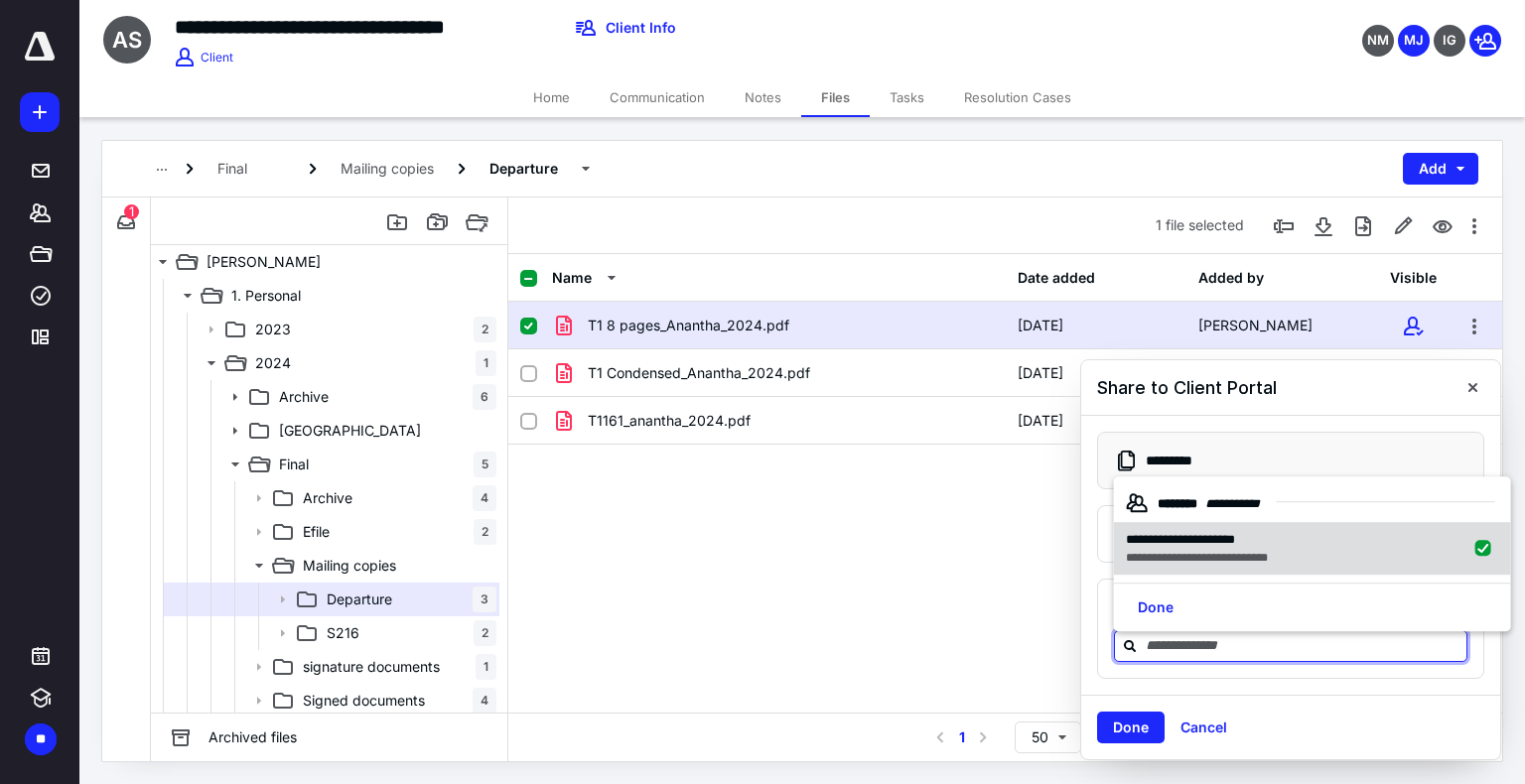 checkbox on "true" 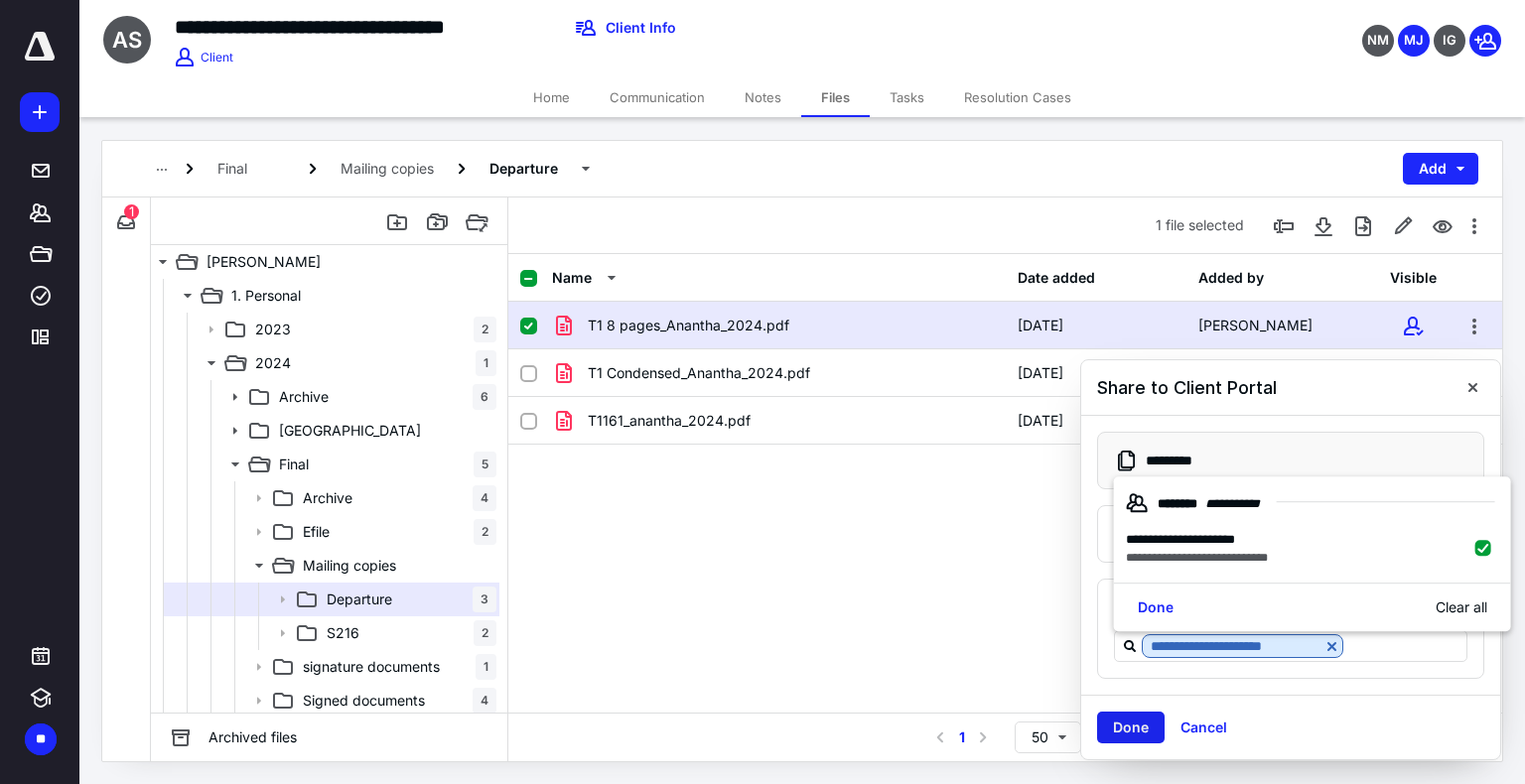 click on "Done" at bounding box center [1131, 727] 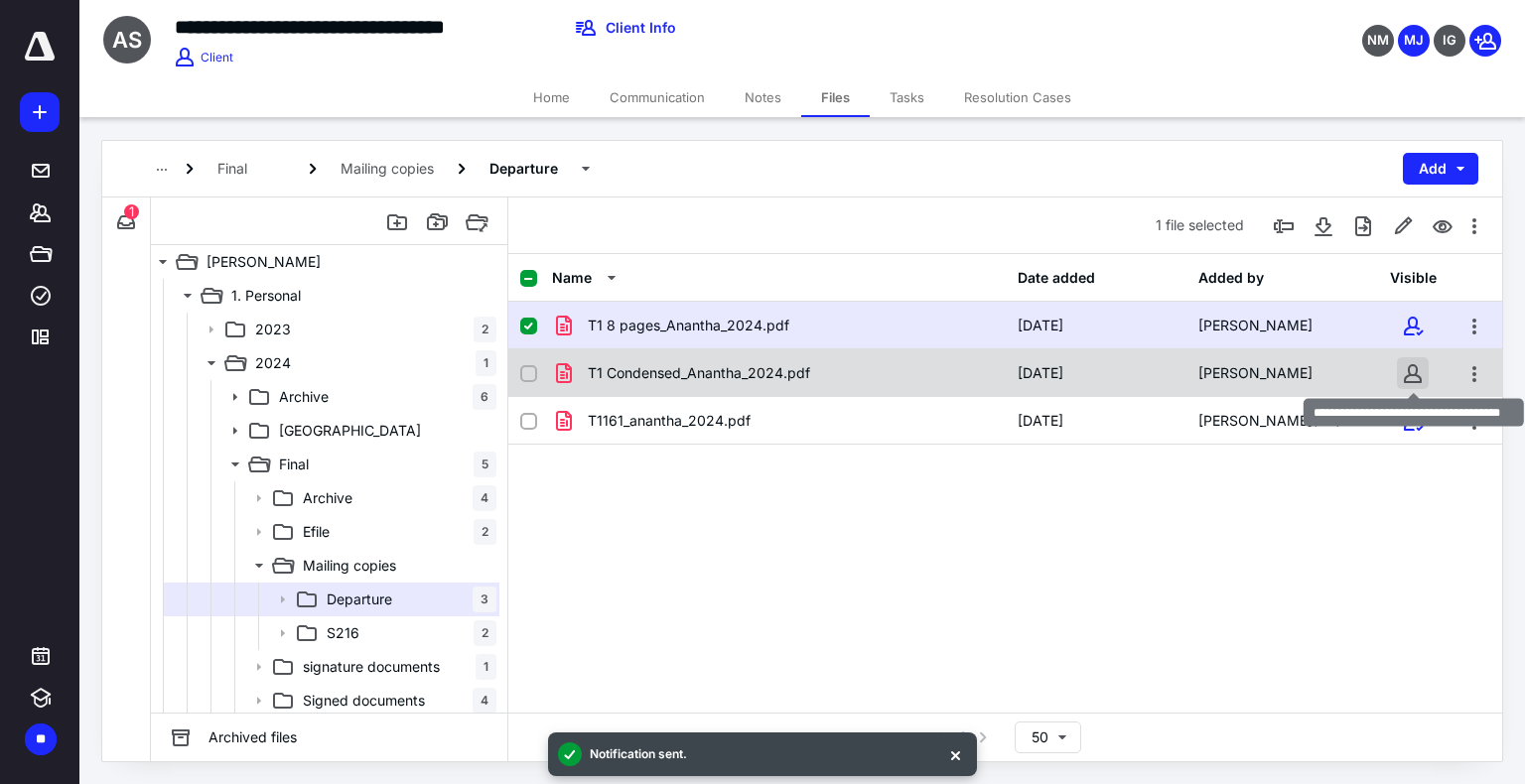 click at bounding box center [1413, 373] 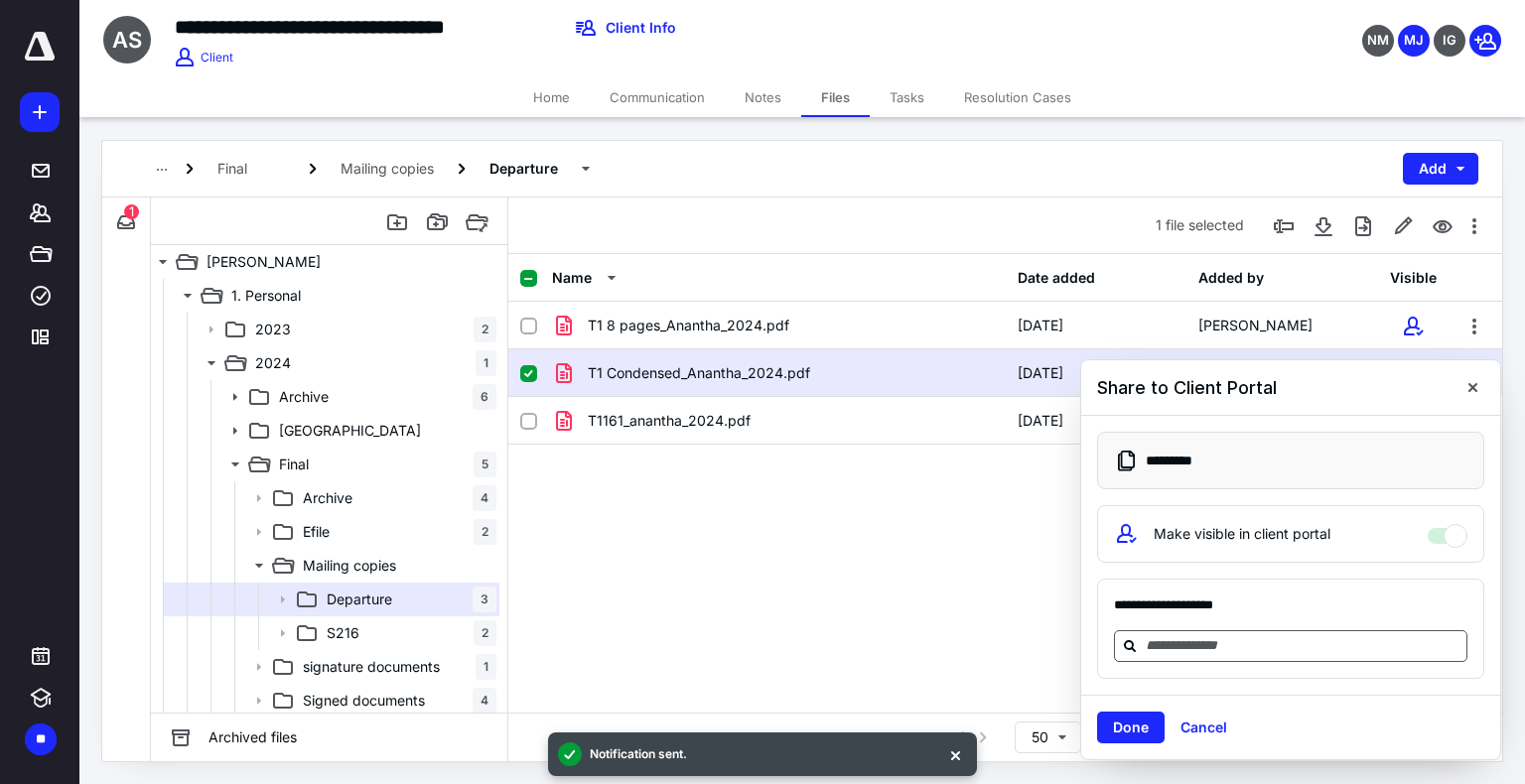 click at bounding box center [1303, 645] 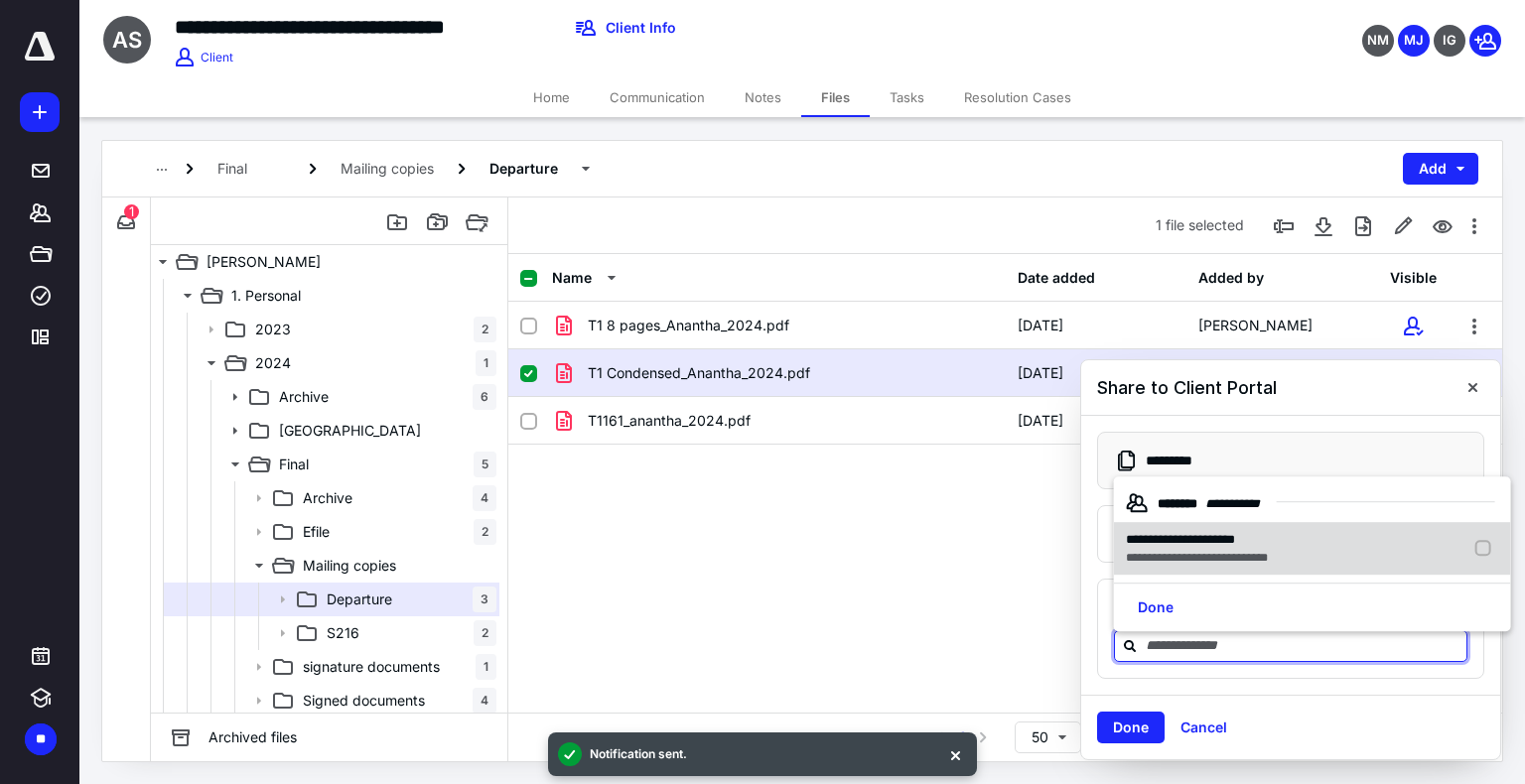 click on "**********" at bounding box center (1180, 539) 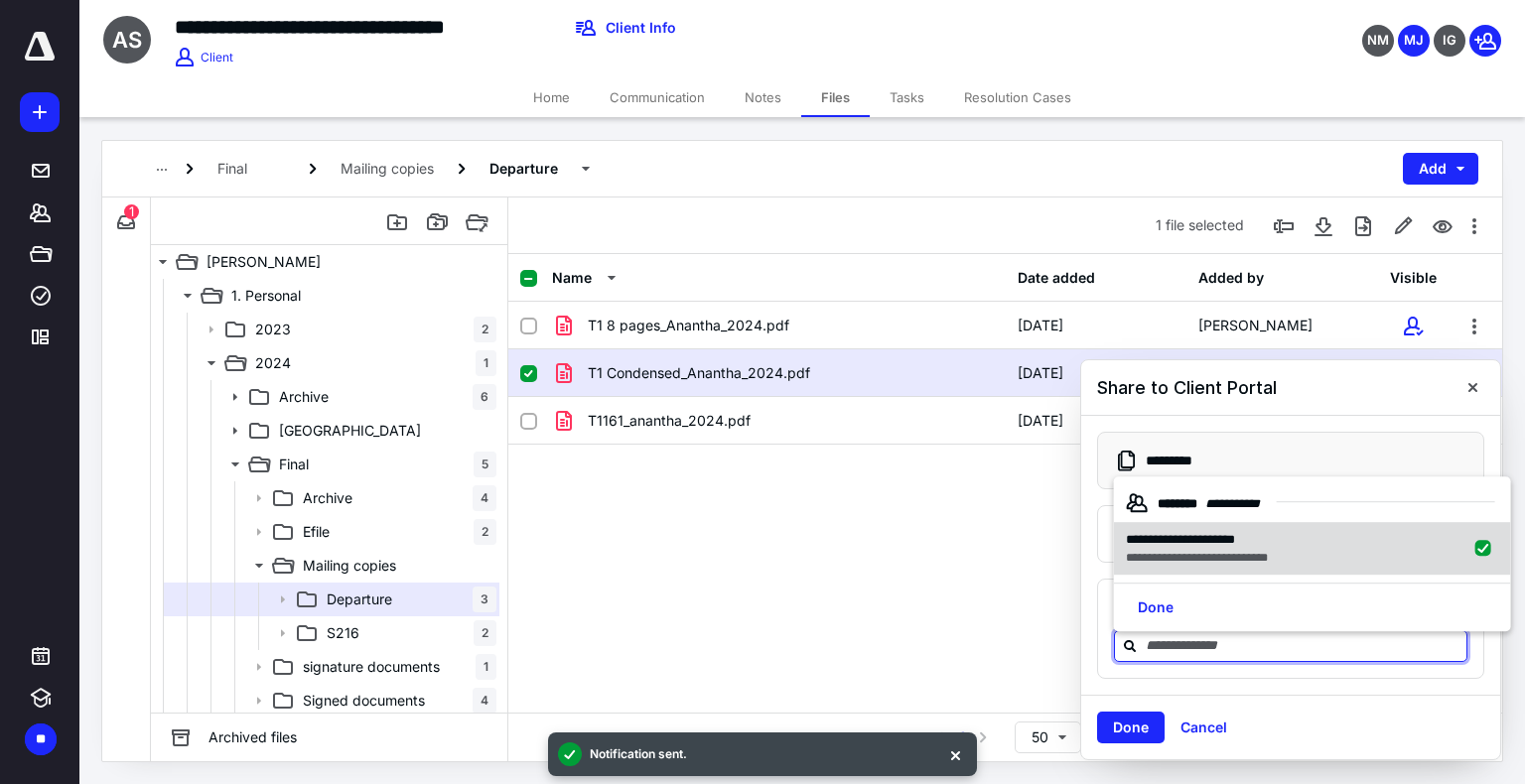 checkbox on "true" 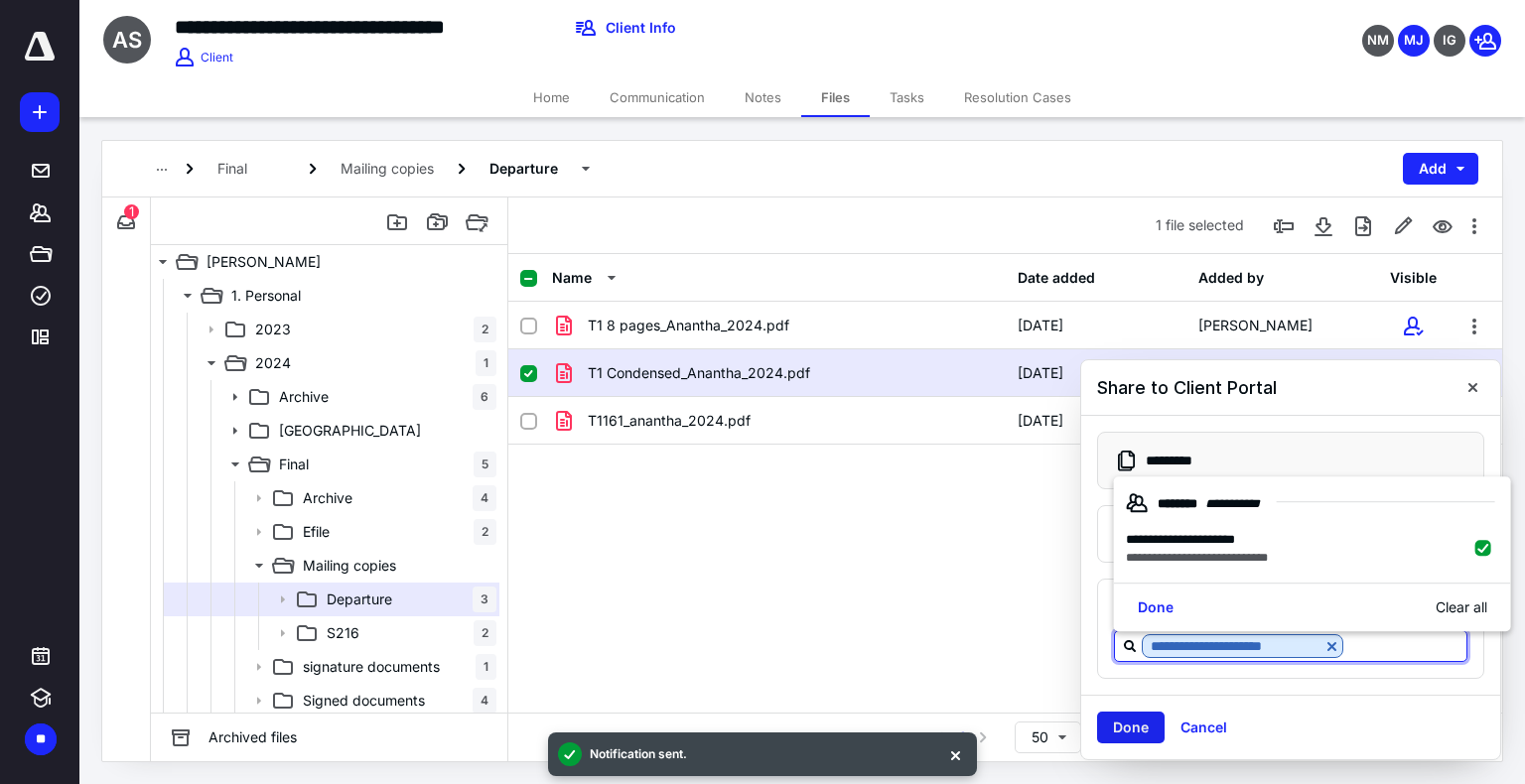 click on "Done" at bounding box center (1131, 727) 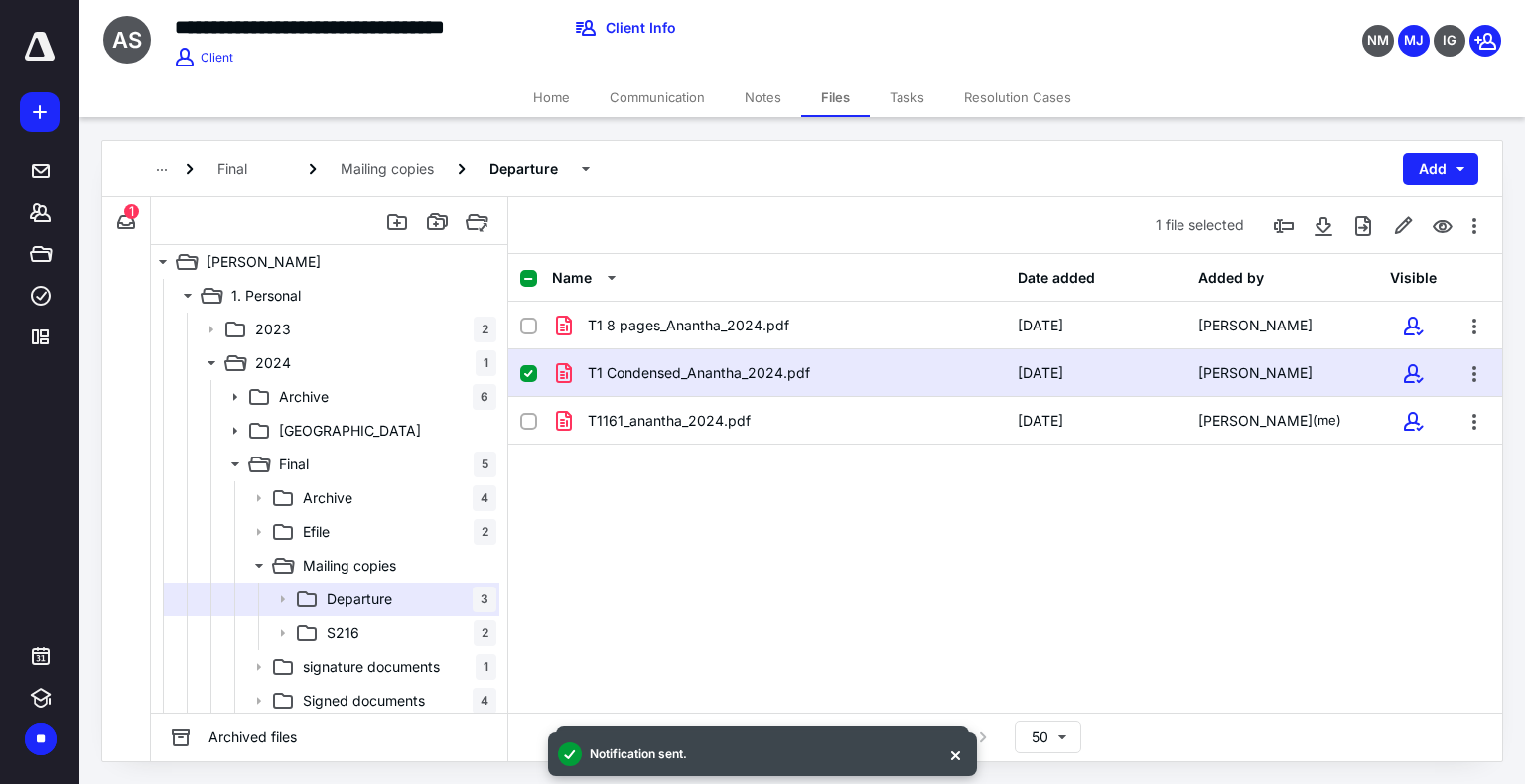 click on "Tasks" at bounding box center [906, 97] 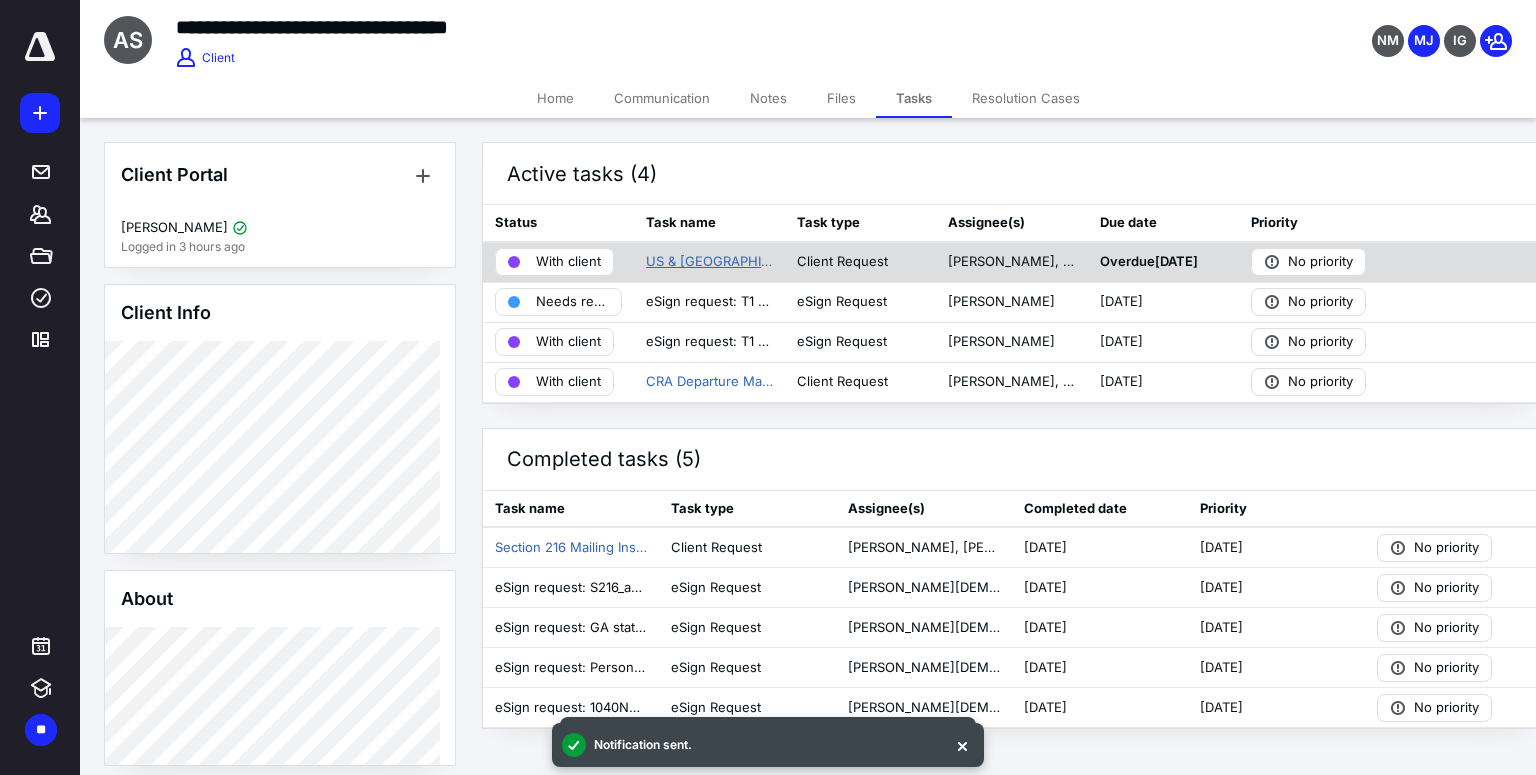 click on "US & [GEOGRAPHIC_DATA] Personal Tax Returns FY 2024" at bounding box center (709, 262) 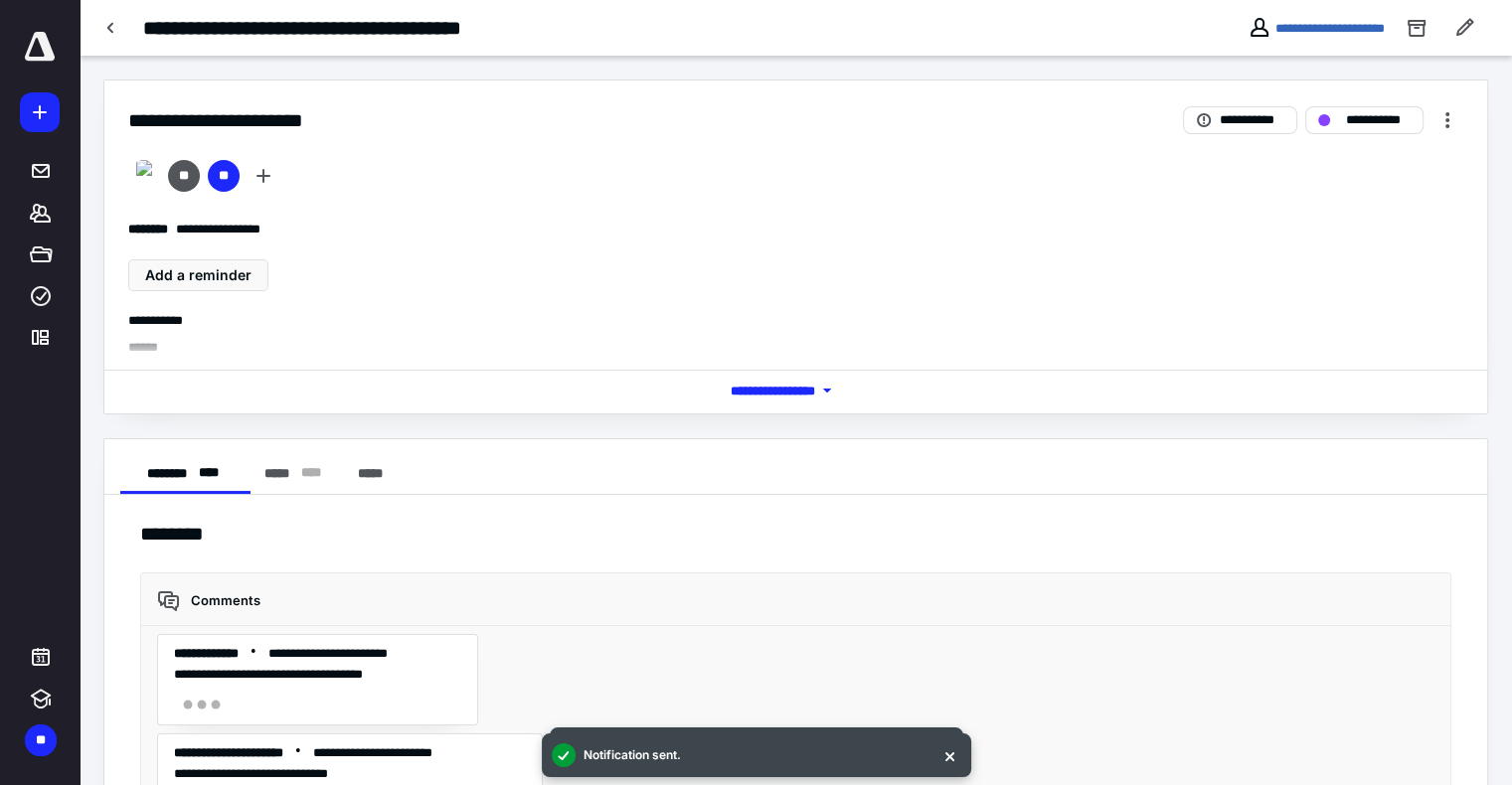 scroll, scrollTop: 7217, scrollLeft: 0, axis: vertical 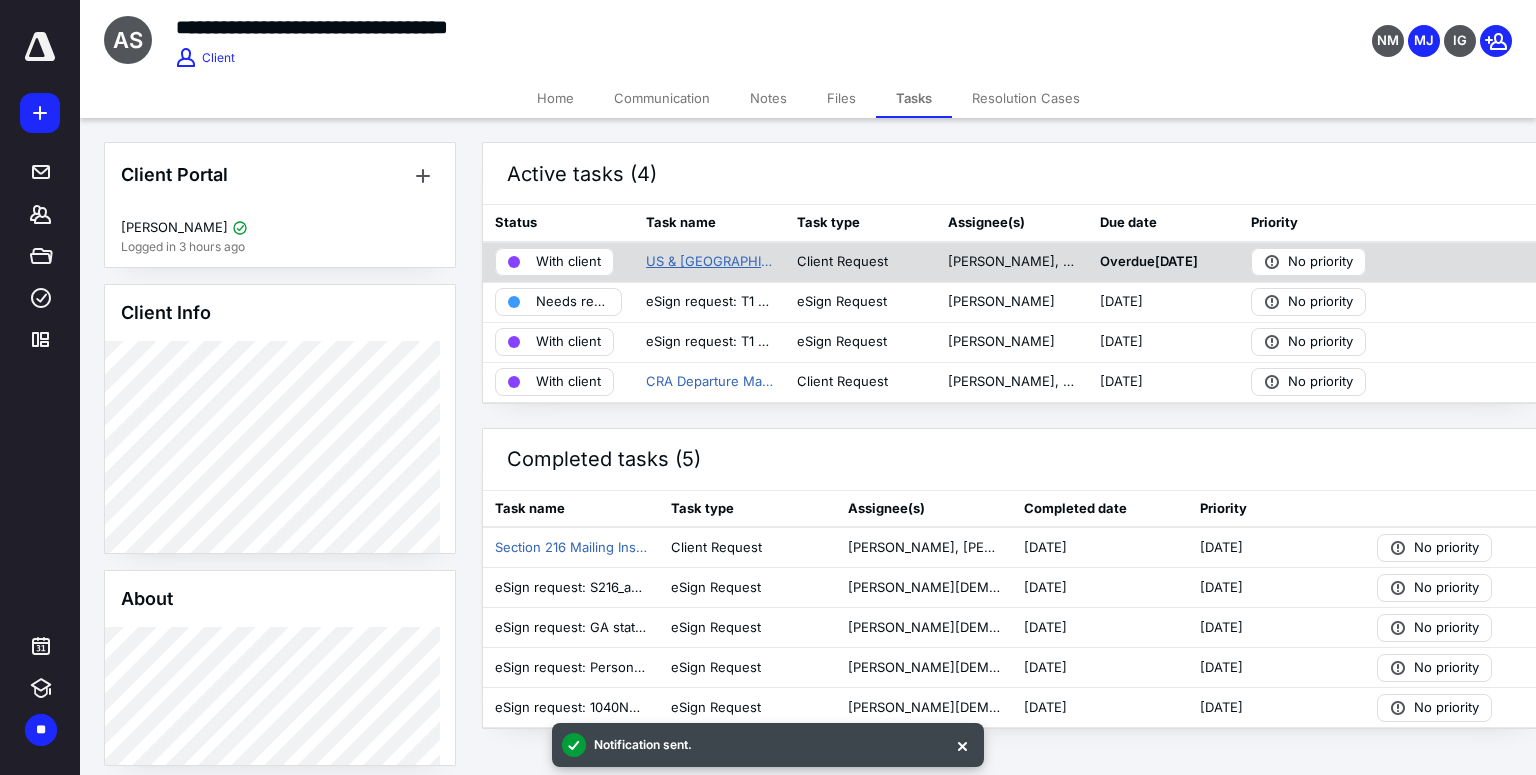 click on "US & [GEOGRAPHIC_DATA] Personal Tax Returns FY 2024" at bounding box center (709, 262) 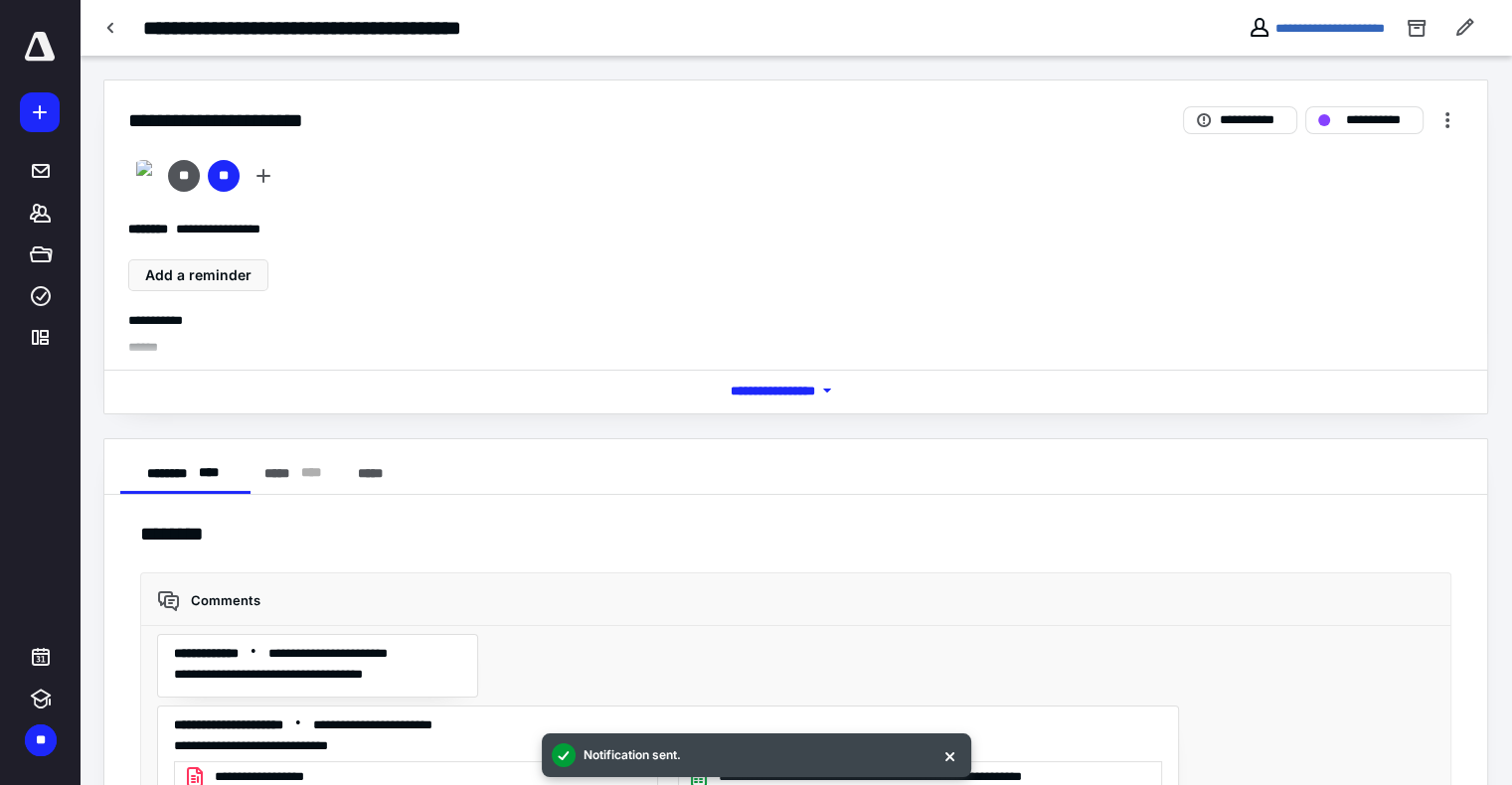 scroll, scrollTop: 7217, scrollLeft: 0, axis: vertical 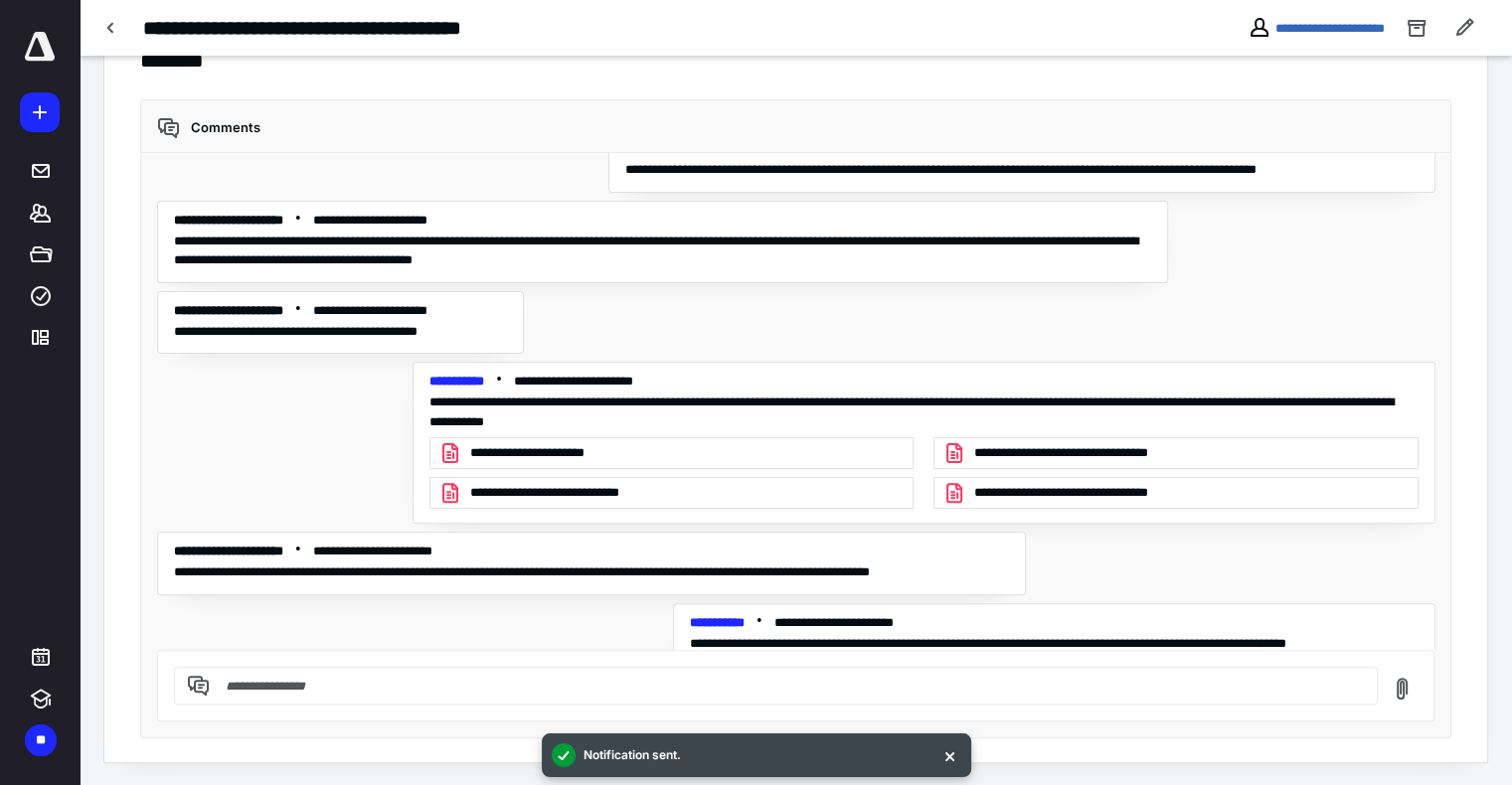 click at bounding box center [787, 686] 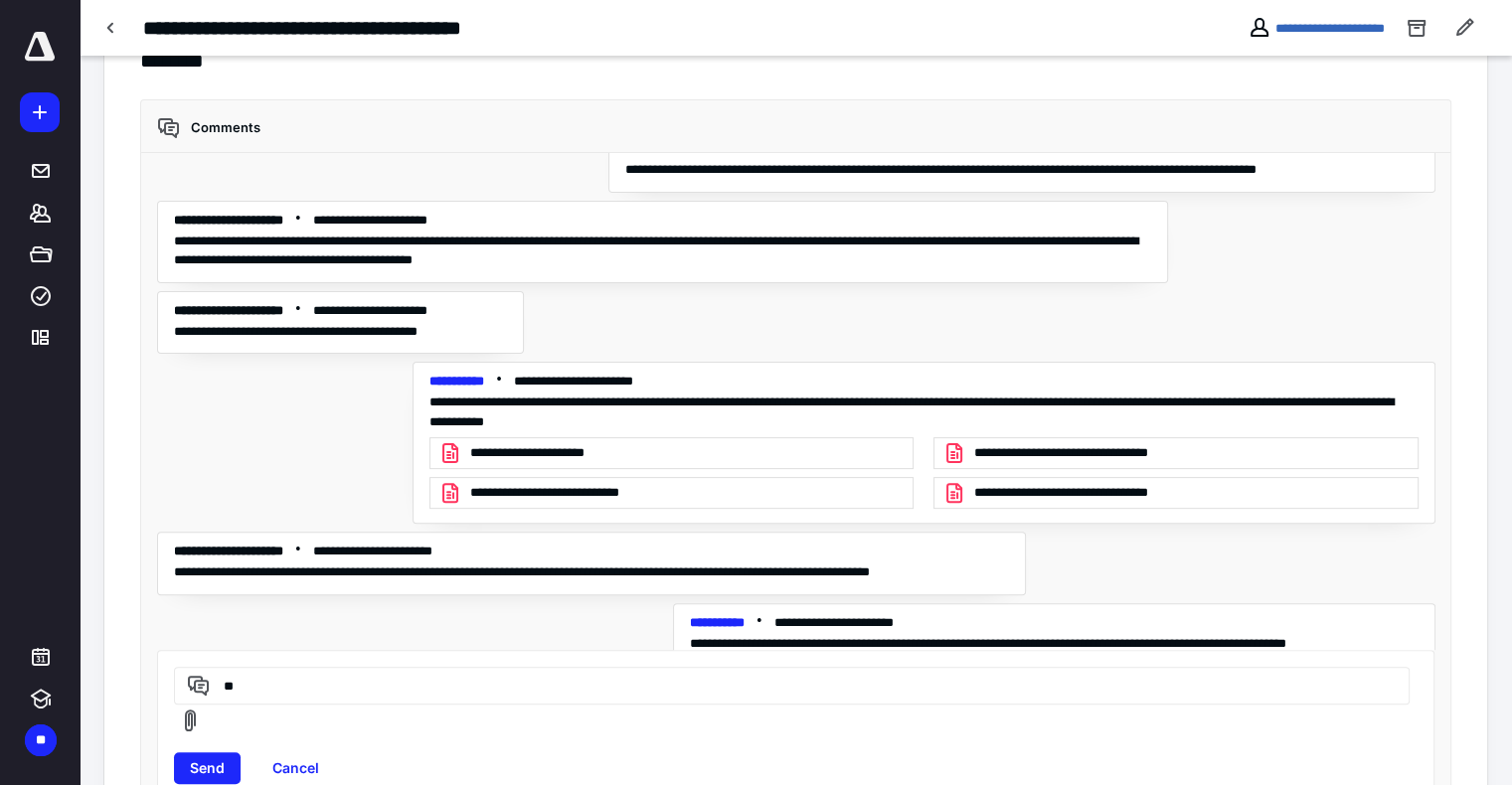 type on "*" 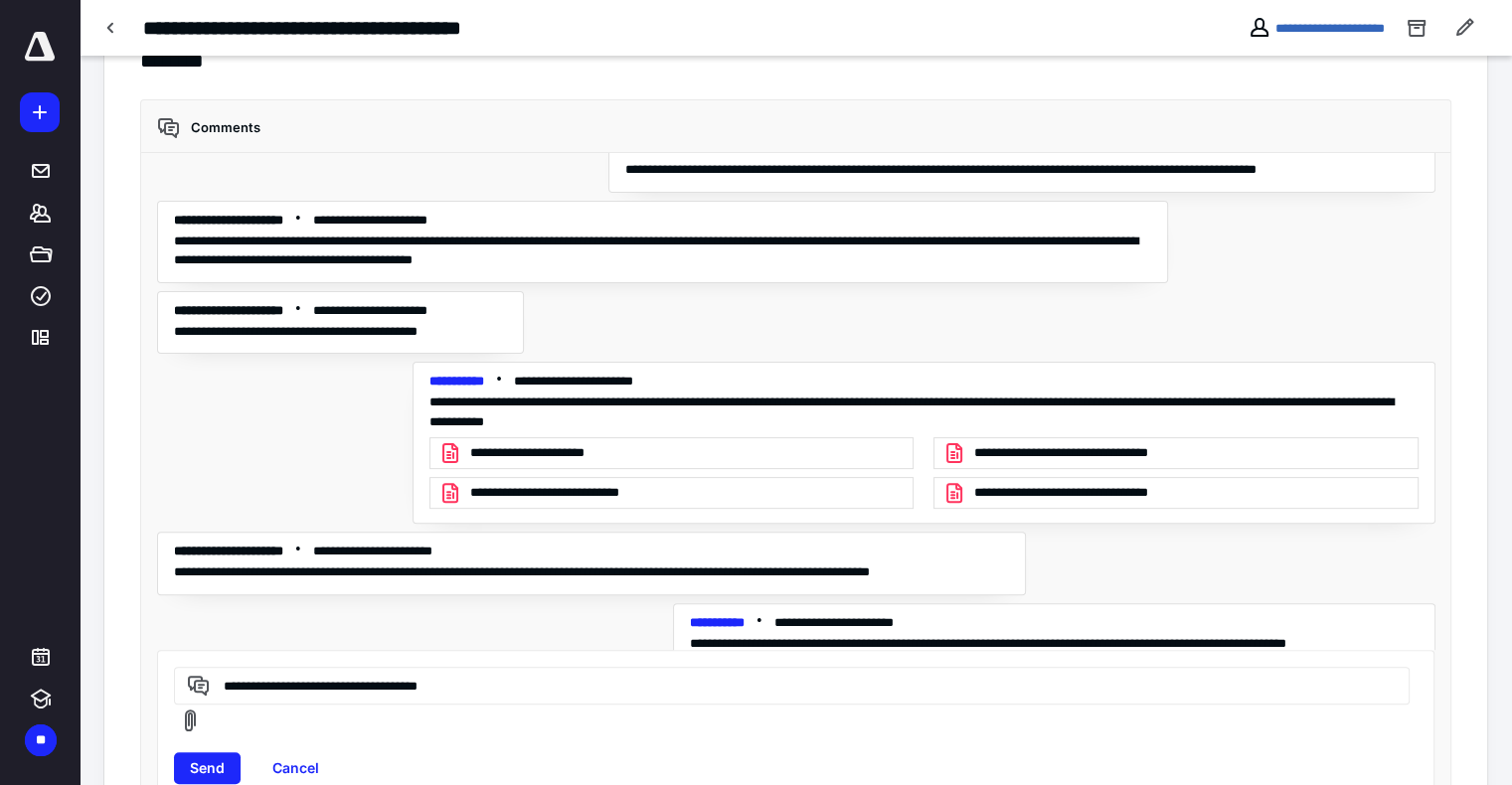 drag, startPoint x: 282, startPoint y: 685, endPoint x: 346, endPoint y: 687, distance: 64.03124 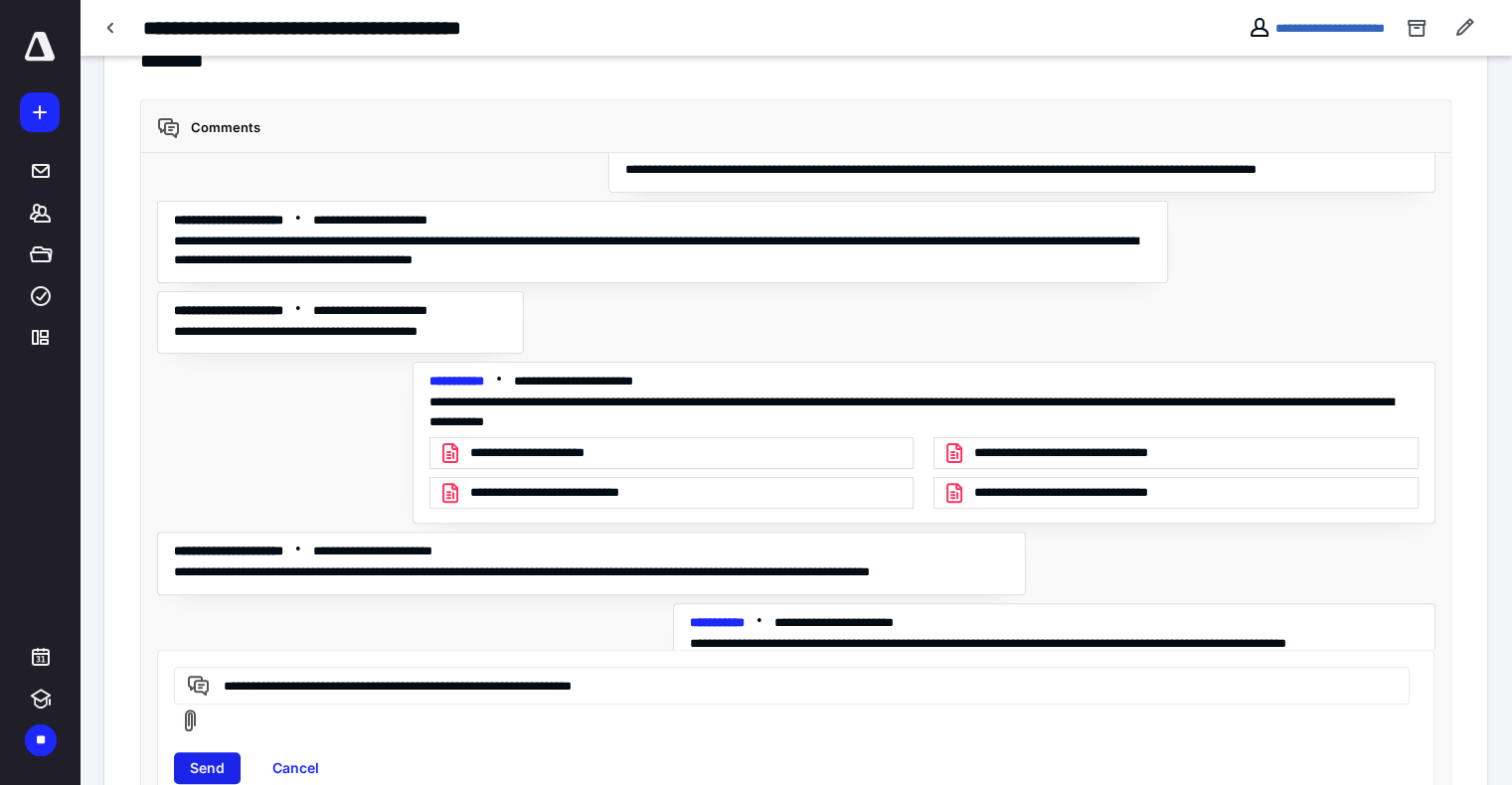 type on "**********" 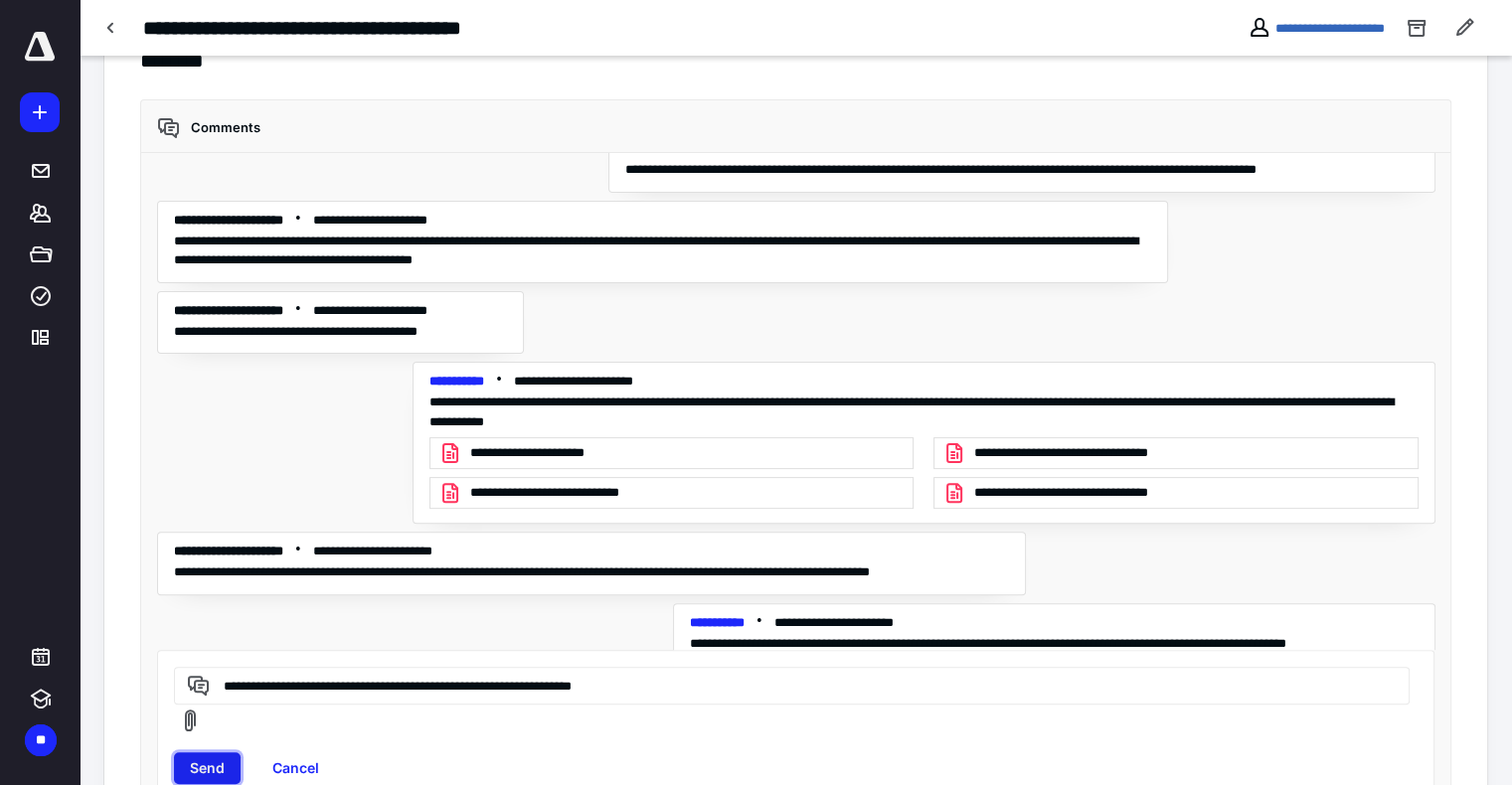 click on "Send" at bounding box center [207, 768] 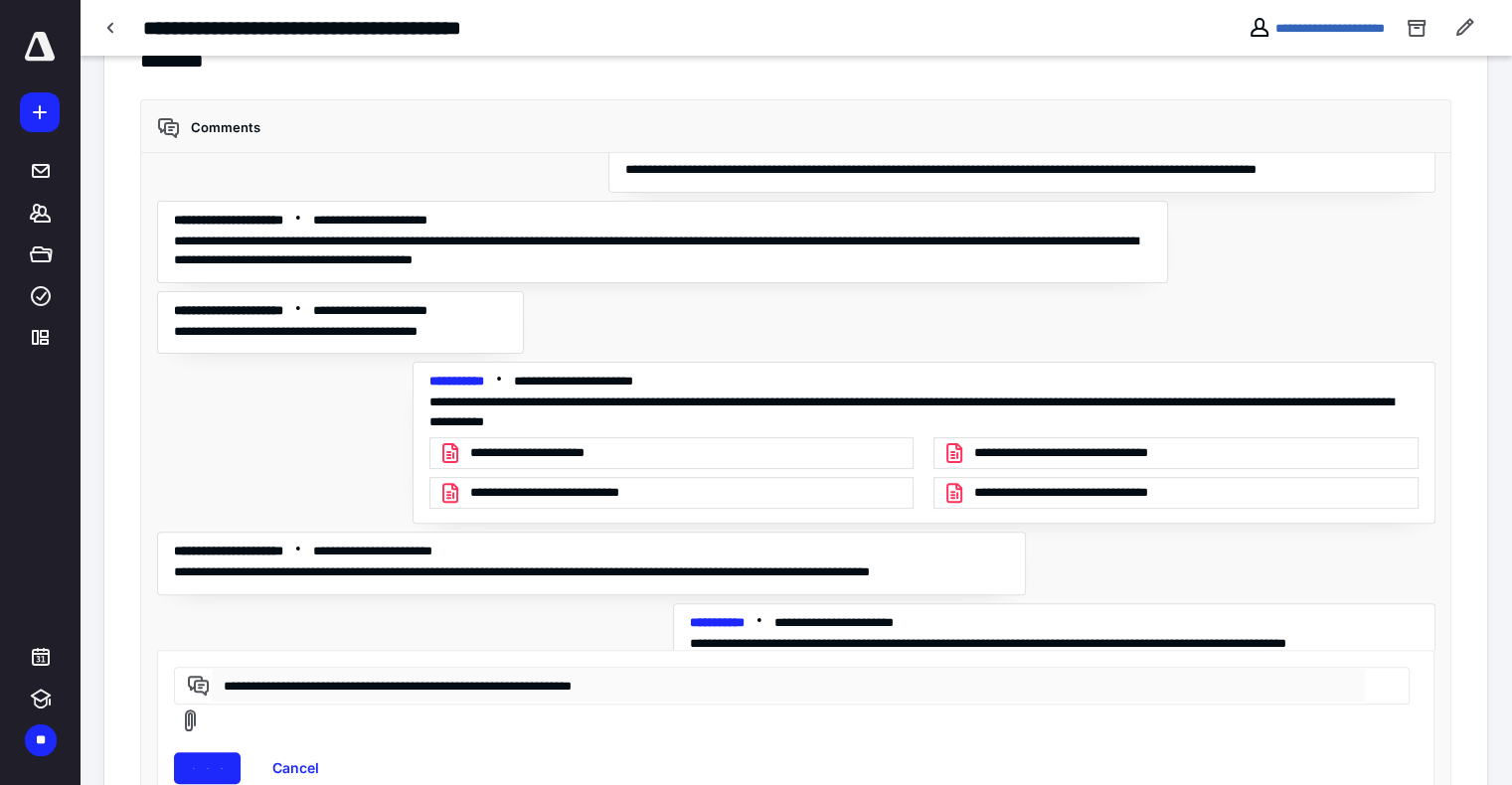 type 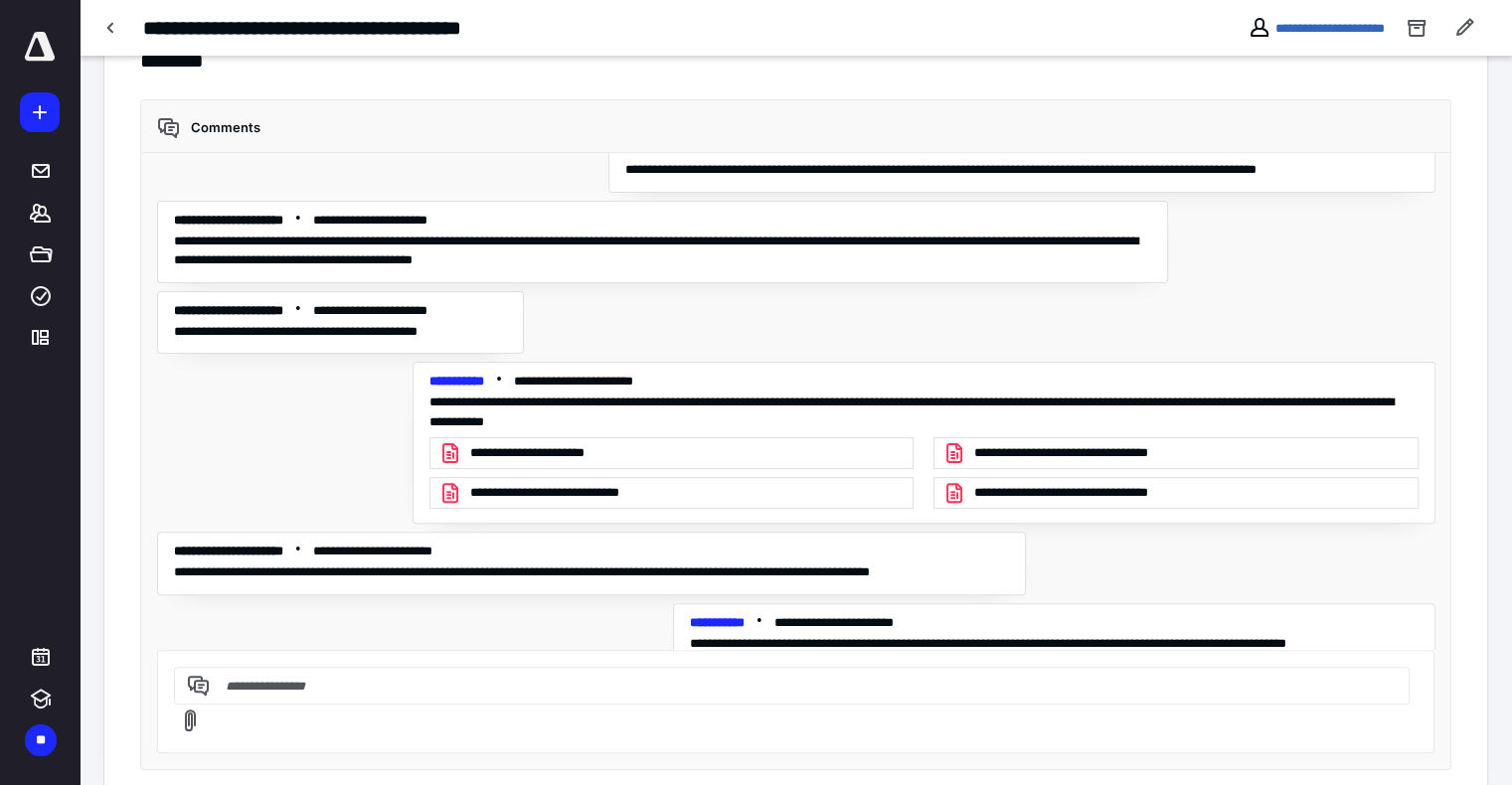 scroll, scrollTop: 7288, scrollLeft: 0, axis: vertical 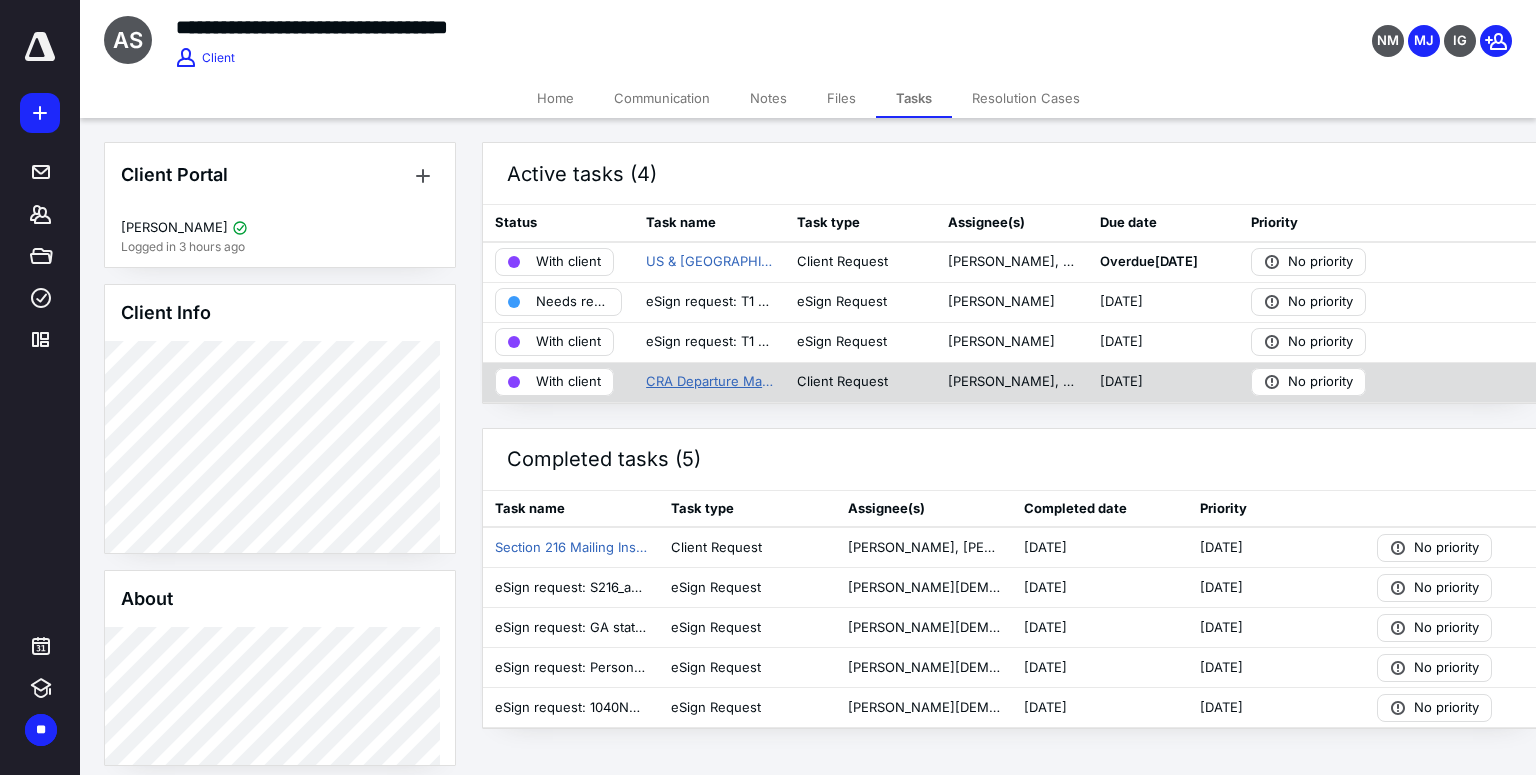 click on "CRA Departure Mailing Instructions" at bounding box center [709, 382] 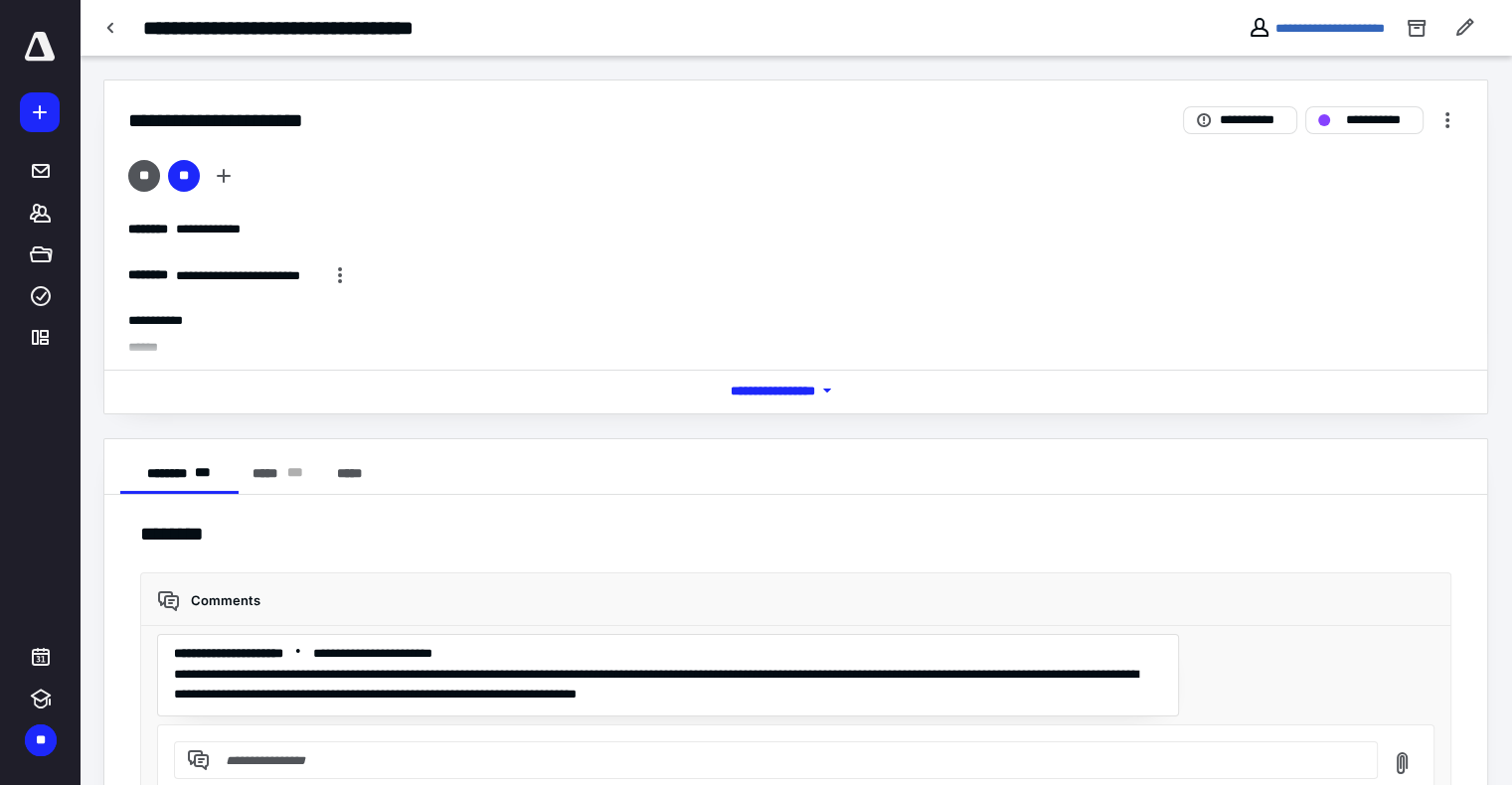 scroll, scrollTop: 74, scrollLeft: 0, axis: vertical 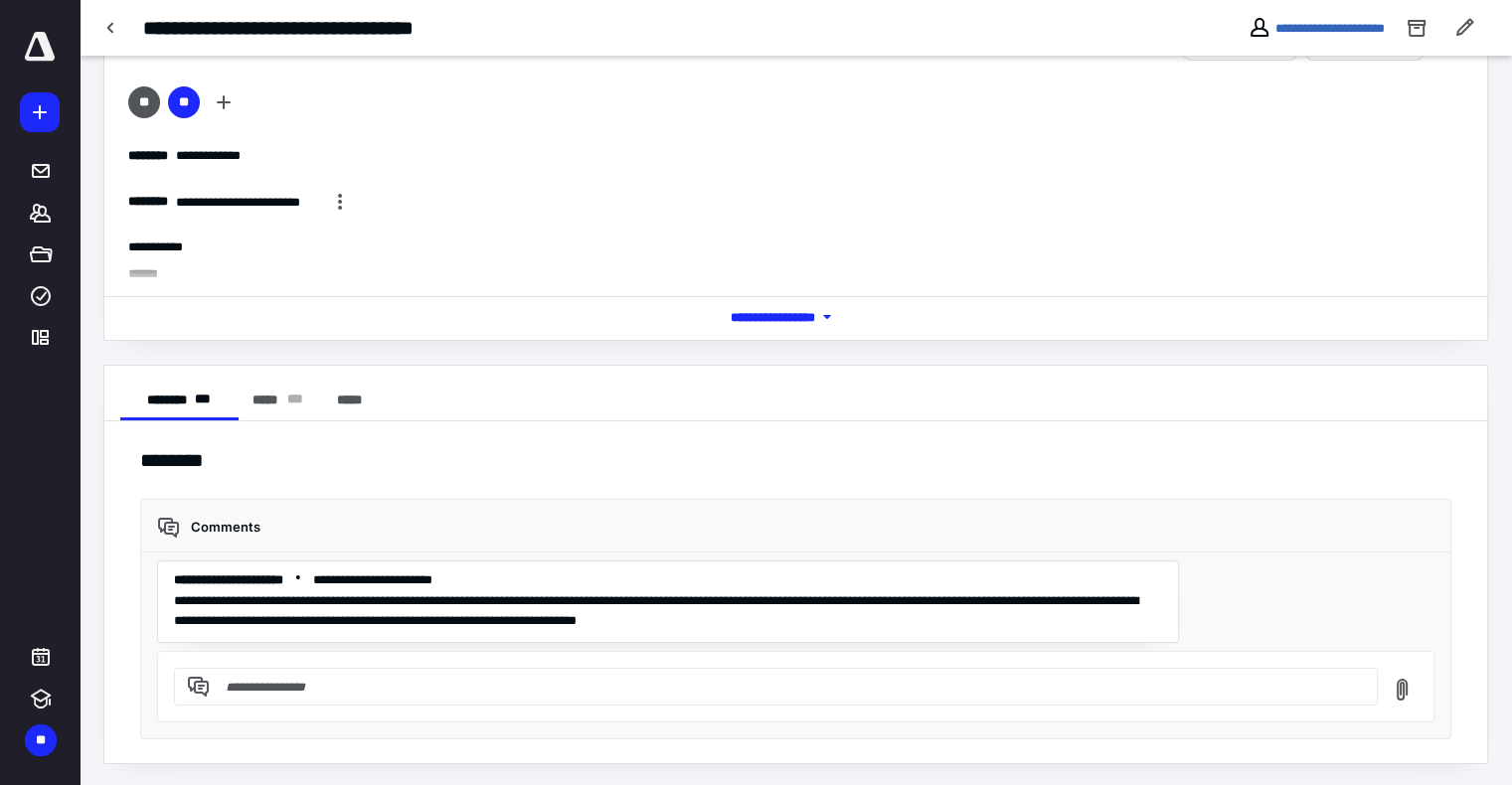 click at bounding box center [787, 687] 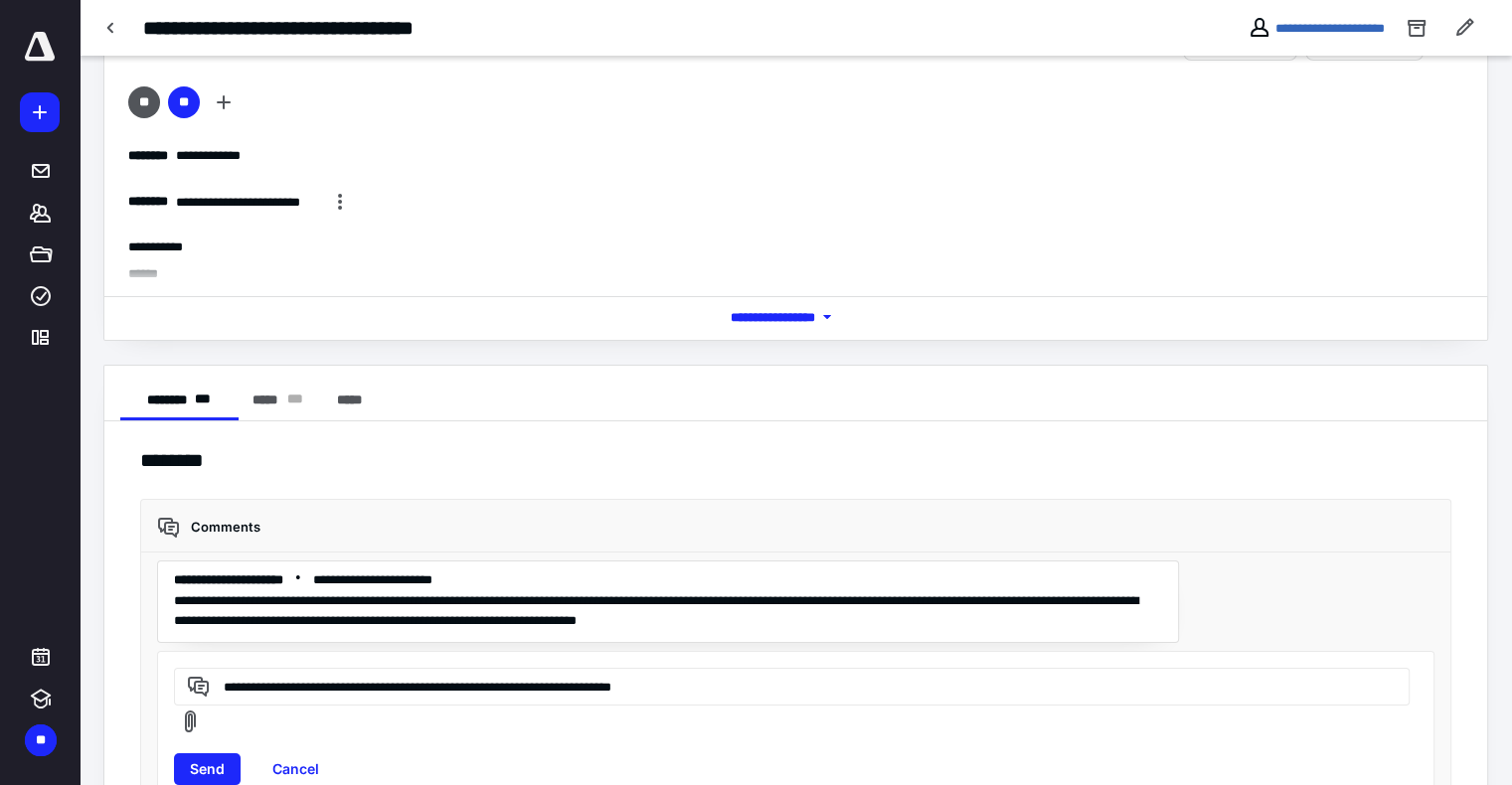drag, startPoint x: 467, startPoint y: 685, endPoint x: 513, endPoint y: 681, distance: 46.173586 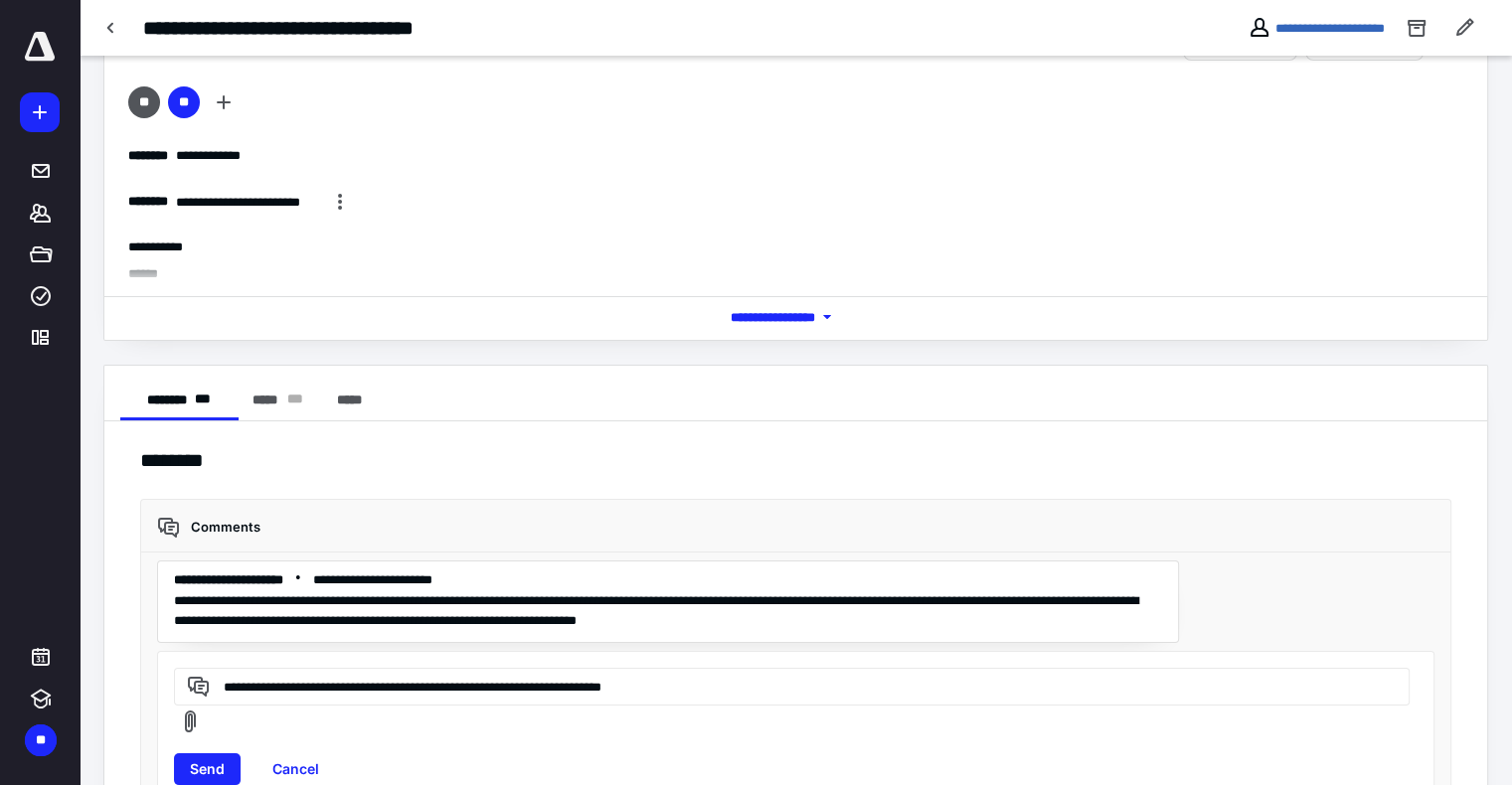 click on "**********" at bounding box center [788, 686] 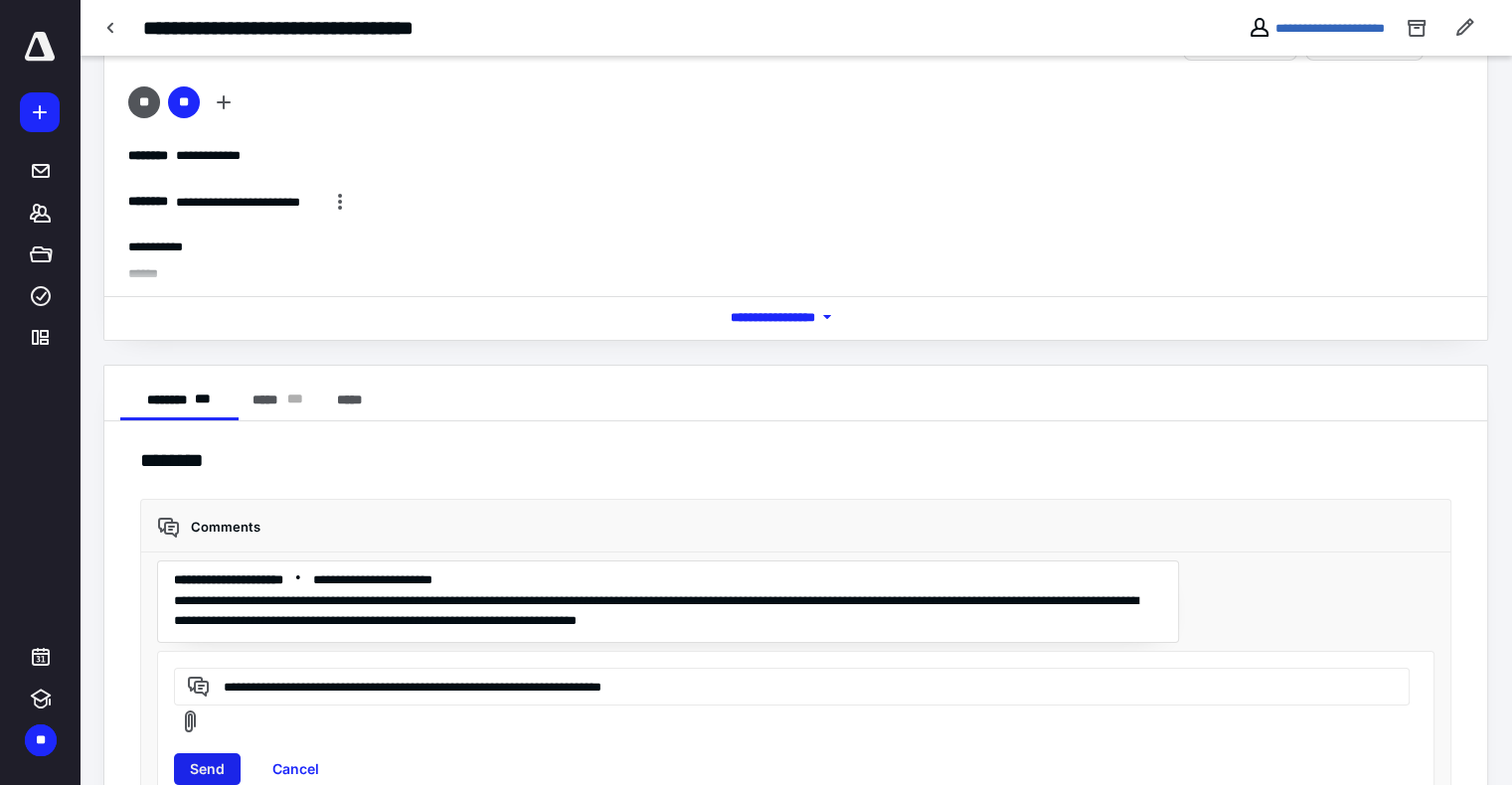 type on "**********" 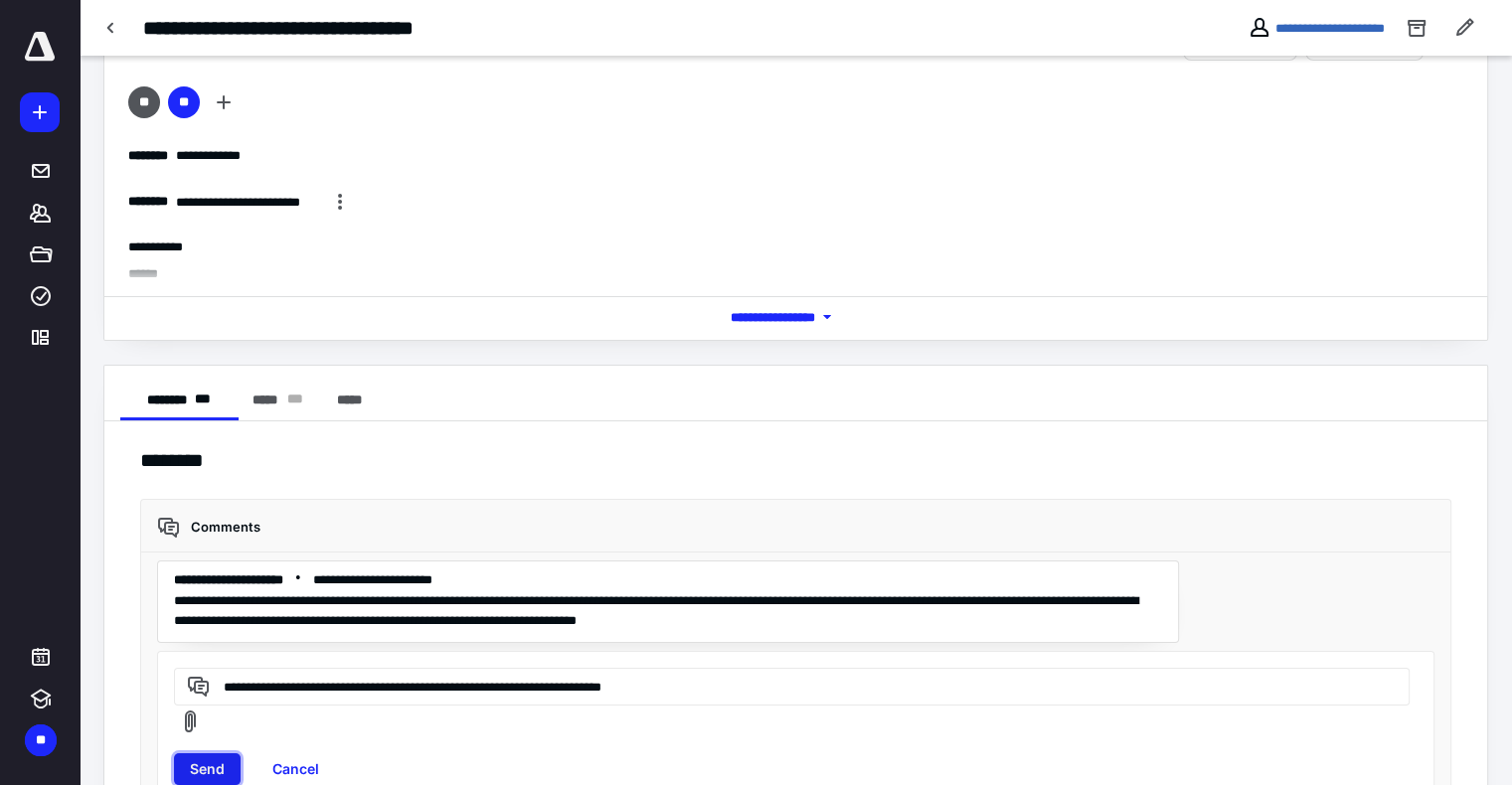 click on "Send" at bounding box center (207, 769) 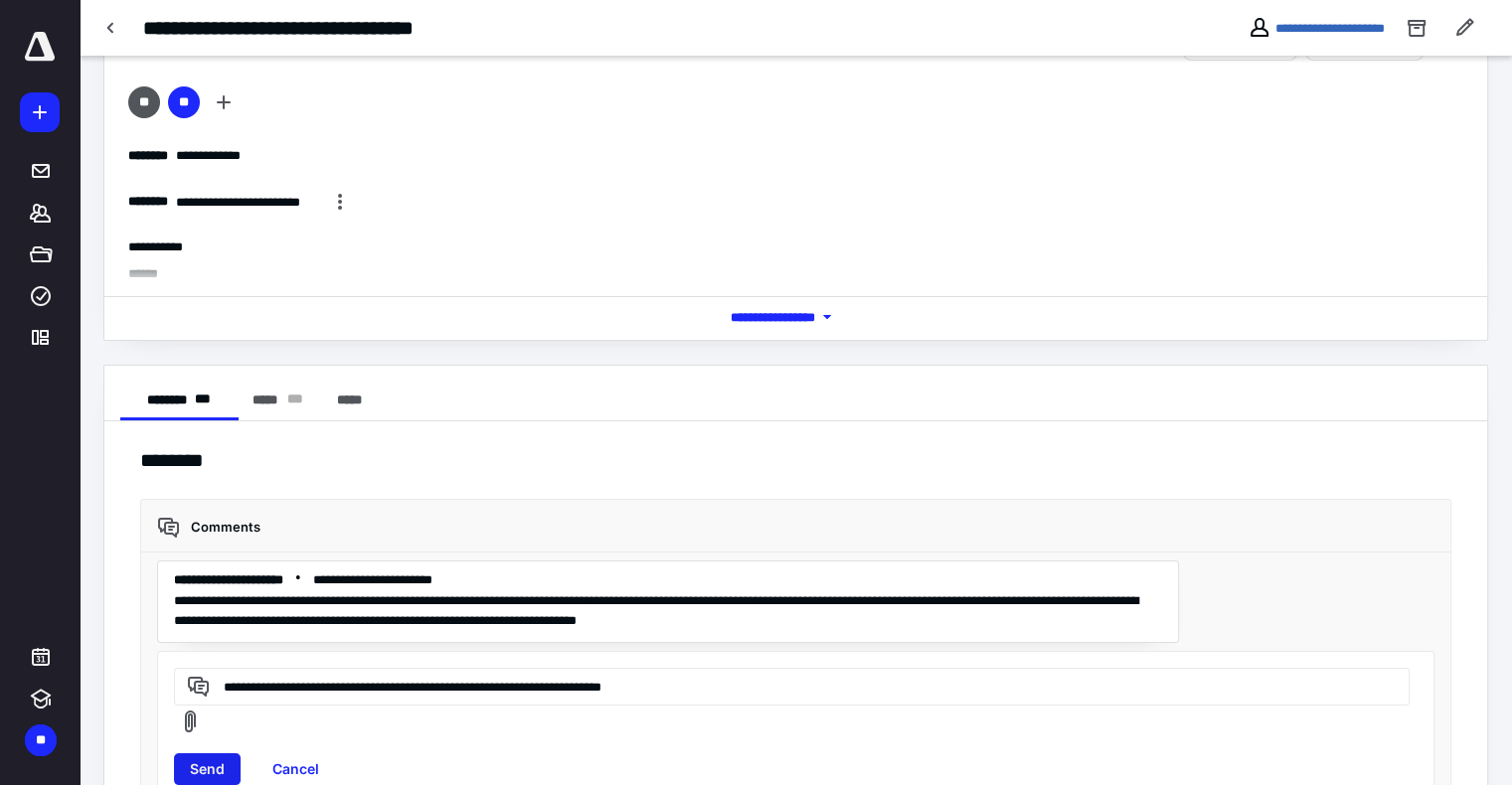 type 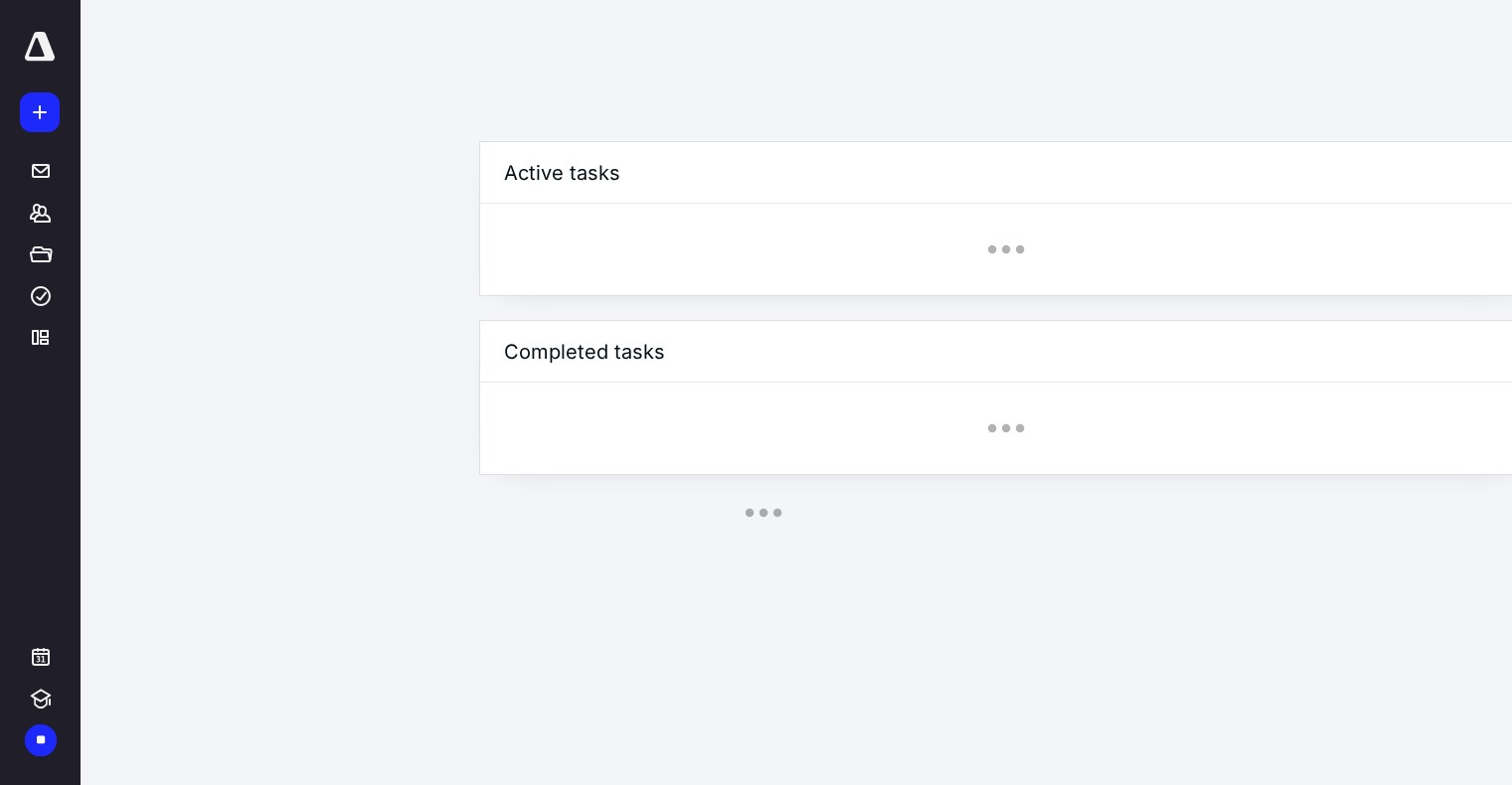 scroll, scrollTop: 0, scrollLeft: 0, axis: both 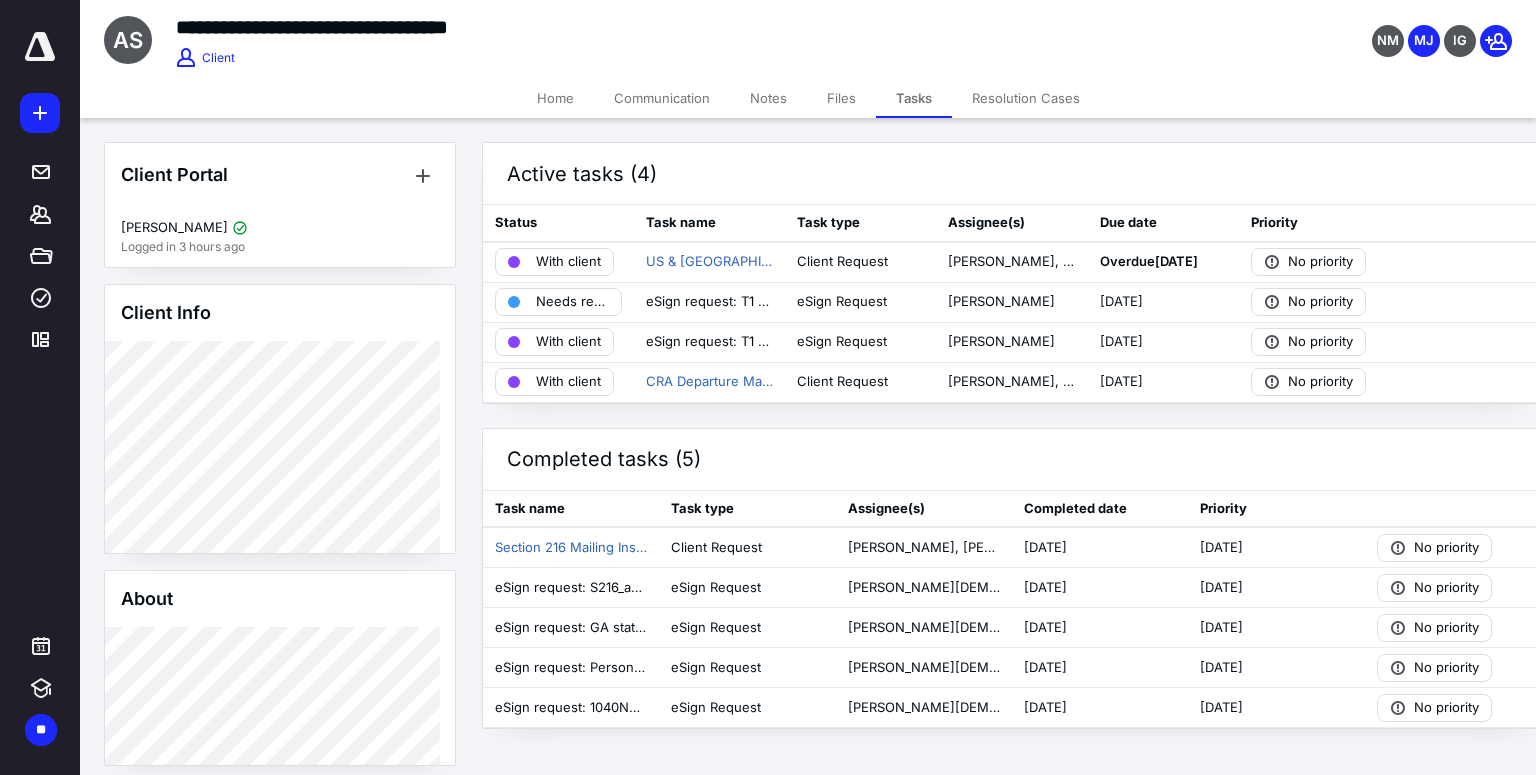 click on "Files" at bounding box center (841, 98) 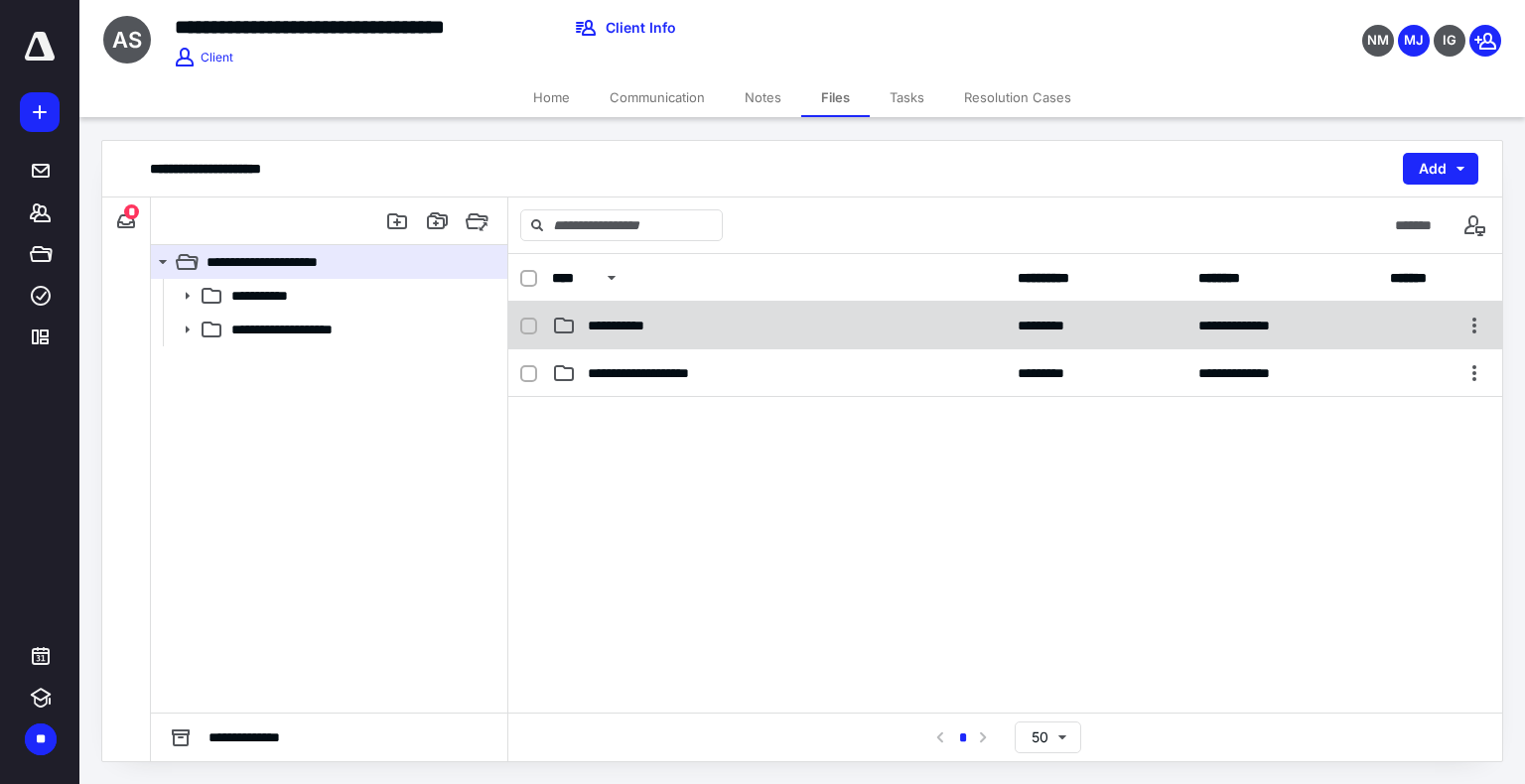 click on "**********" at bounding box center (623, 326) 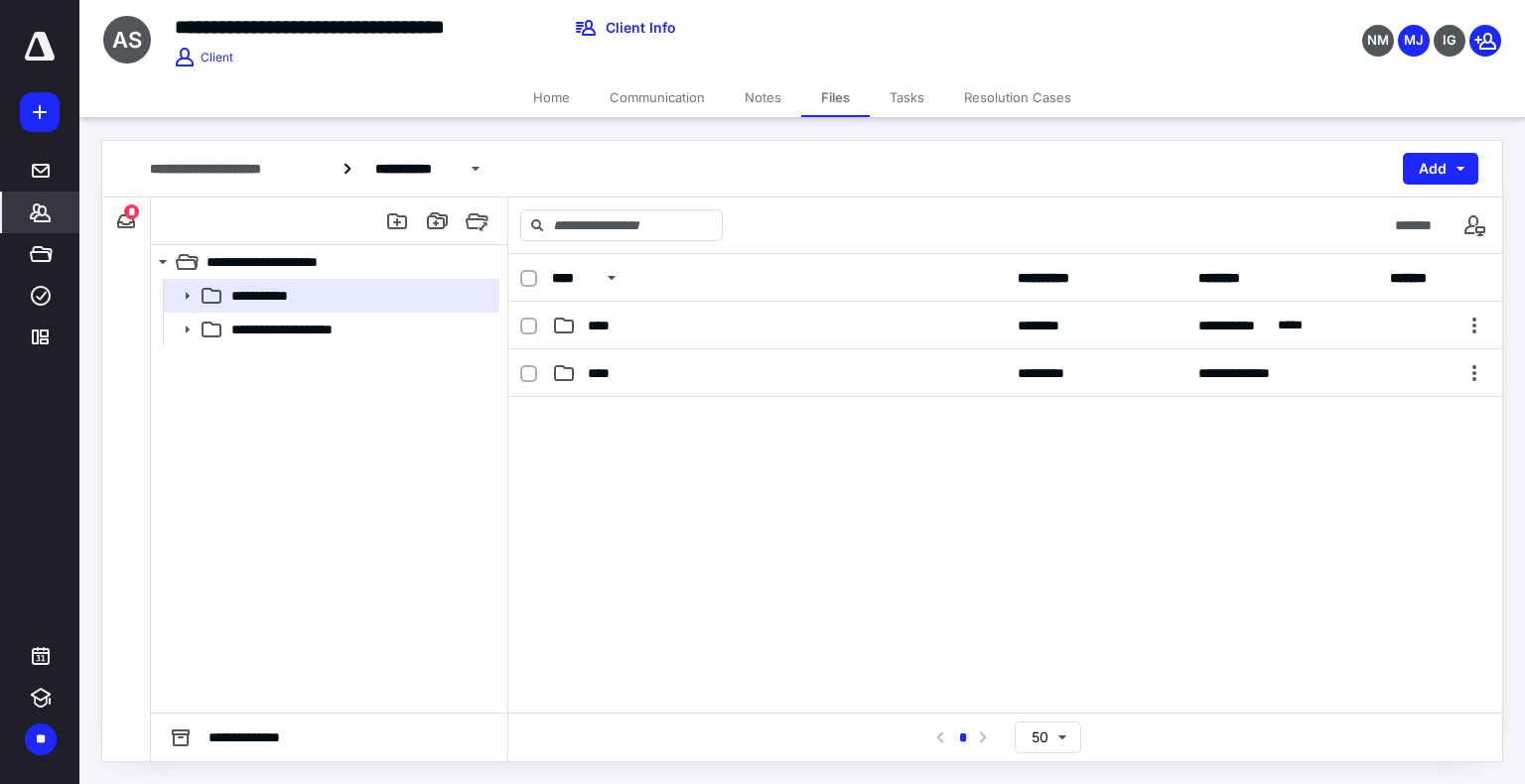 click 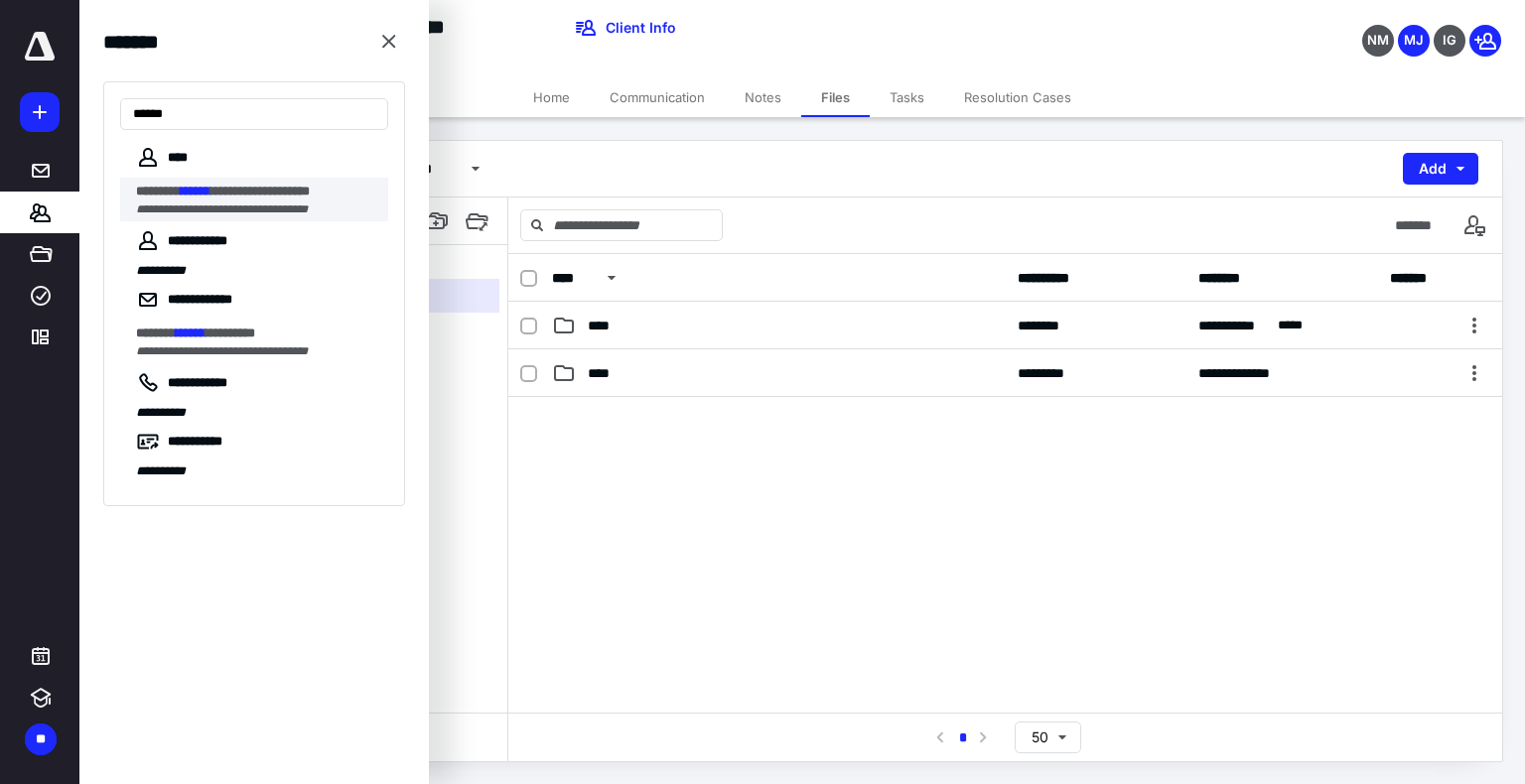type on "******" 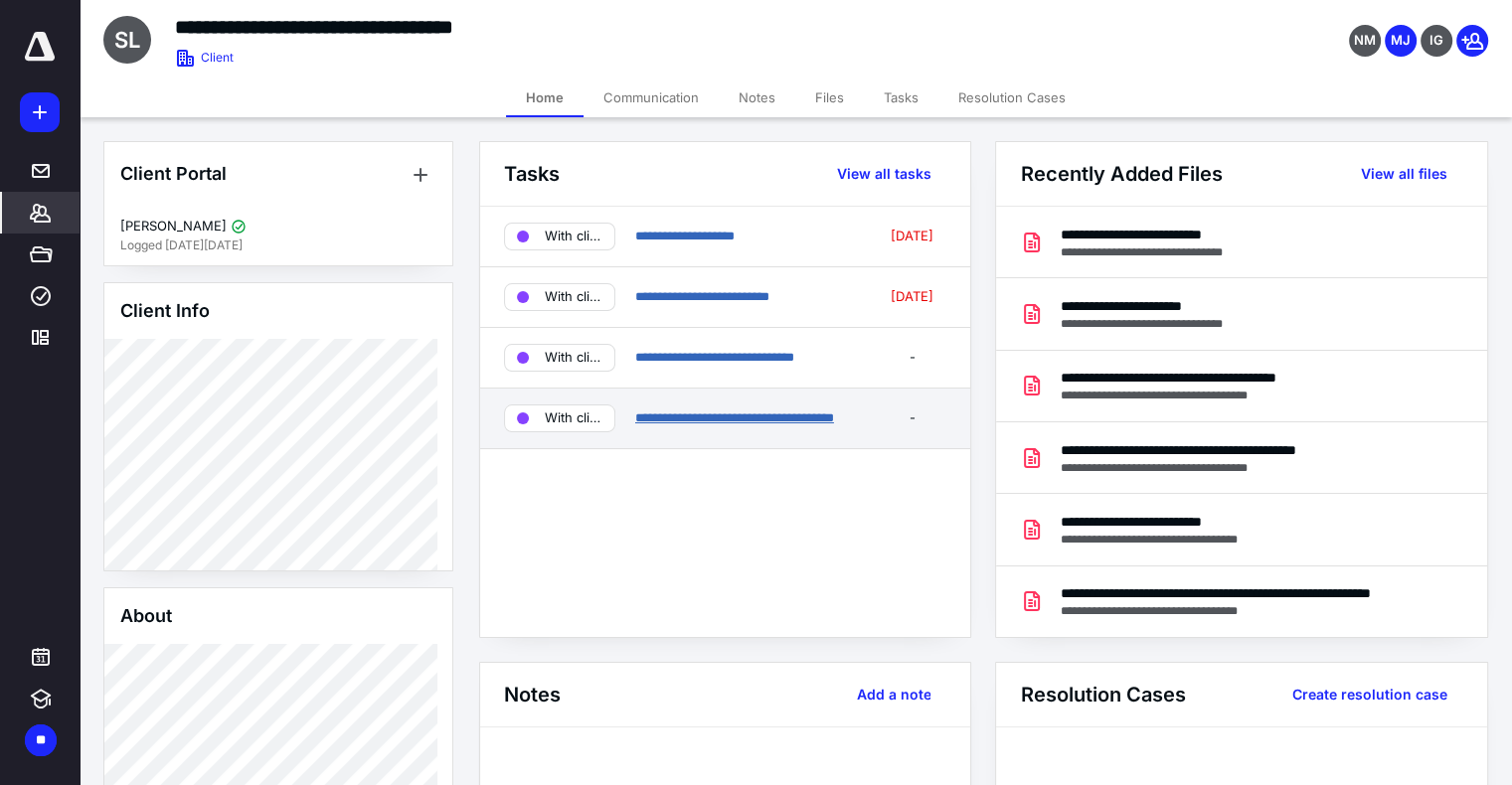 click on "**********" at bounding box center (735, 417) 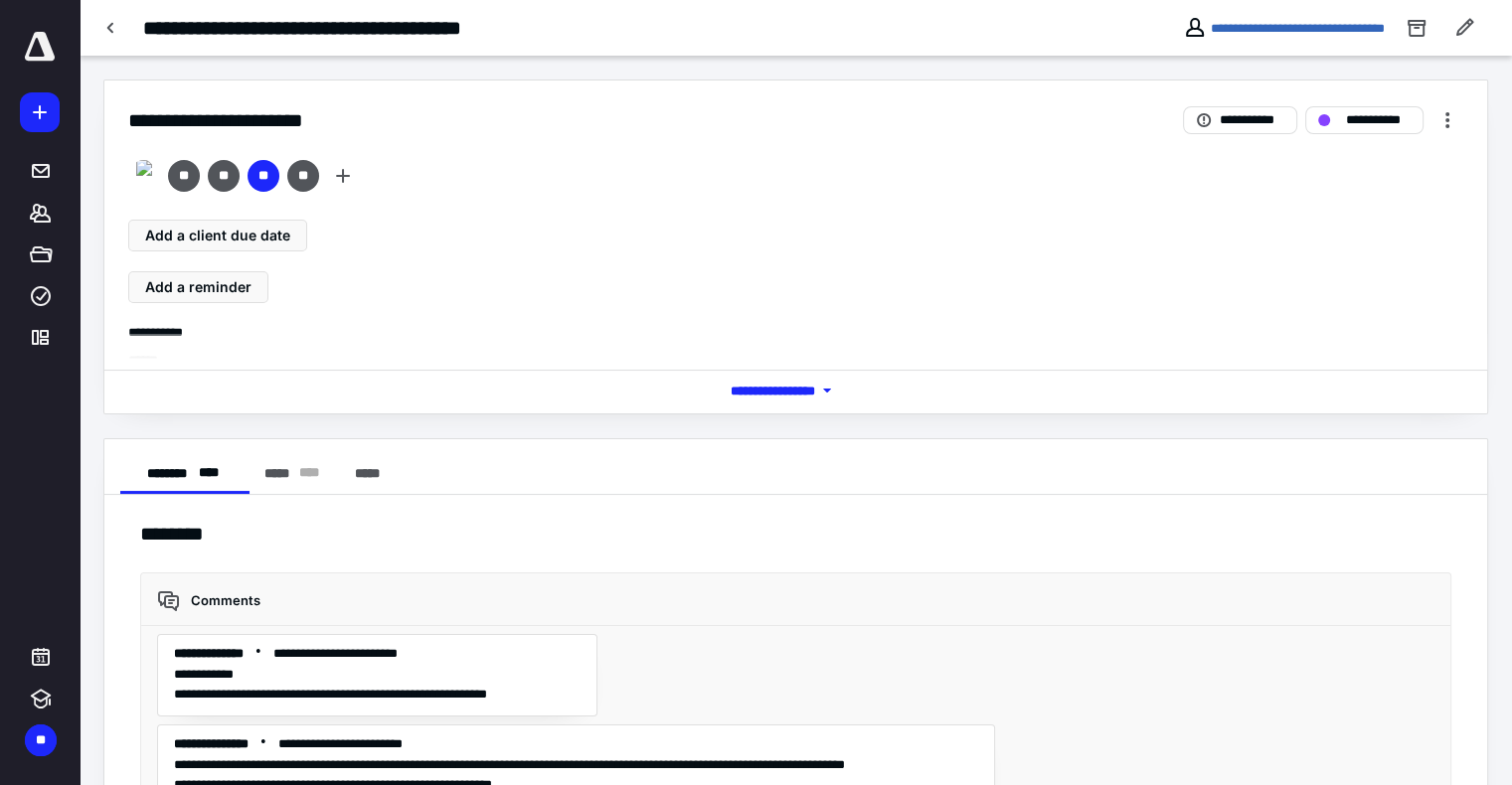 scroll, scrollTop: 3924, scrollLeft: 0, axis: vertical 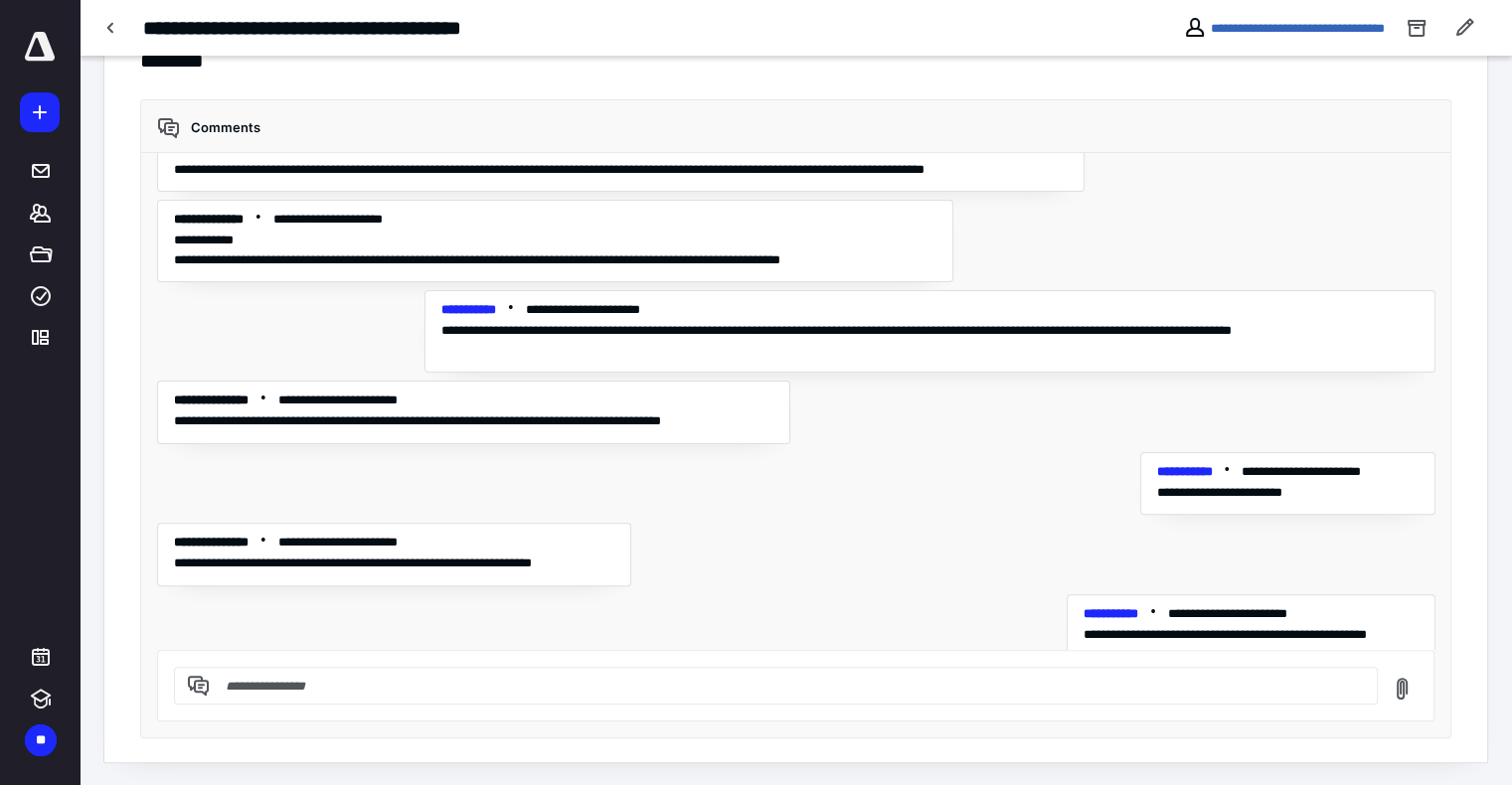 click at bounding box center [787, 686] 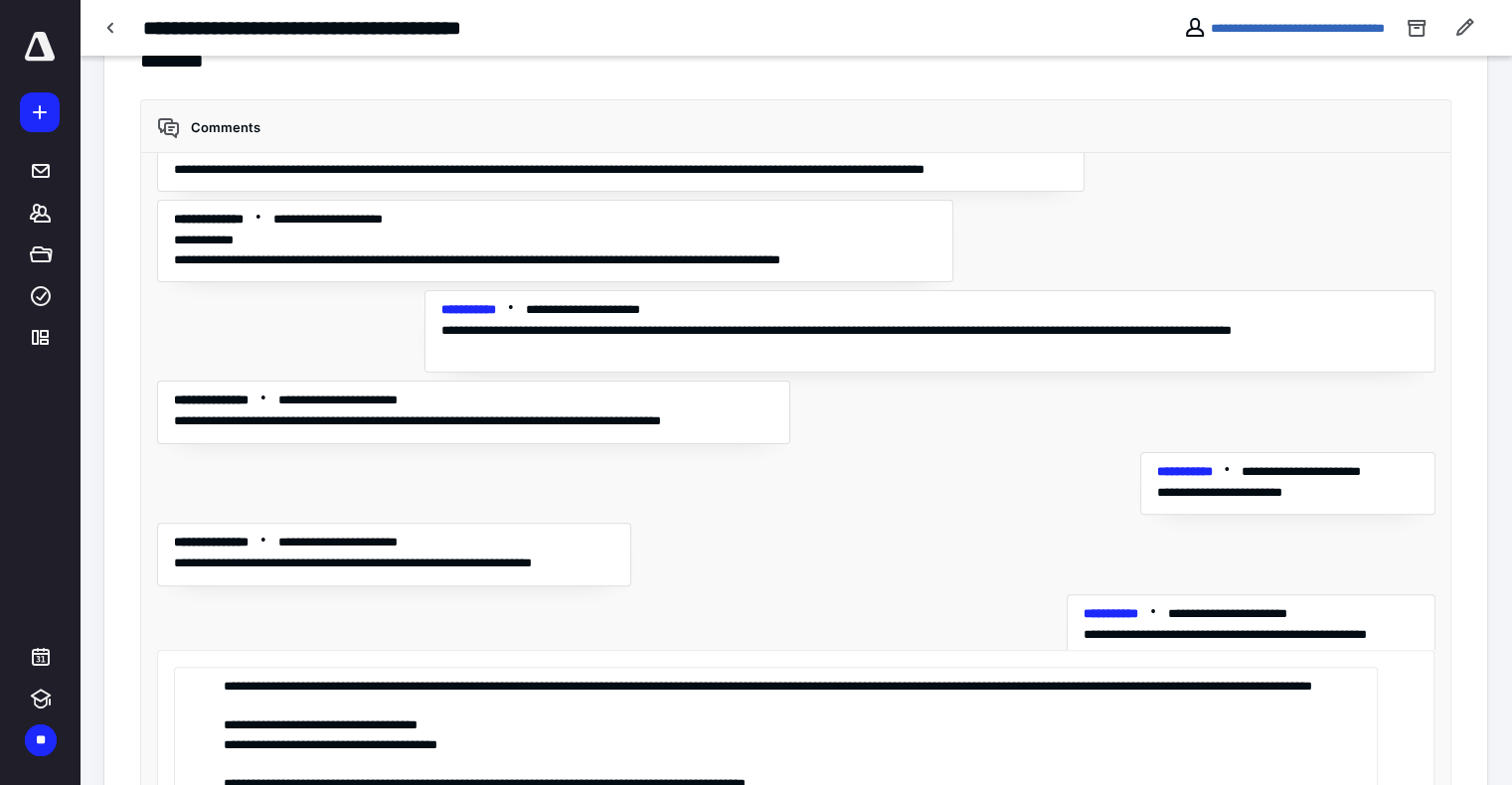 scroll, scrollTop: 553, scrollLeft: 0, axis: vertical 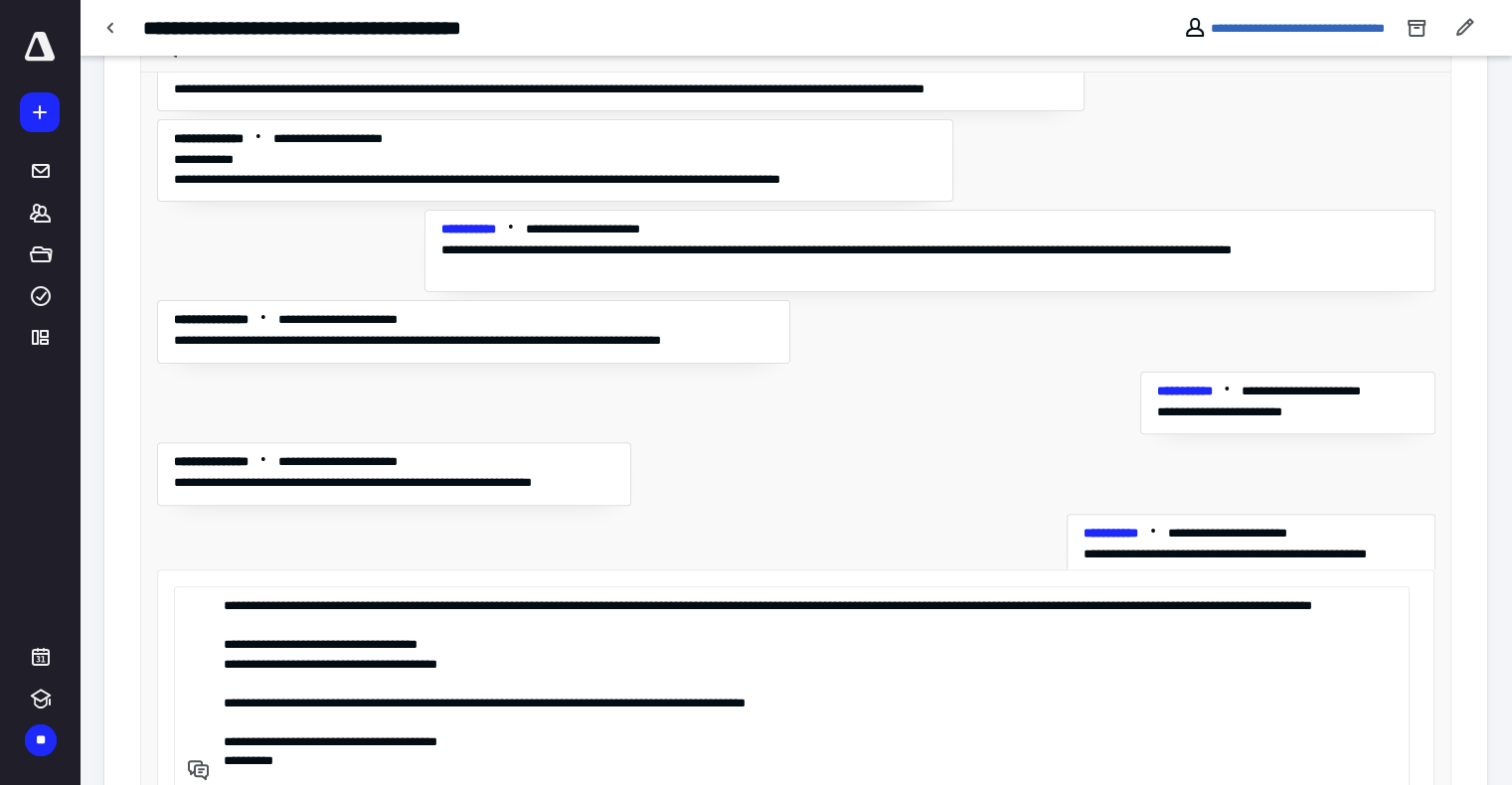 click on "**********" at bounding box center (788, 688) 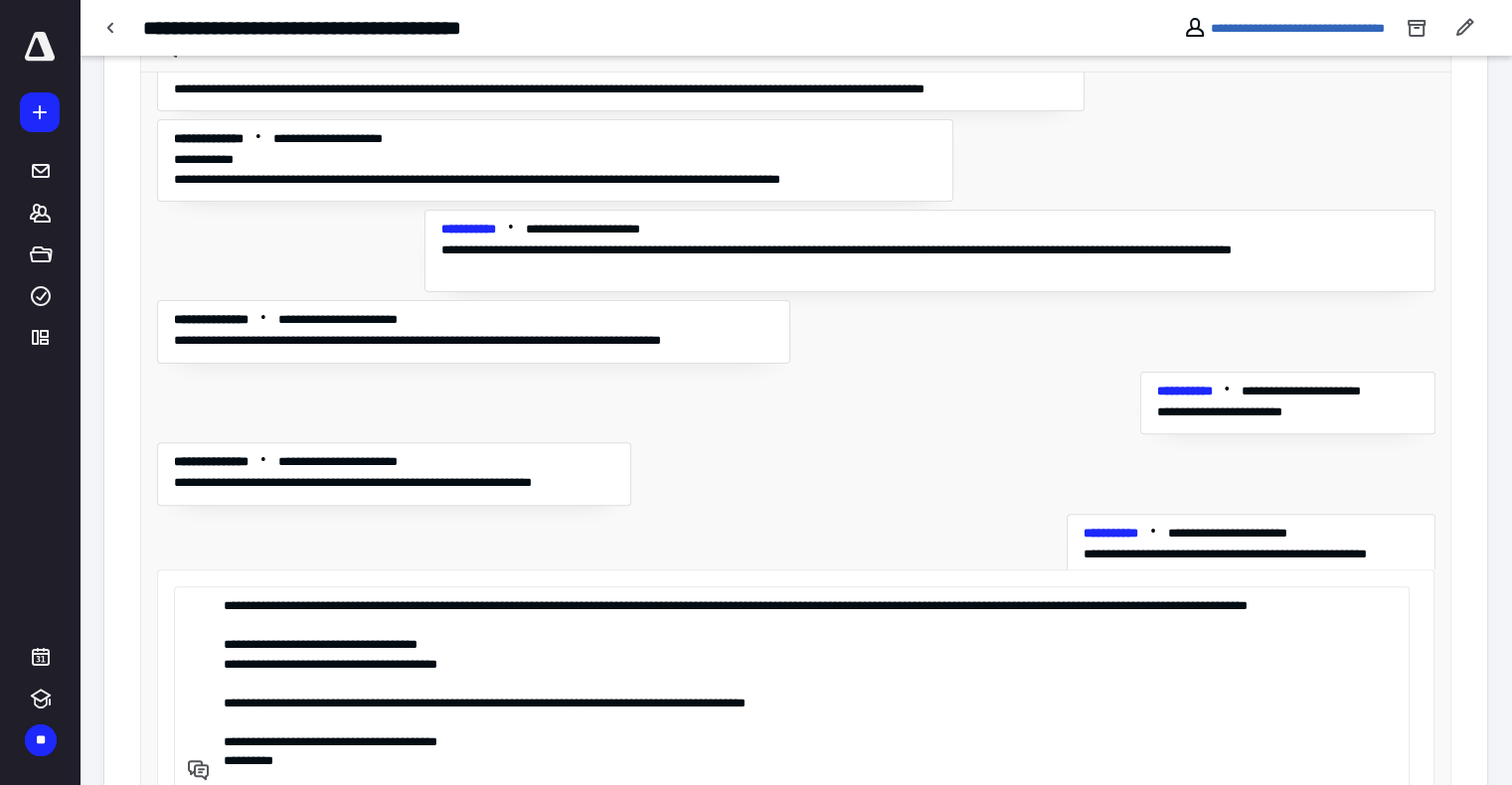 click on "**********" at bounding box center [788, 688] 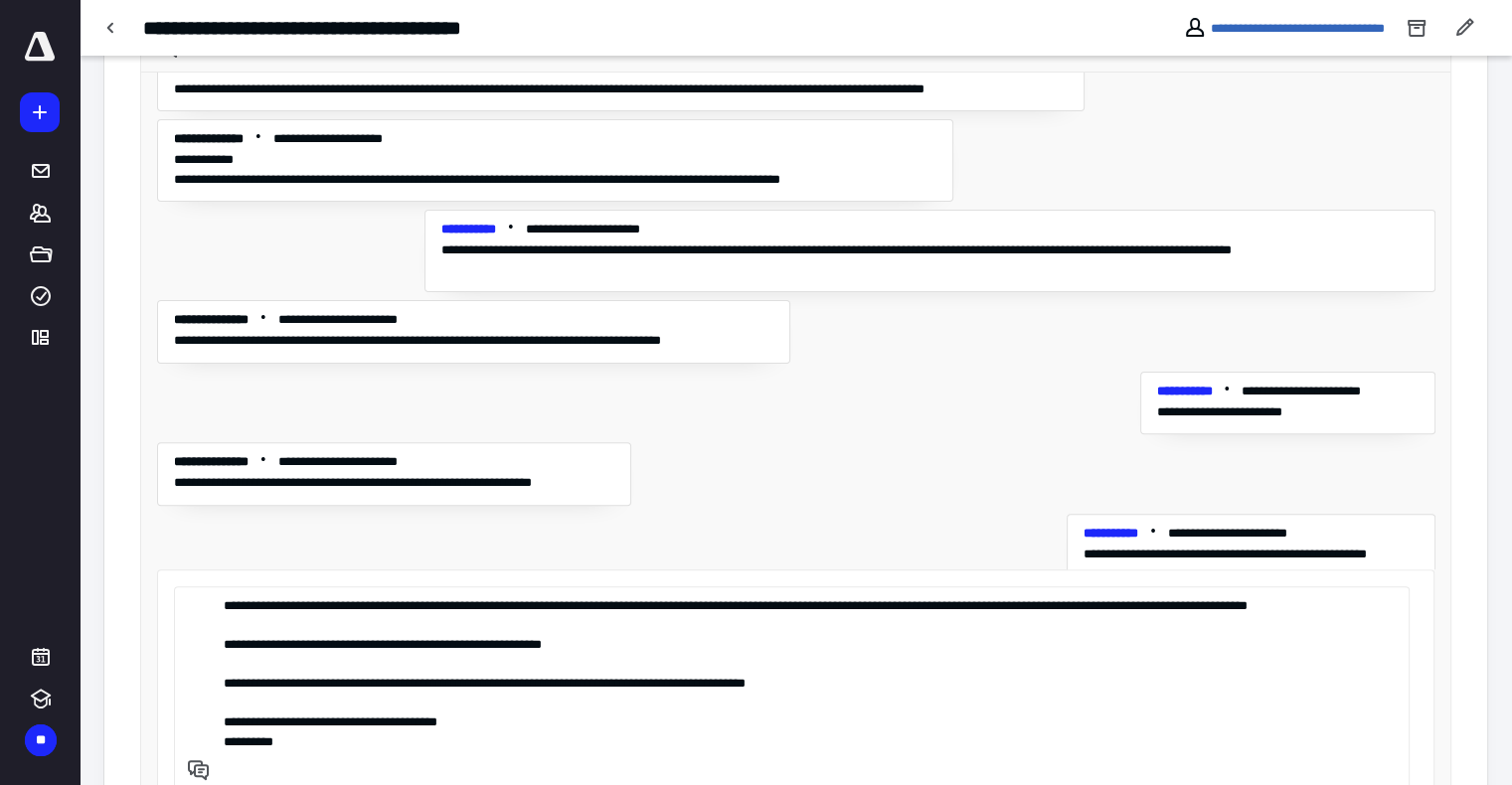 scroll, scrollTop: 0, scrollLeft: 0, axis: both 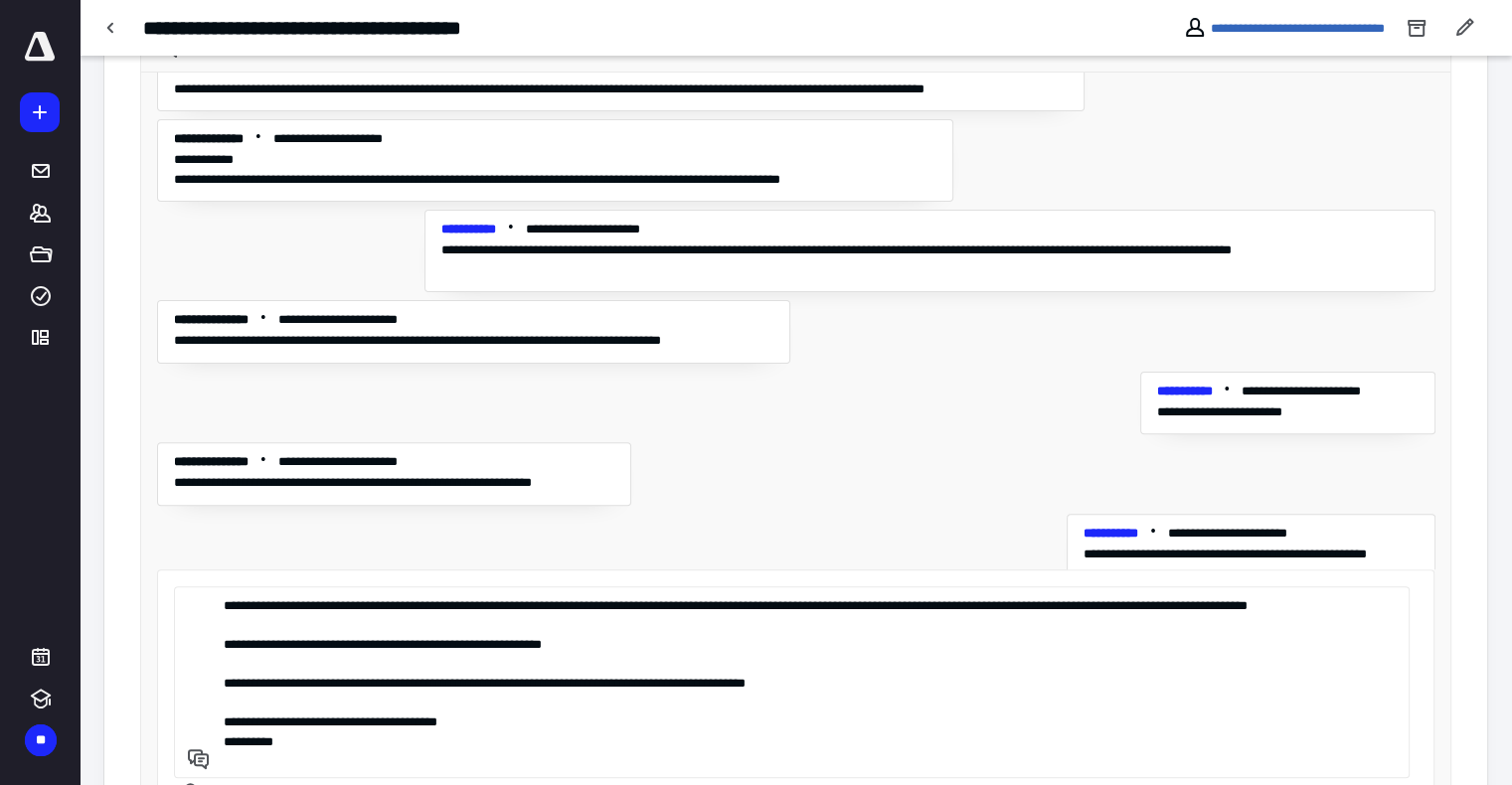 drag, startPoint x: 304, startPoint y: 702, endPoint x: 841, endPoint y: 715, distance: 537.15733 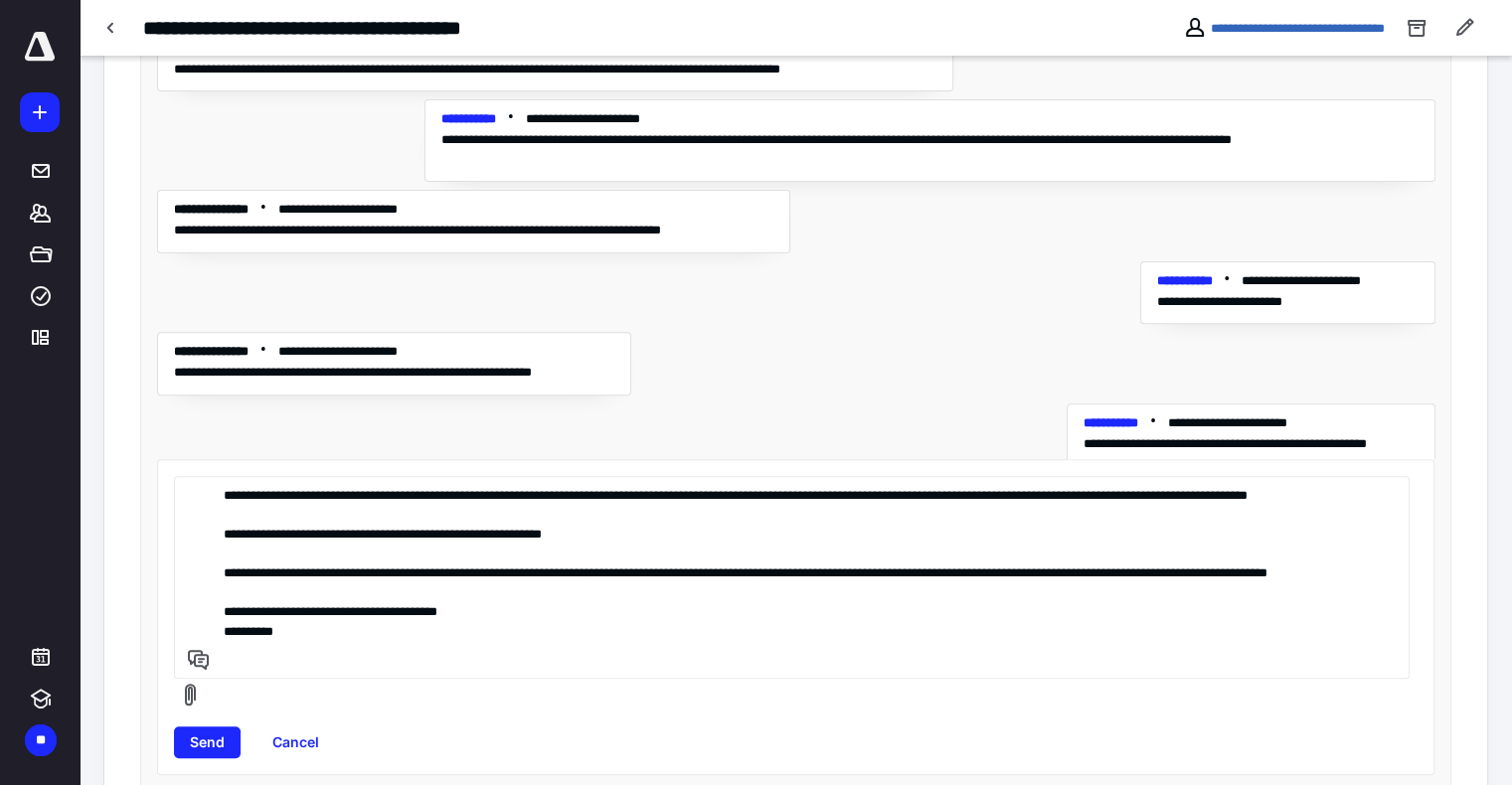 scroll, scrollTop: 685, scrollLeft: 0, axis: vertical 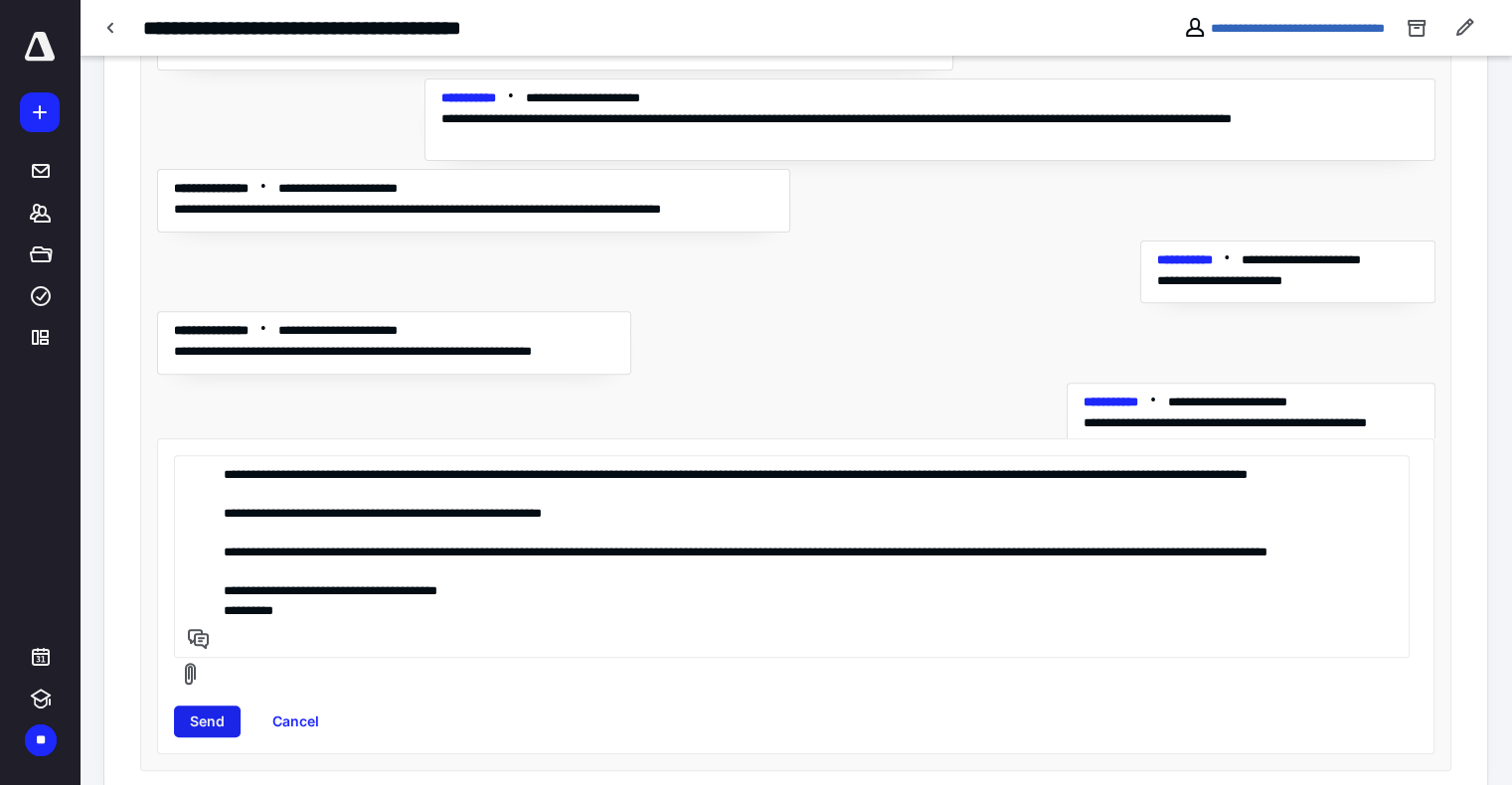 type on "**********" 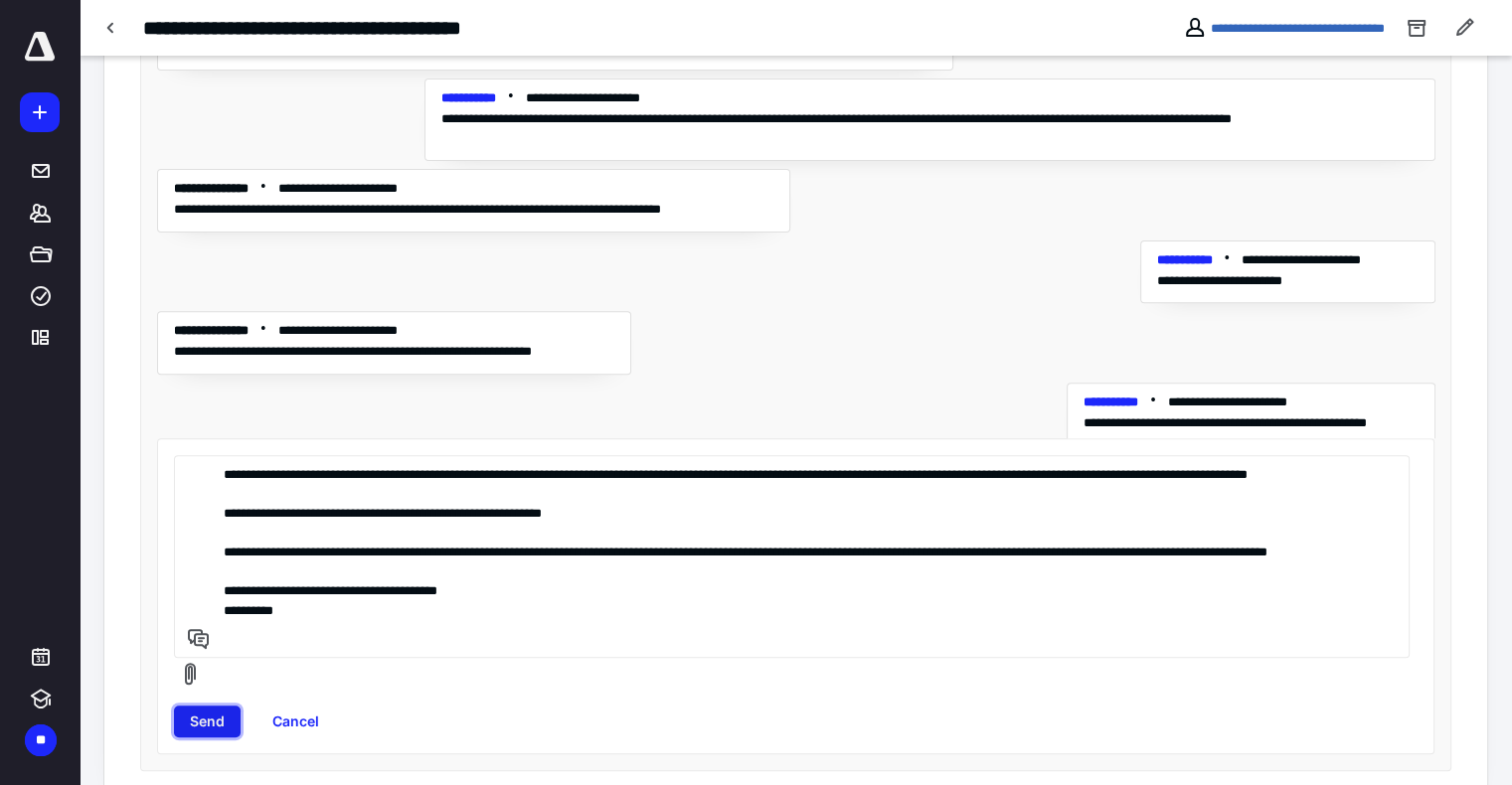 click on "Send" at bounding box center [207, 721] 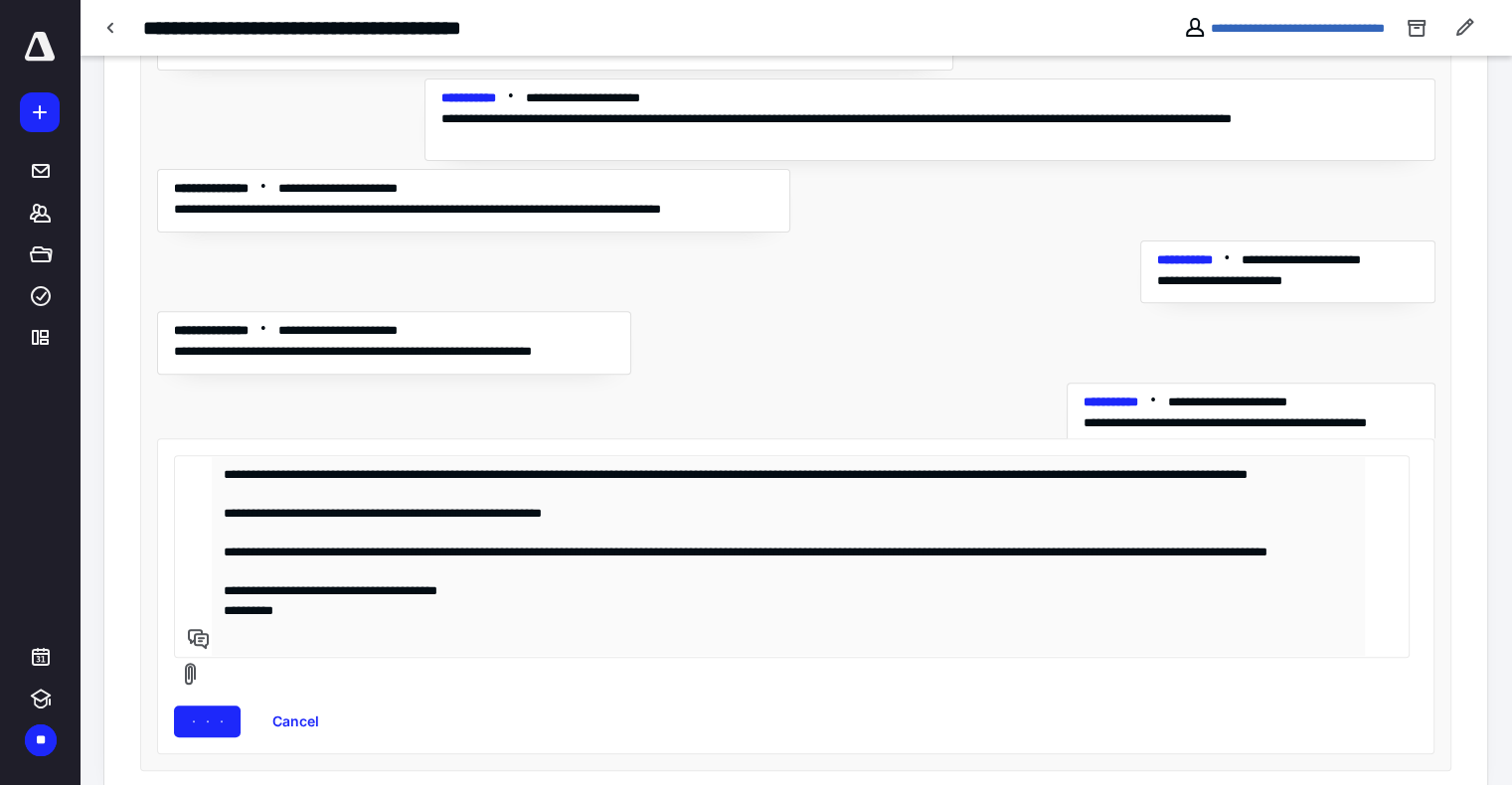 type 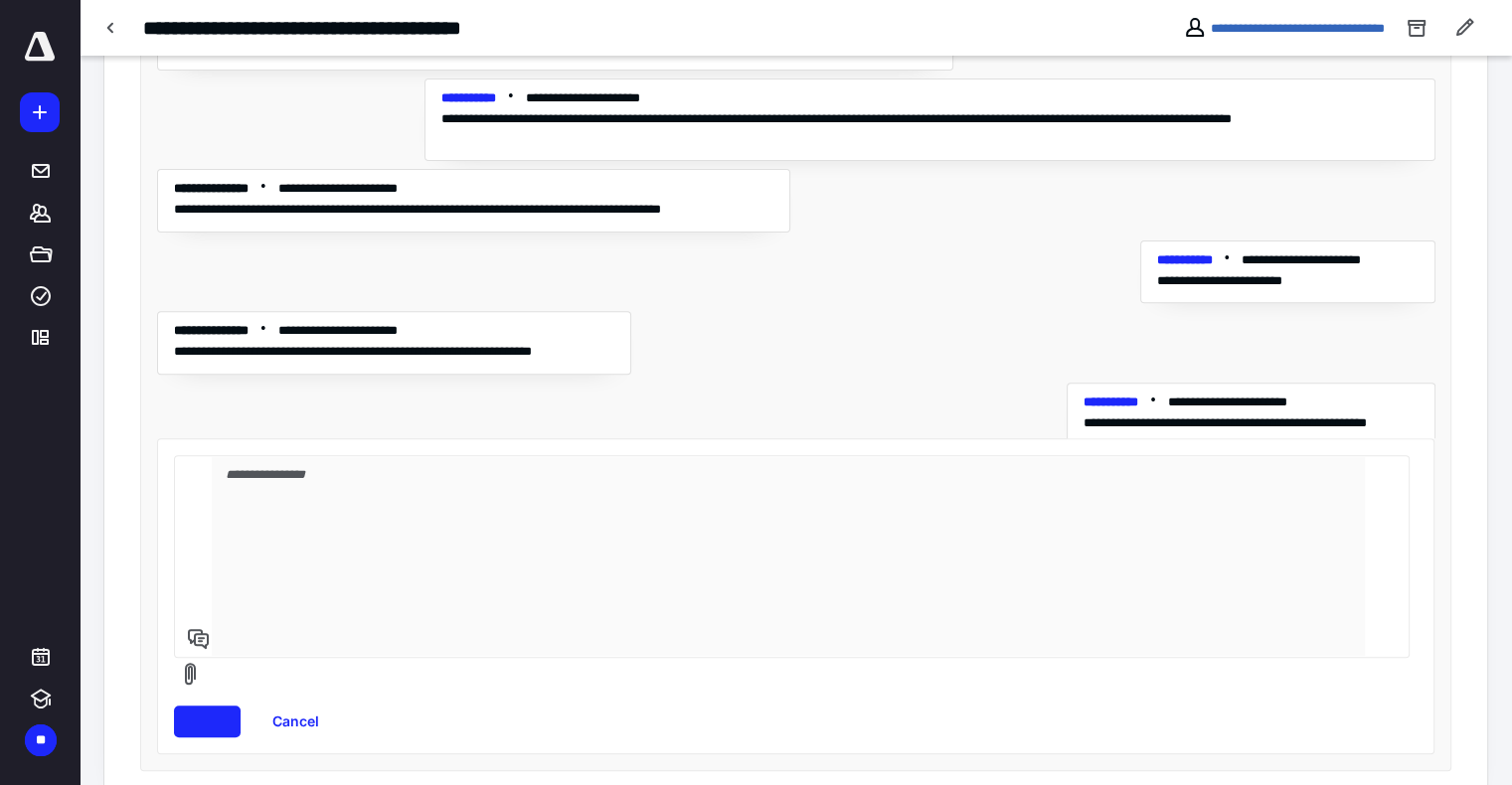 scroll, scrollTop: 4169, scrollLeft: 0, axis: vertical 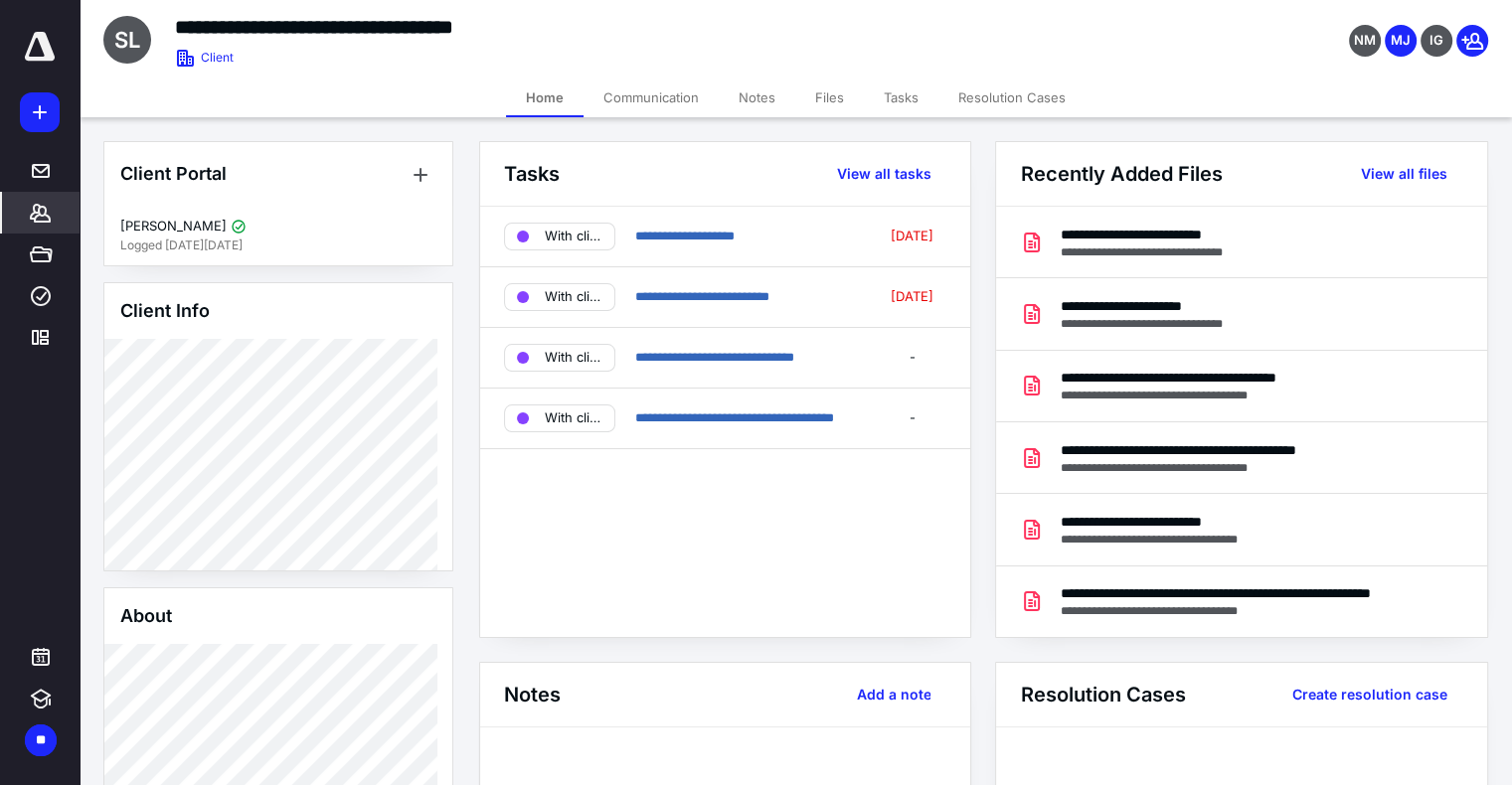 click on "Files" at bounding box center (829, 97) 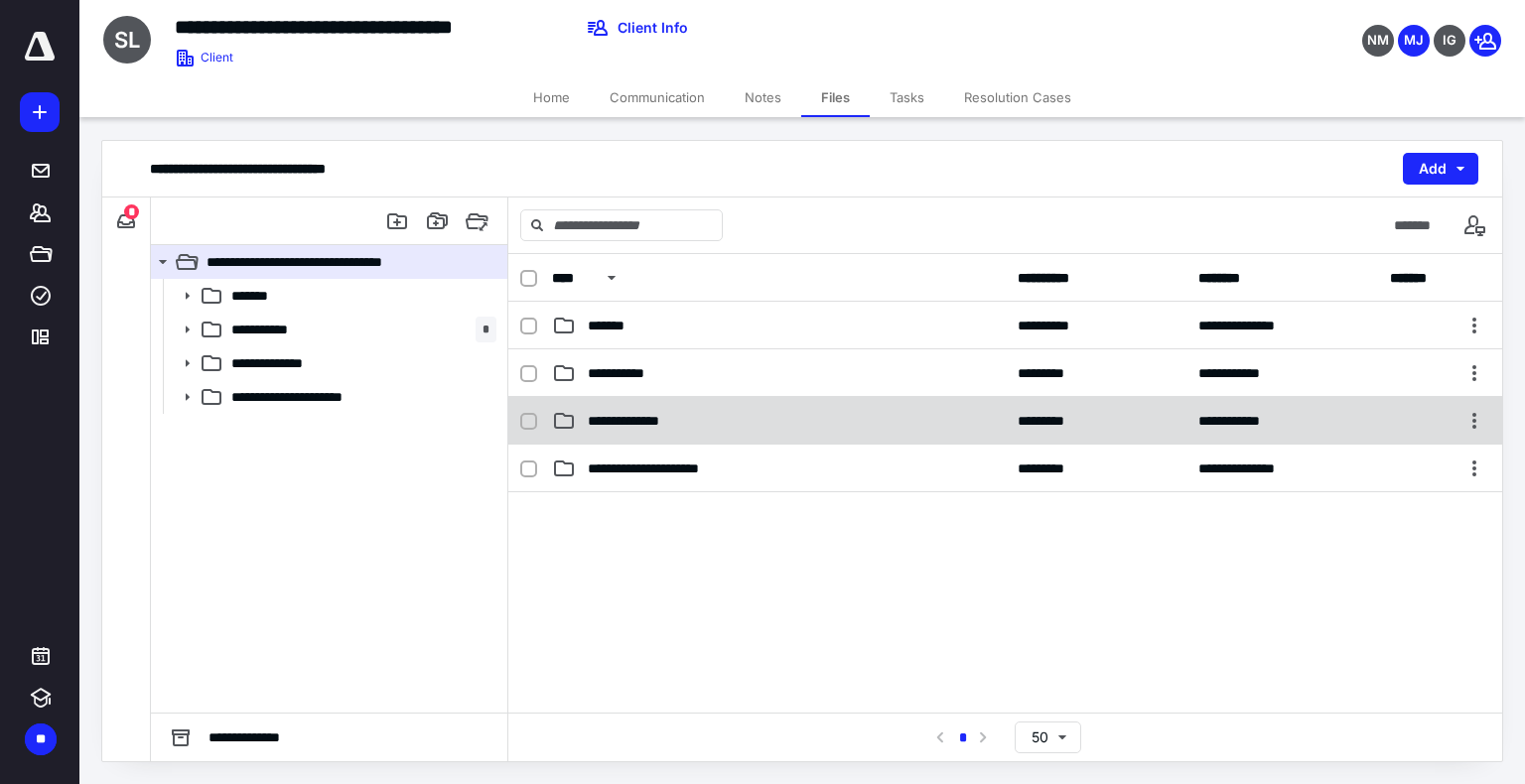 click on "**********" at bounding box center [778, 421] 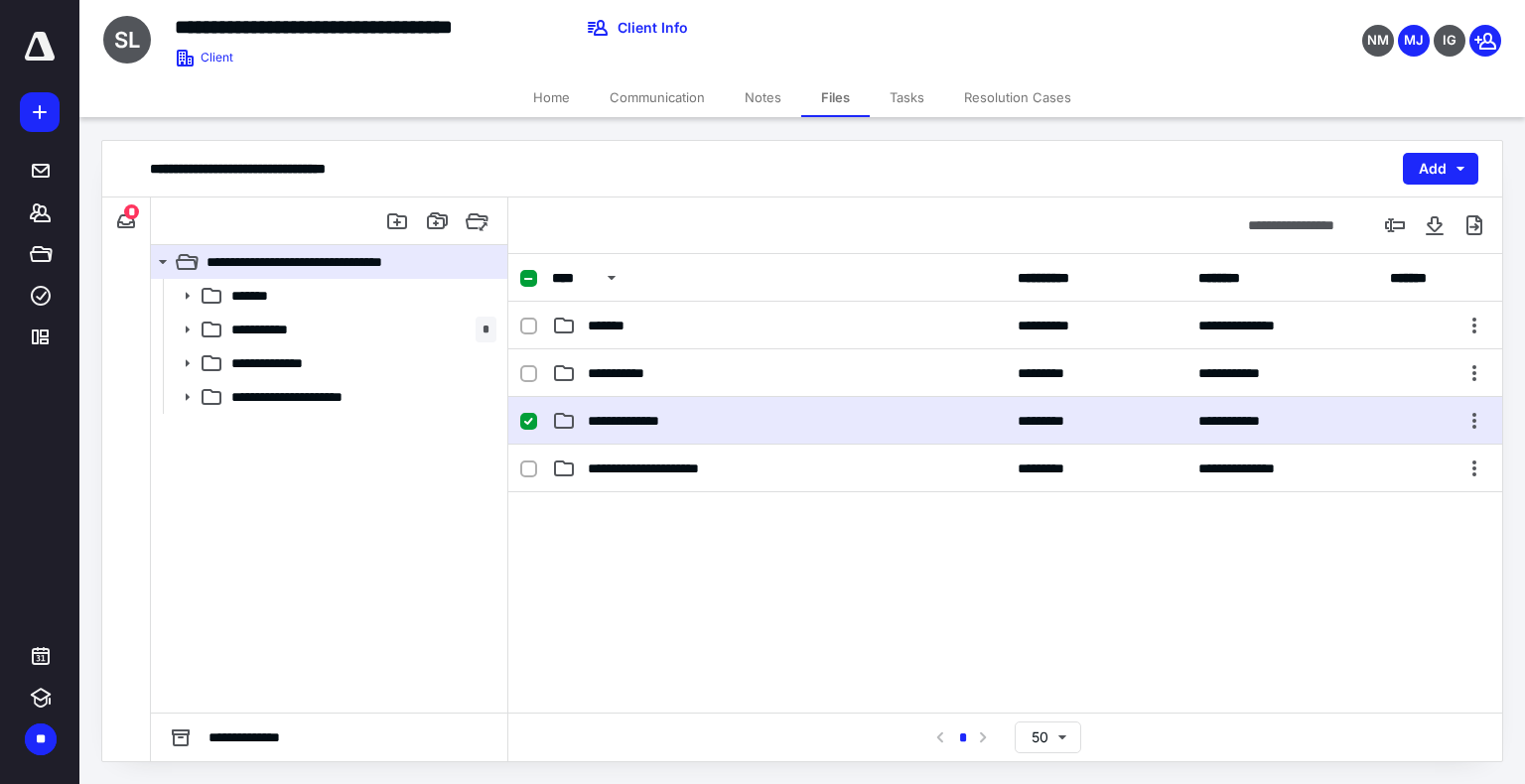 click on "**********" at bounding box center (778, 421) 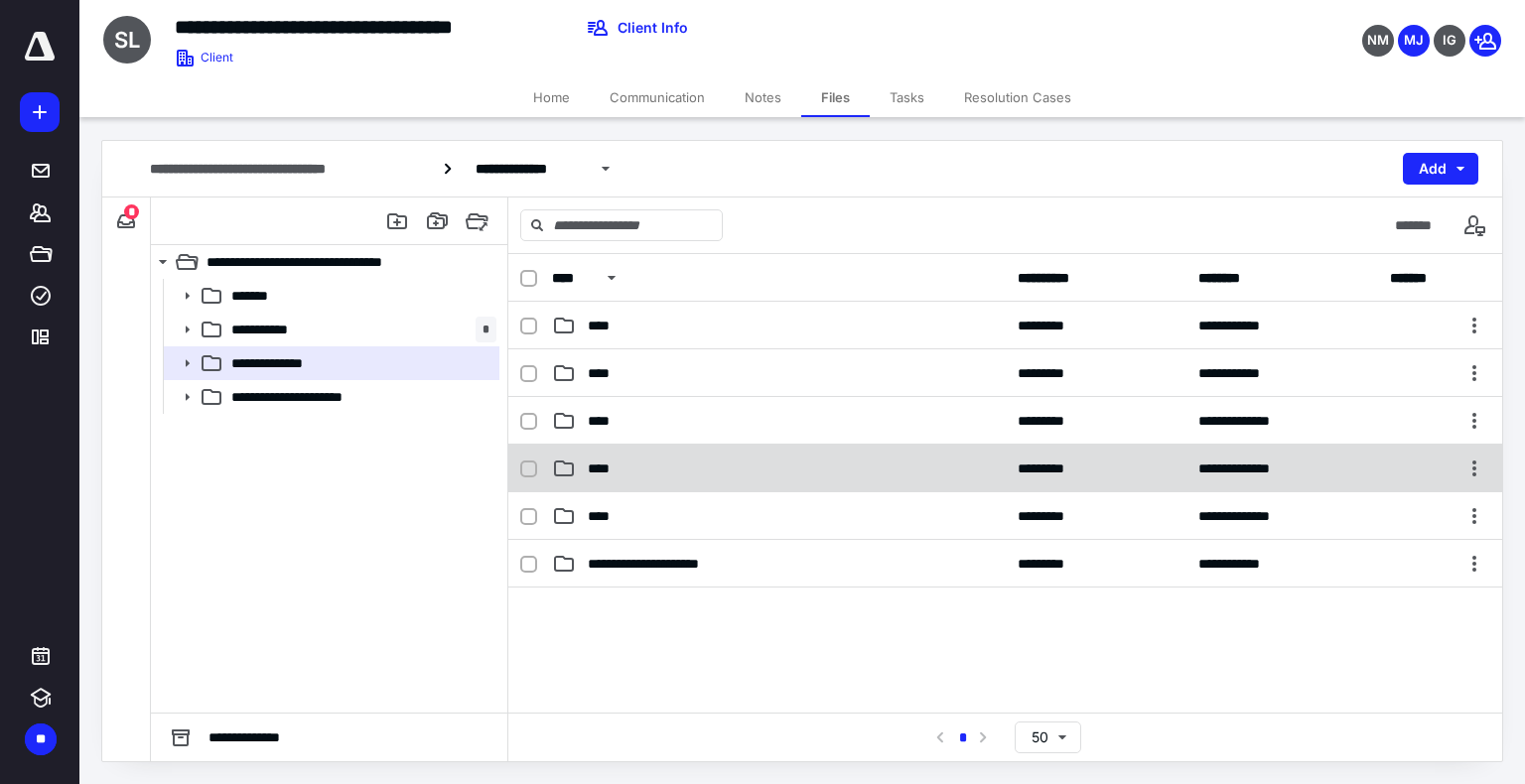 click on "**********" at bounding box center (1005, 468) 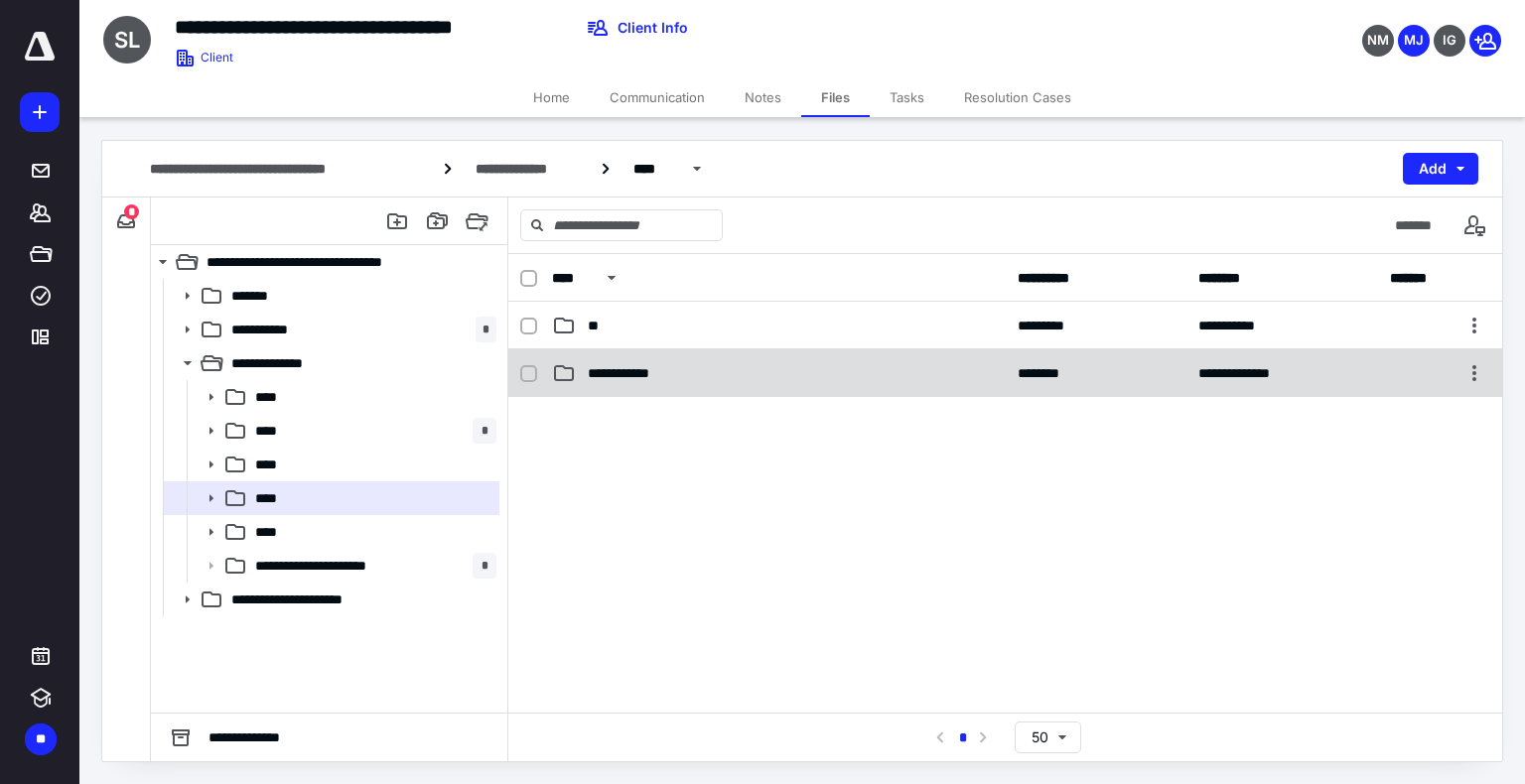 click on "**********" at bounding box center (629, 373) 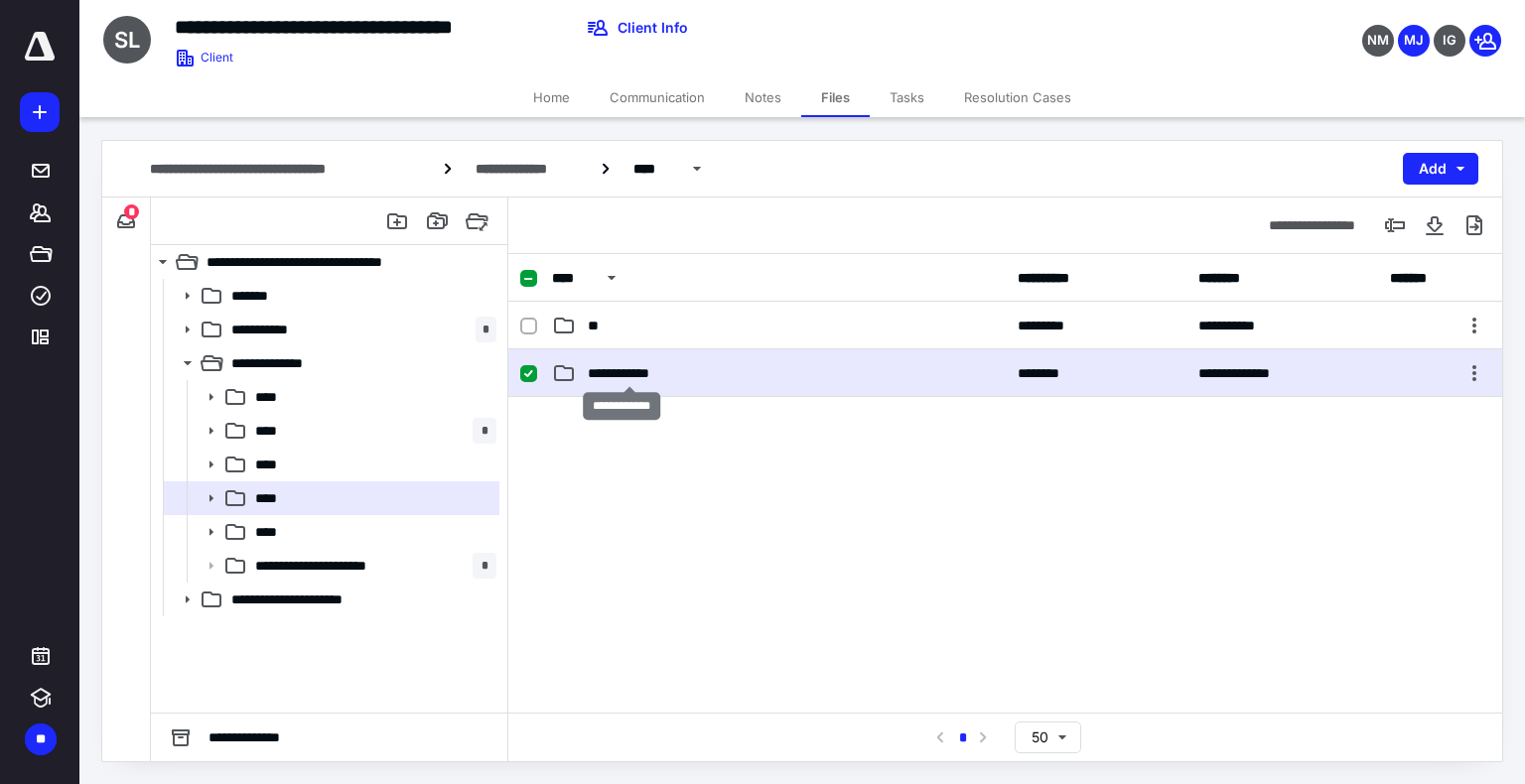 click on "**********" at bounding box center [629, 373] 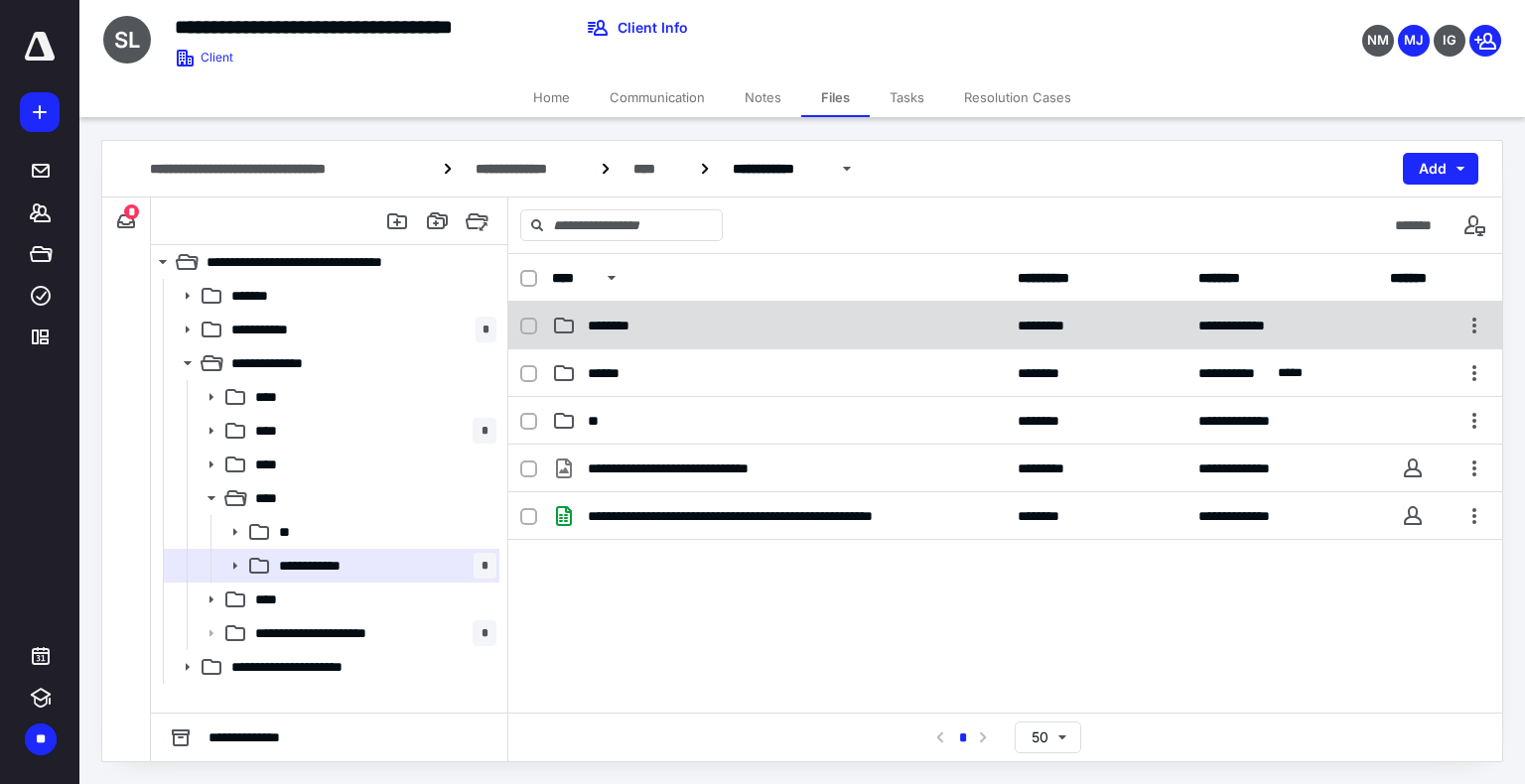 click on "********" at bounding box center [778, 326] 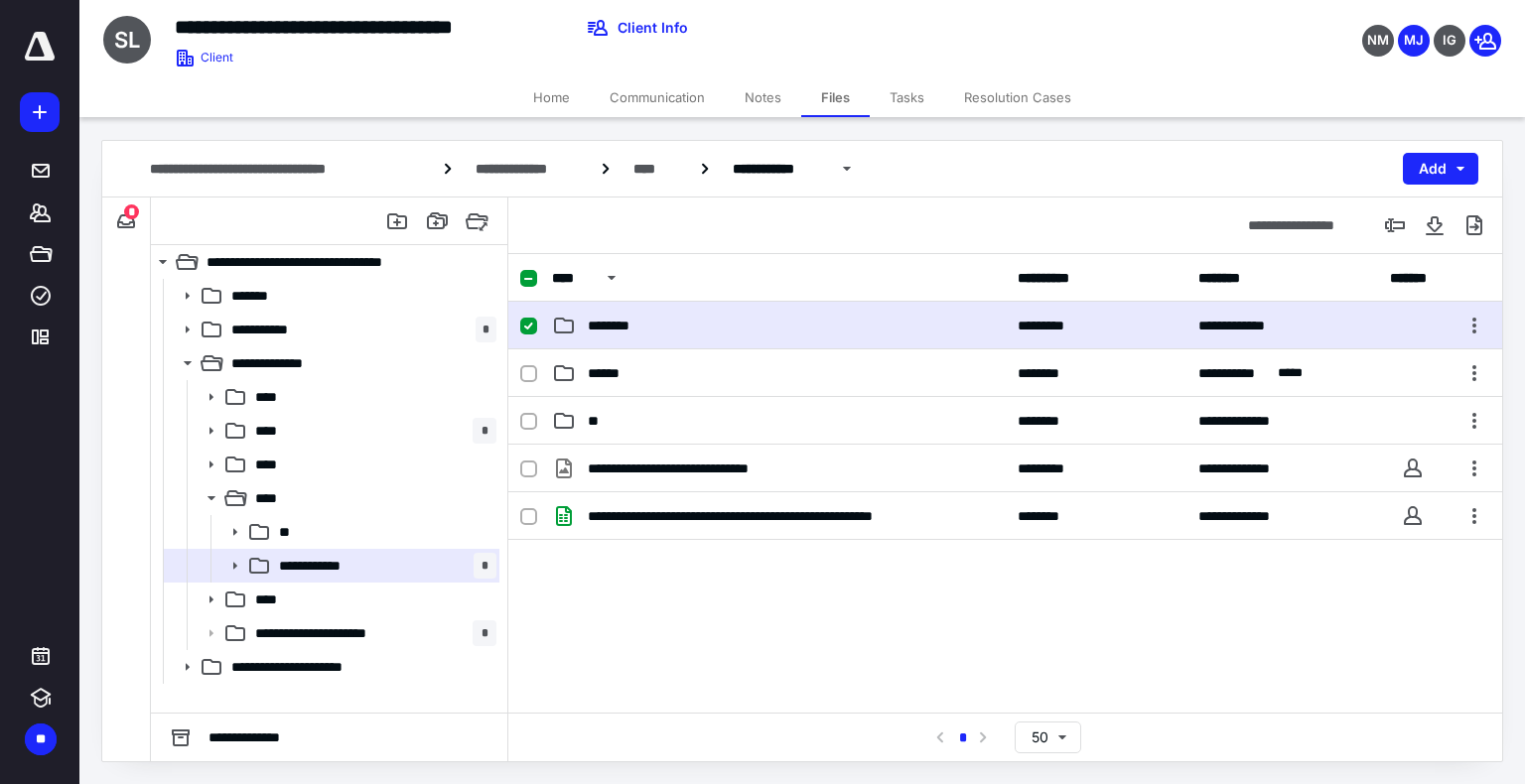 click on "********" at bounding box center (778, 326) 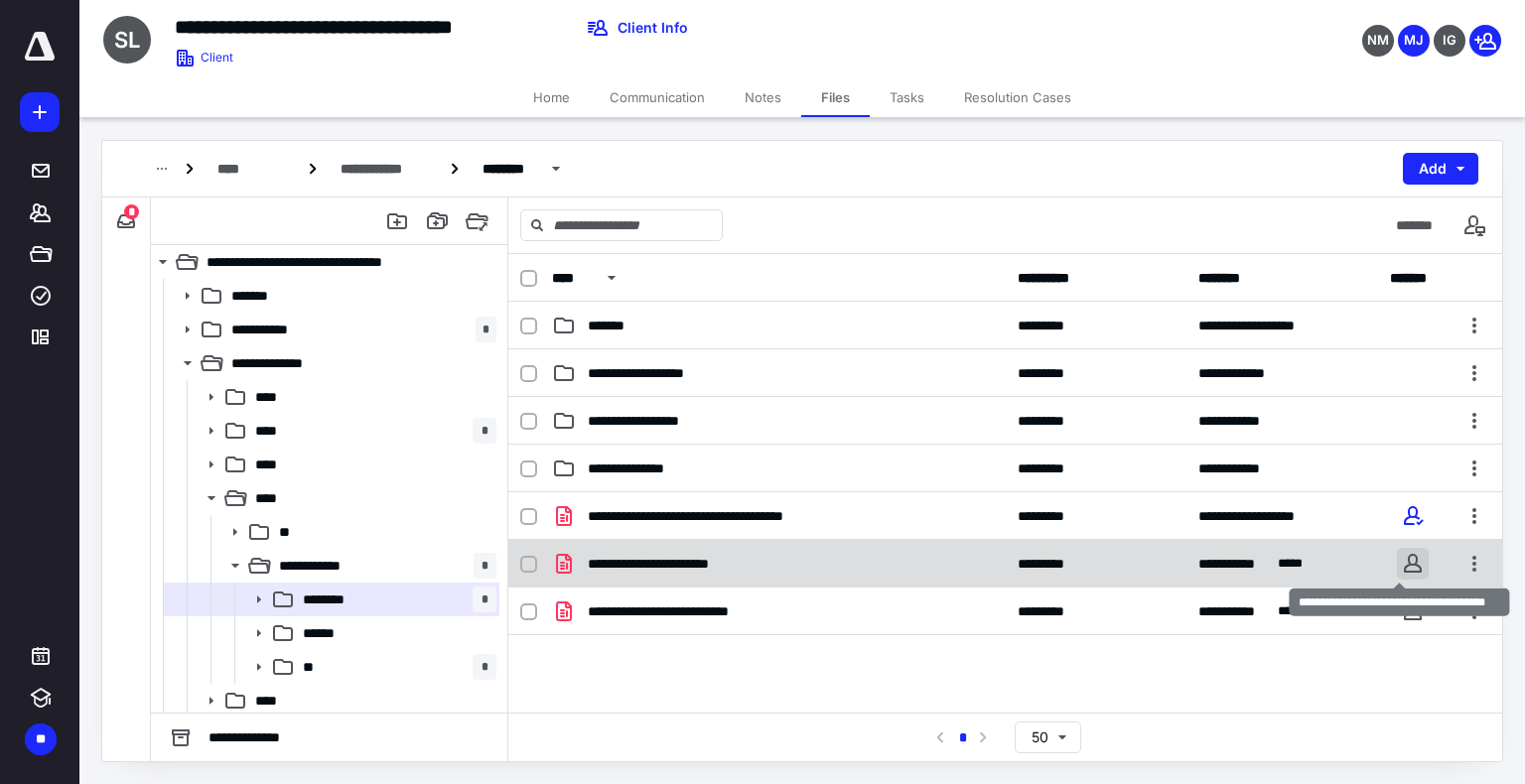 click at bounding box center (1413, 564) 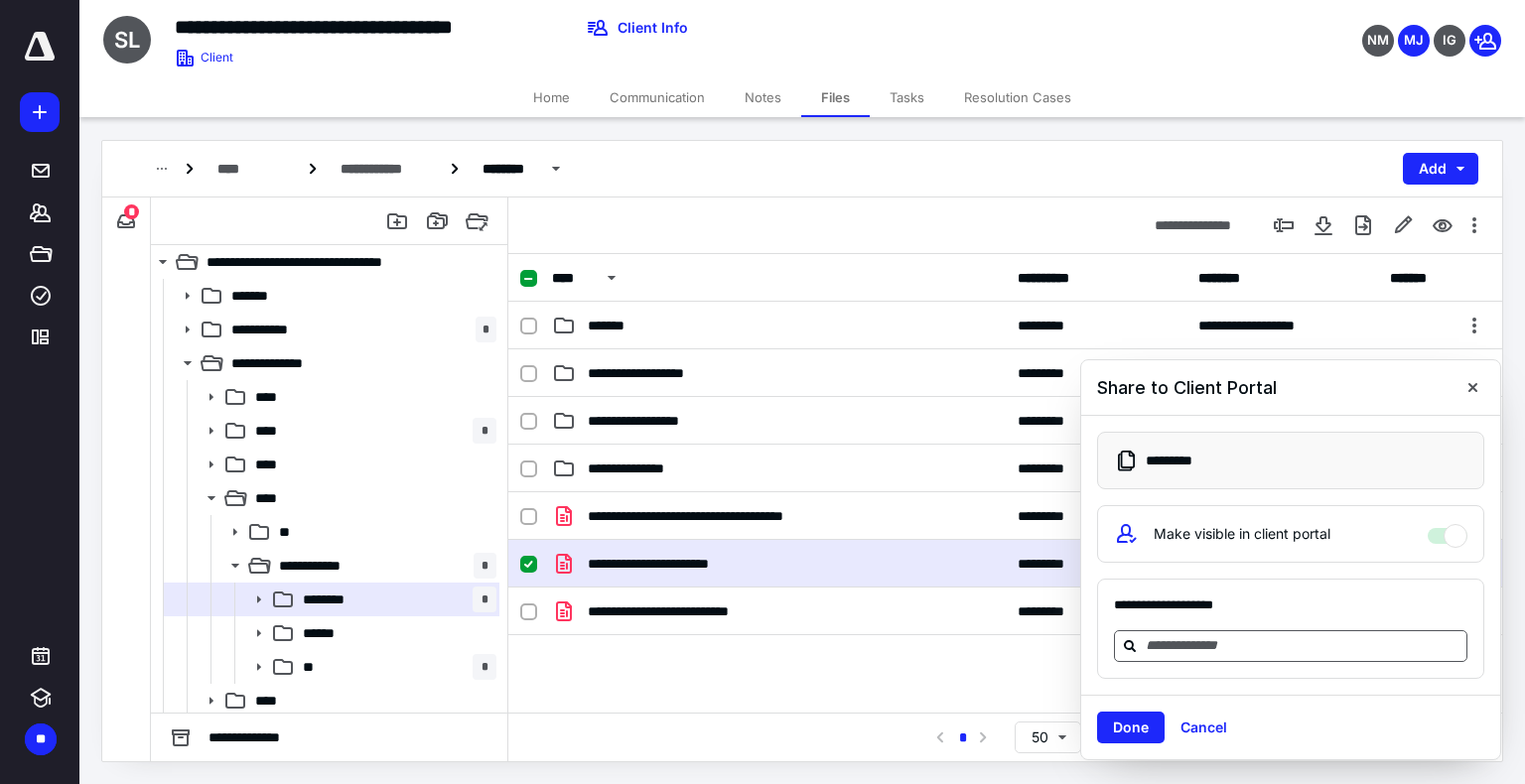 click at bounding box center [1303, 645] 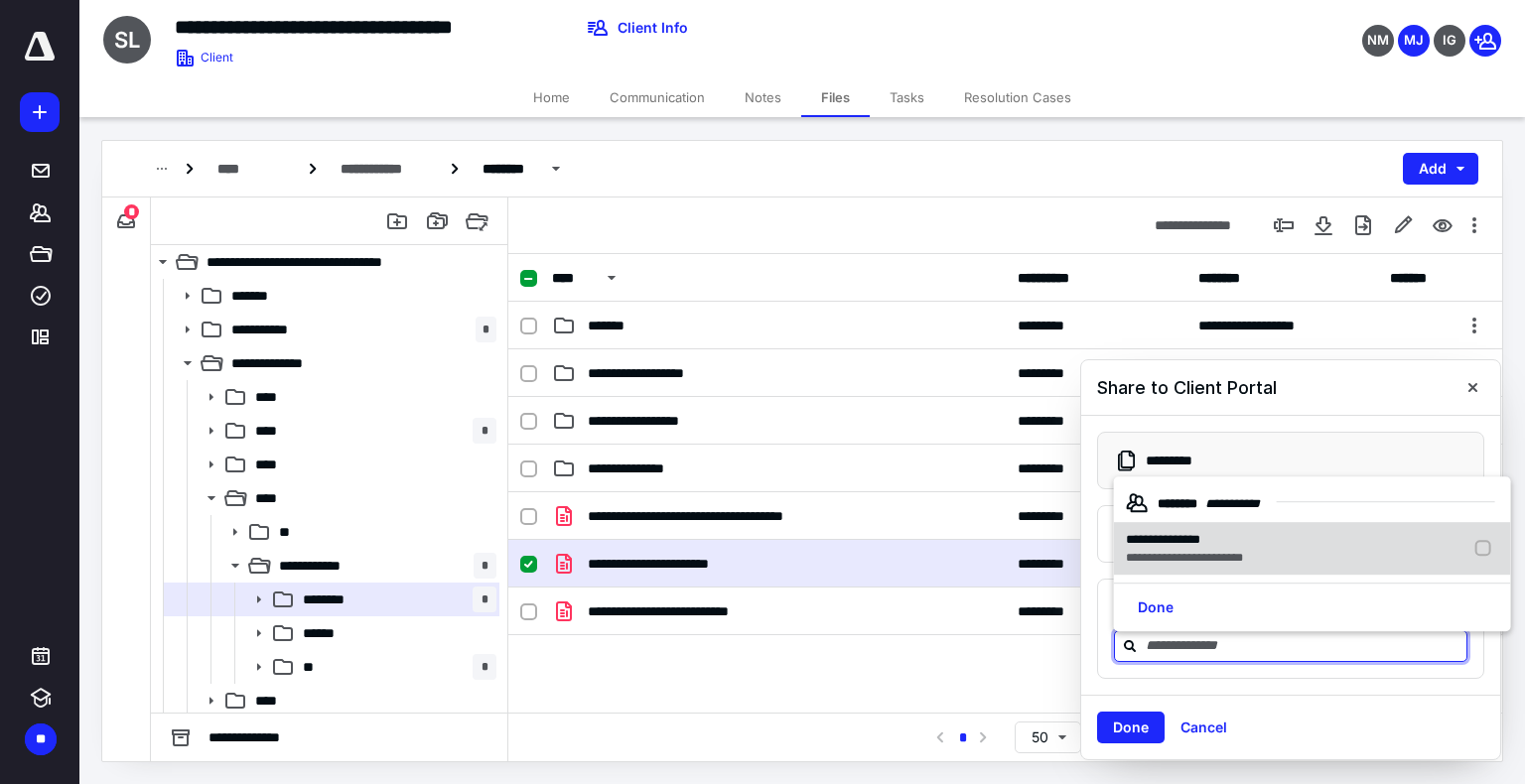 click on "**********" at bounding box center (1184, 559) 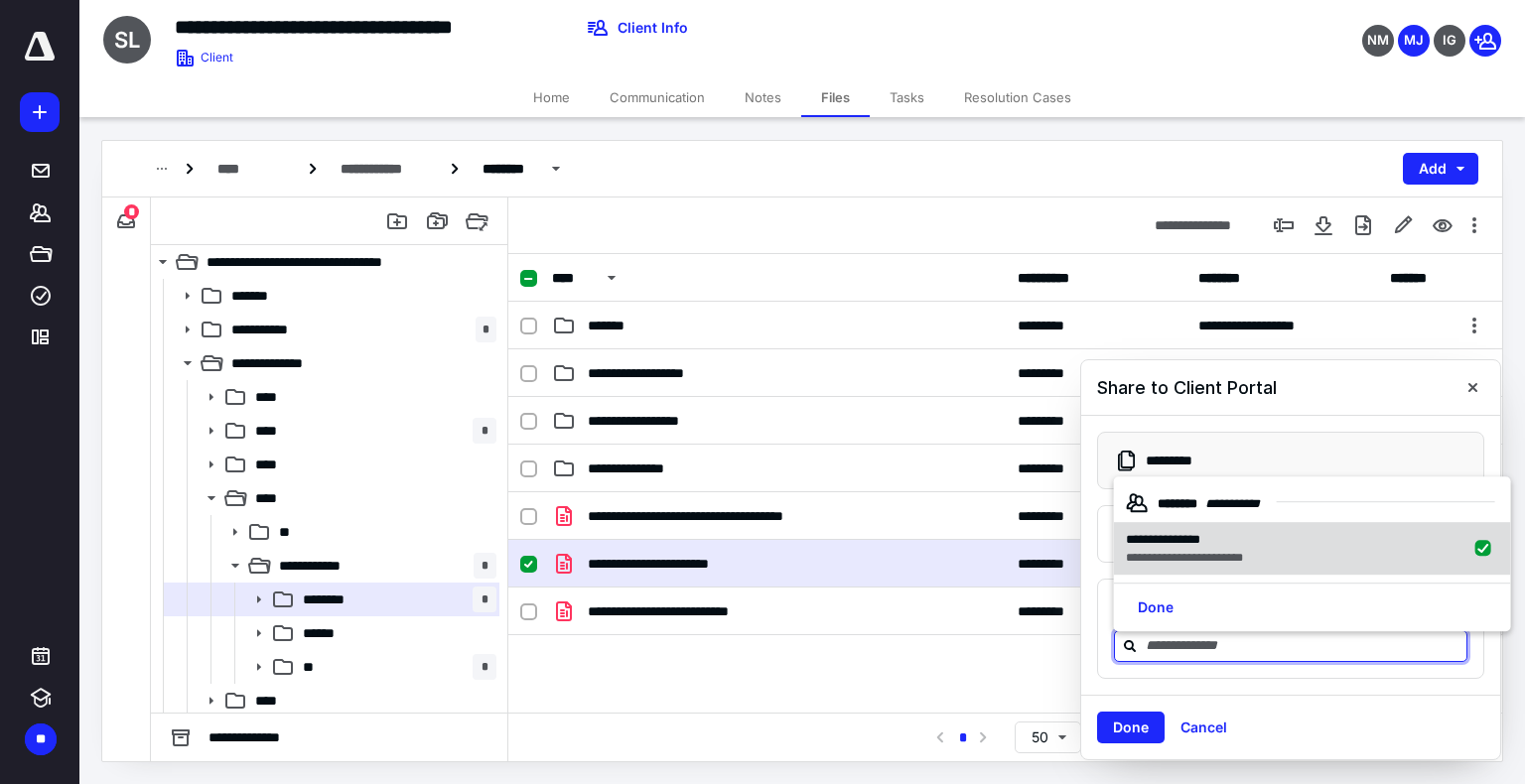 checkbox on "true" 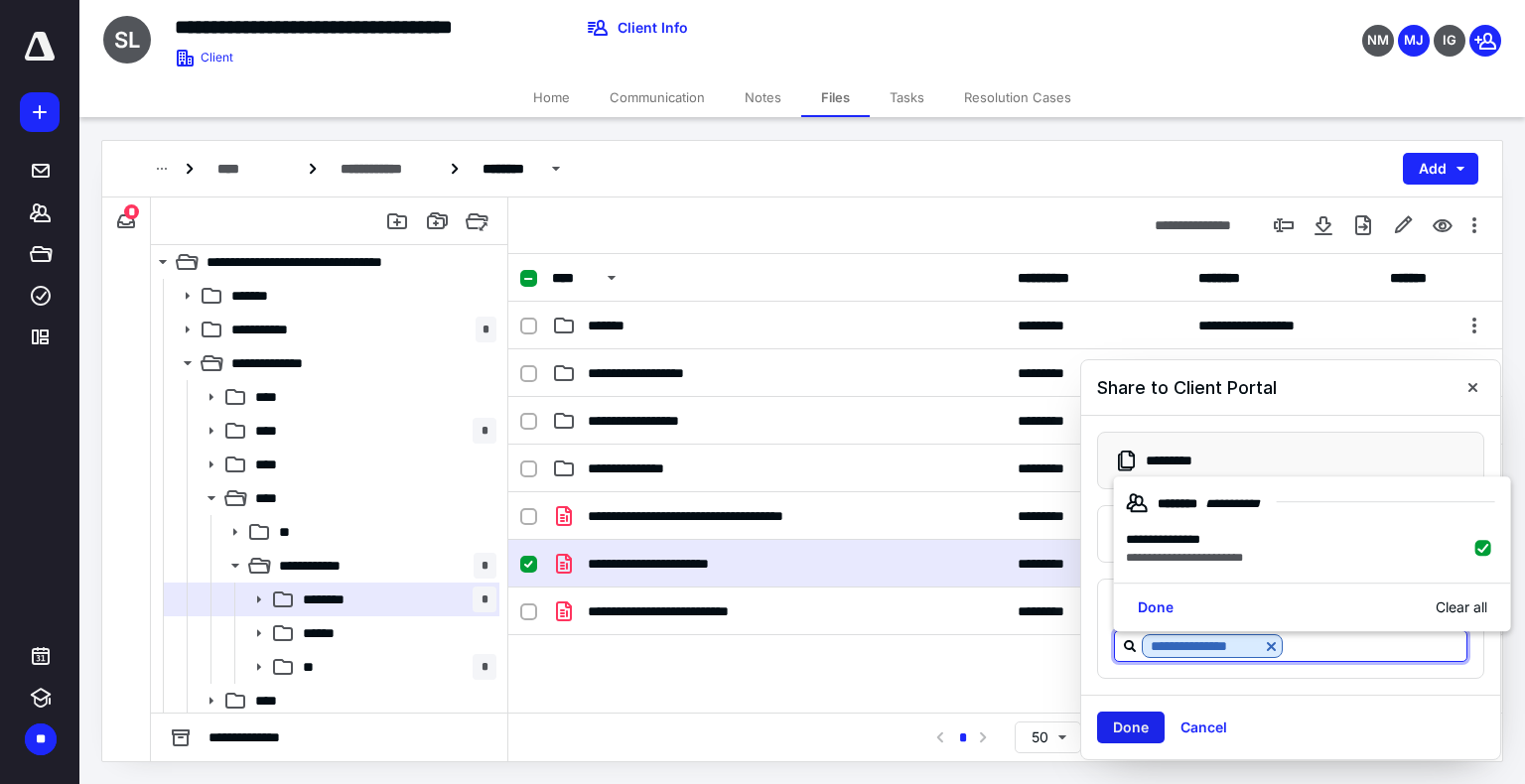 click on "Done" at bounding box center [1131, 727] 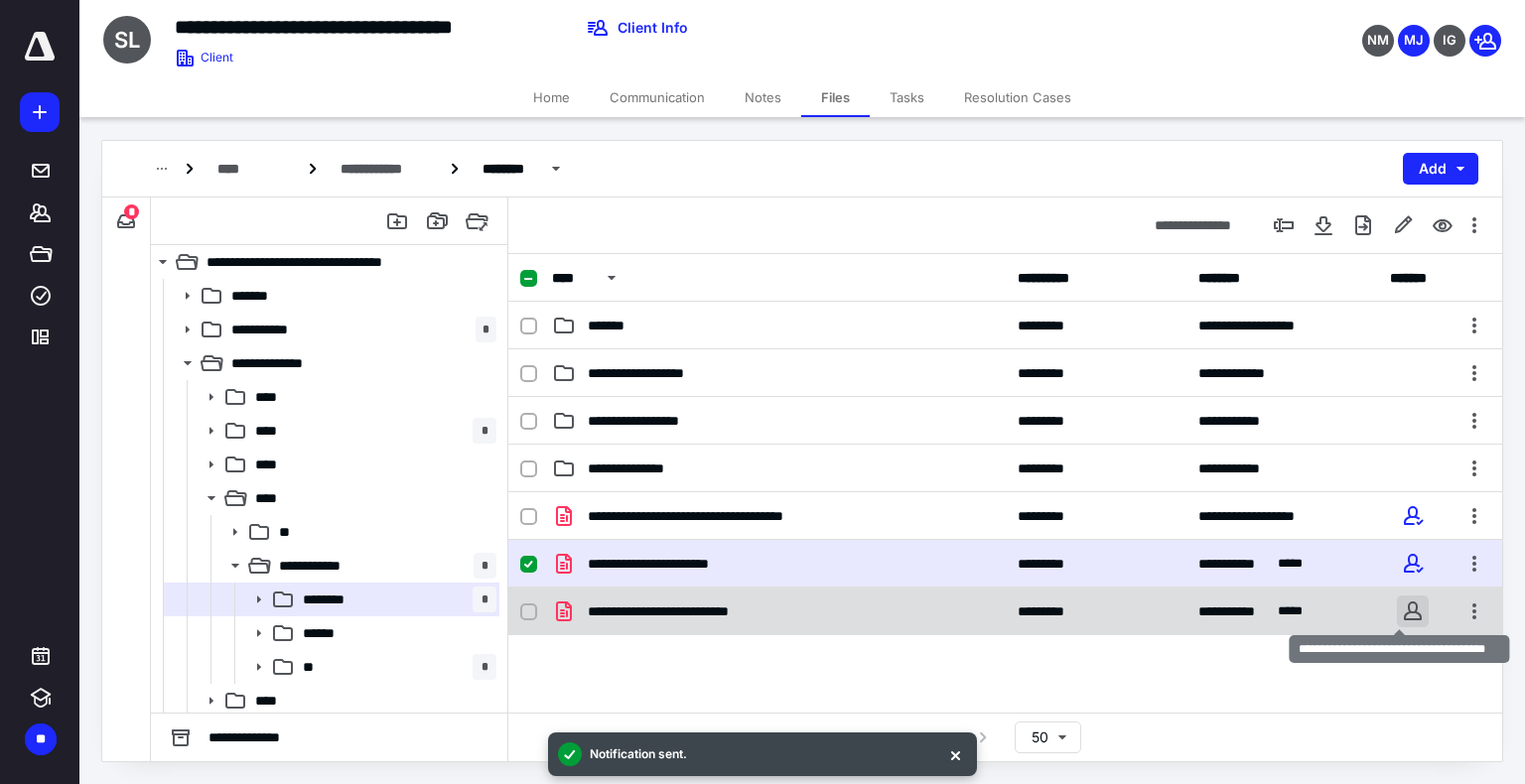 click at bounding box center (1413, 611) 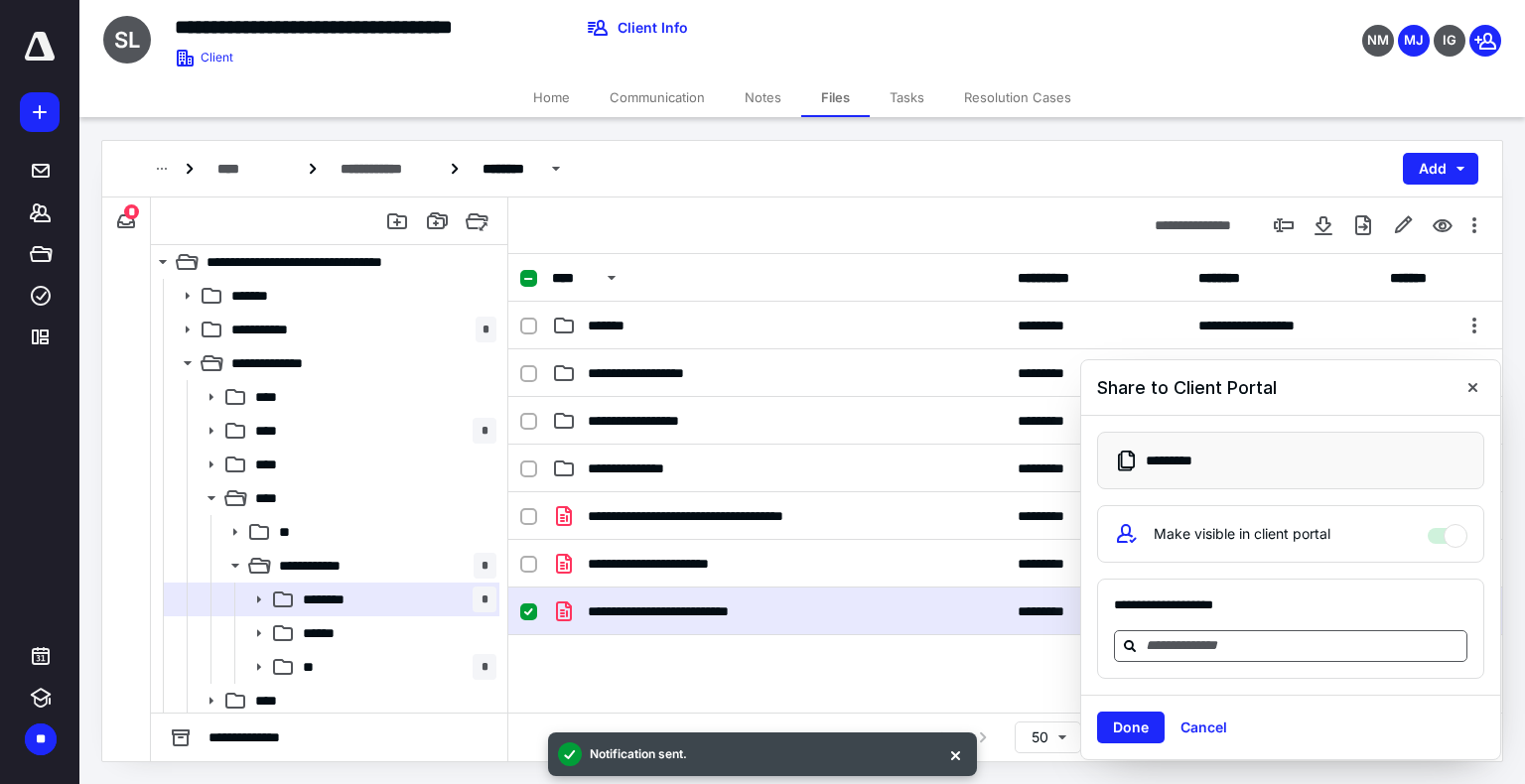 click at bounding box center [1303, 645] 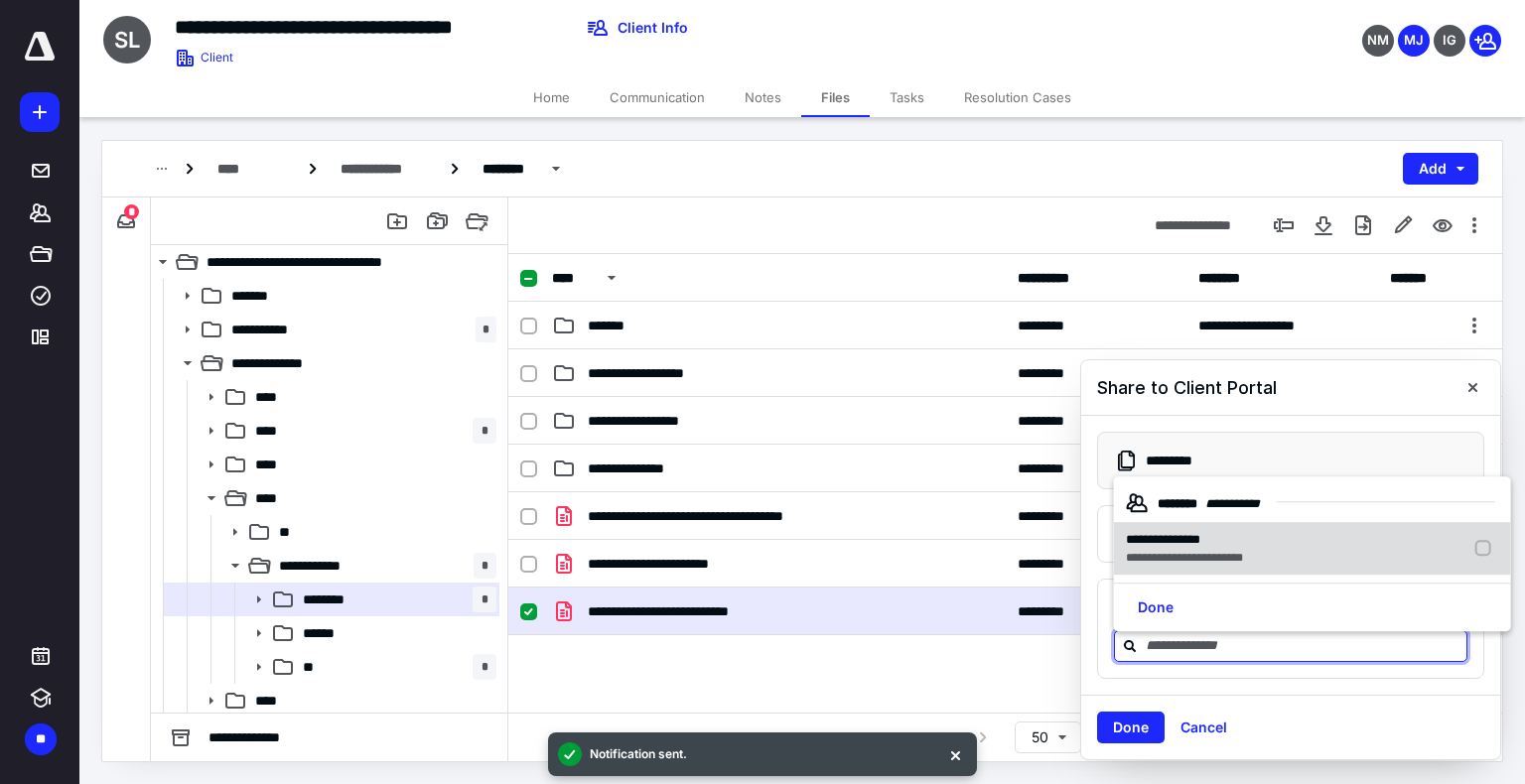 click on "**********" at bounding box center [1184, 559] 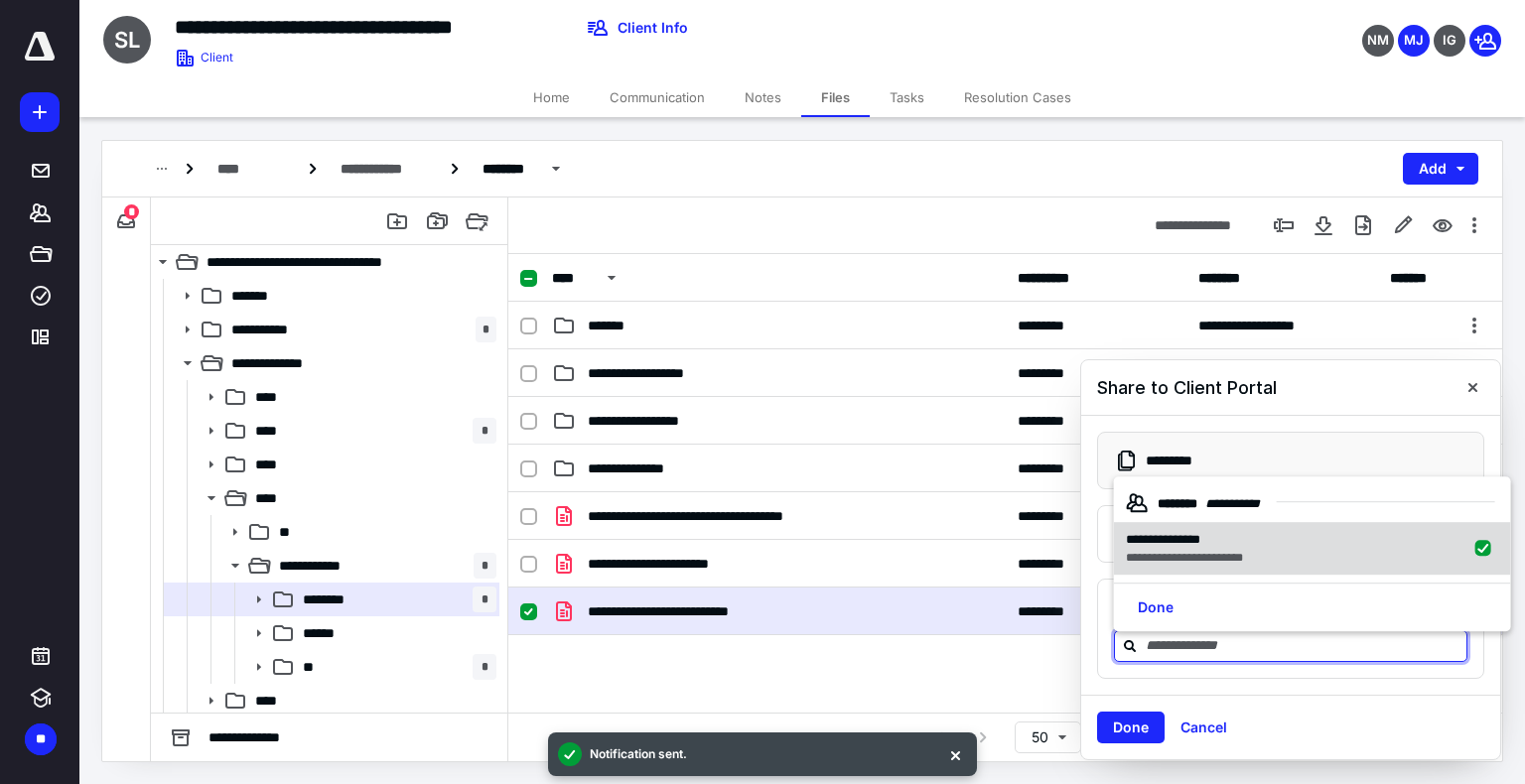 checkbox on "true" 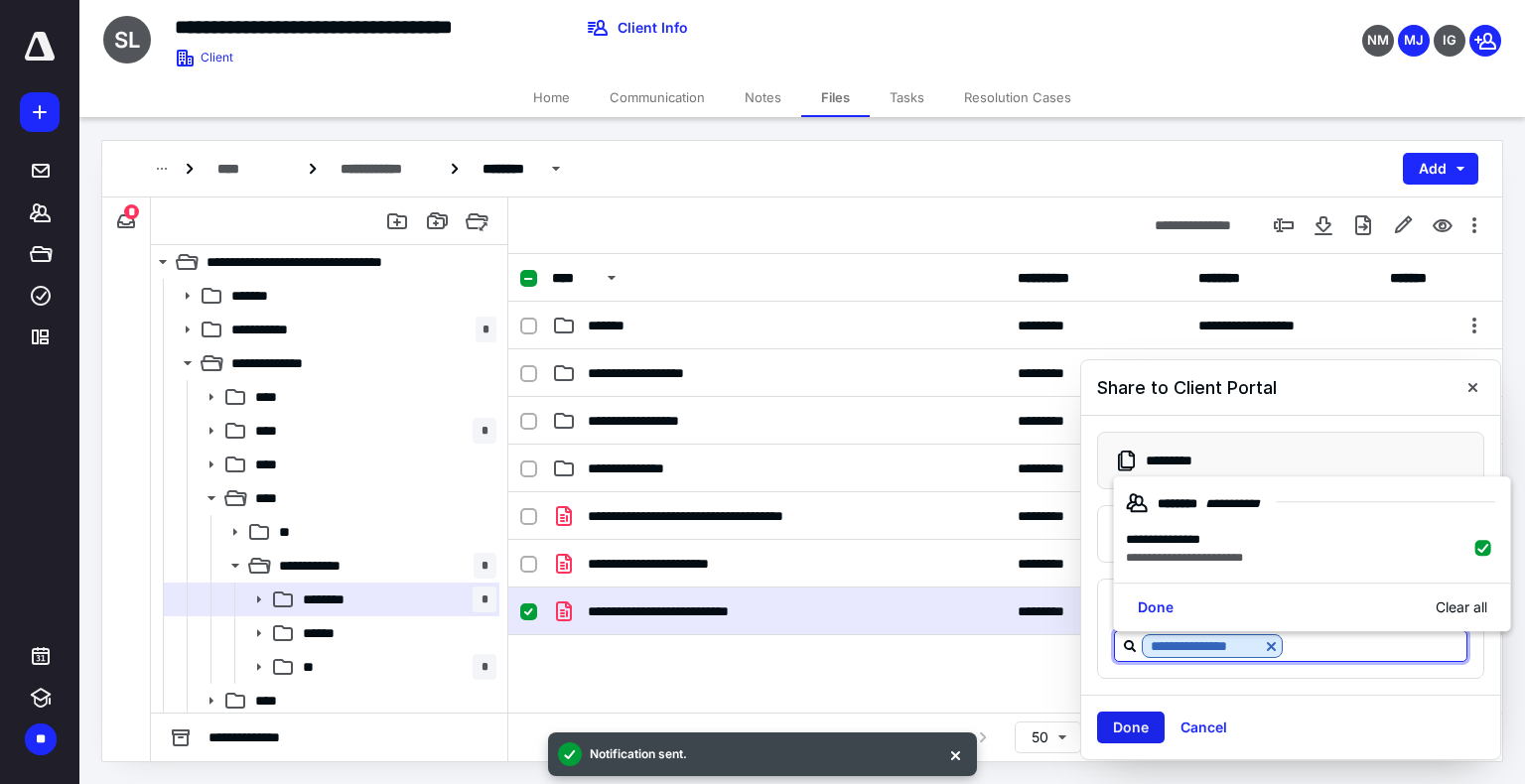 click on "Done" at bounding box center (1131, 727) 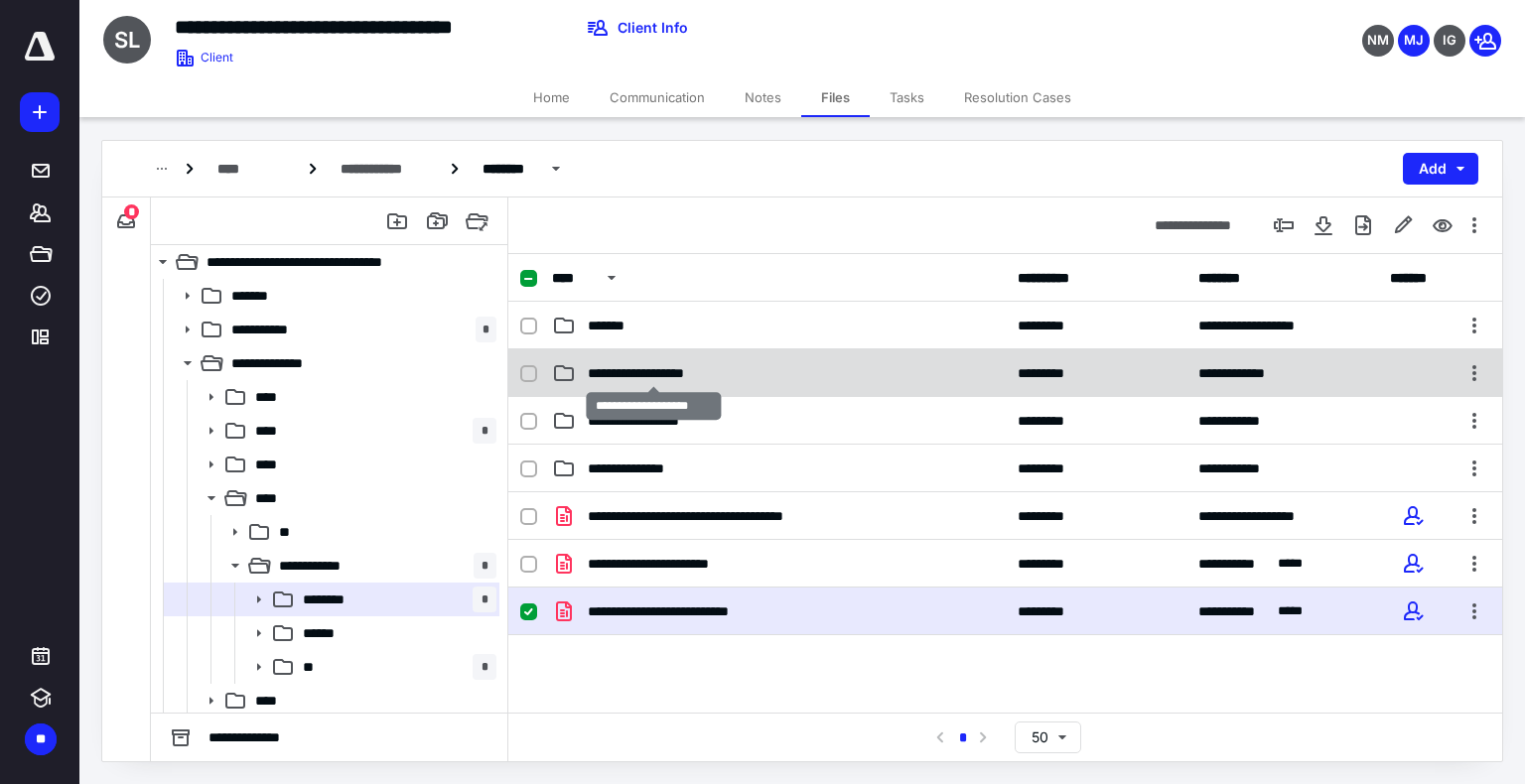 click on "**********" at bounding box center (654, 373) 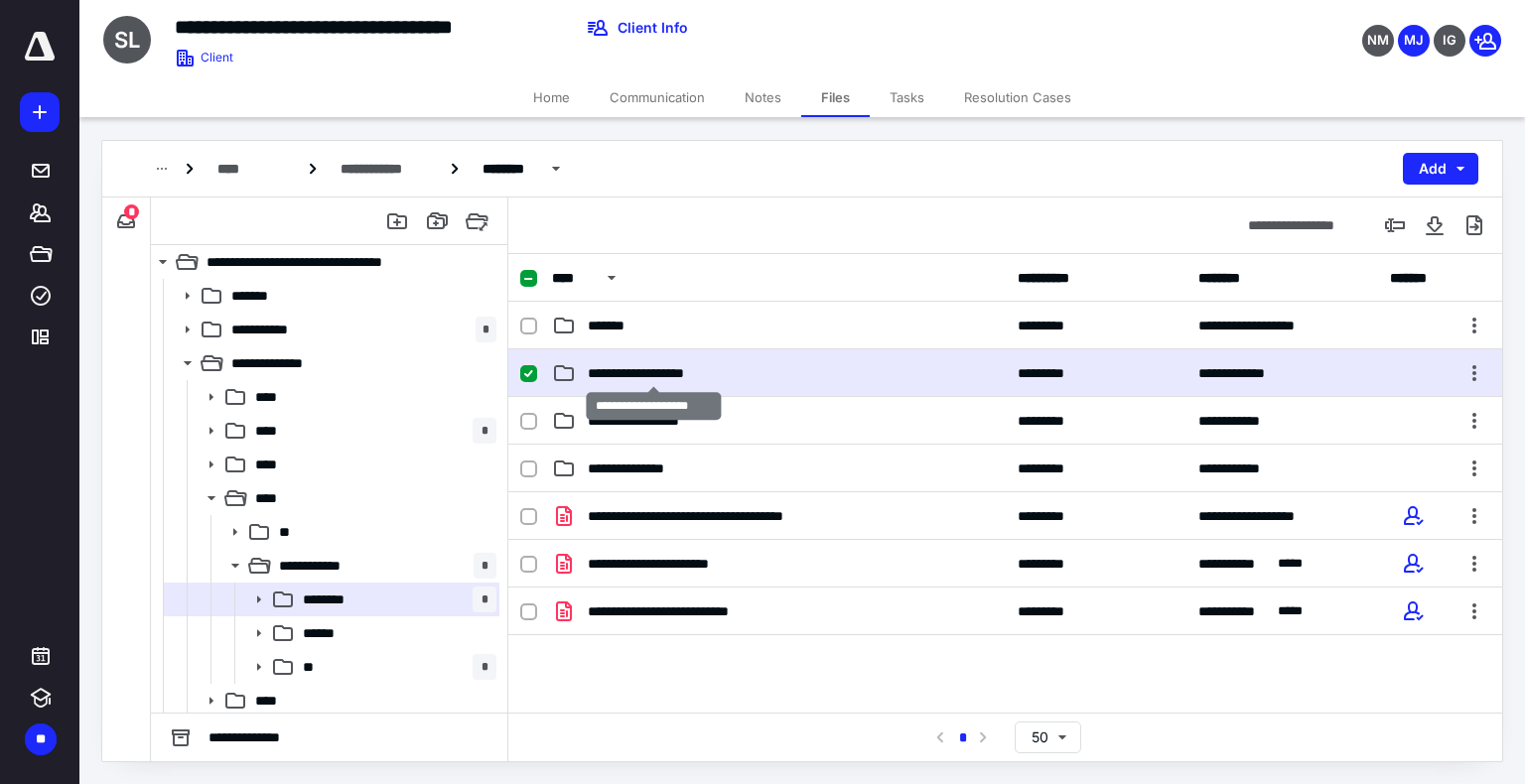 click on "**********" at bounding box center (654, 373) 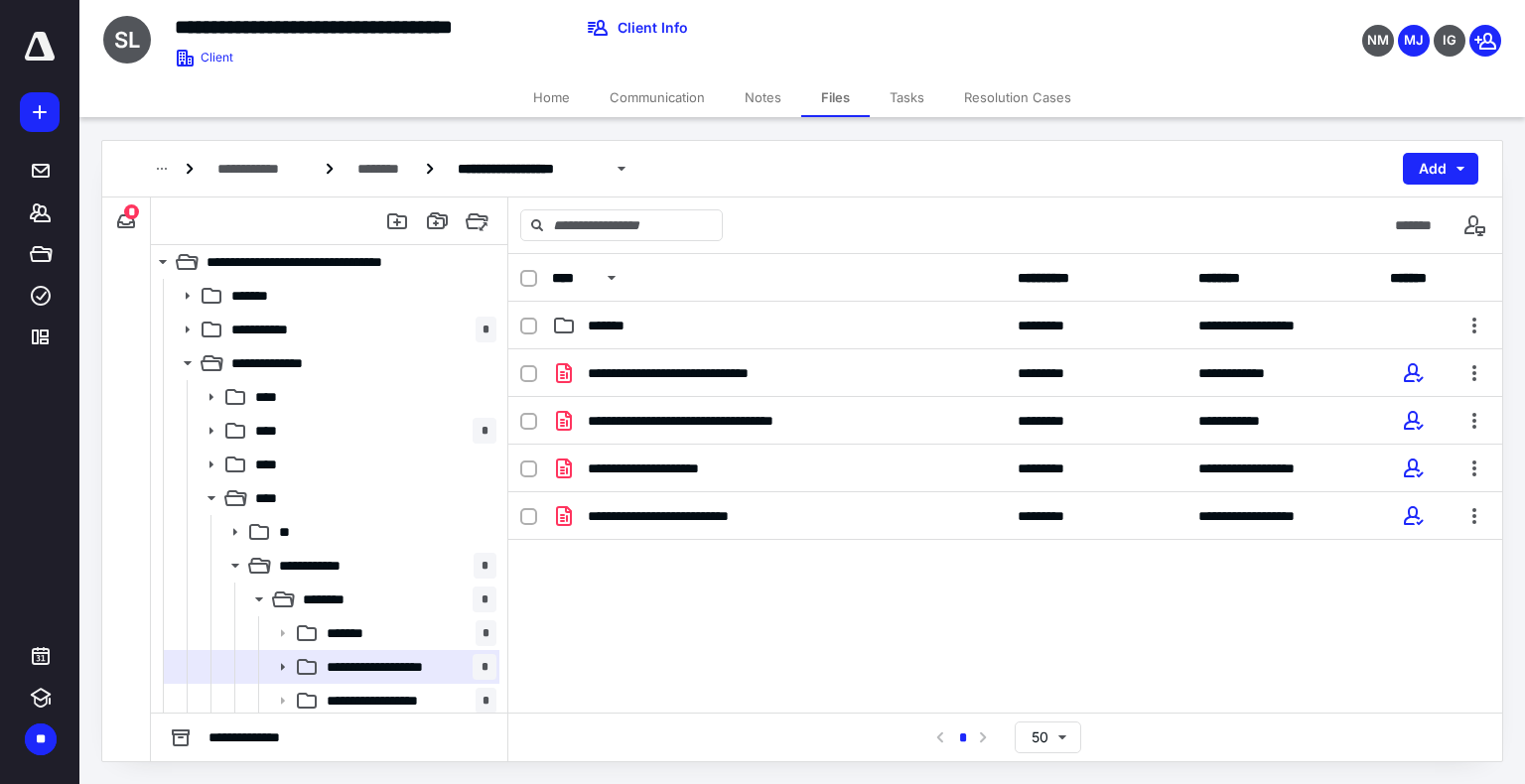 click on "Tasks" at bounding box center [906, 97] 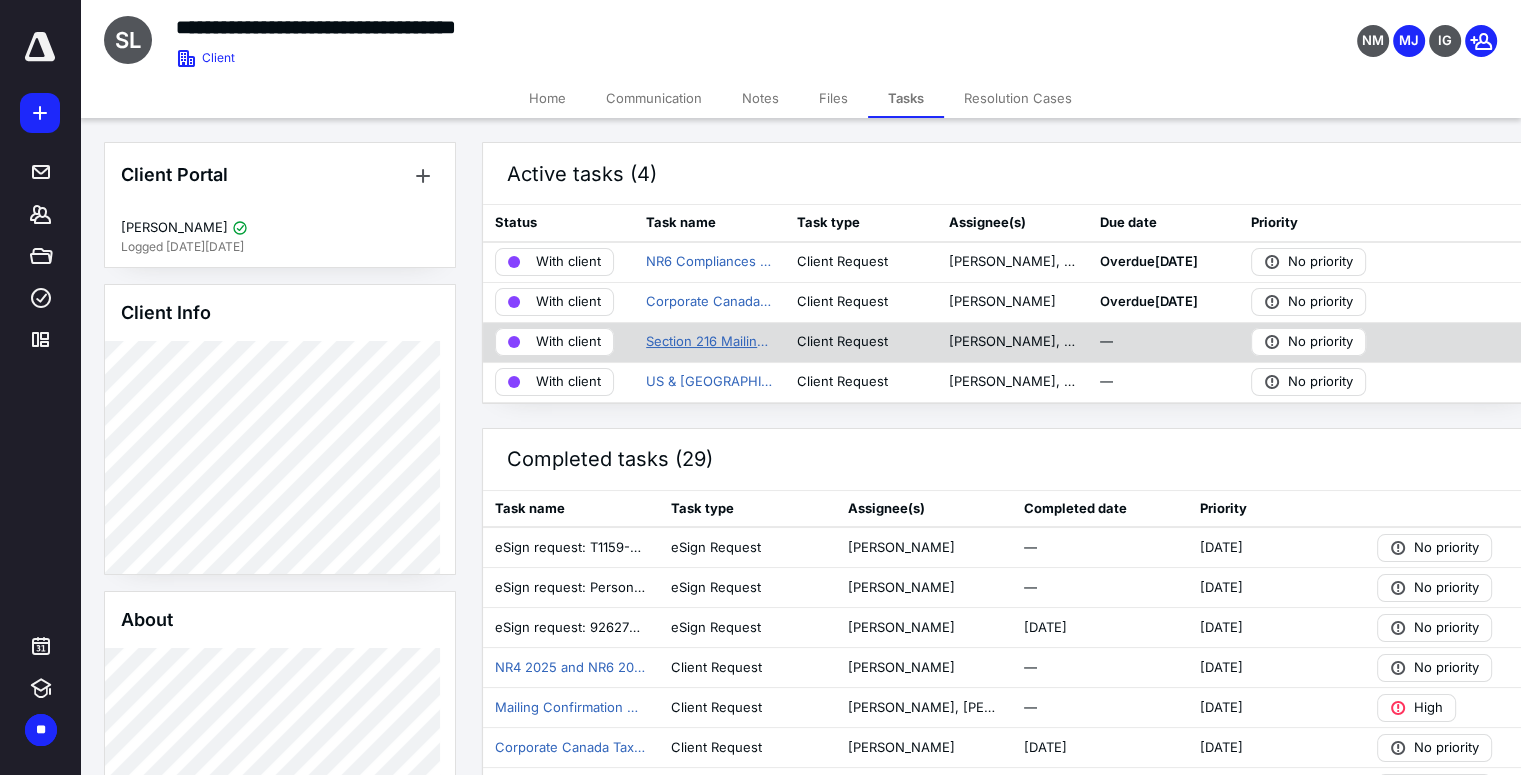 click on "Section 216 Mailing Instructions" at bounding box center (709, 342) 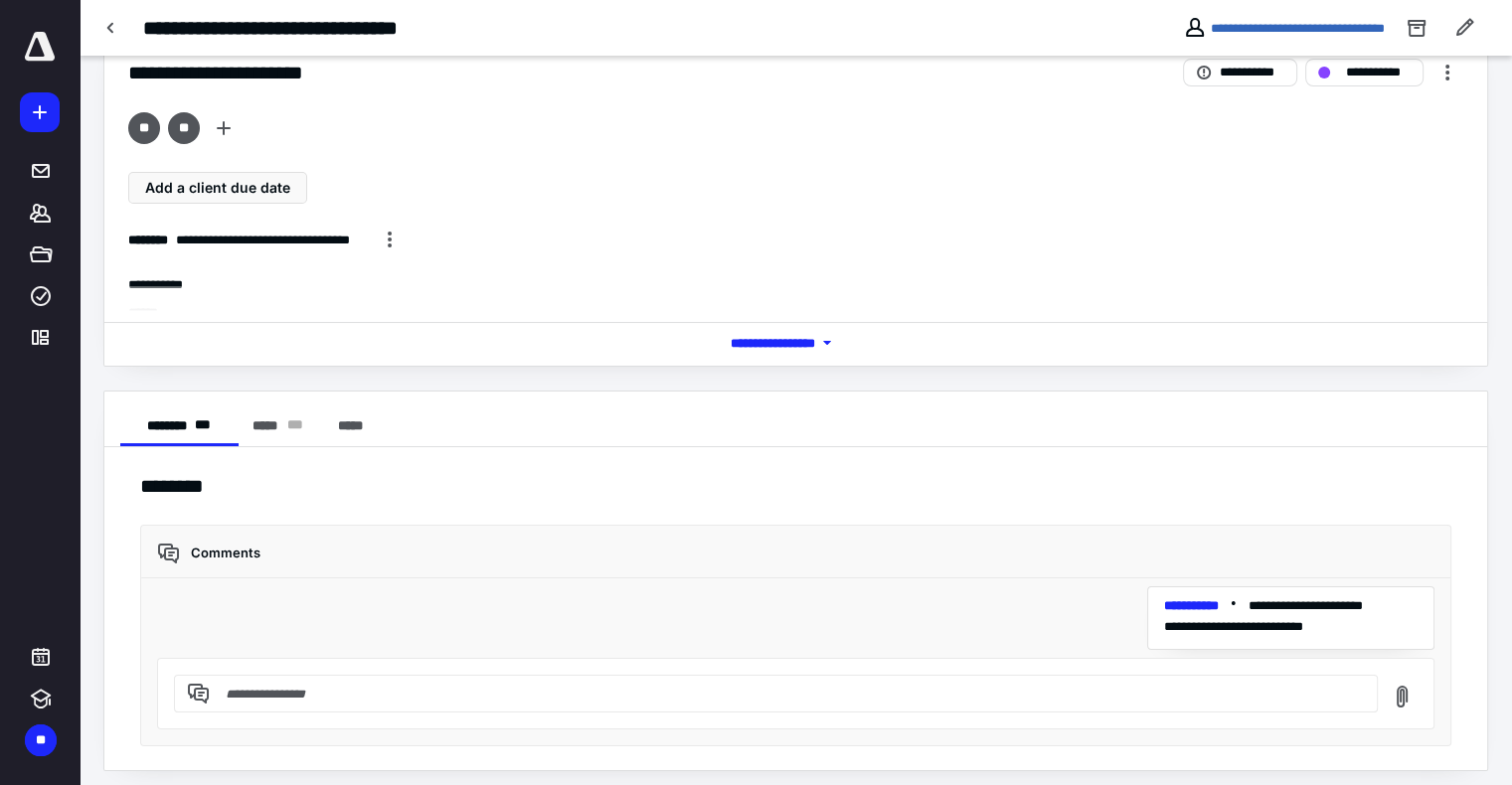 scroll, scrollTop: 55, scrollLeft: 0, axis: vertical 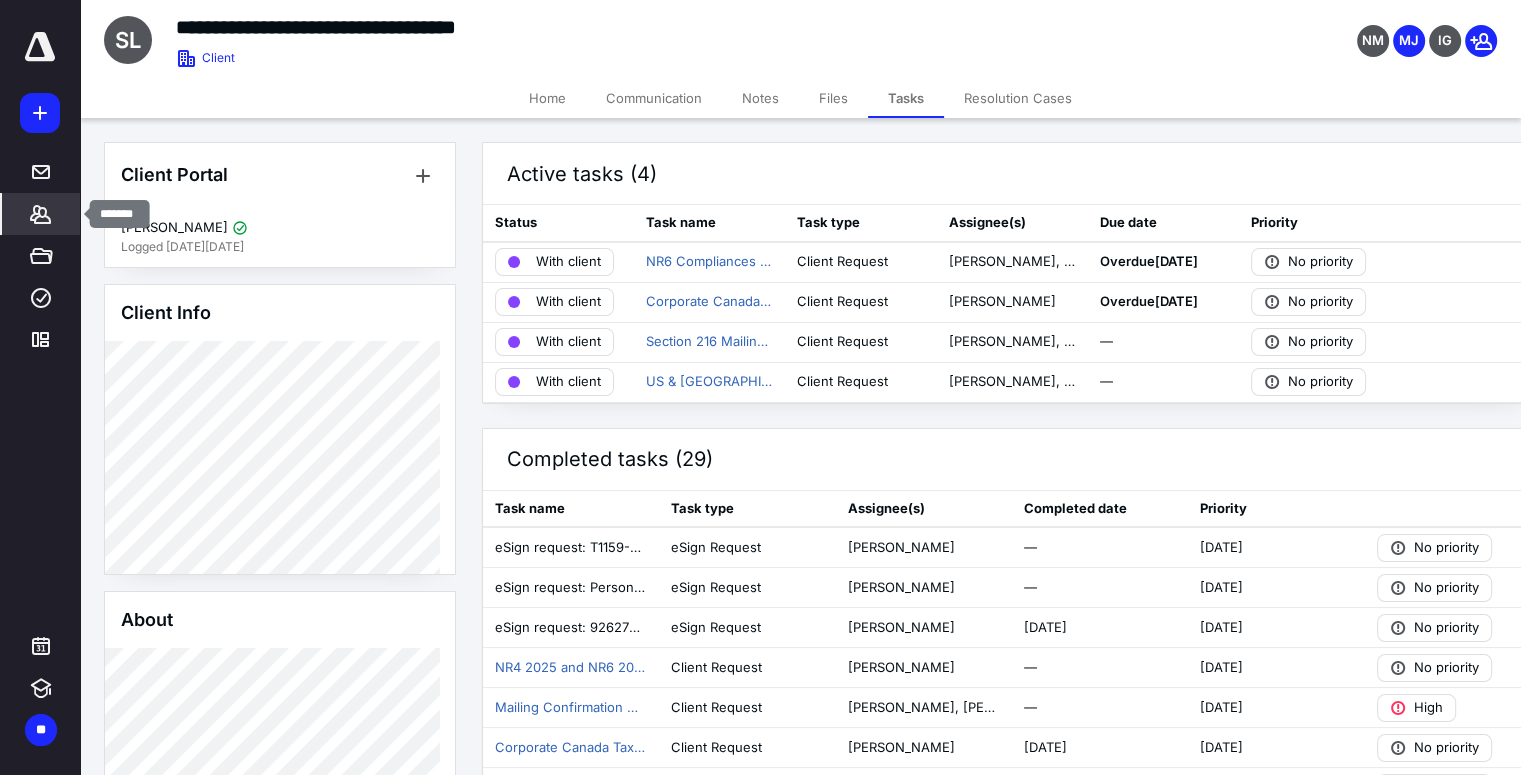 click 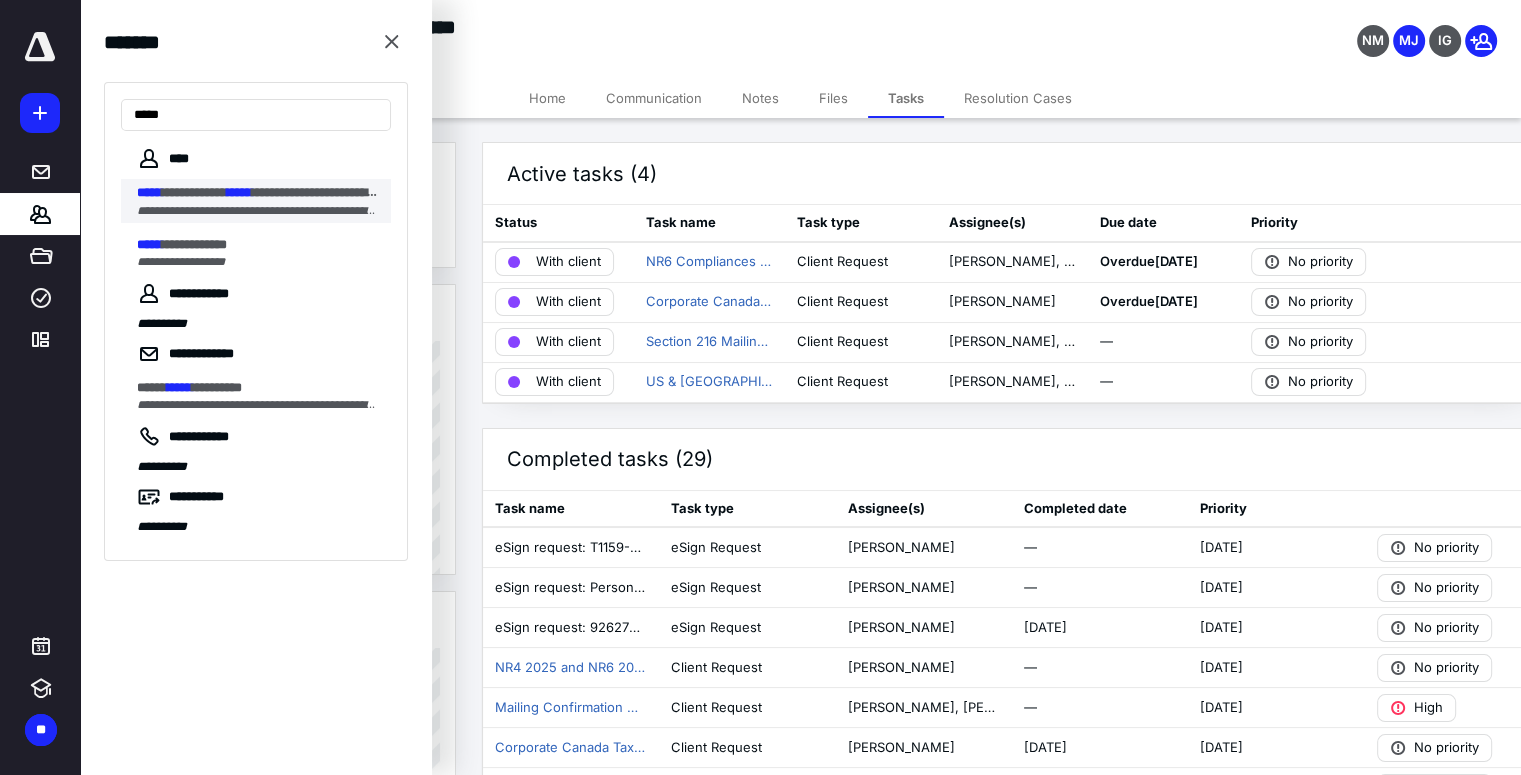 type on "*****" 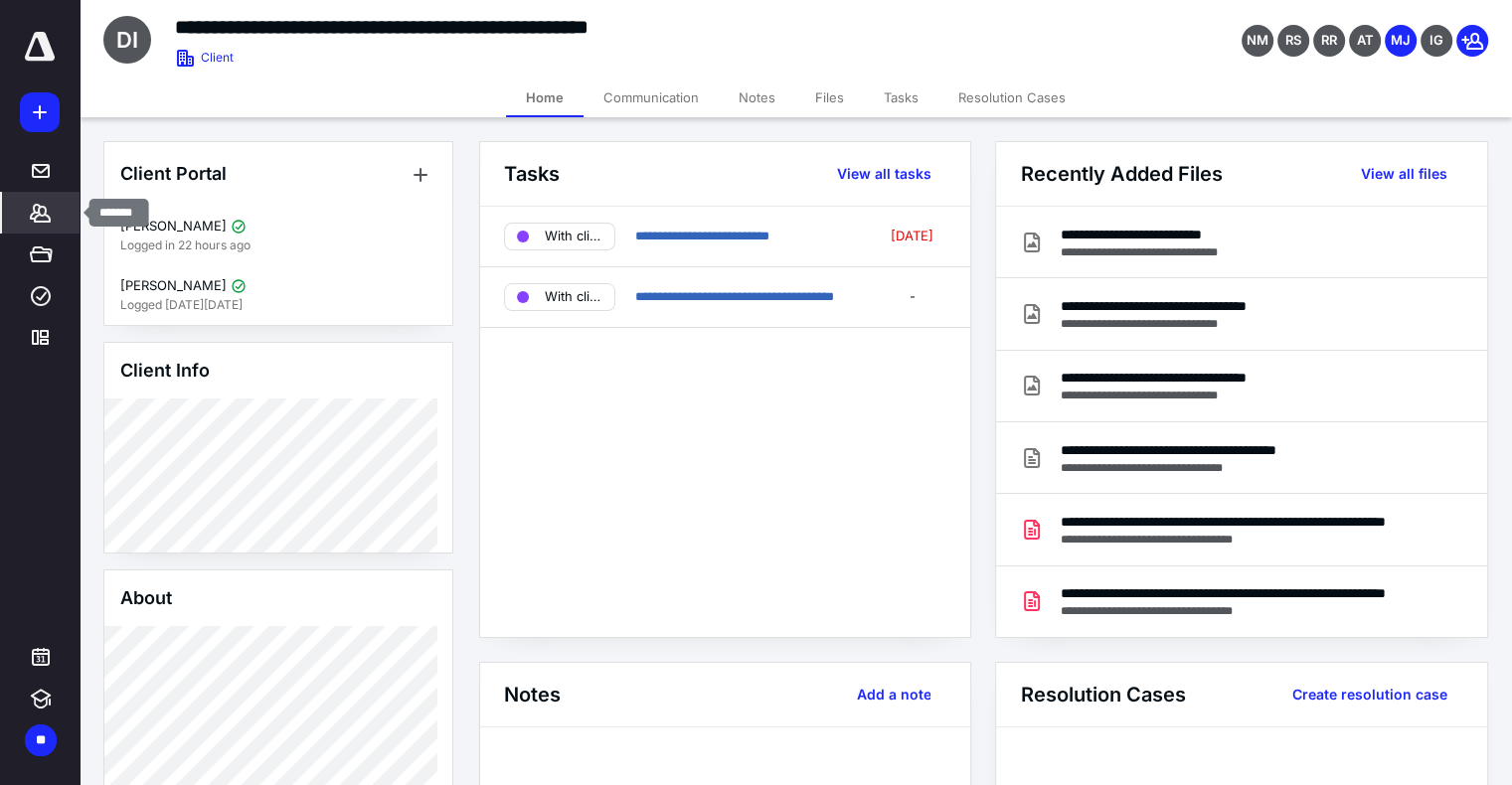 click on "*******" at bounding box center [41, 213] 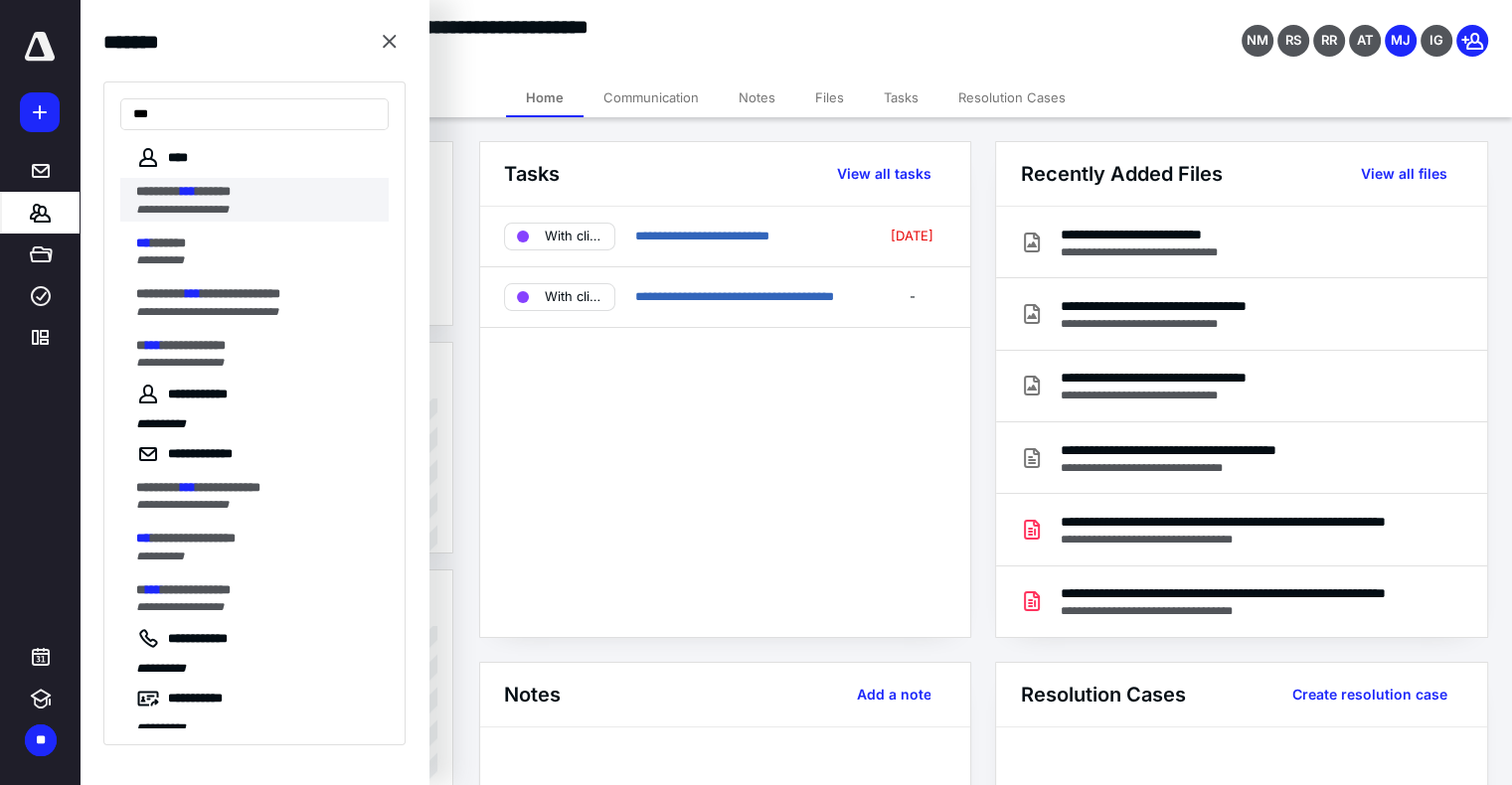 type on "***" 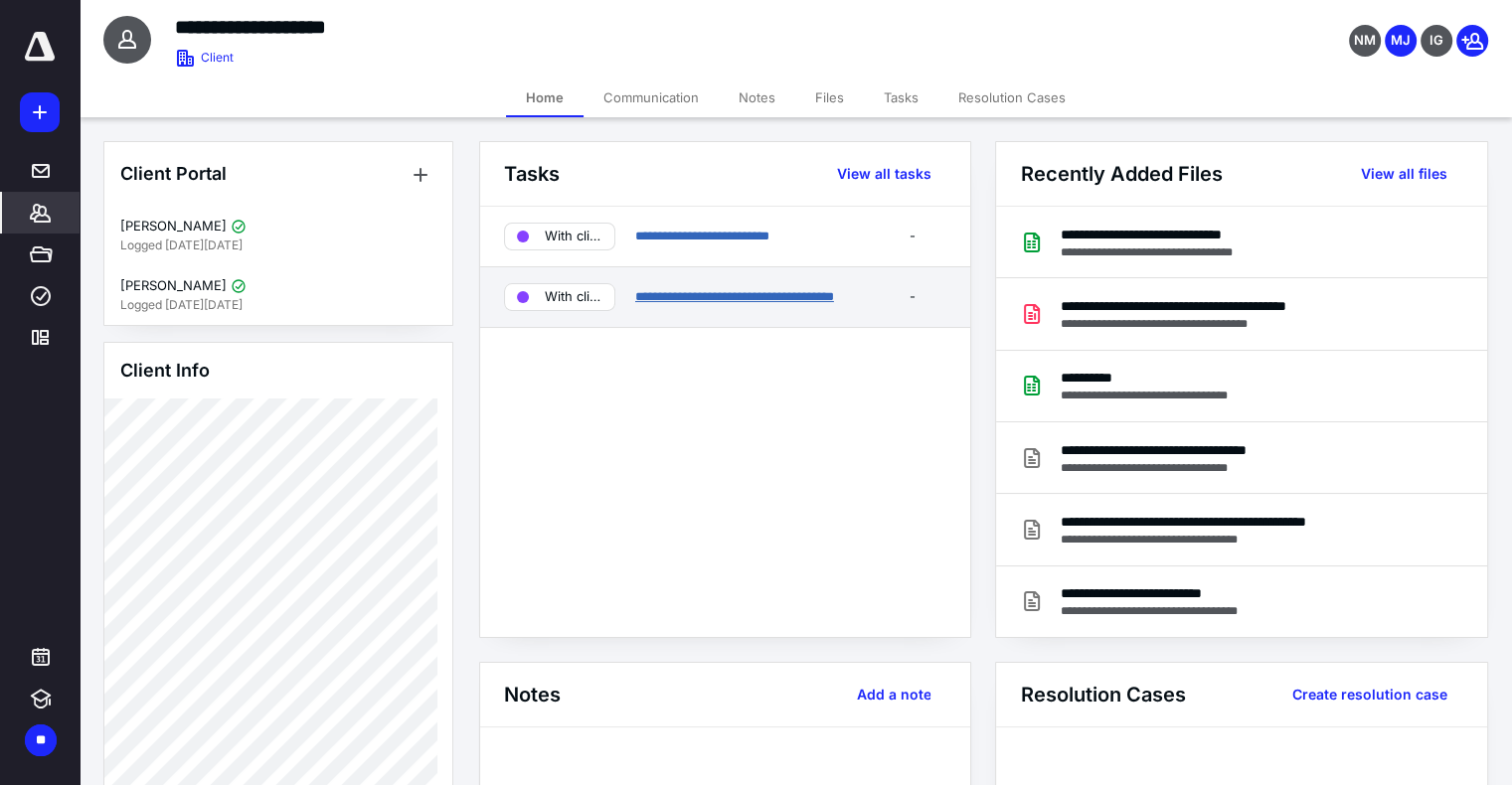 click on "**********" at bounding box center (735, 296) 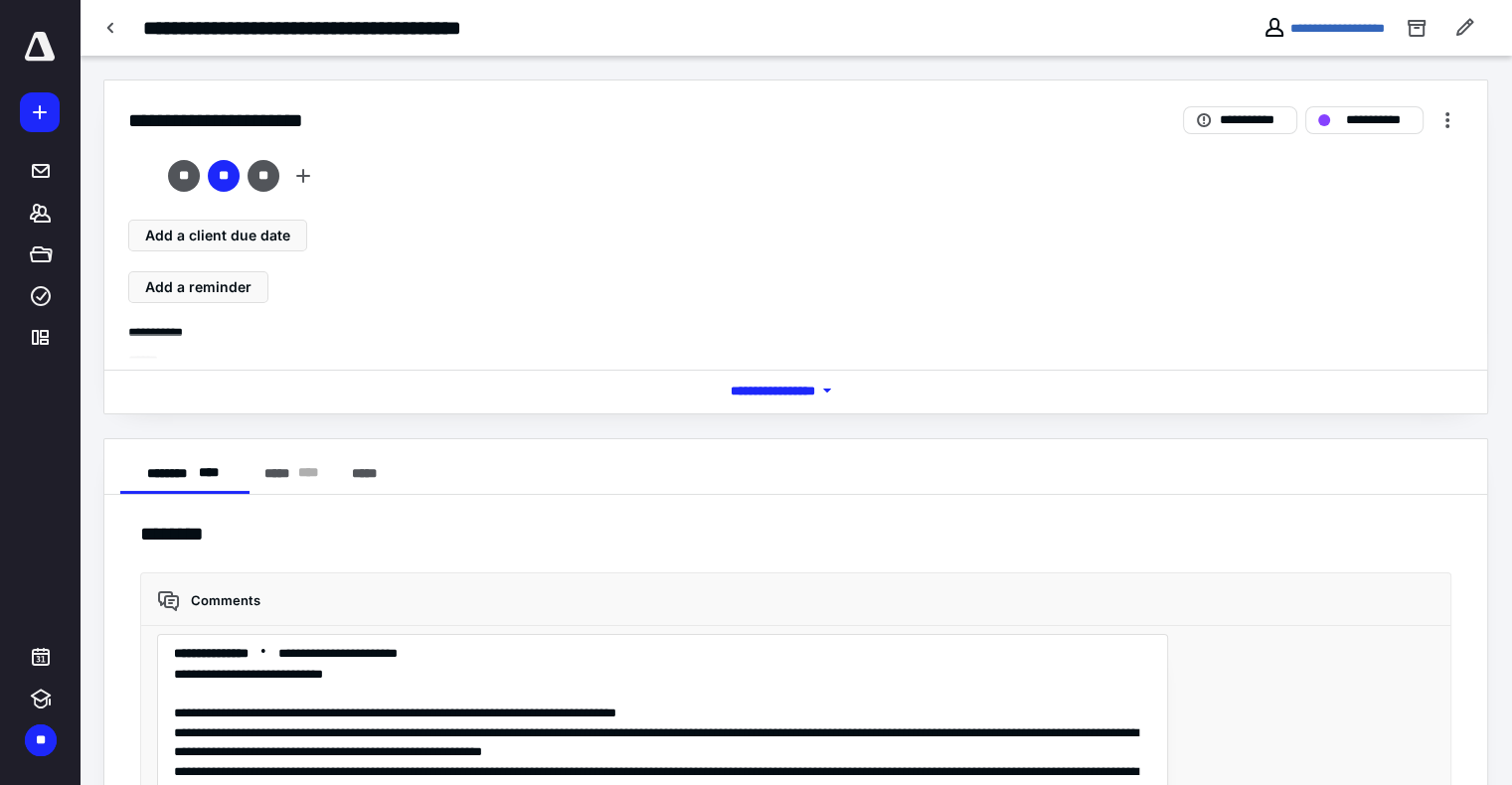 scroll, scrollTop: 2841, scrollLeft: 0, axis: vertical 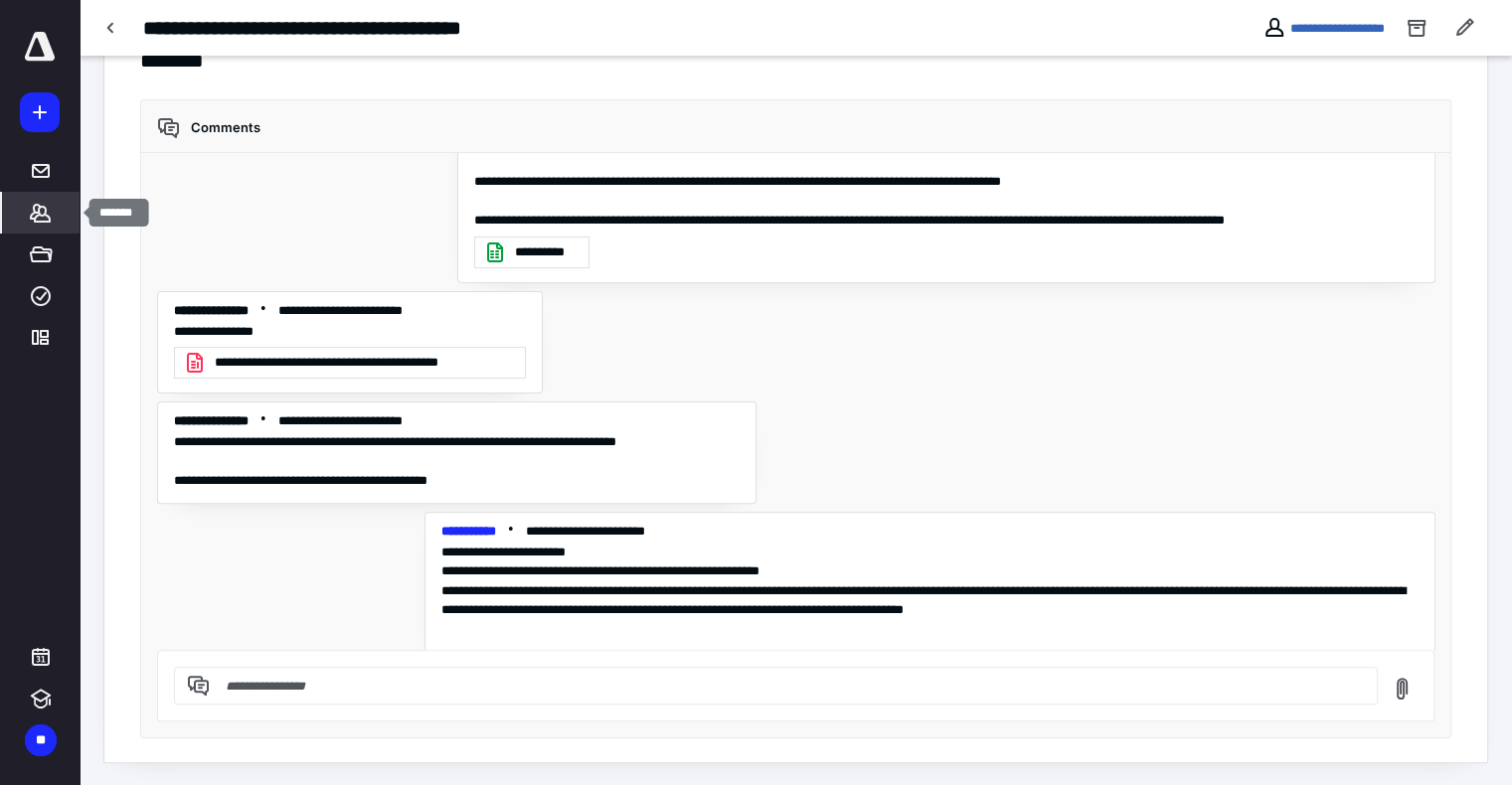 click on "*******" at bounding box center [41, 213] 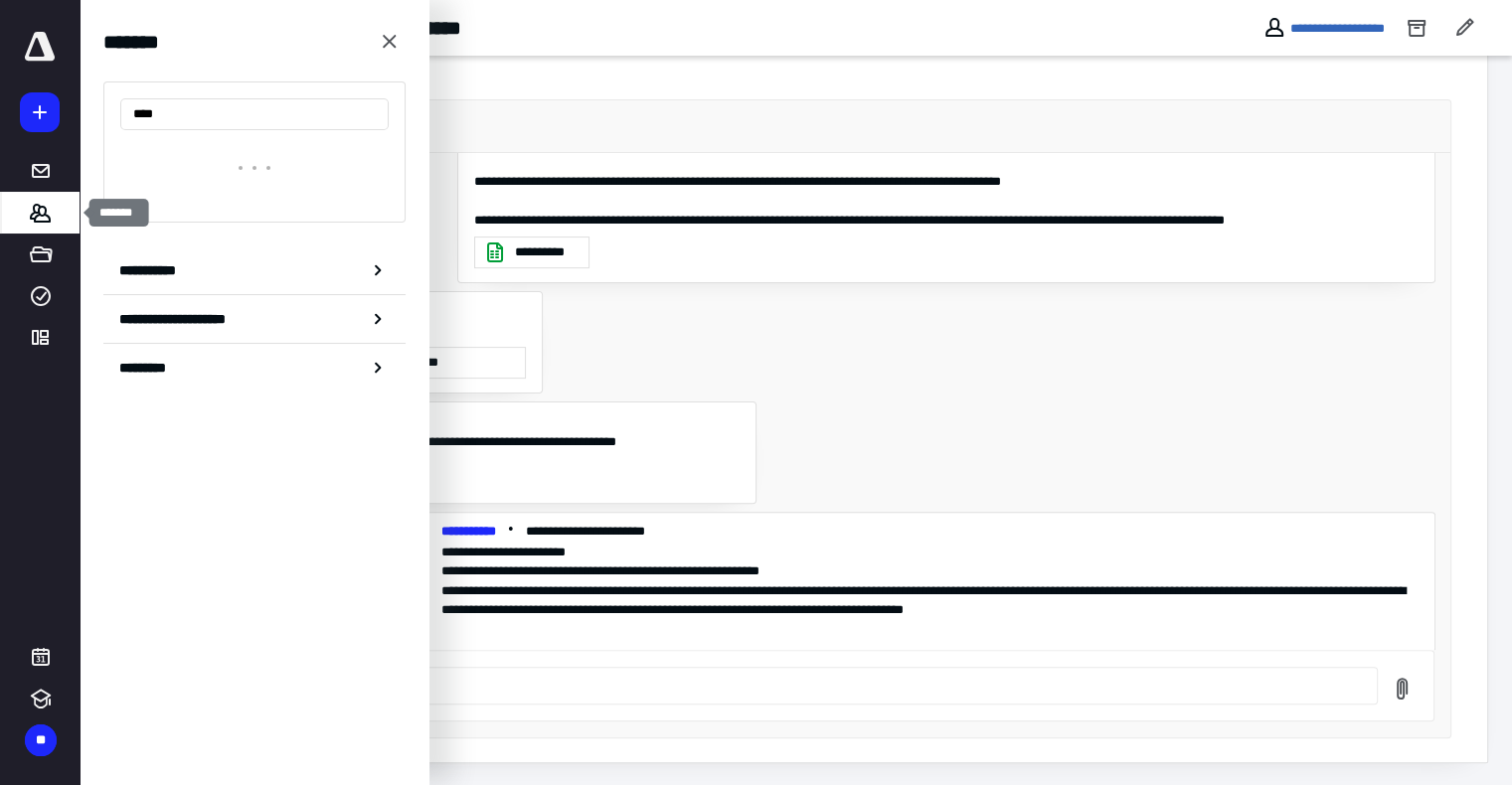 type on "*****" 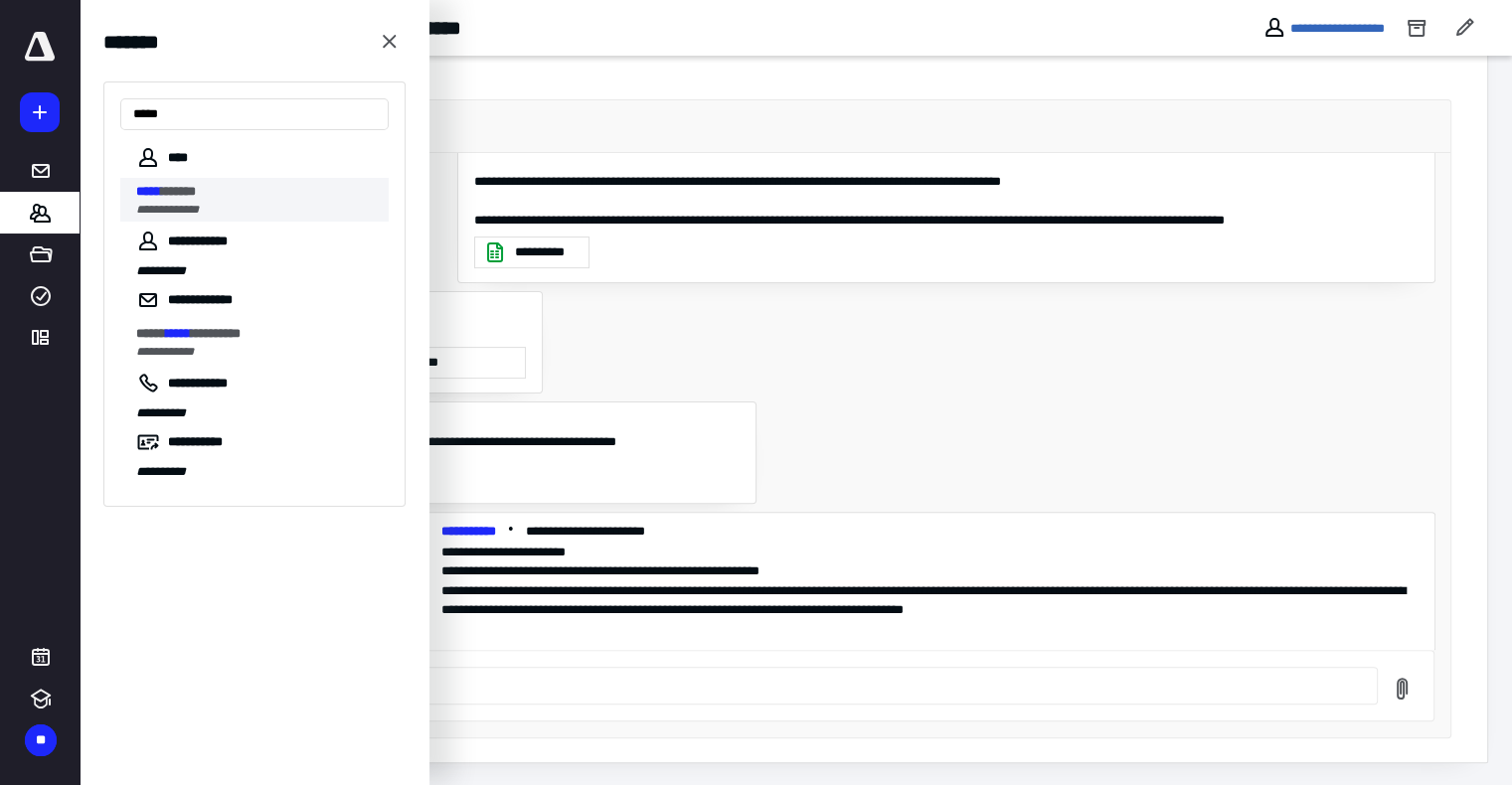 click on "**********" at bounding box center (167, 210) 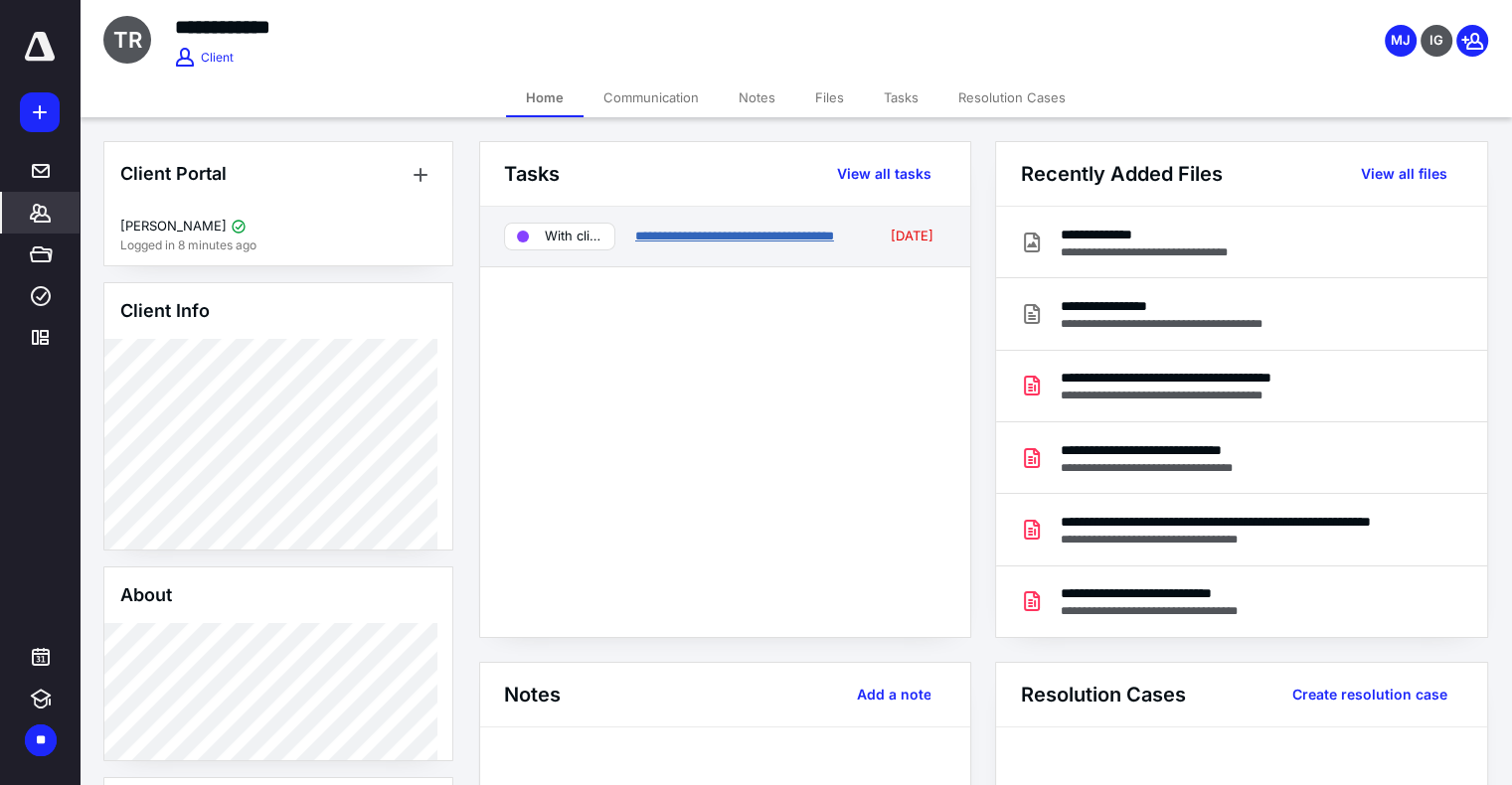 click on "**********" at bounding box center (735, 236) 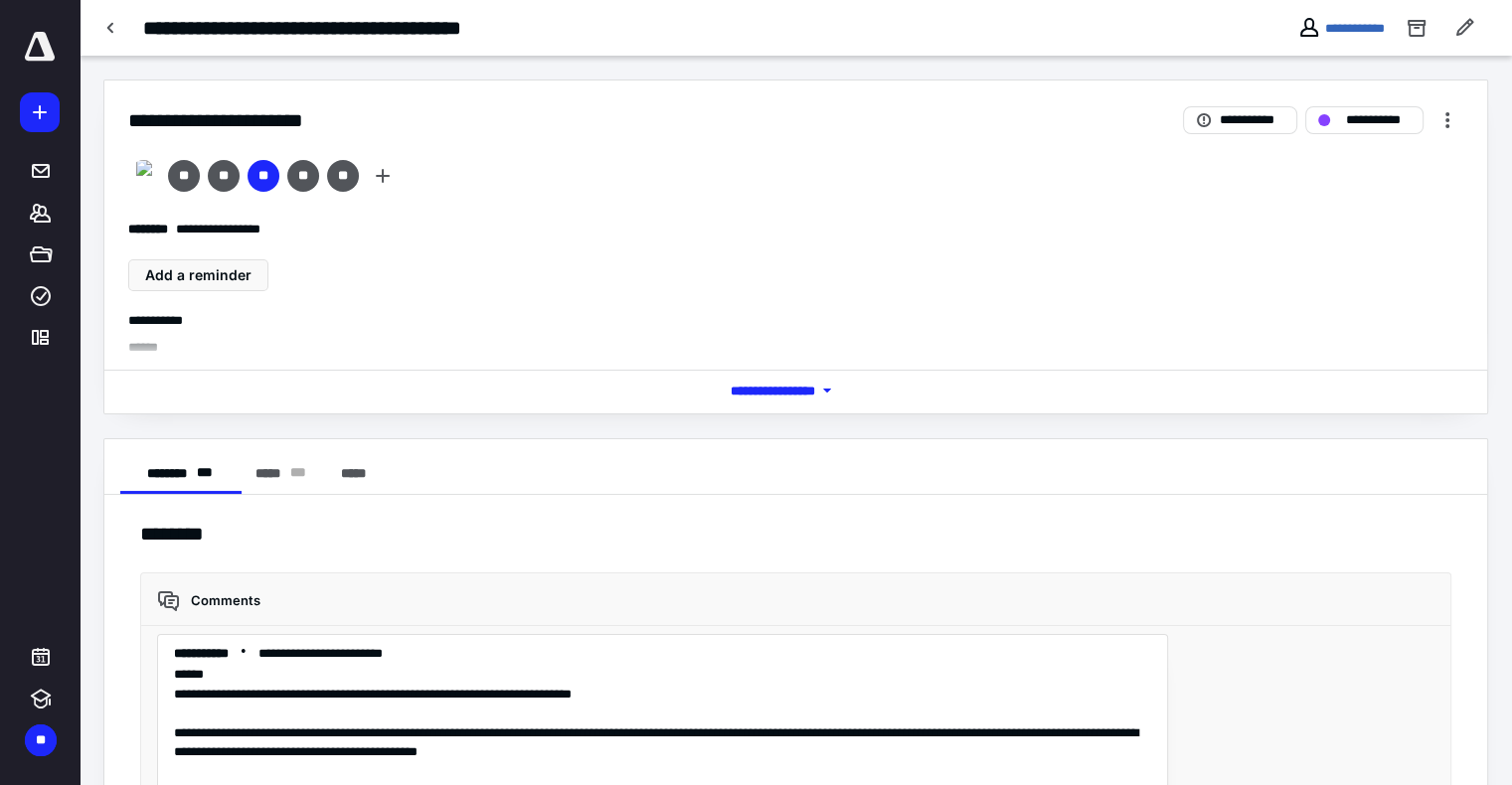 scroll, scrollTop: 850, scrollLeft: 0, axis: vertical 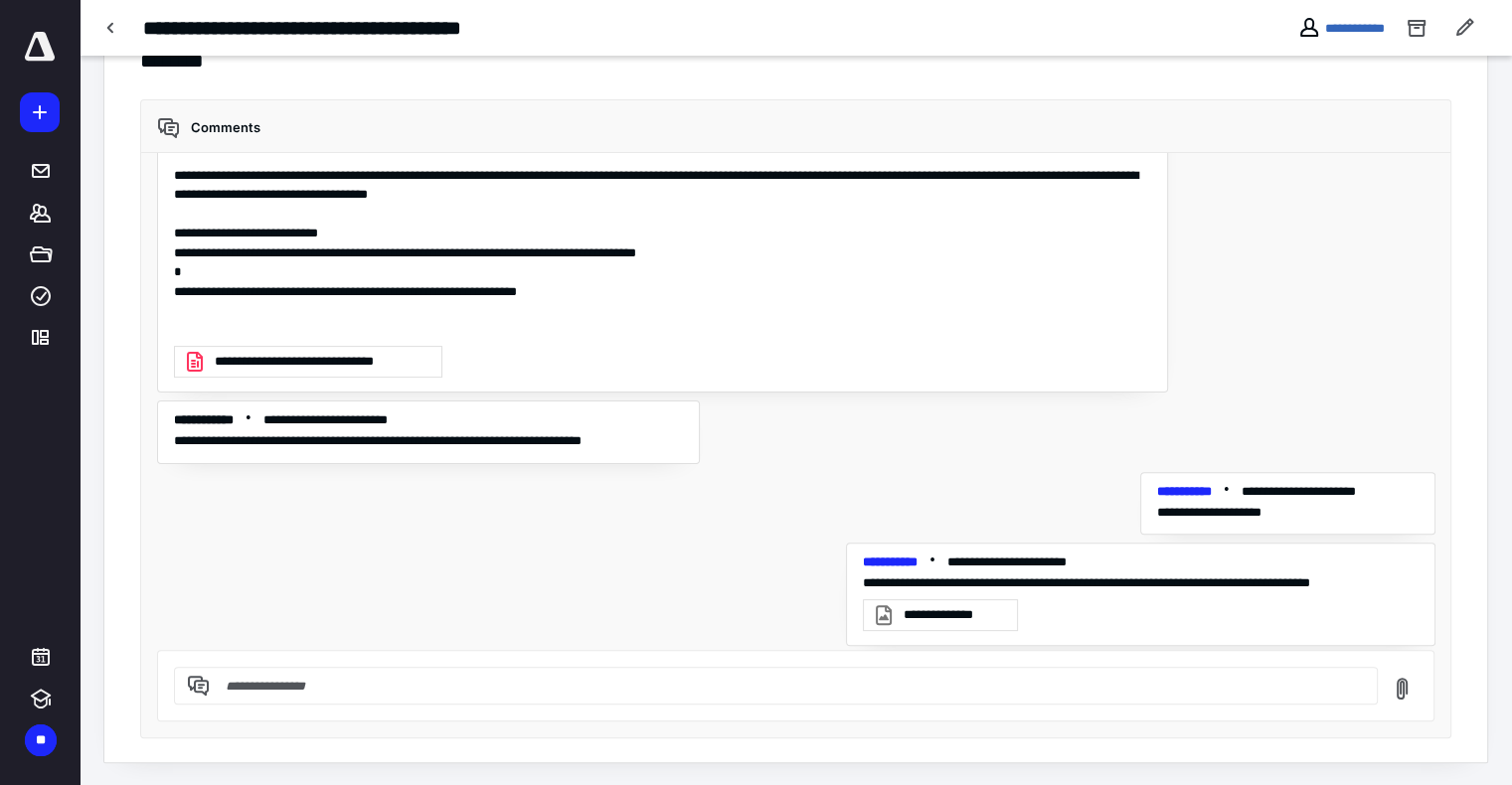 click at bounding box center [787, 686] 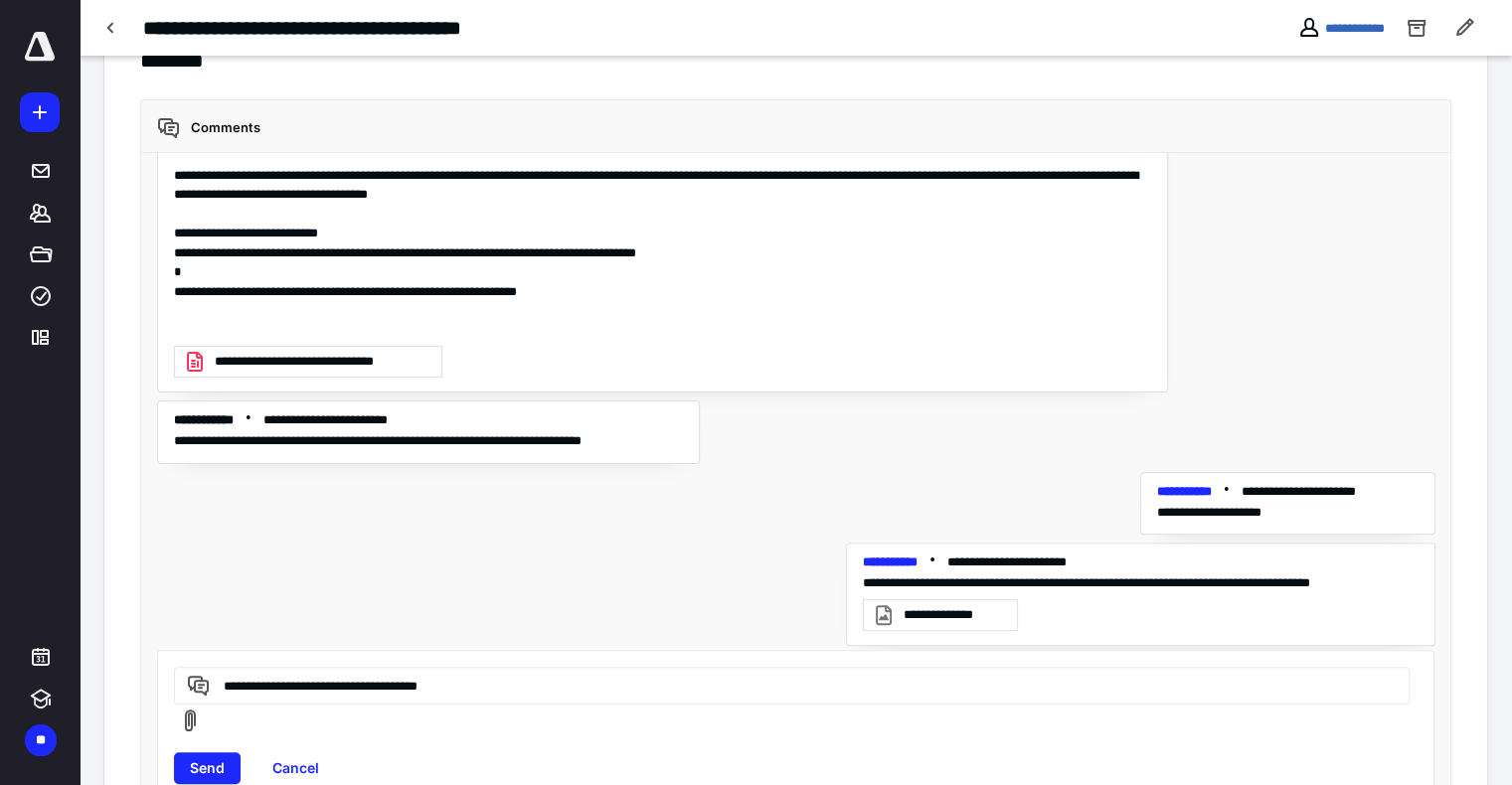 drag, startPoint x: 525, startPoint y: 690, endPoint x: 228, endPoint y: 686, distance: 297.02693 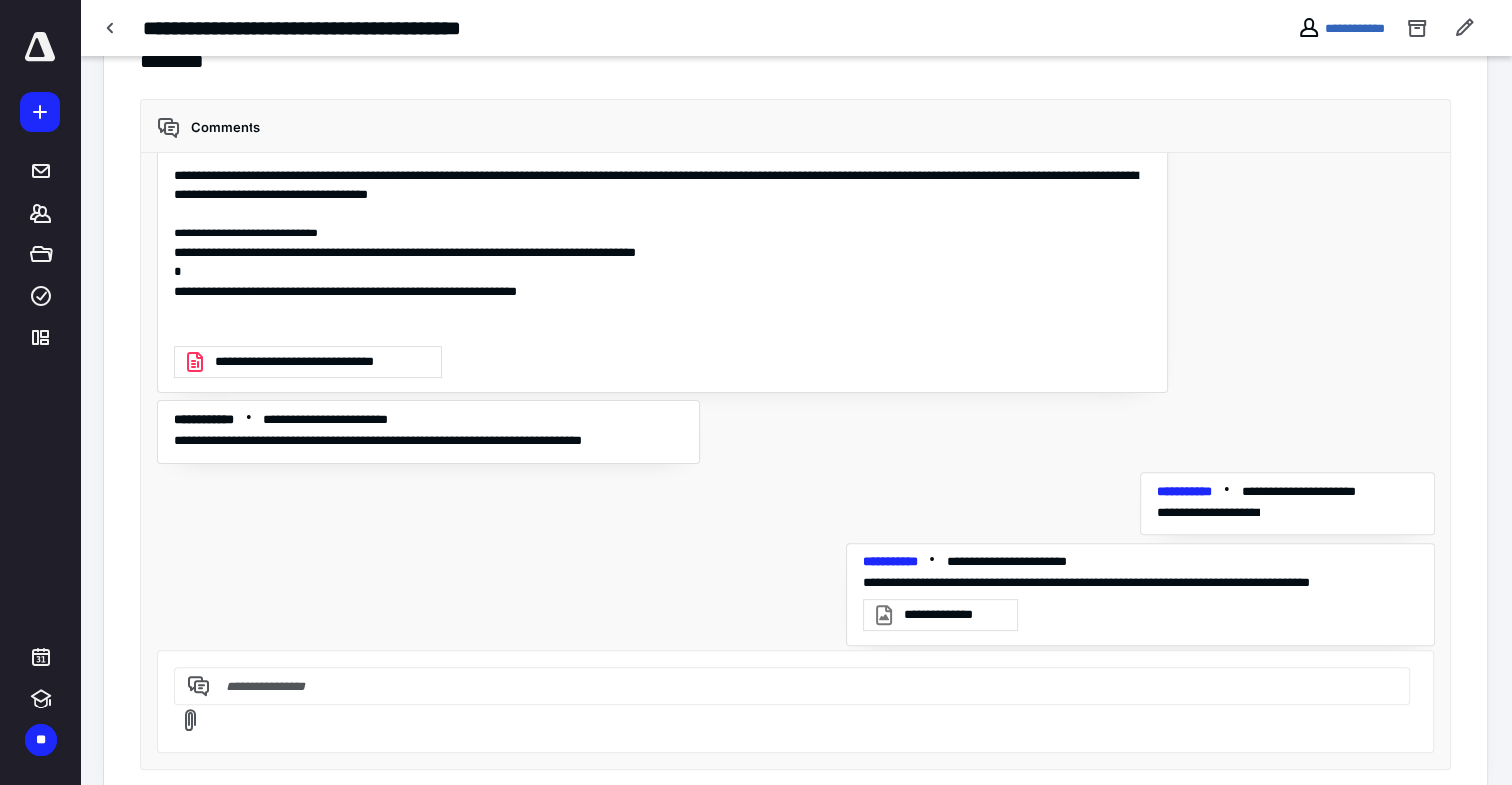 paste on "**********" 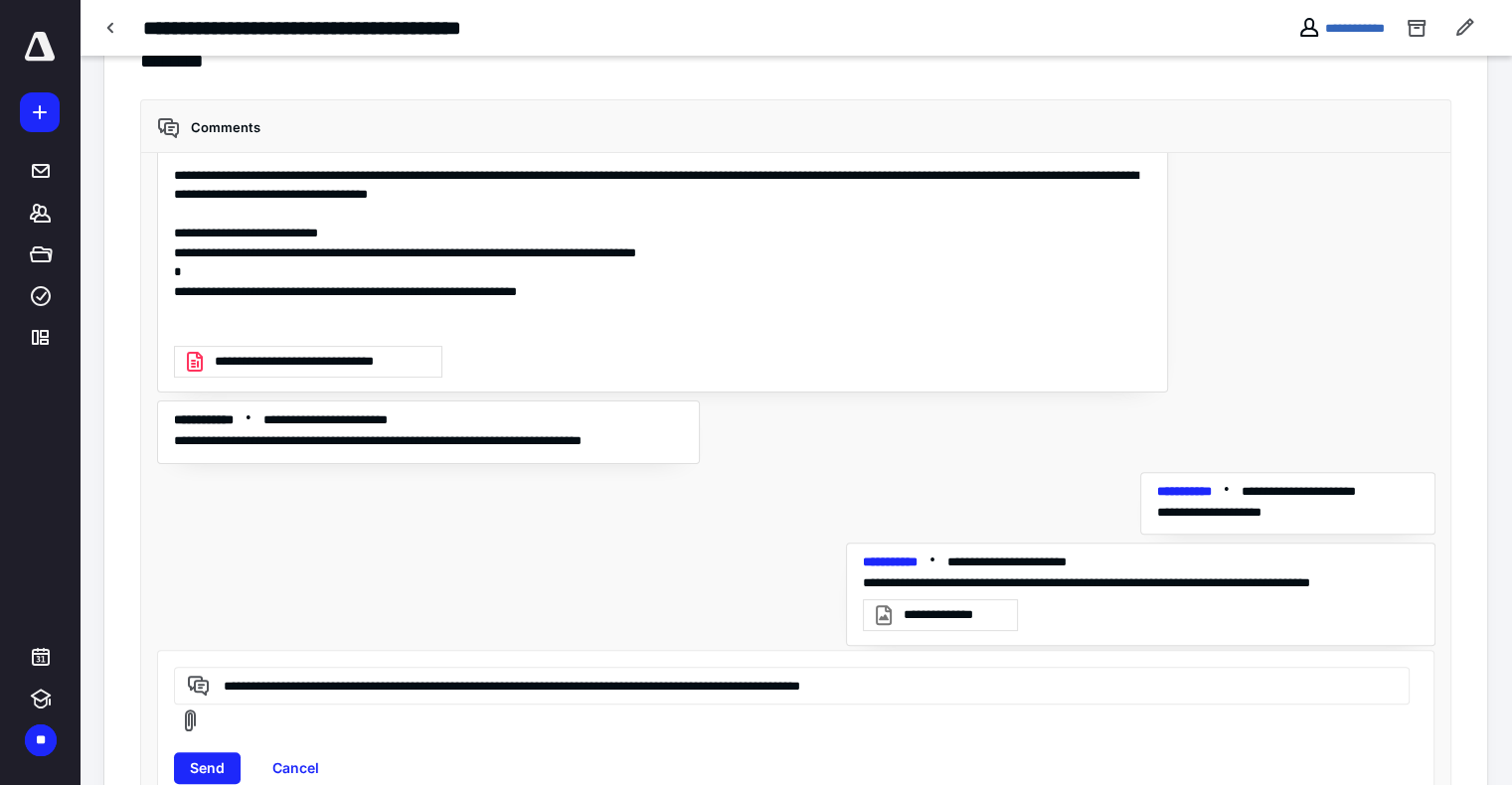 scroll, scrollTop: 521, scrollLeft: 0, axis: vertical 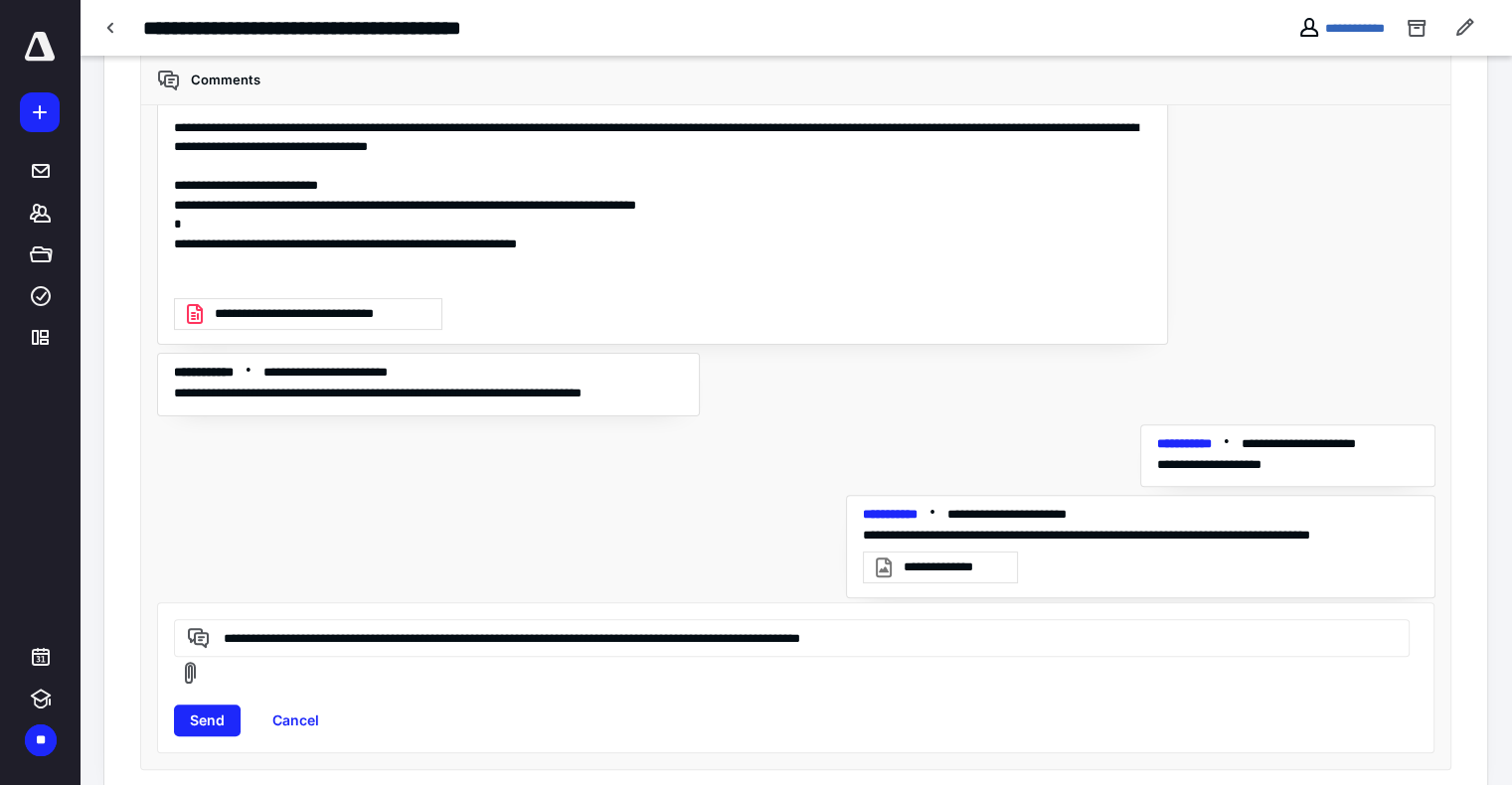 drag, startPoint x: 683, startPoint y: 642, endPoint x: 705, endPoint y: 634, distance: 23.4094 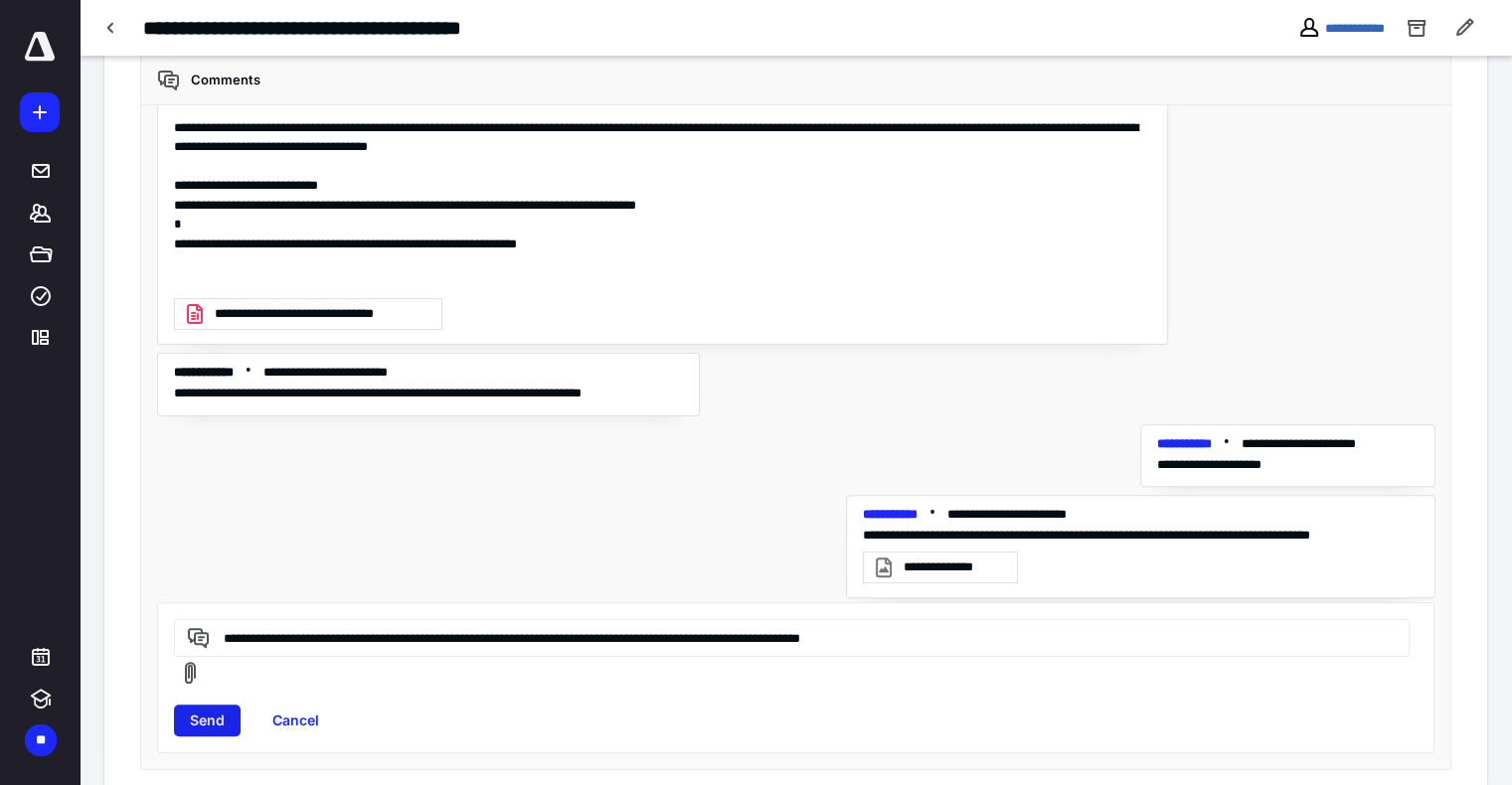 type on "**********" 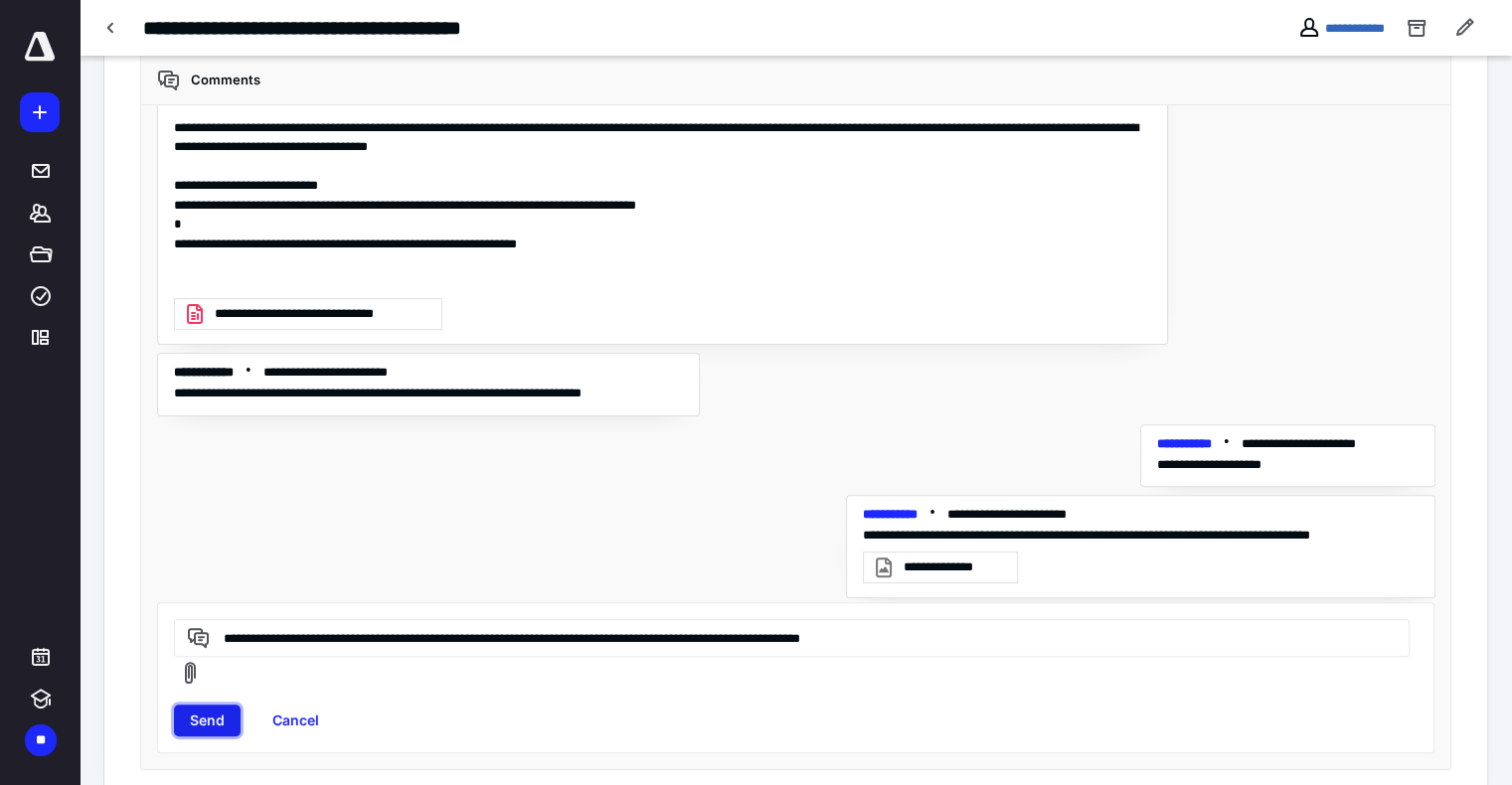 click on "Send" at bounding box center (207, 720) 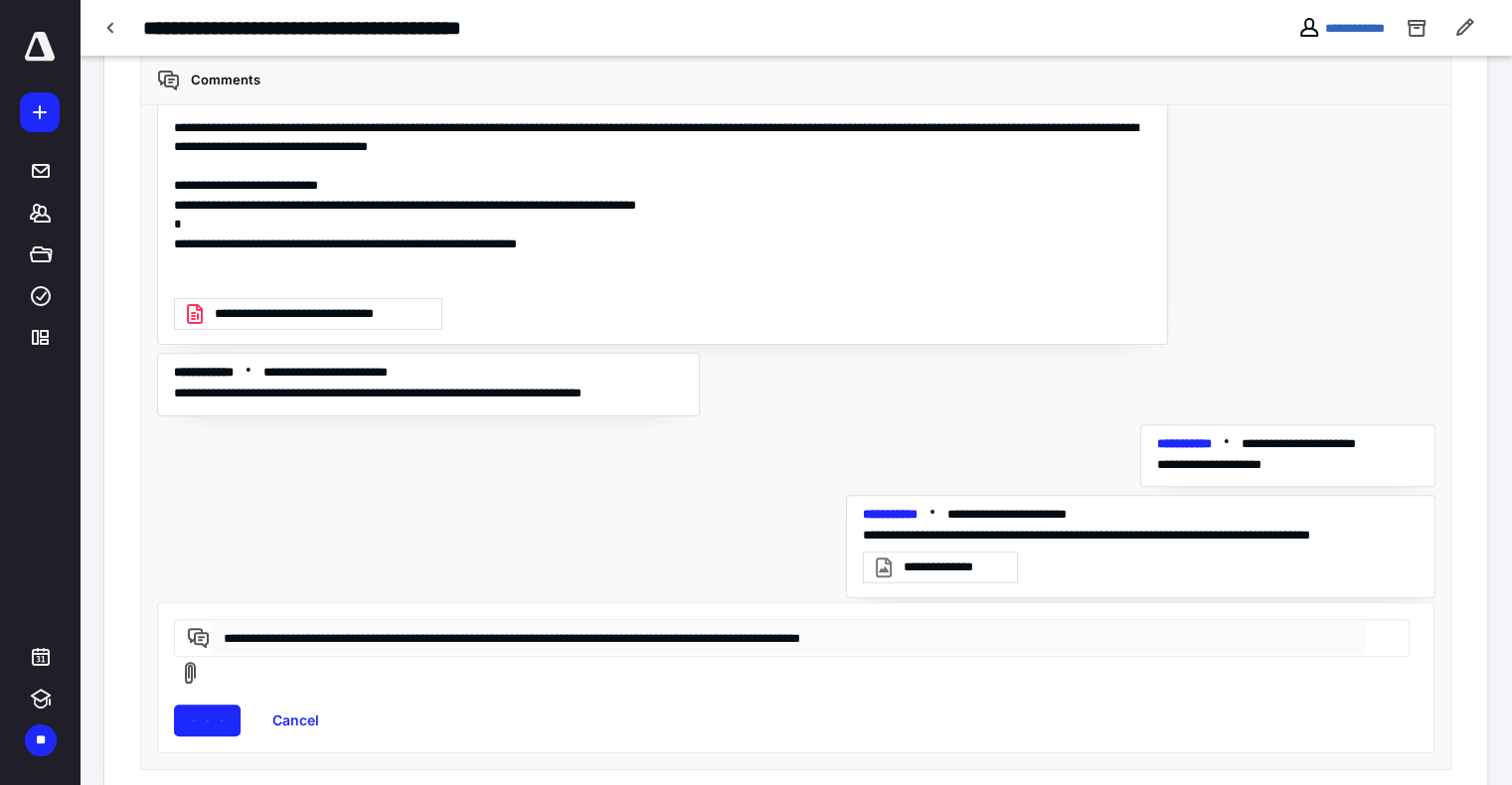 type 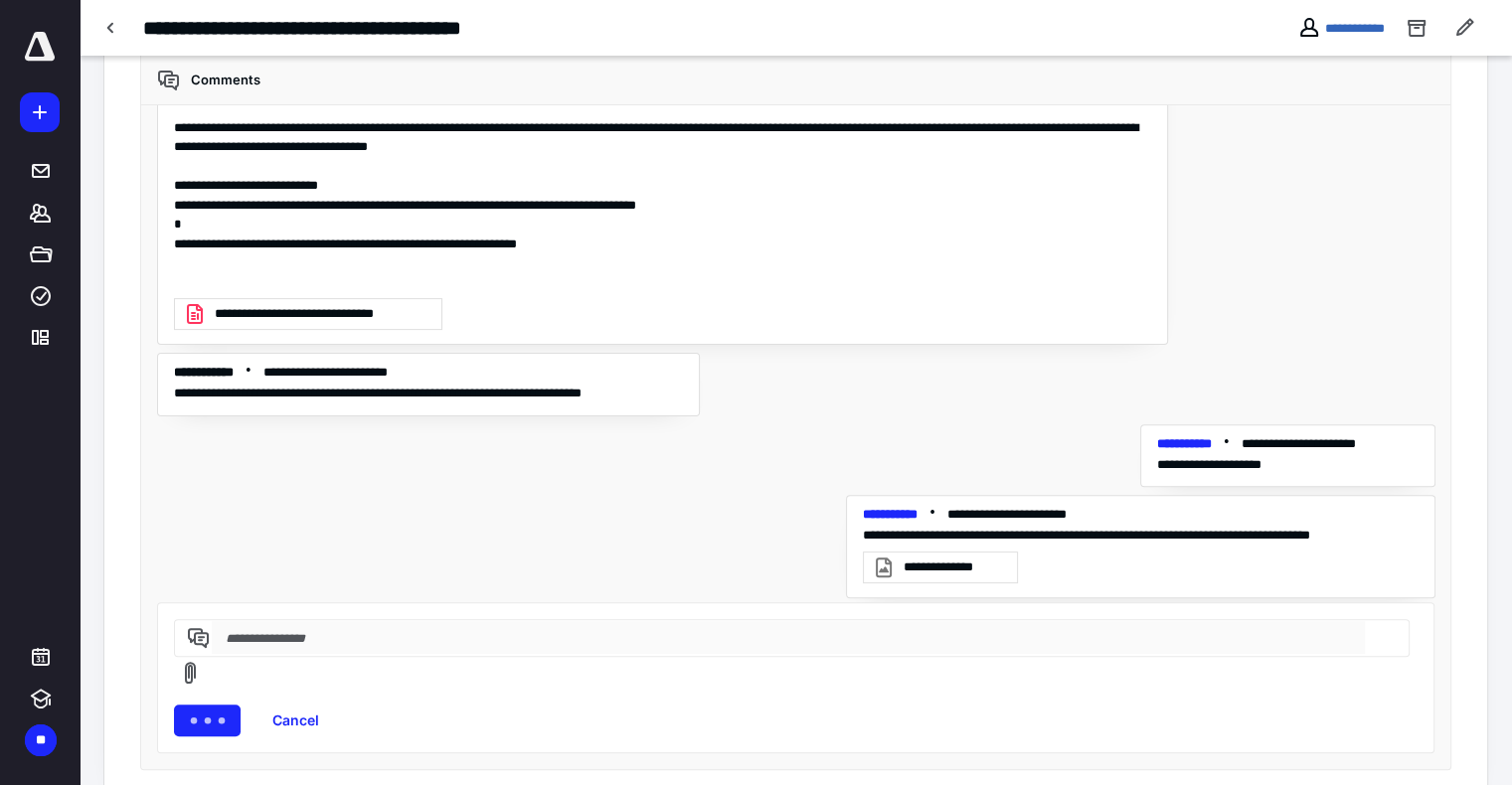 scroll, scrollTop: 920, scrollLeft: 0, axis: vertical 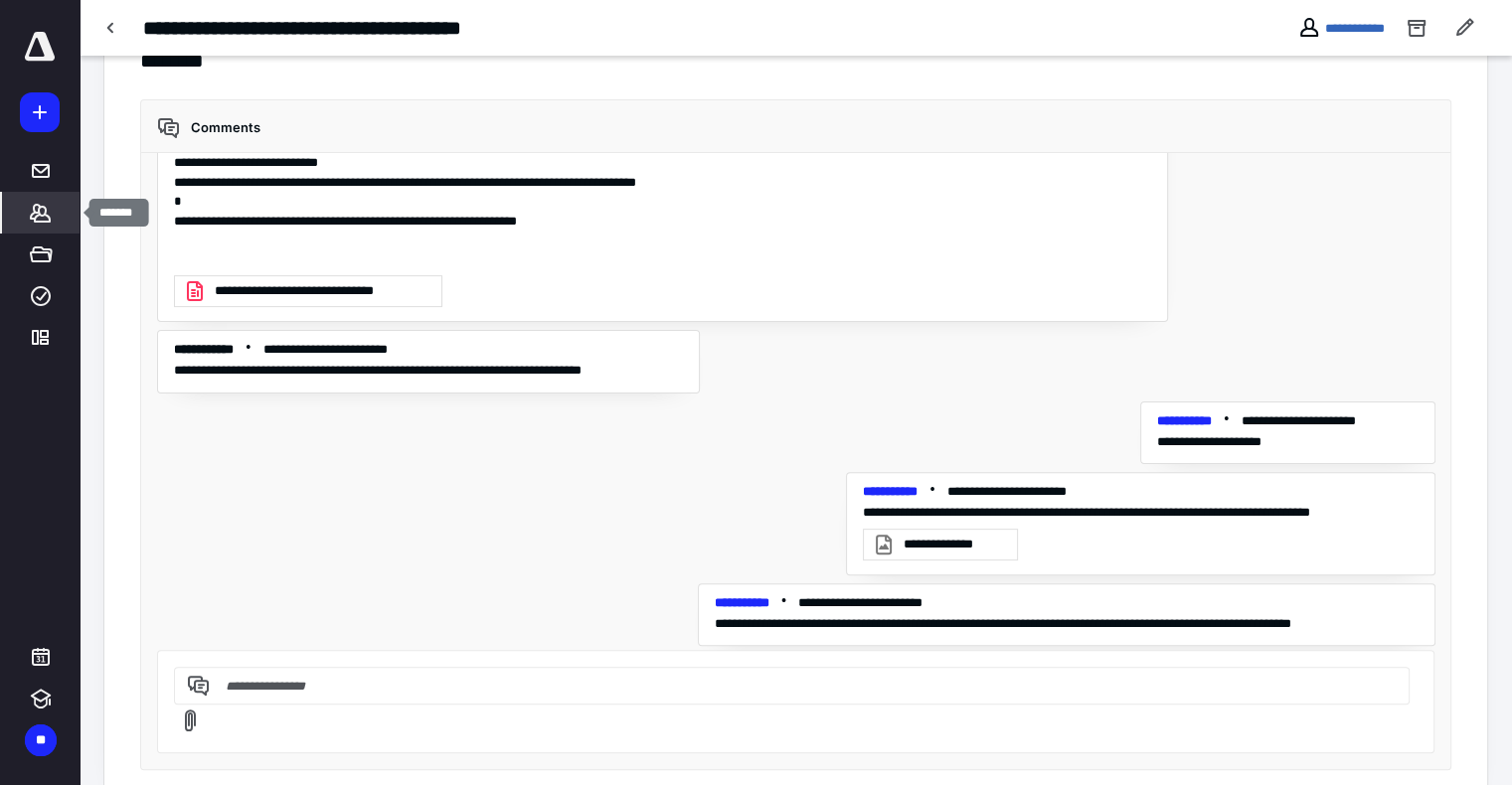 click 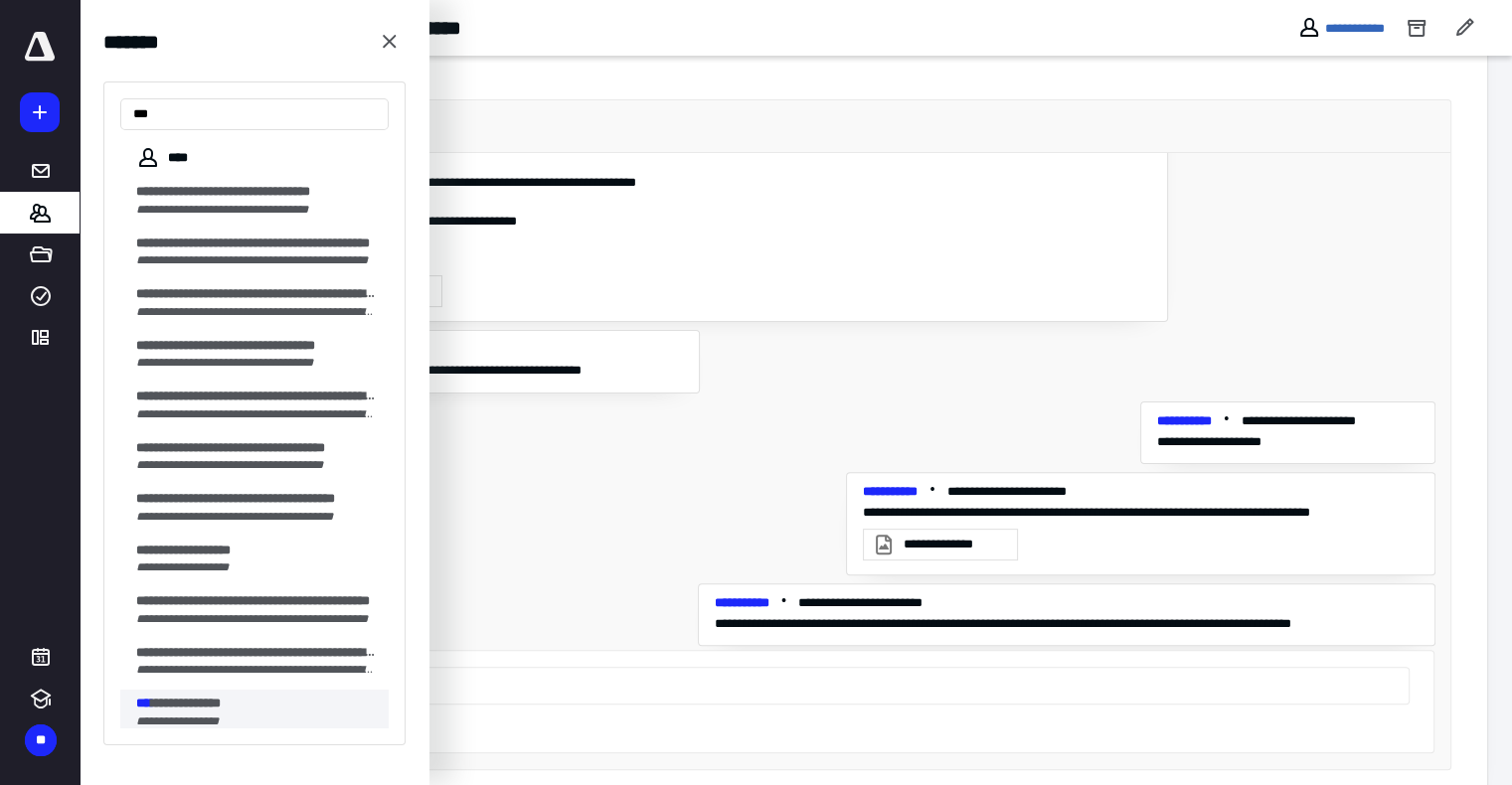 type on "***" 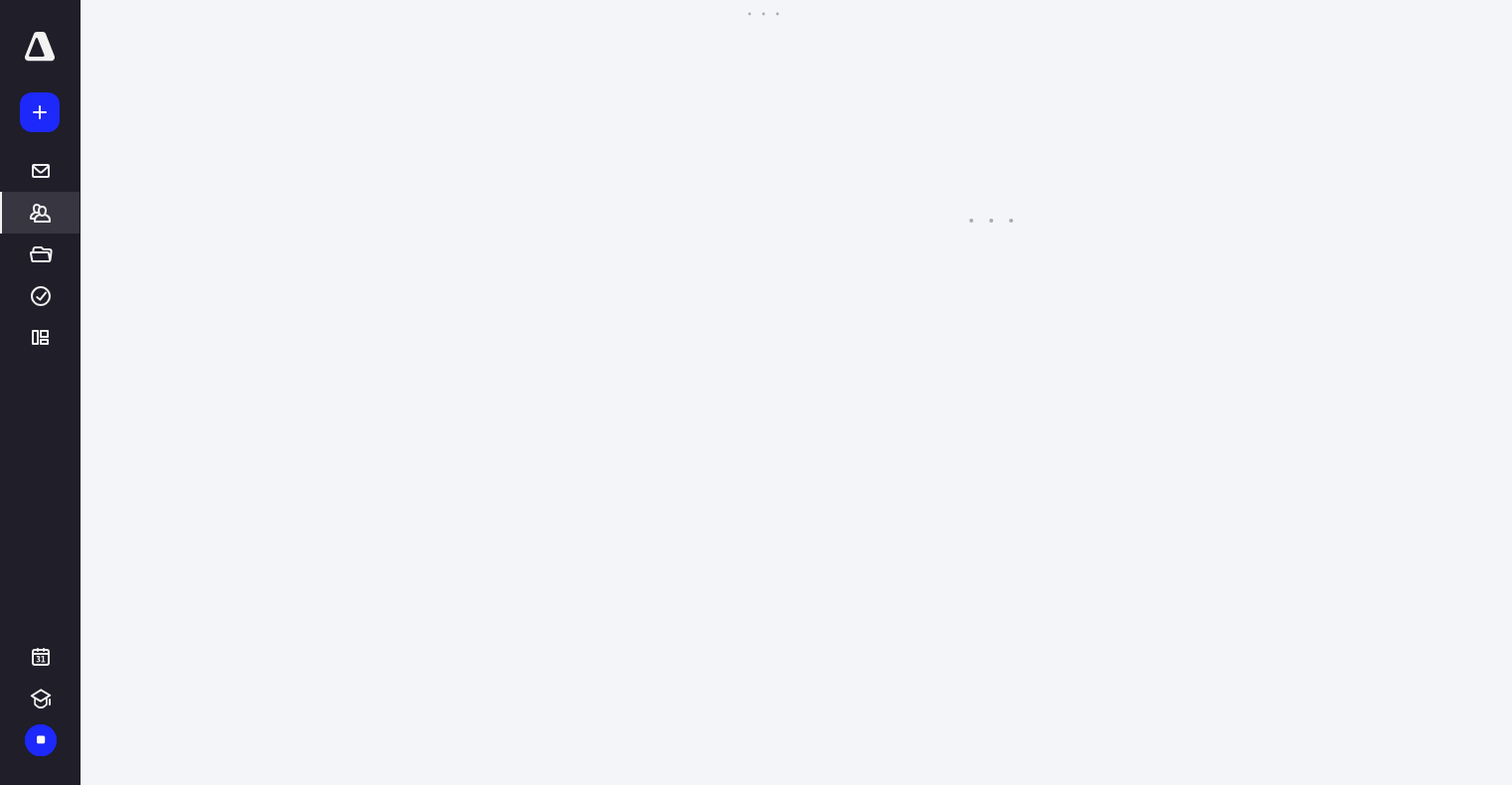 scroll, scrollTop: 0, scrollLeft: 0, axis: both 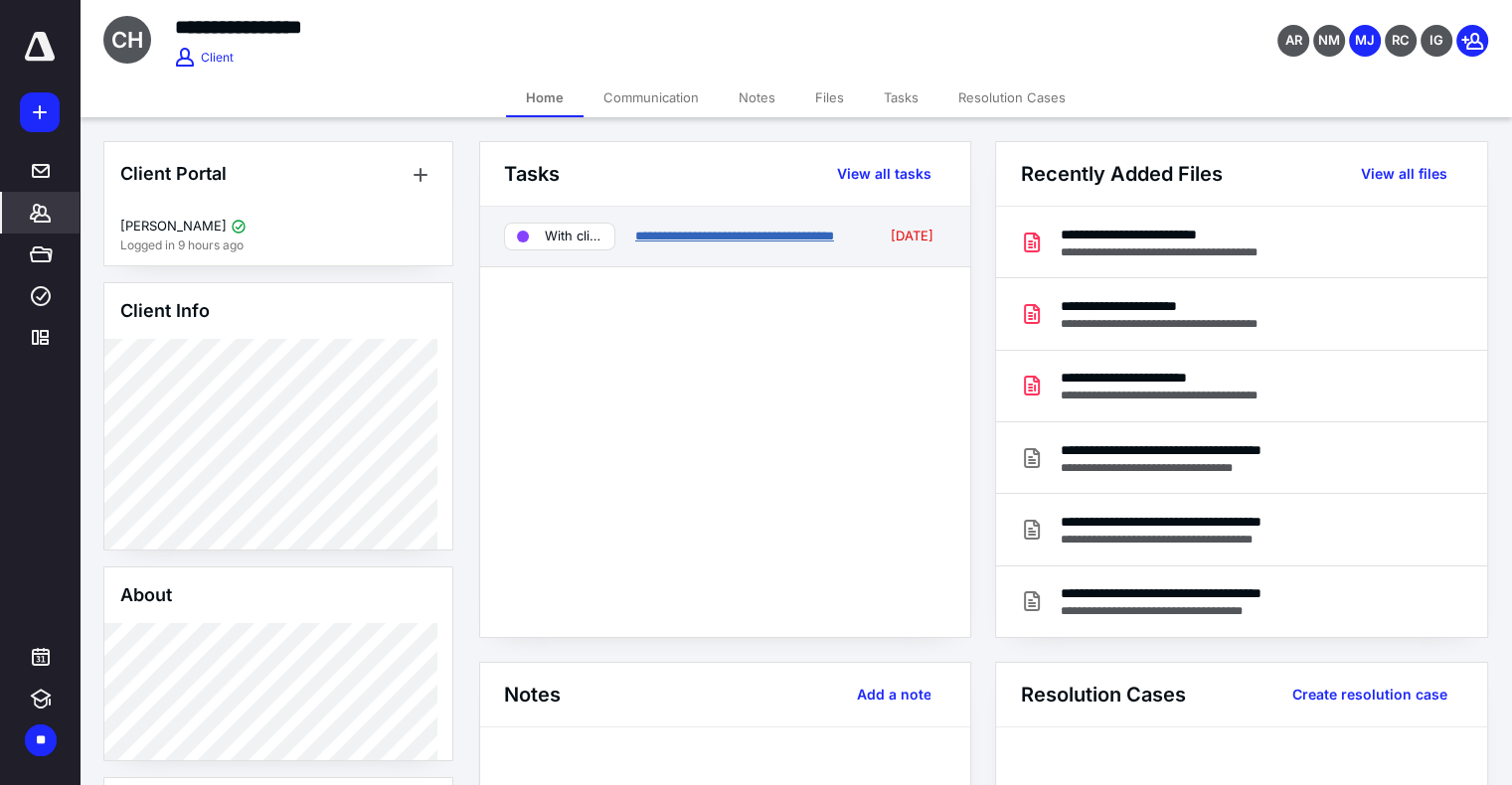 click on "**********" at bounding box center [735, 236] 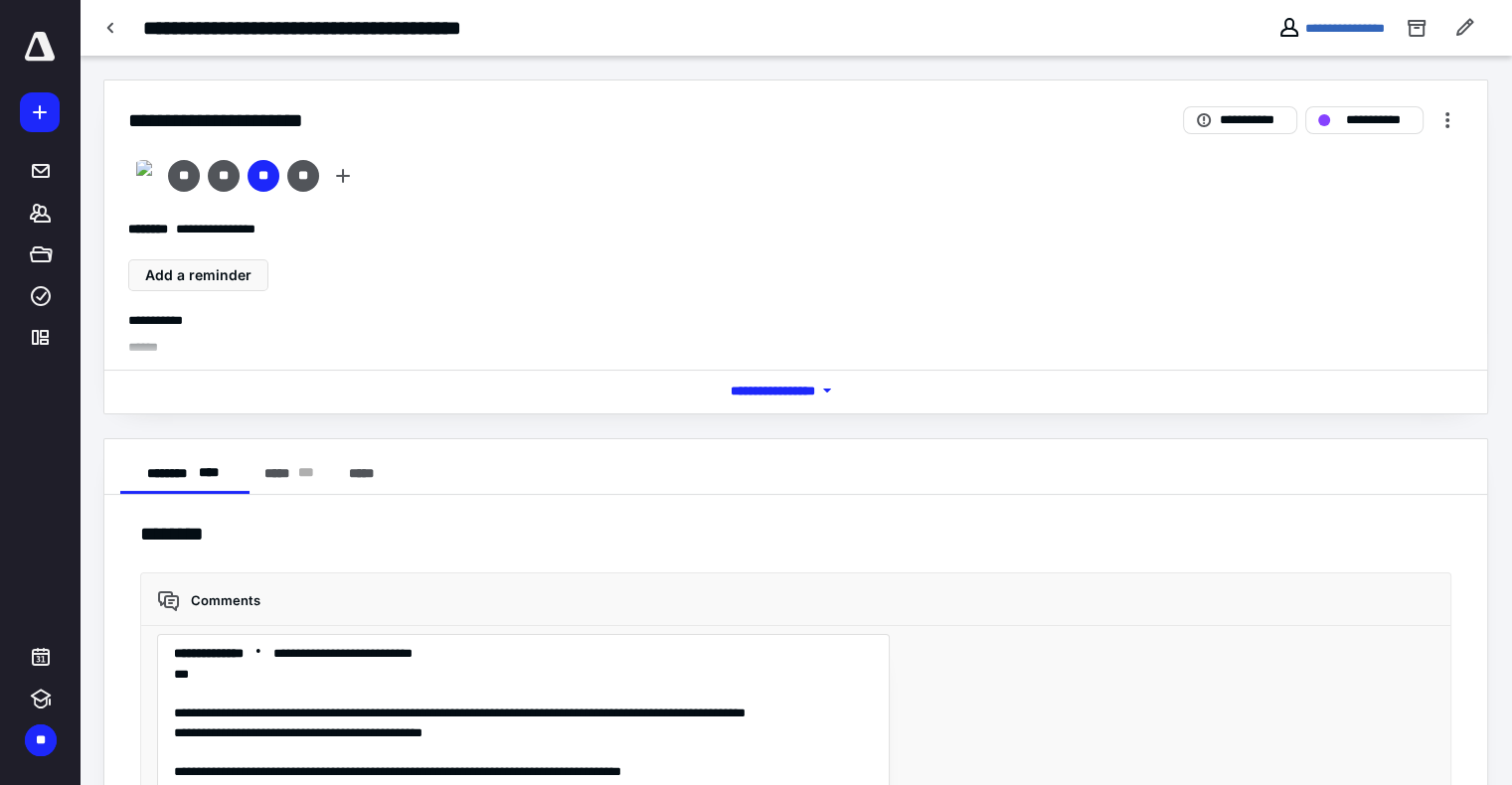 scroll, scrollTop: 10582, scrollLeft: 0, axis: vertical 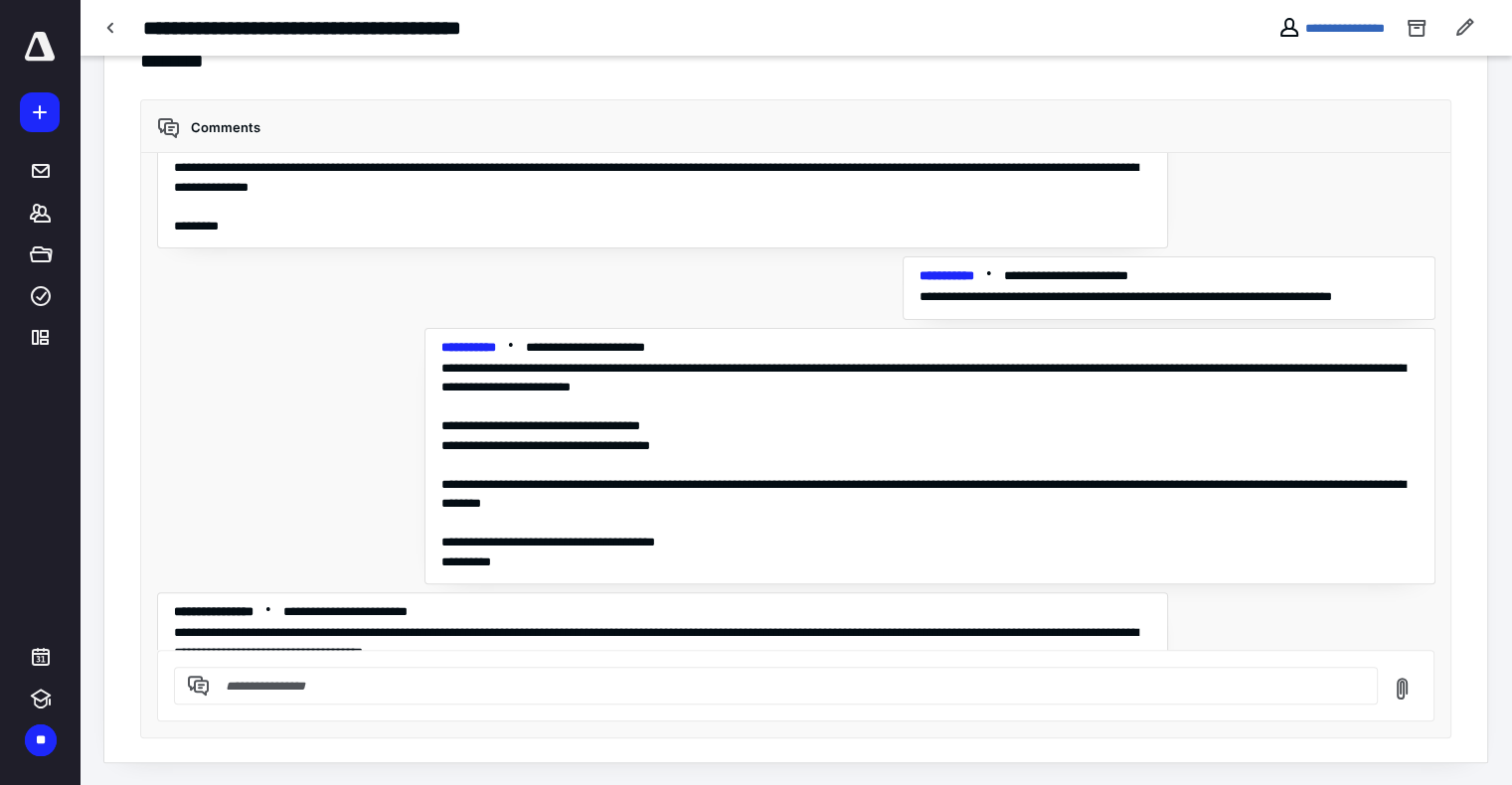 click at bounding box center (787, 686) 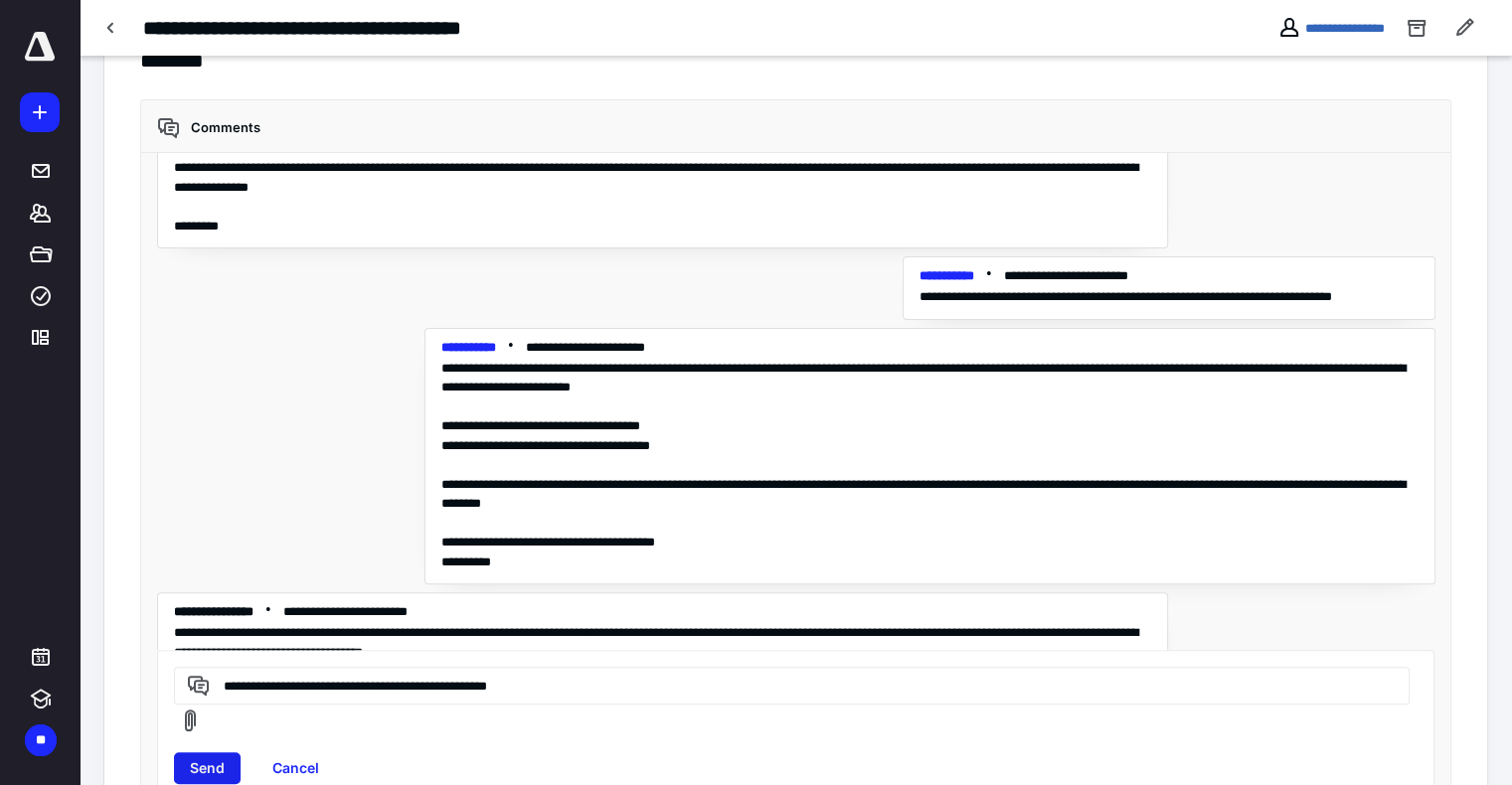 type on "**********" 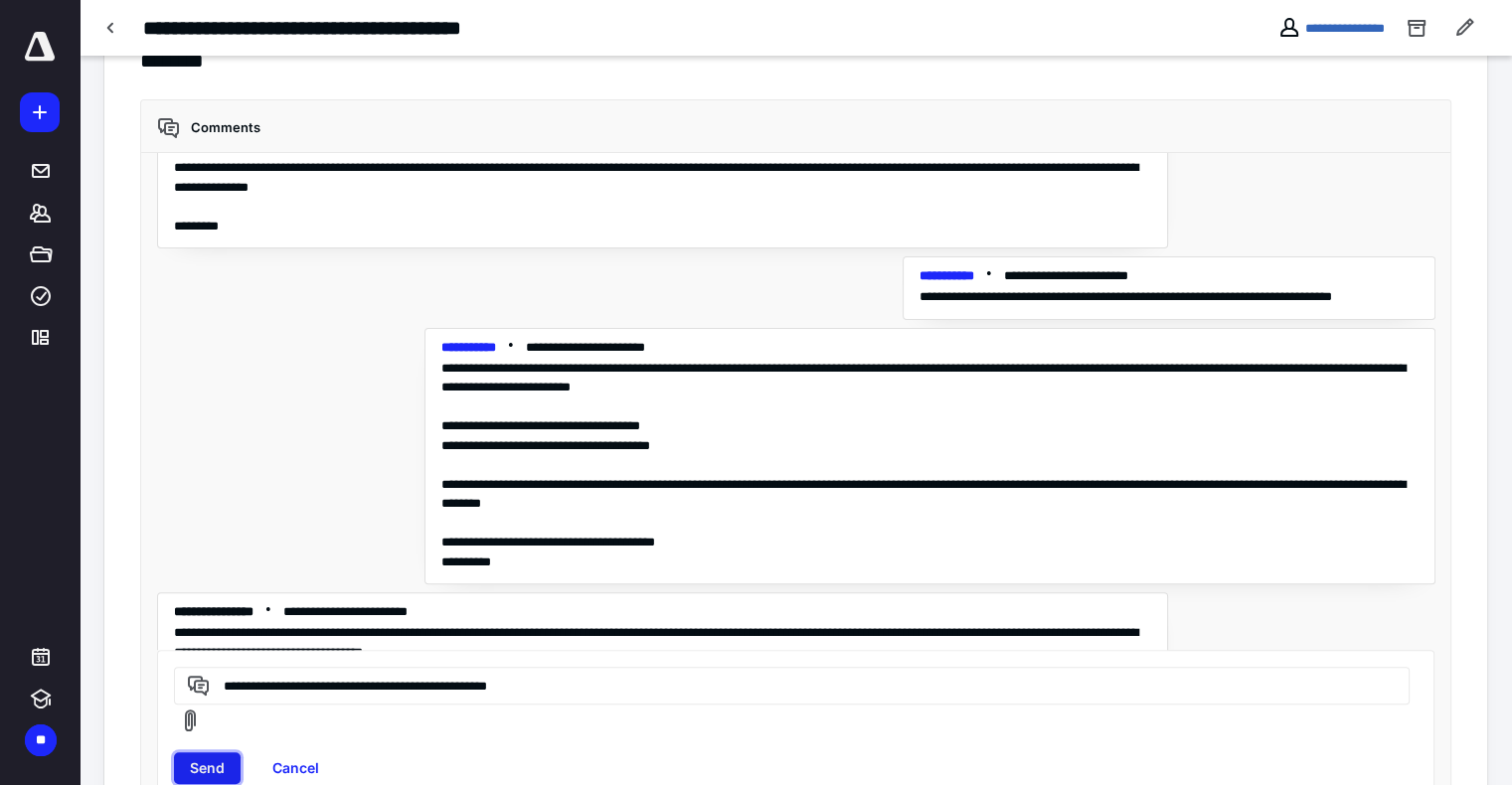 click on "Send" at bounding box center (207, 768) 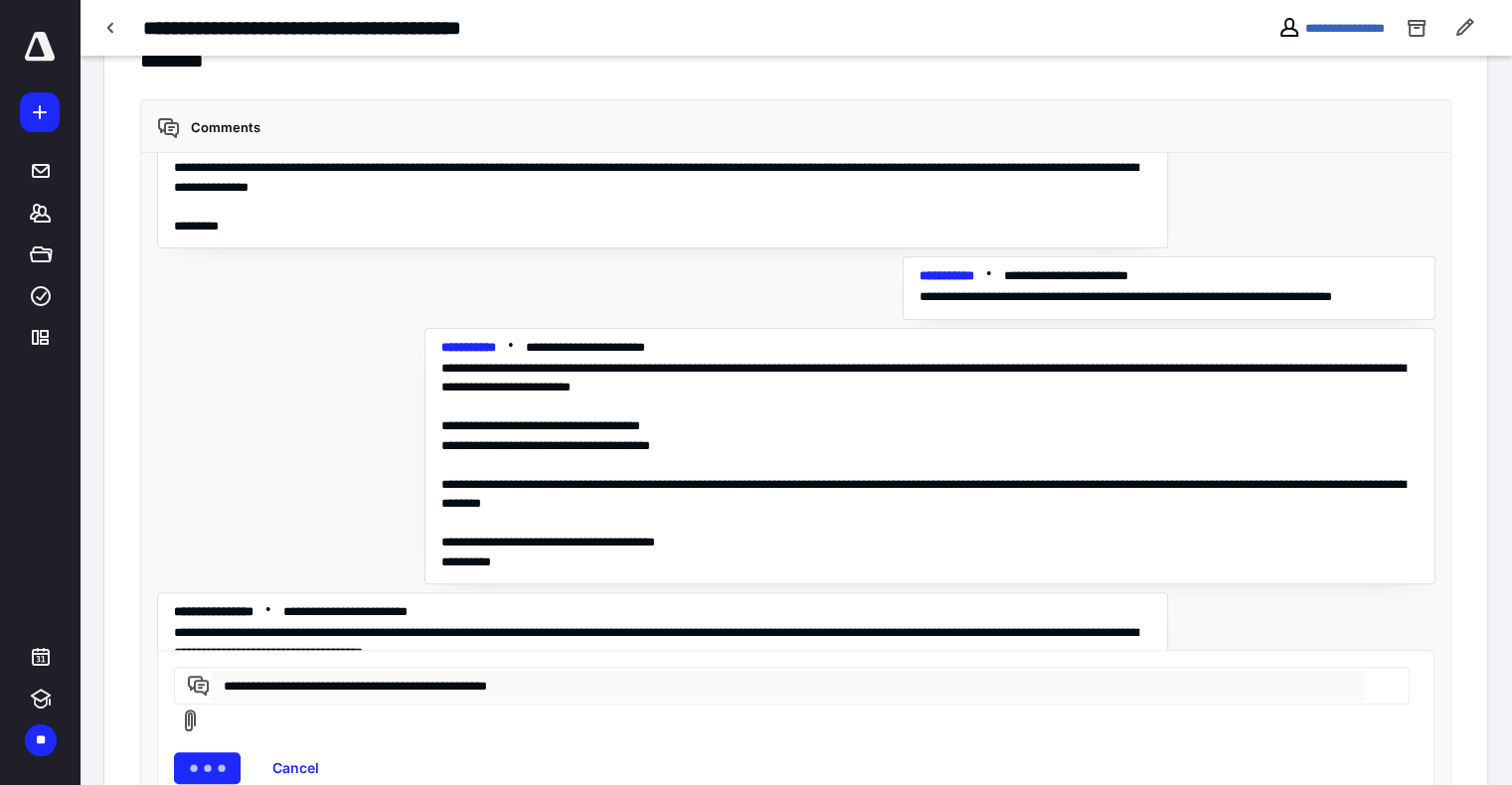 type 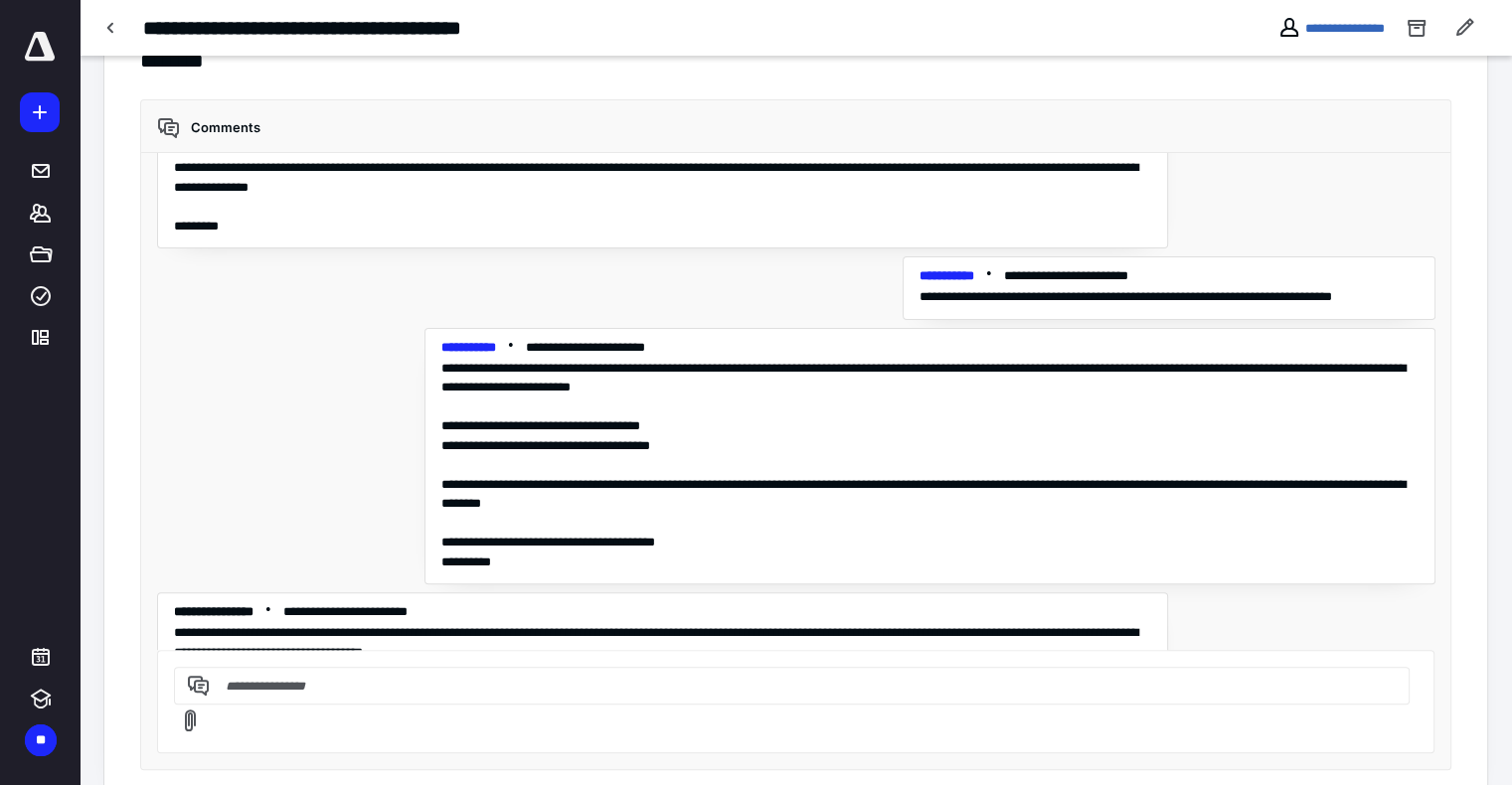 scroll, scrollTop: 10652, scrollLeft: 0, axis: vertical 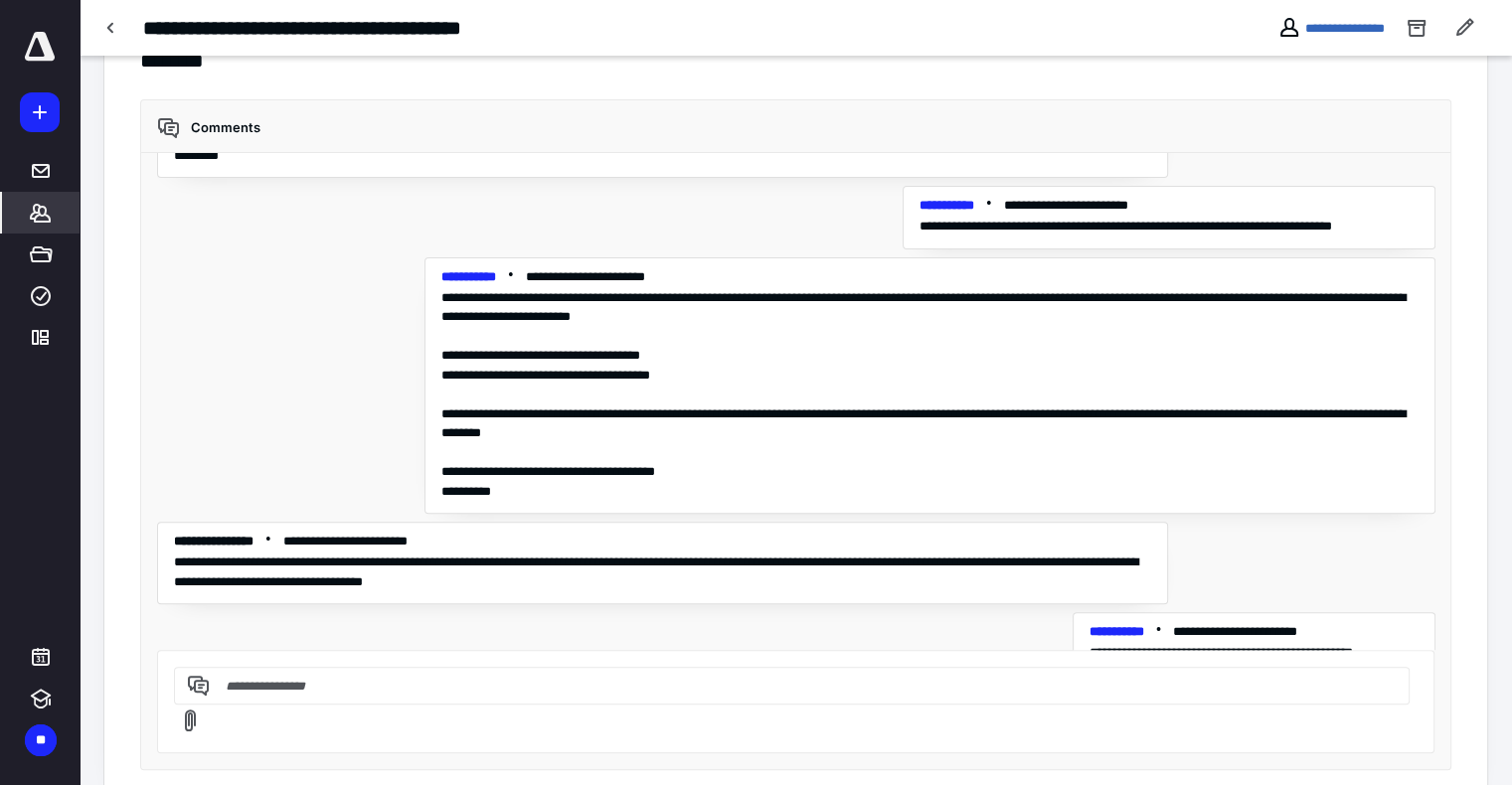 click 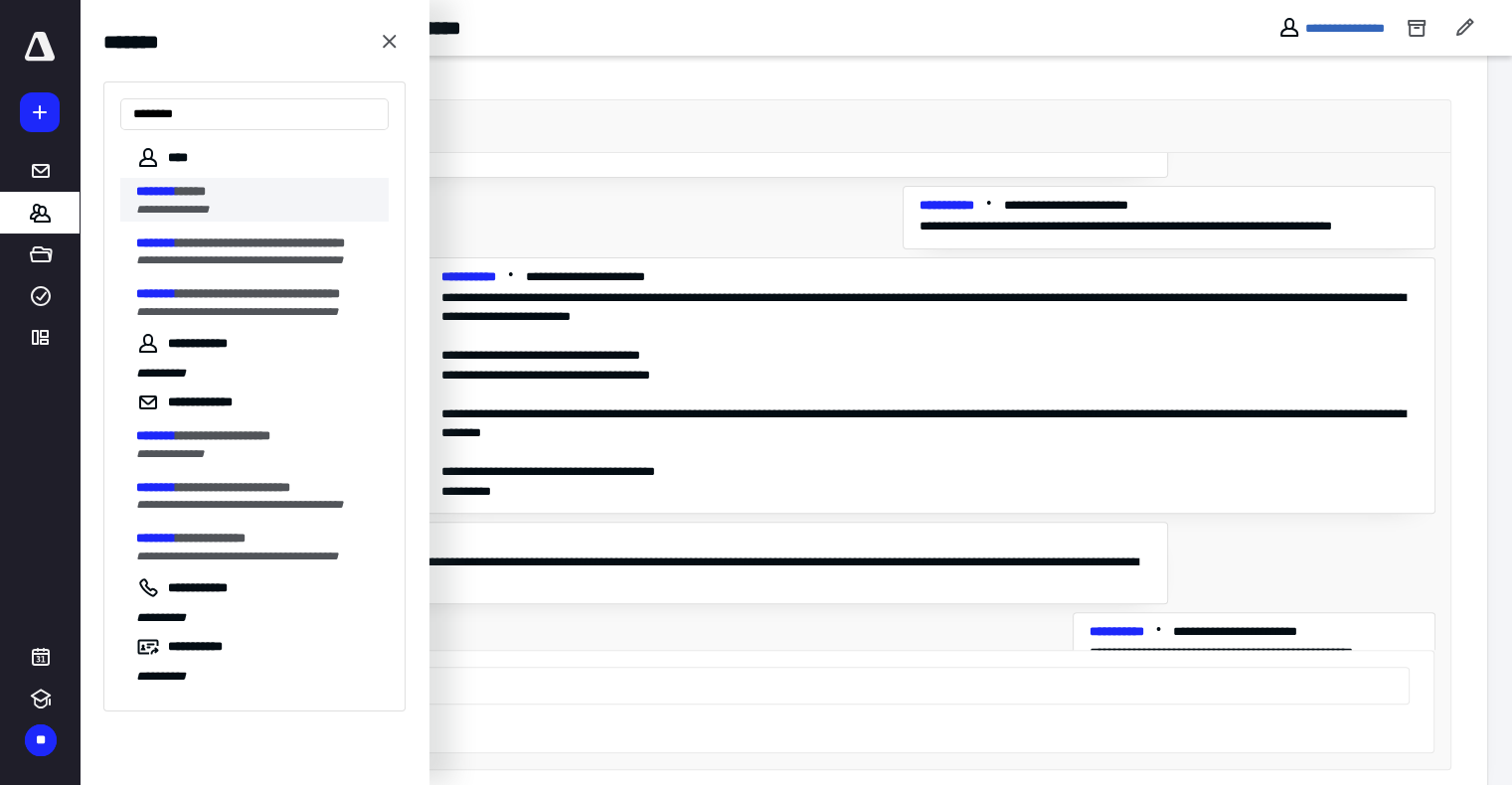 type on "********" 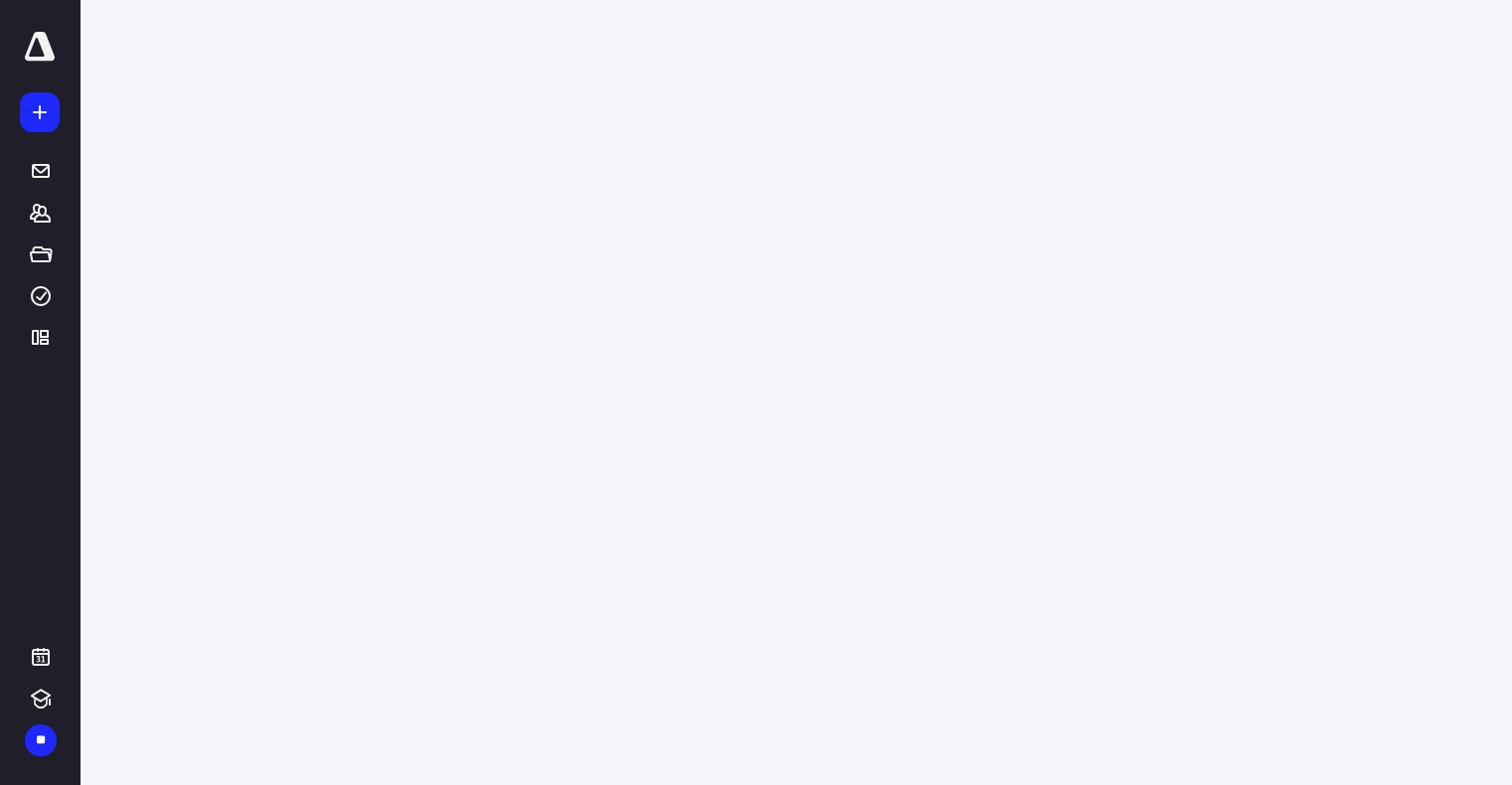 scroll, scrollTop: 0, scrollLeft: 0, axis: both 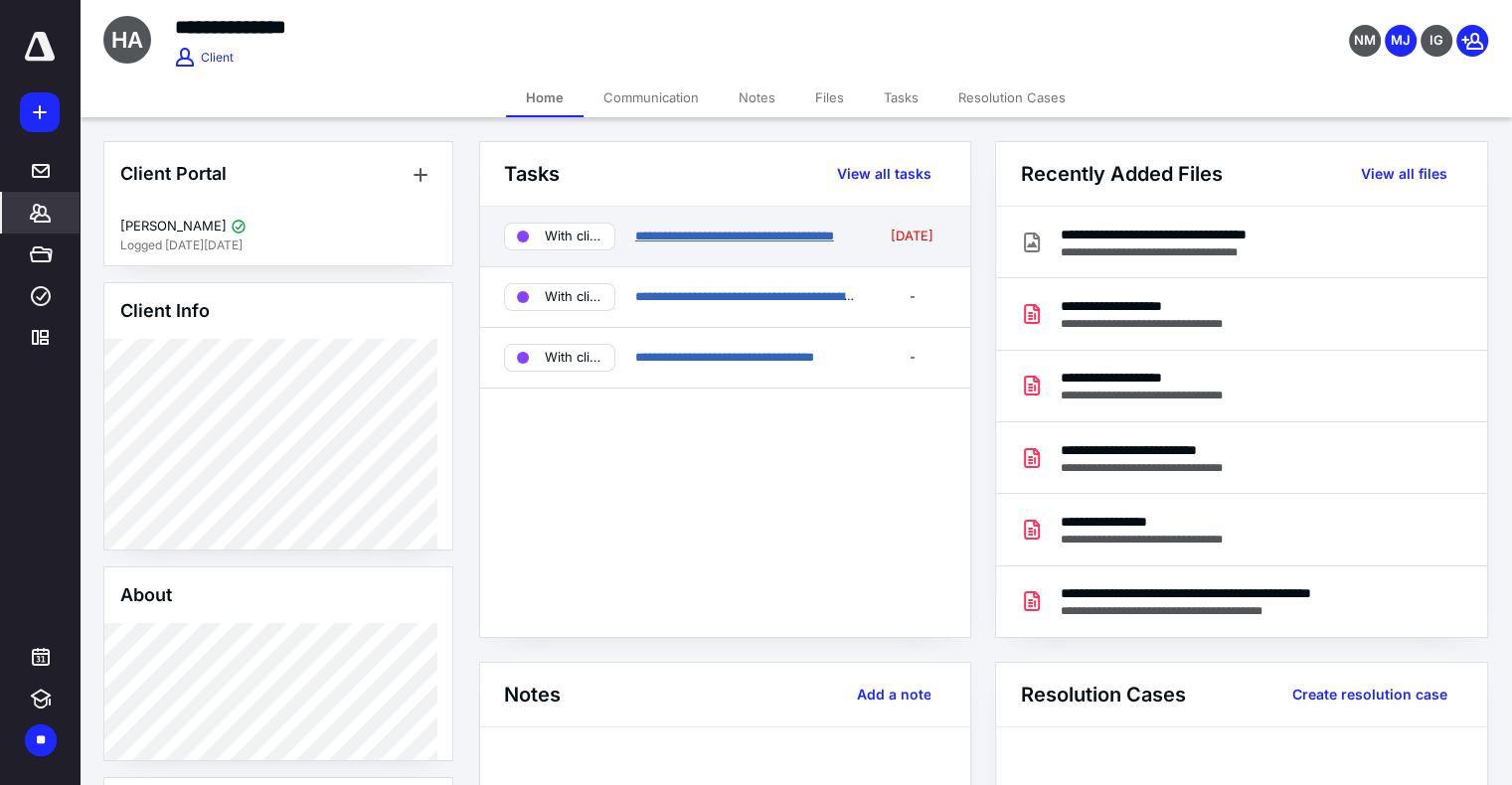 click on "**********" at bounding box center (735, 236) 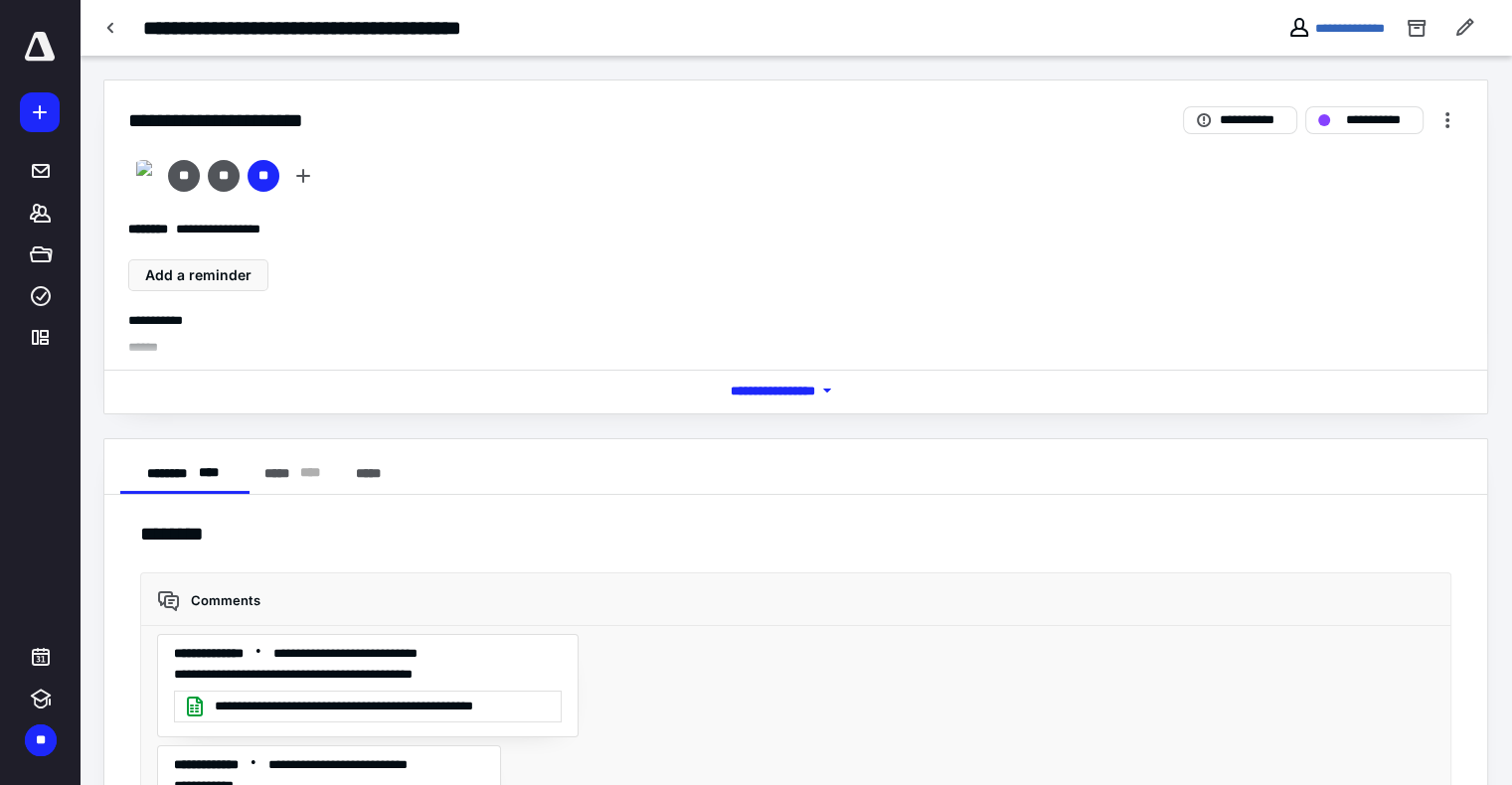 scroll, scrollTop: 13116, scrollLeft: 0, axis: vertical 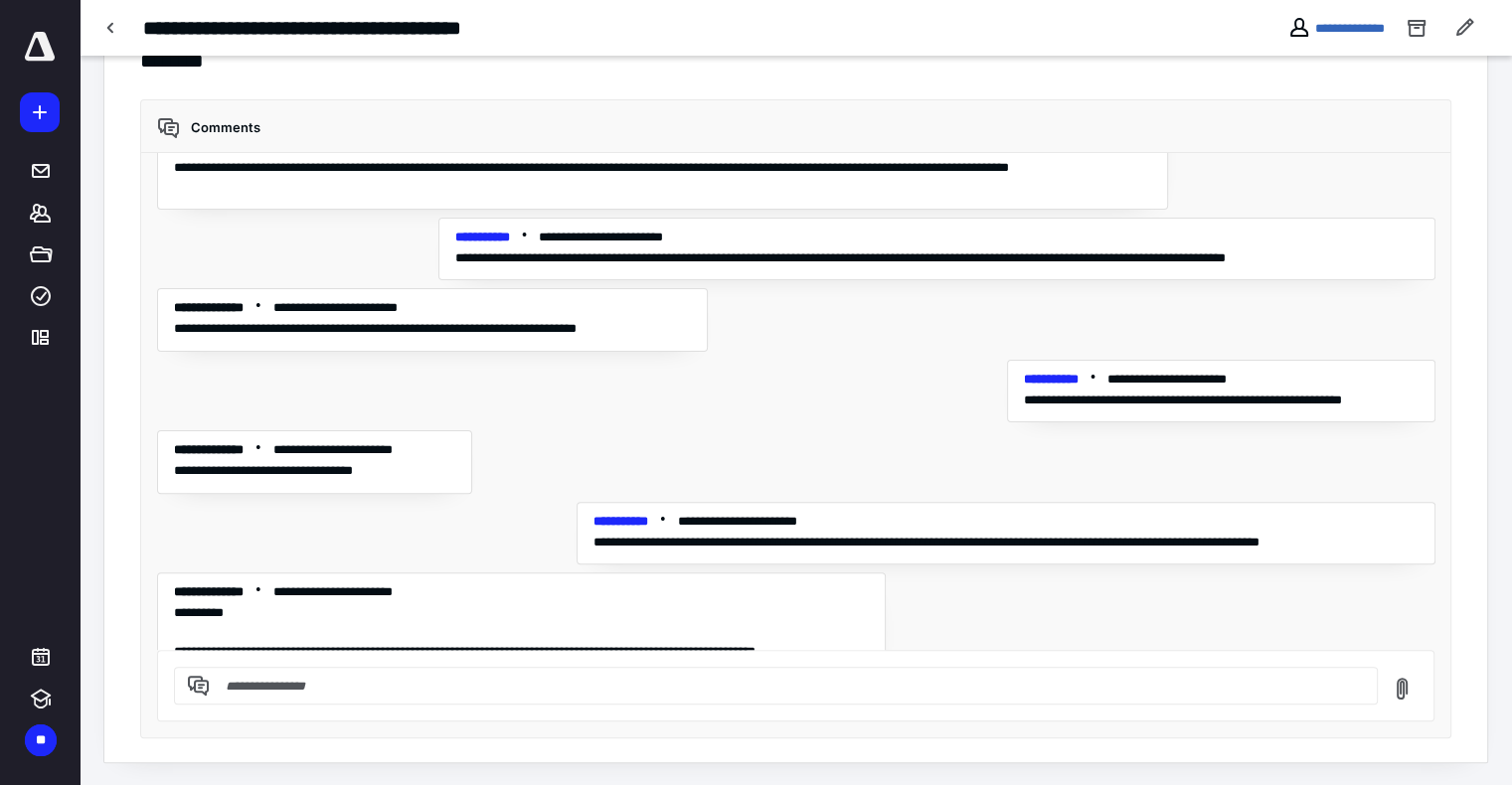 click at bounding box center [787, 686] 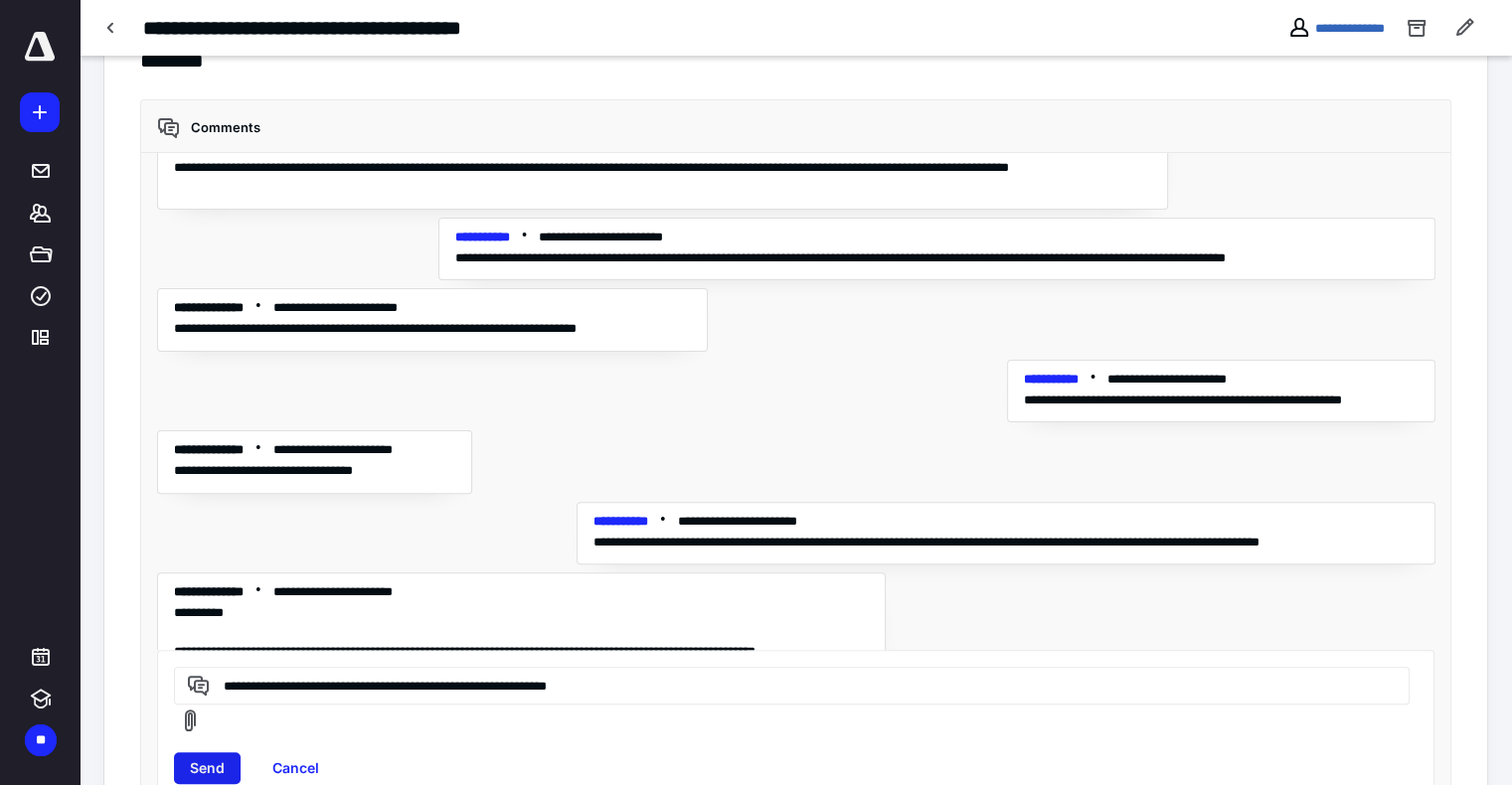 type on "**********" 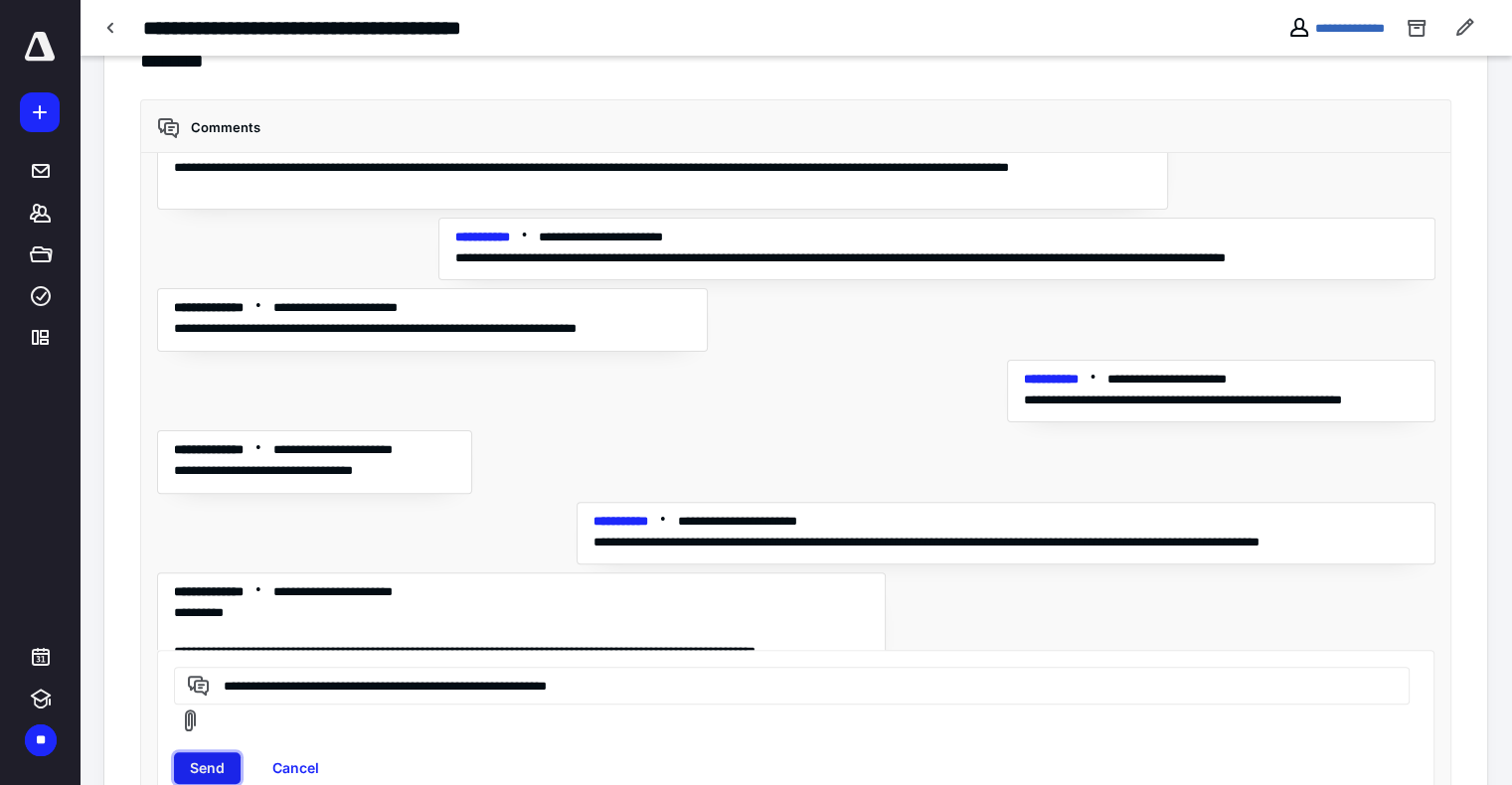 click on "Send" at bounding box center (207, 768) 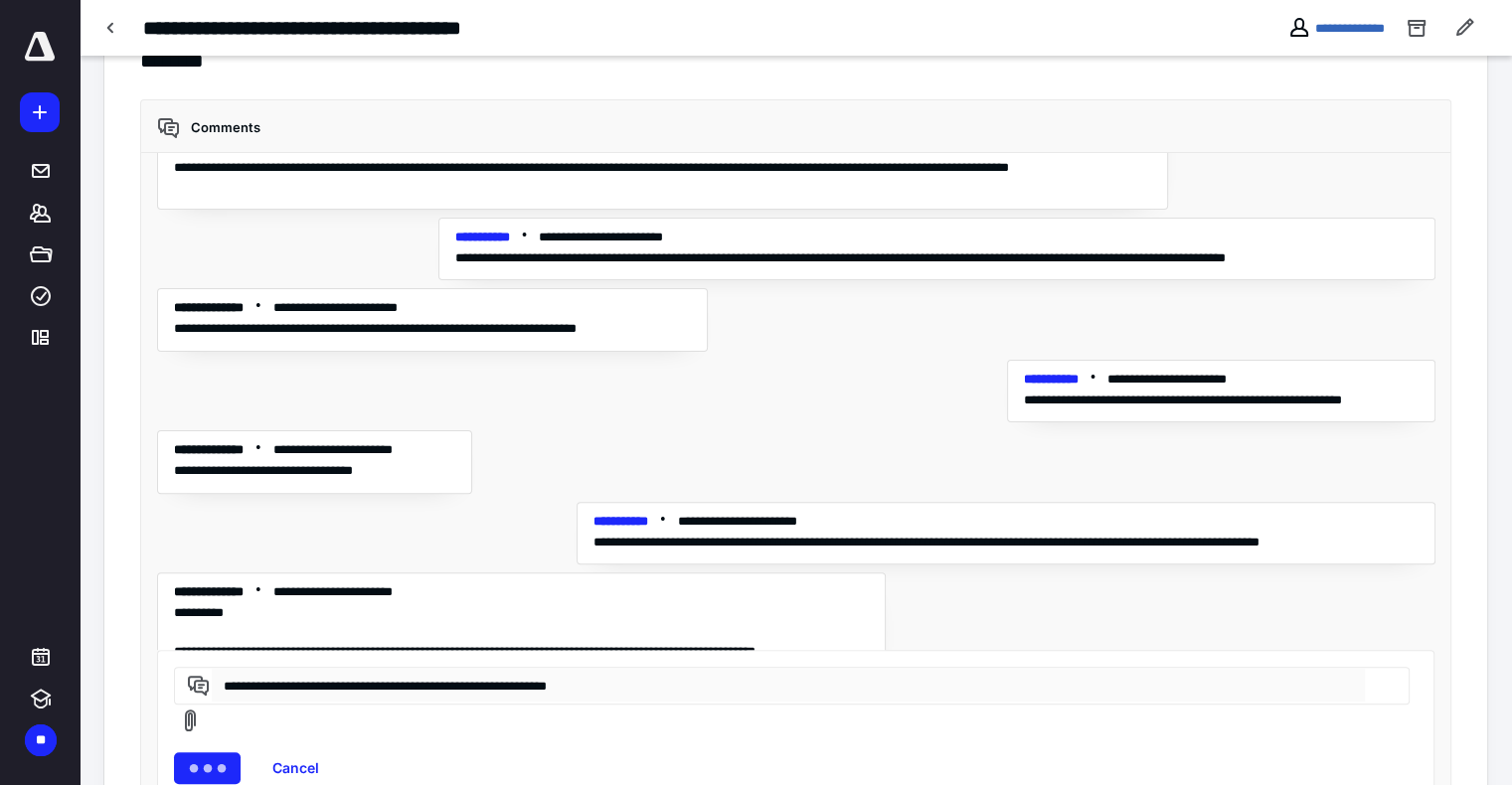 type 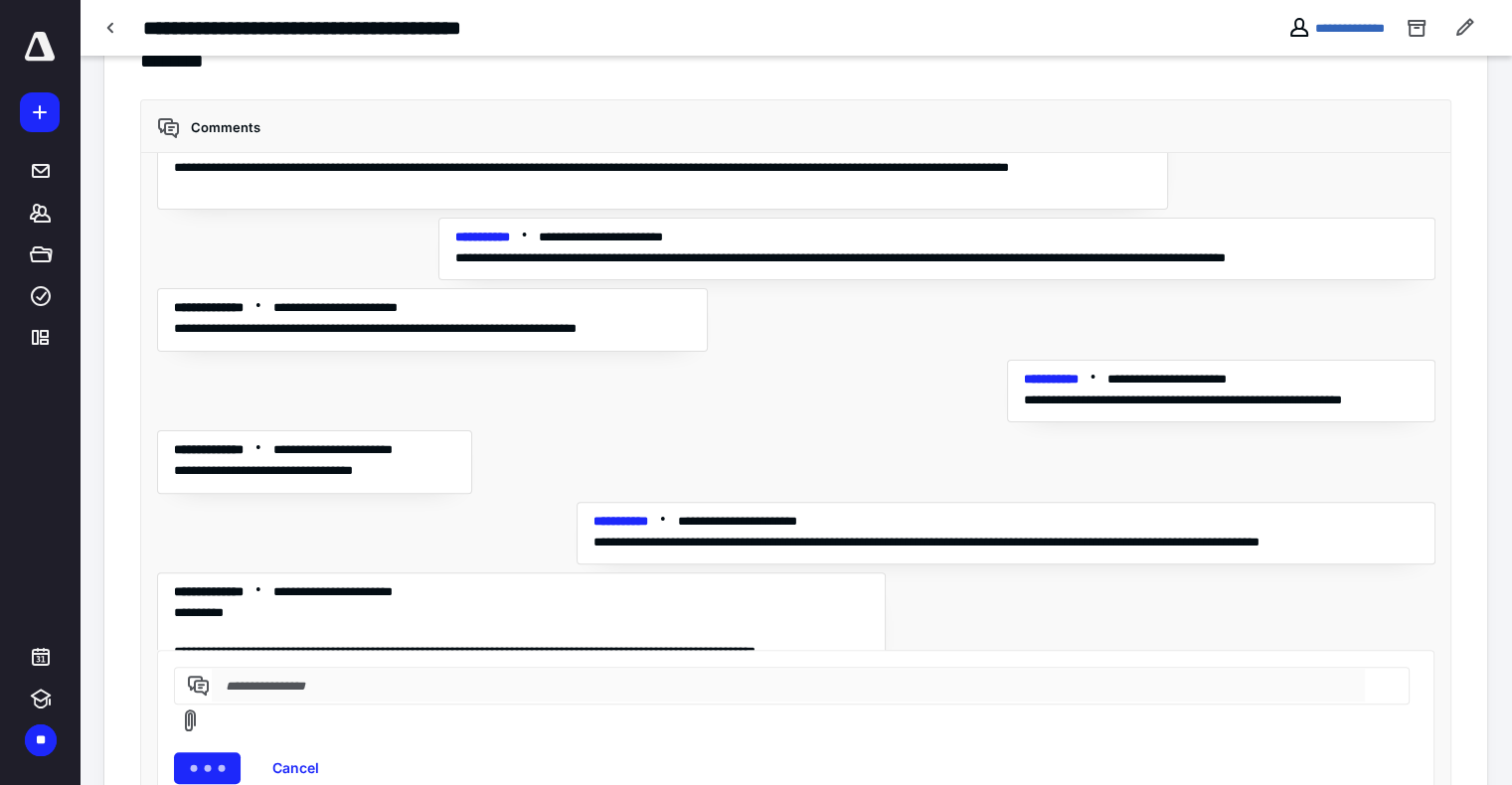 scroll, scrollTop: 13187, scrollLeft: 0, axis: vertical 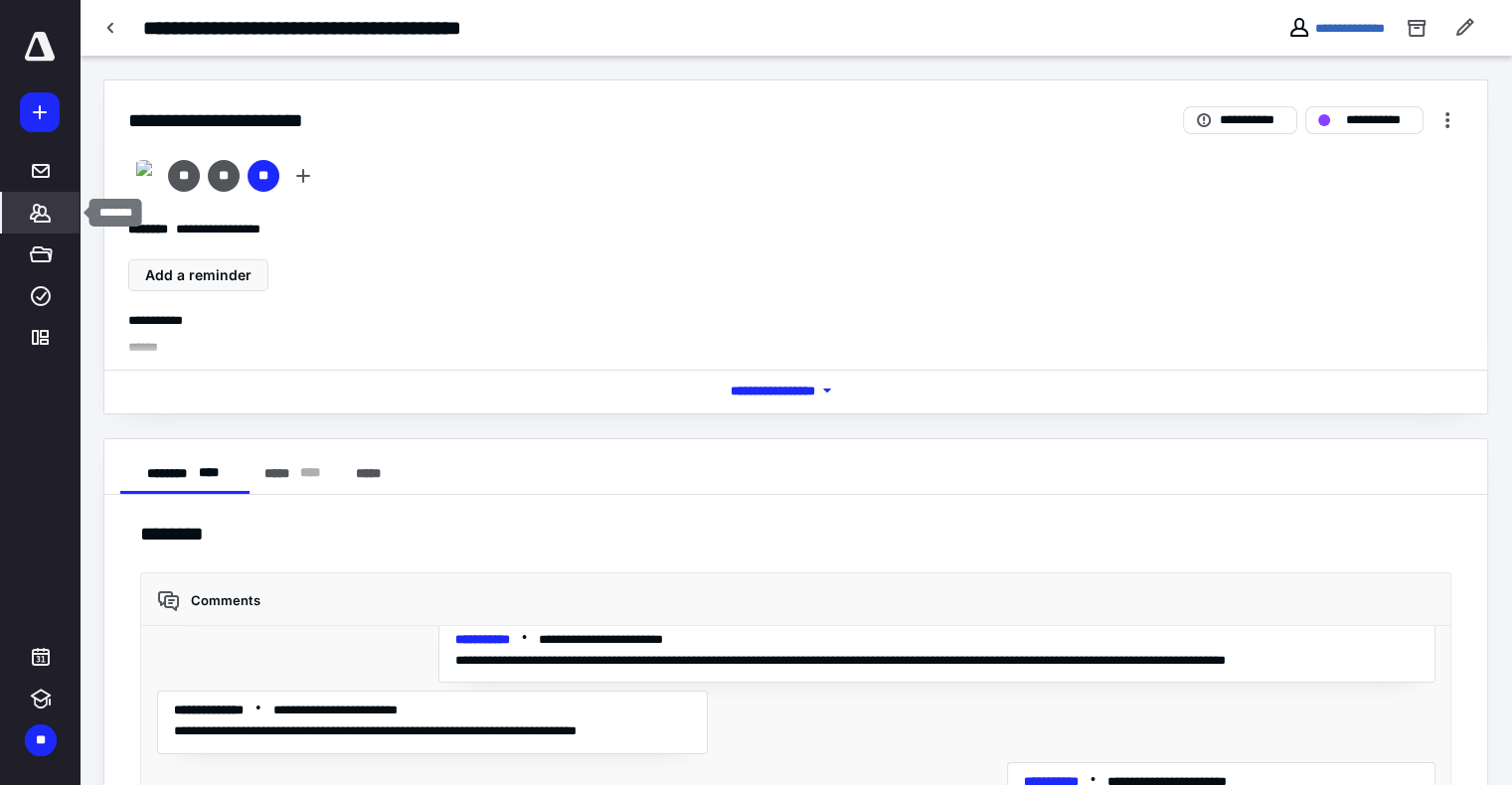 click on "*******" at bounding box center [41, 213] 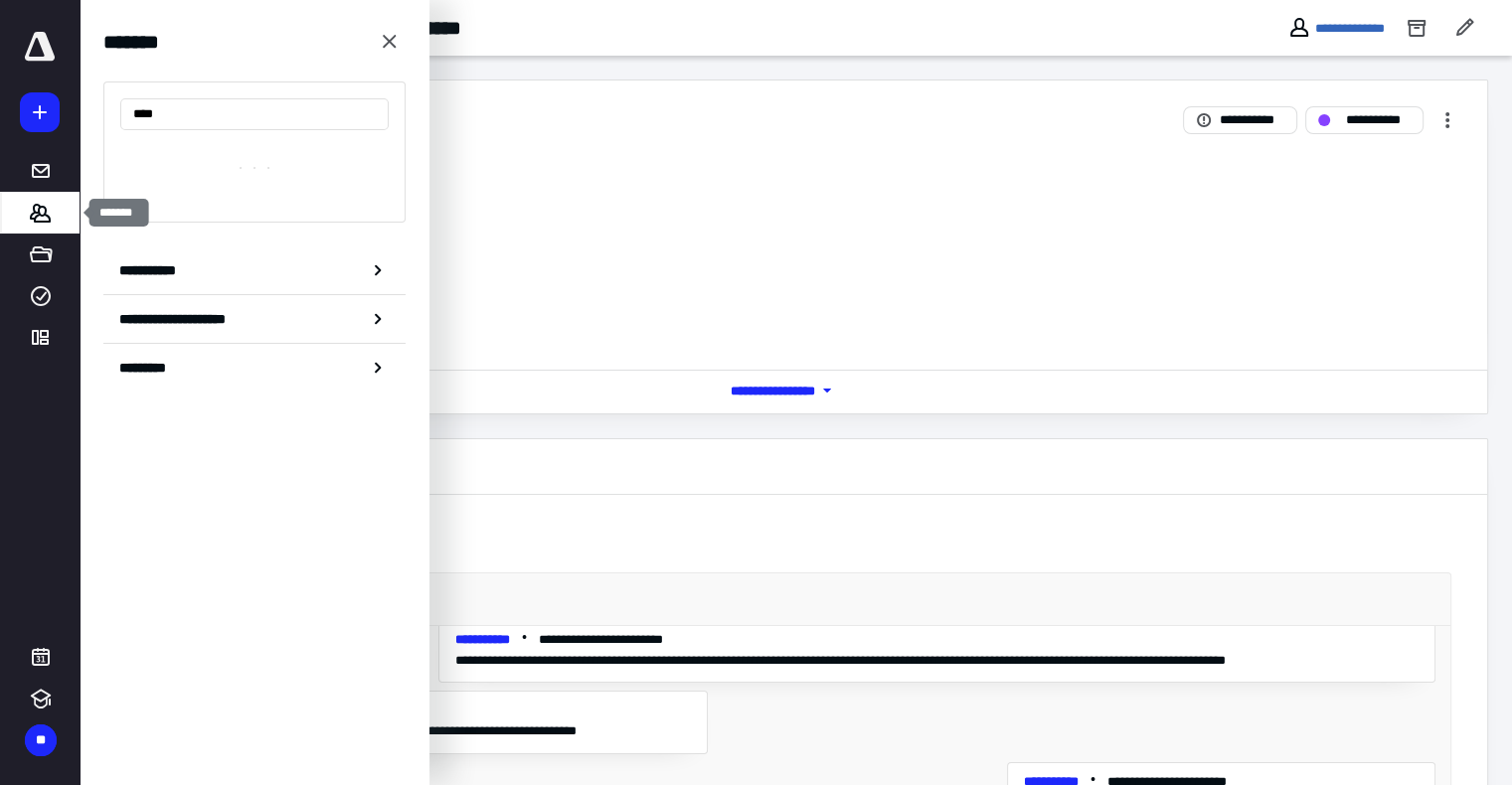 type on "*****" 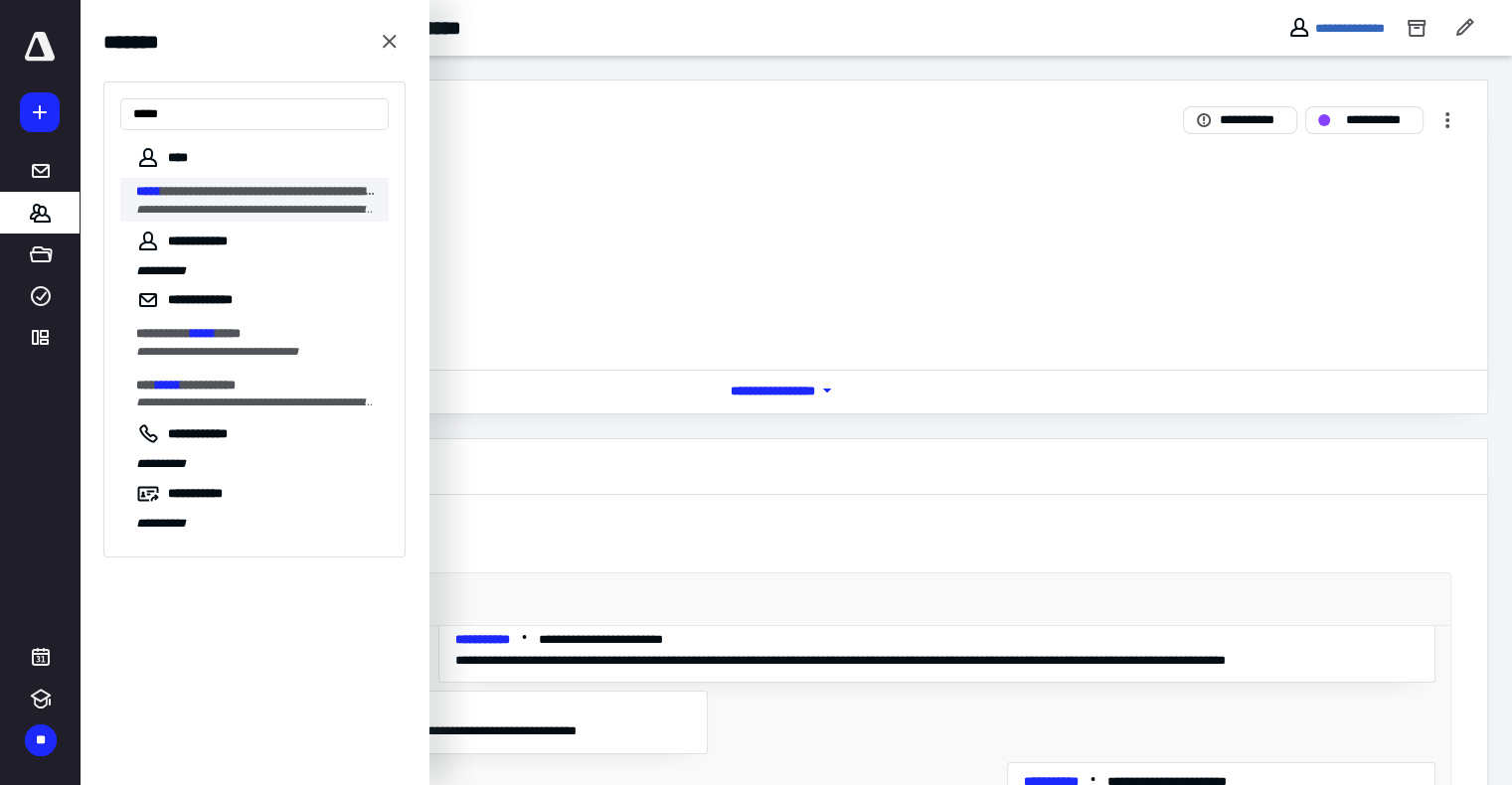 click on "**********" at bounding box center (277, 191) 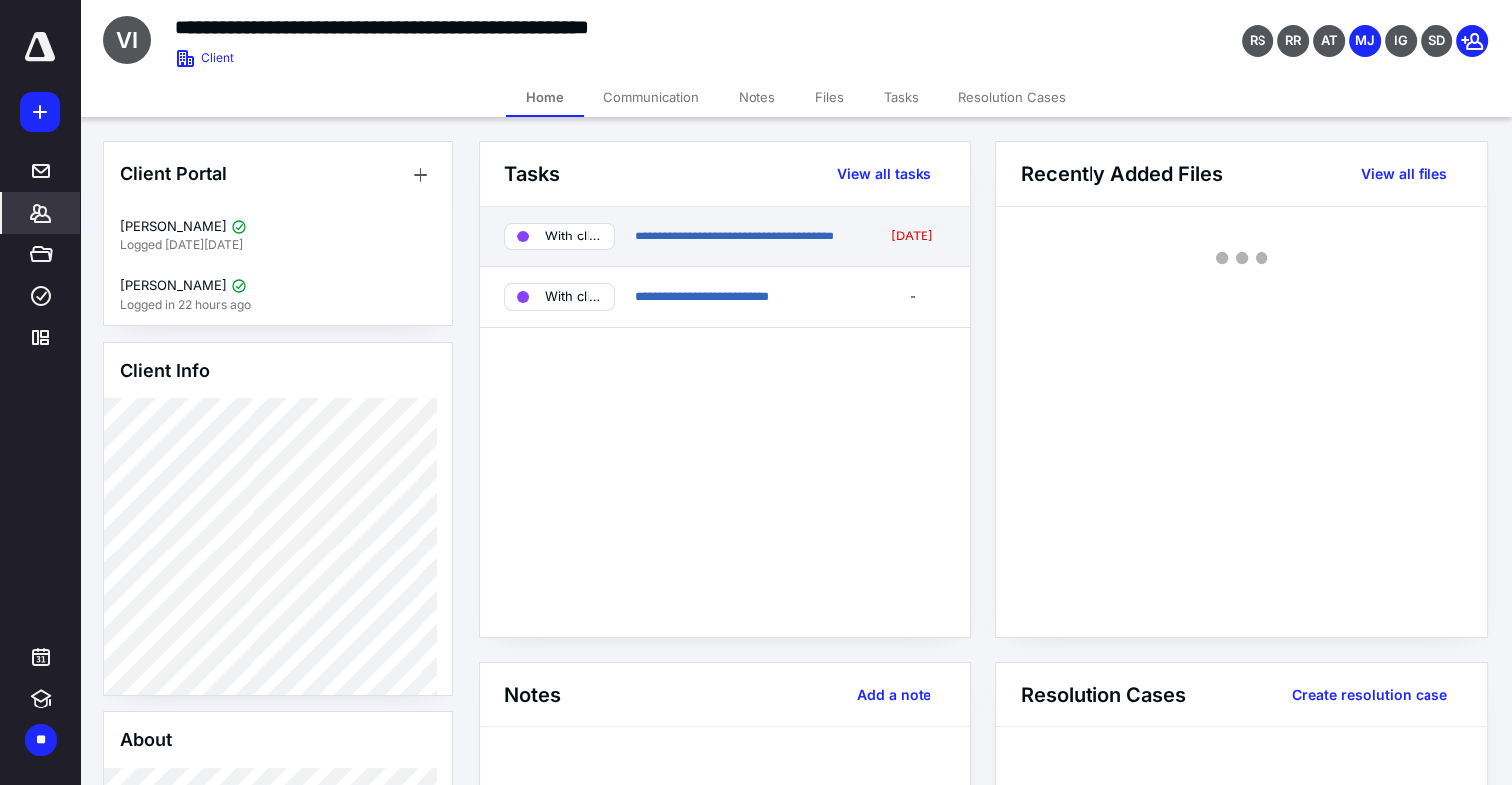 click on "**********" at bounding box center (725, 236) 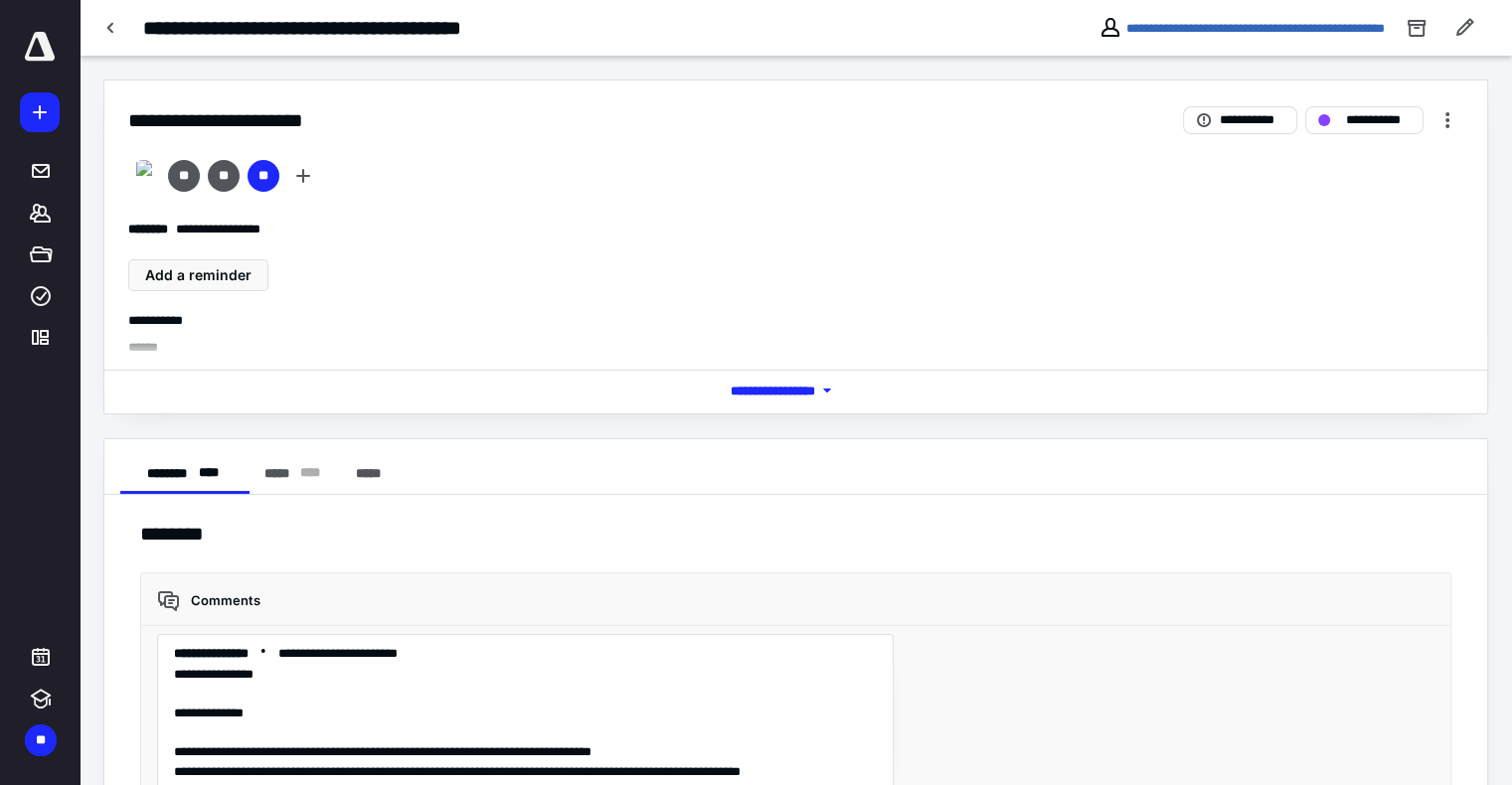 scroll, scrollTop: 9060, scrollLeft: 0, axis: vertical 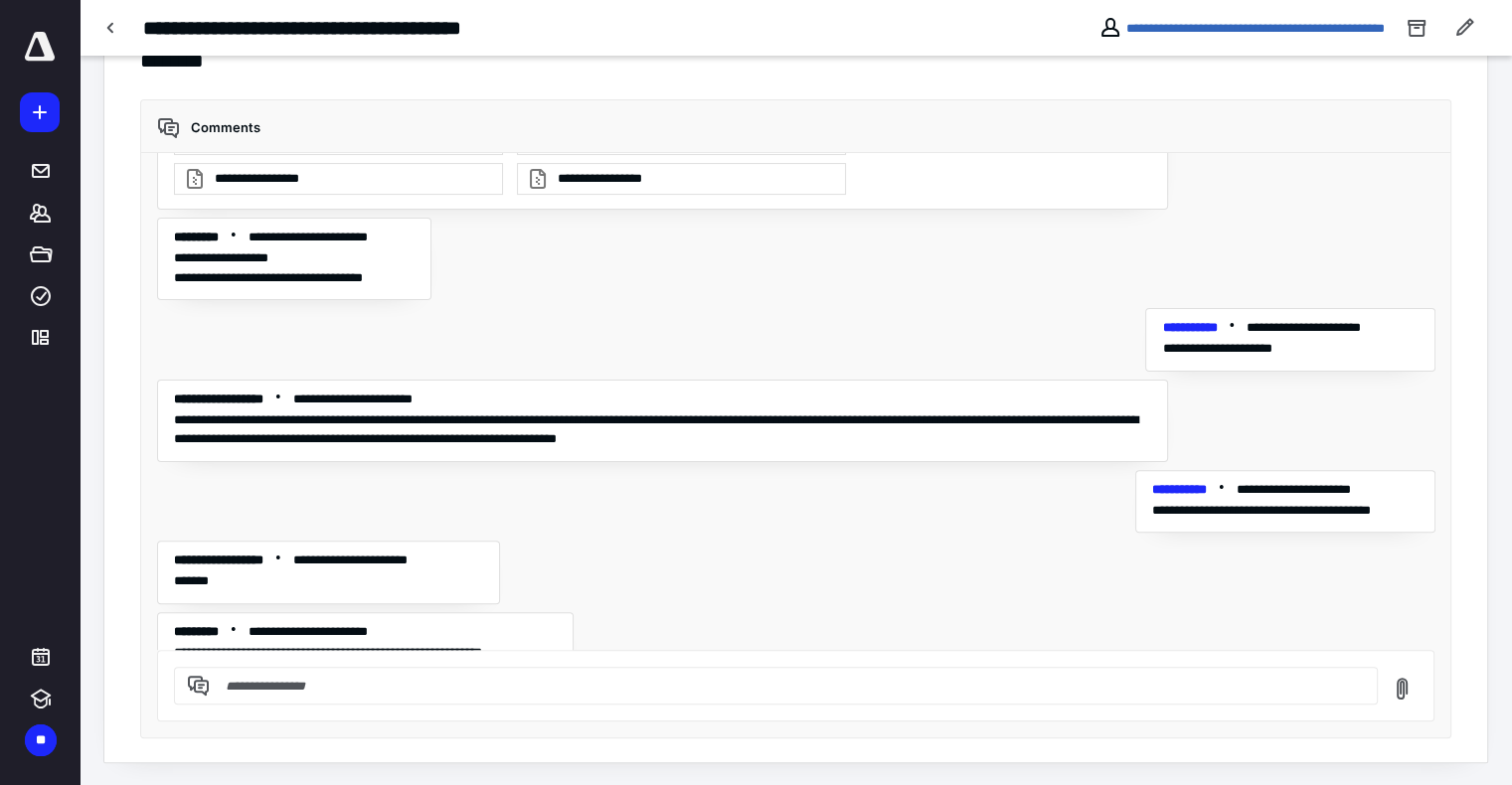 click at bounding box center (787, 686) 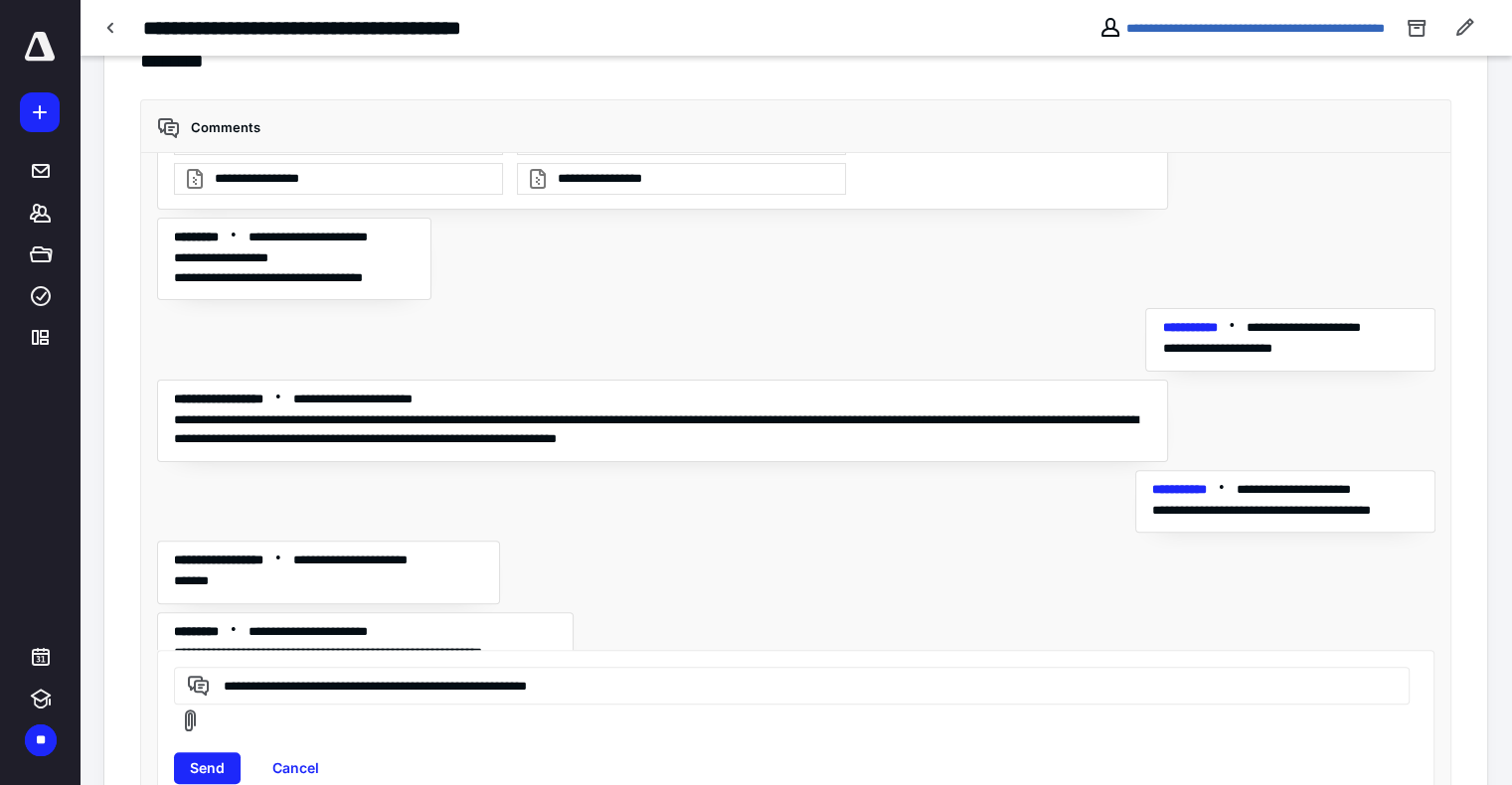 scroll, scrollTop: 521, scrollLeft: 0, axis: vertical 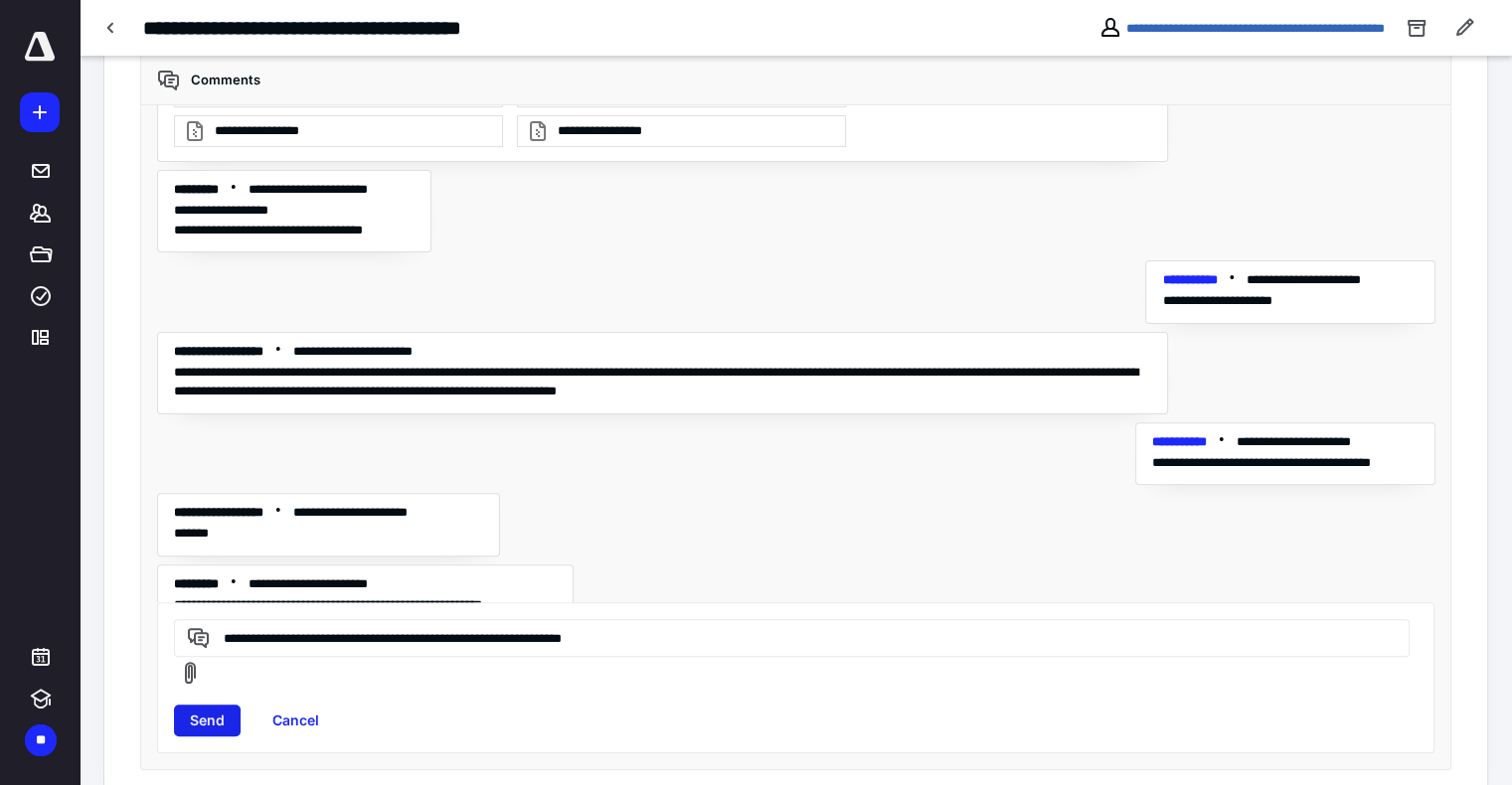 type on "**********" 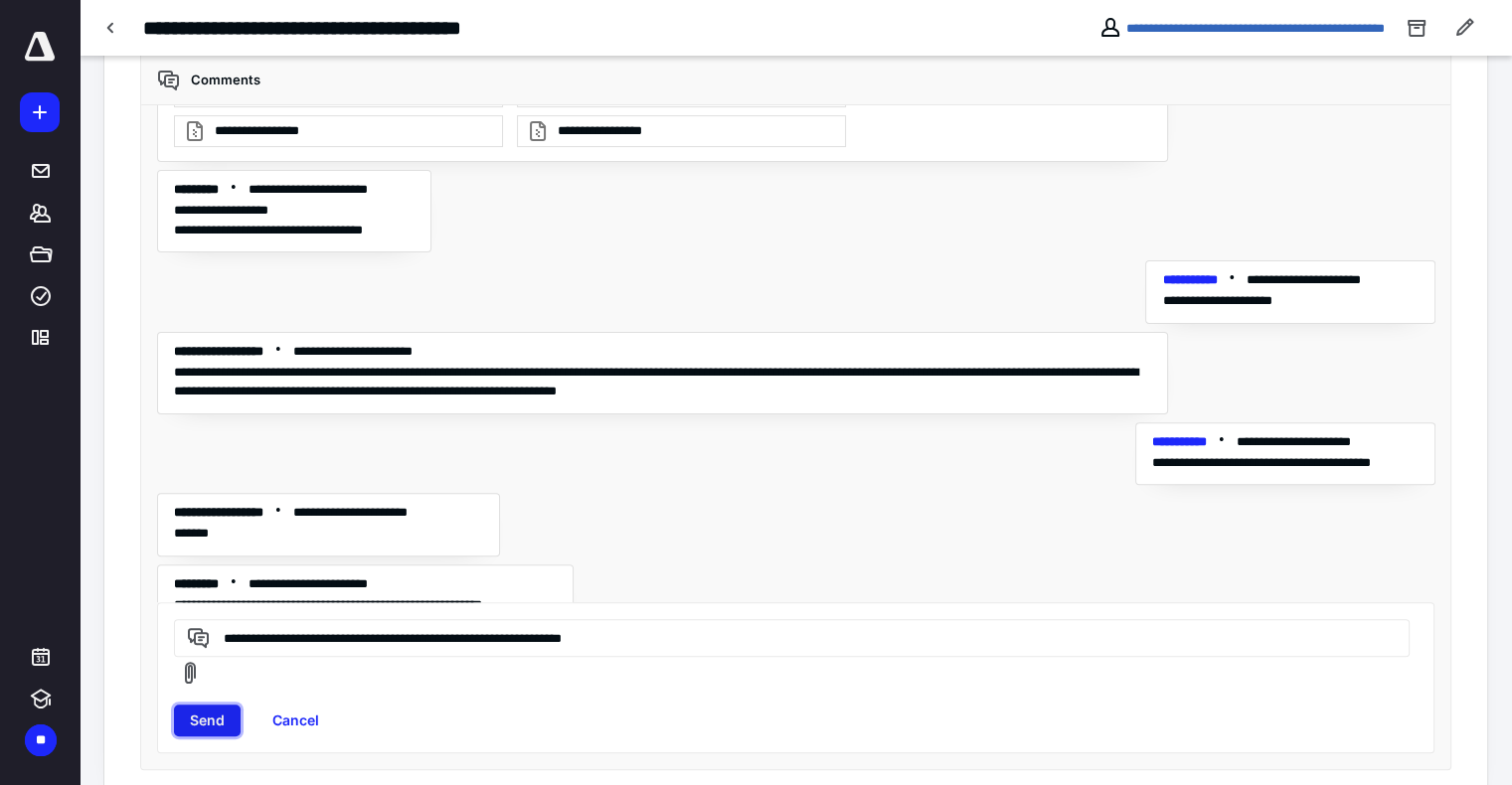click on "Send" at bounding box center [207, 720] 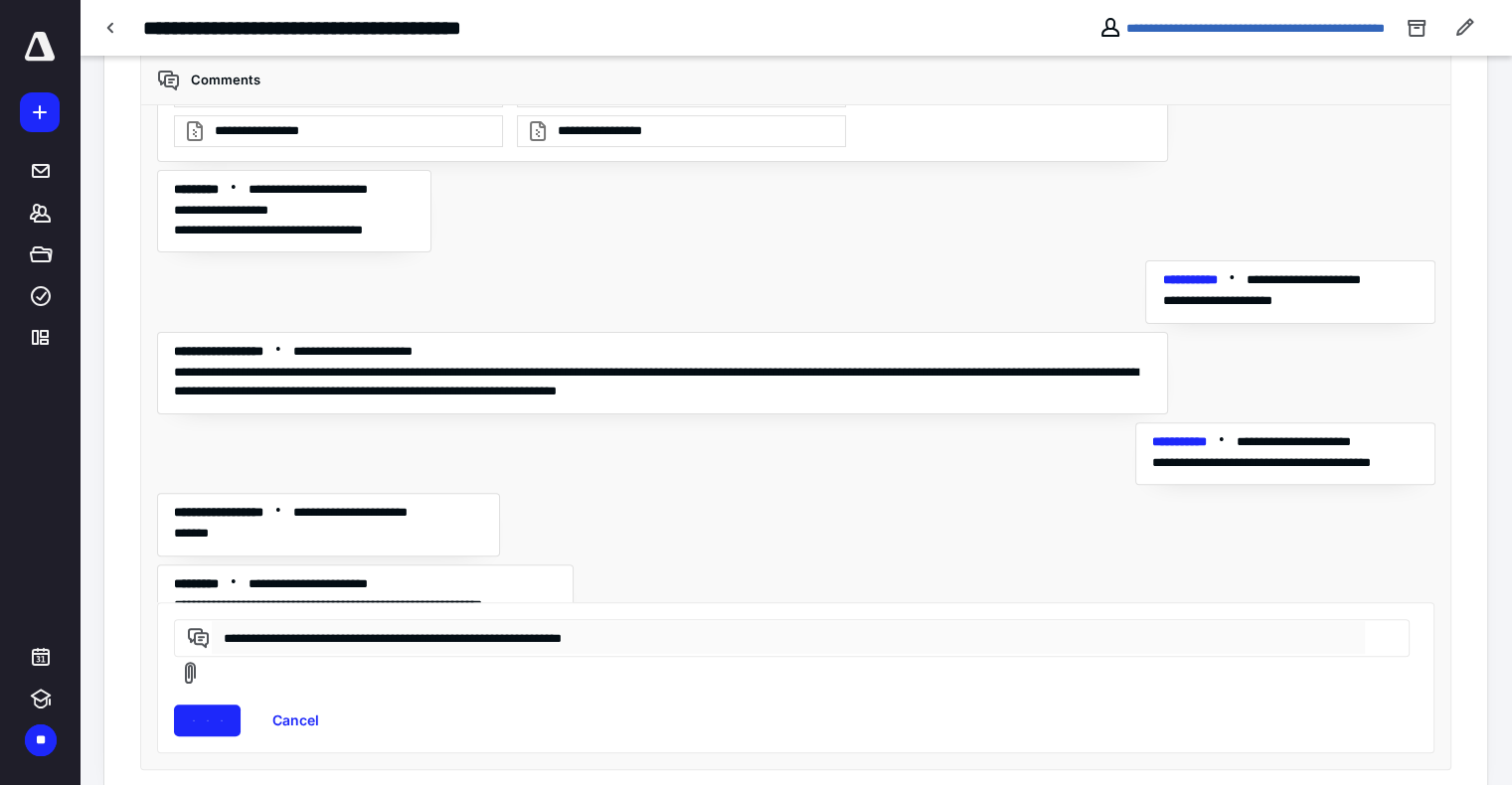 type 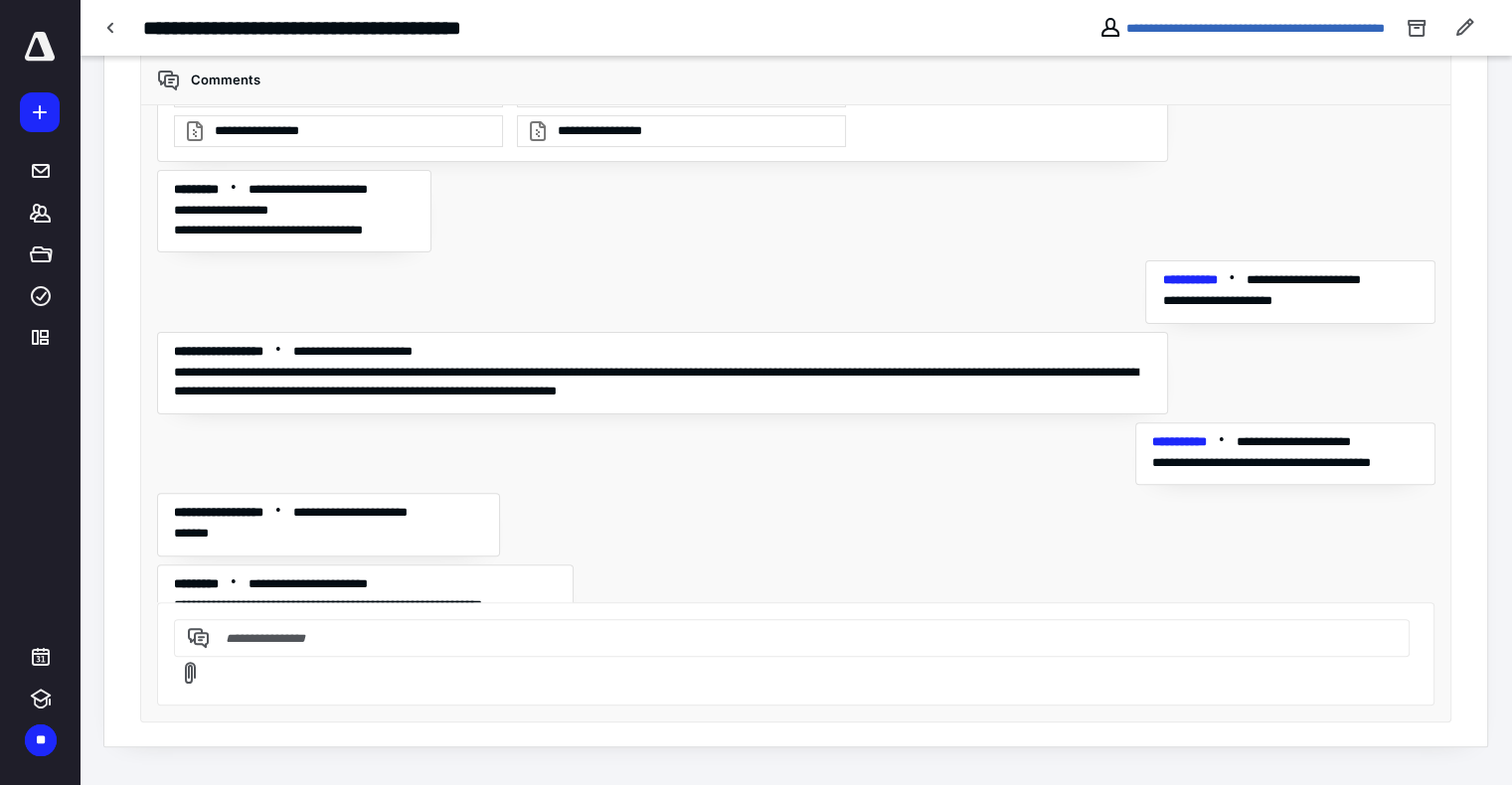 scroll, scrollTop: 473, scrollLeft: 0, axis: vertical 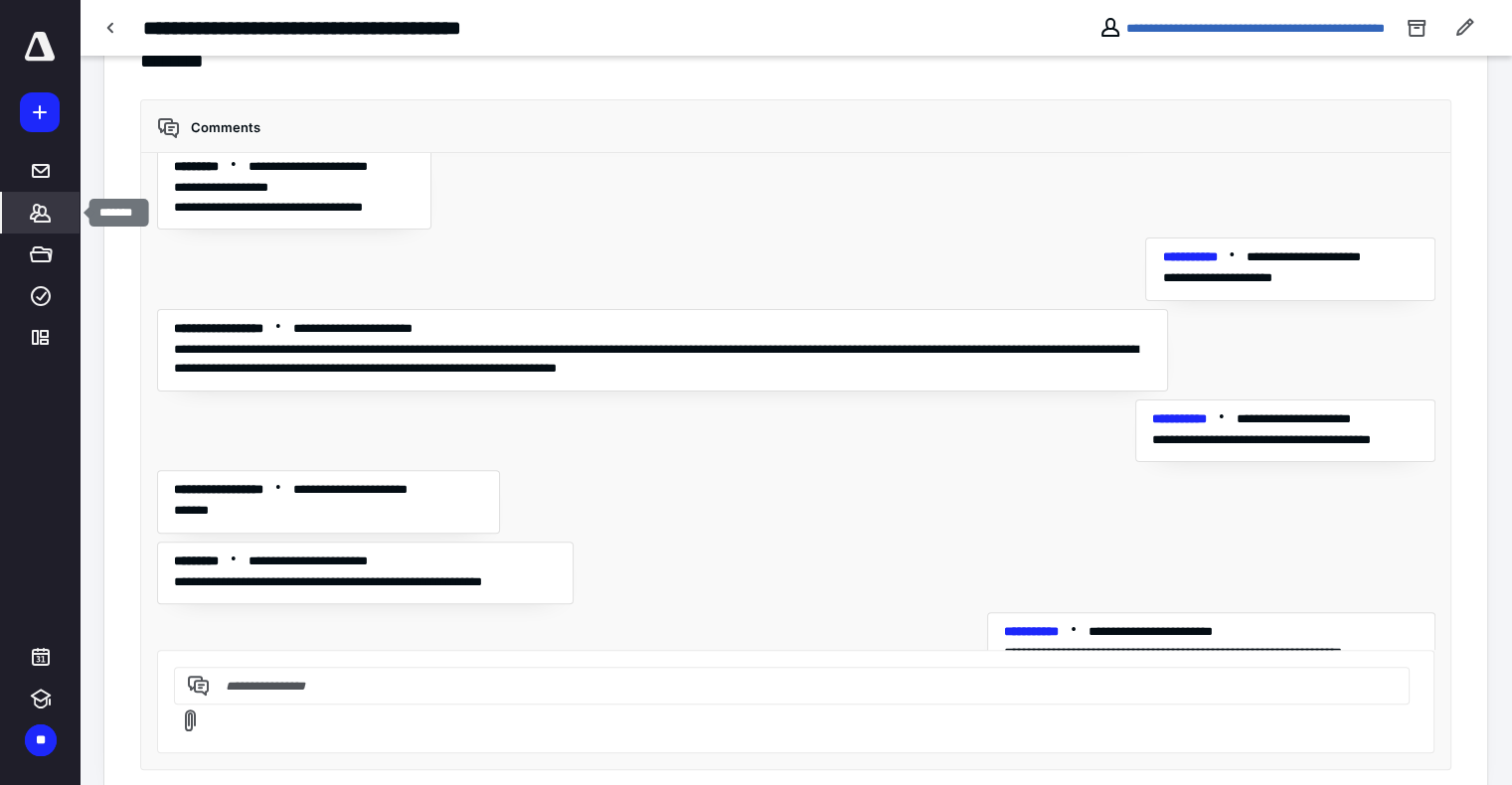 click on "*******" at bounding box center [41, 213] 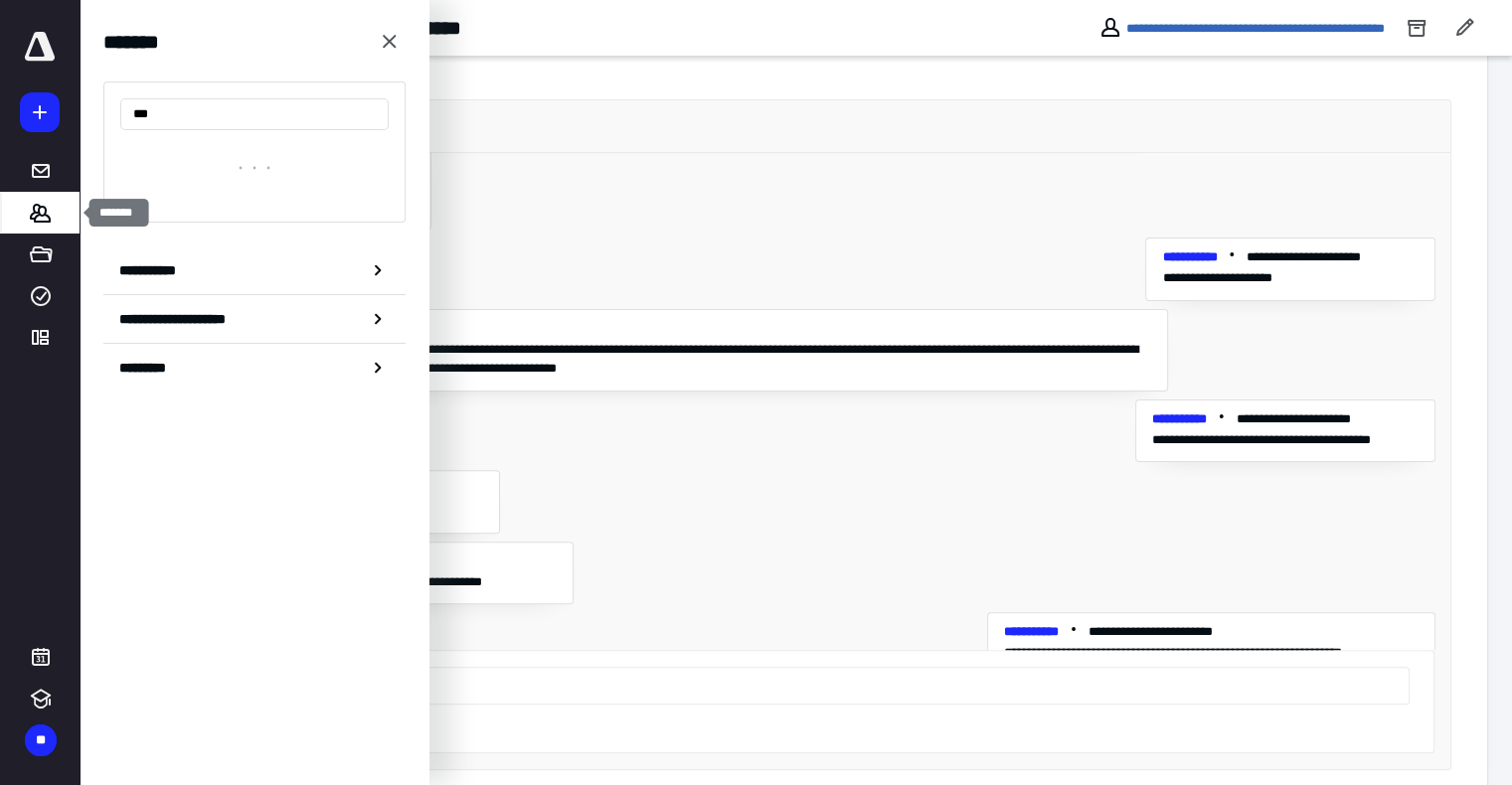type on "****" 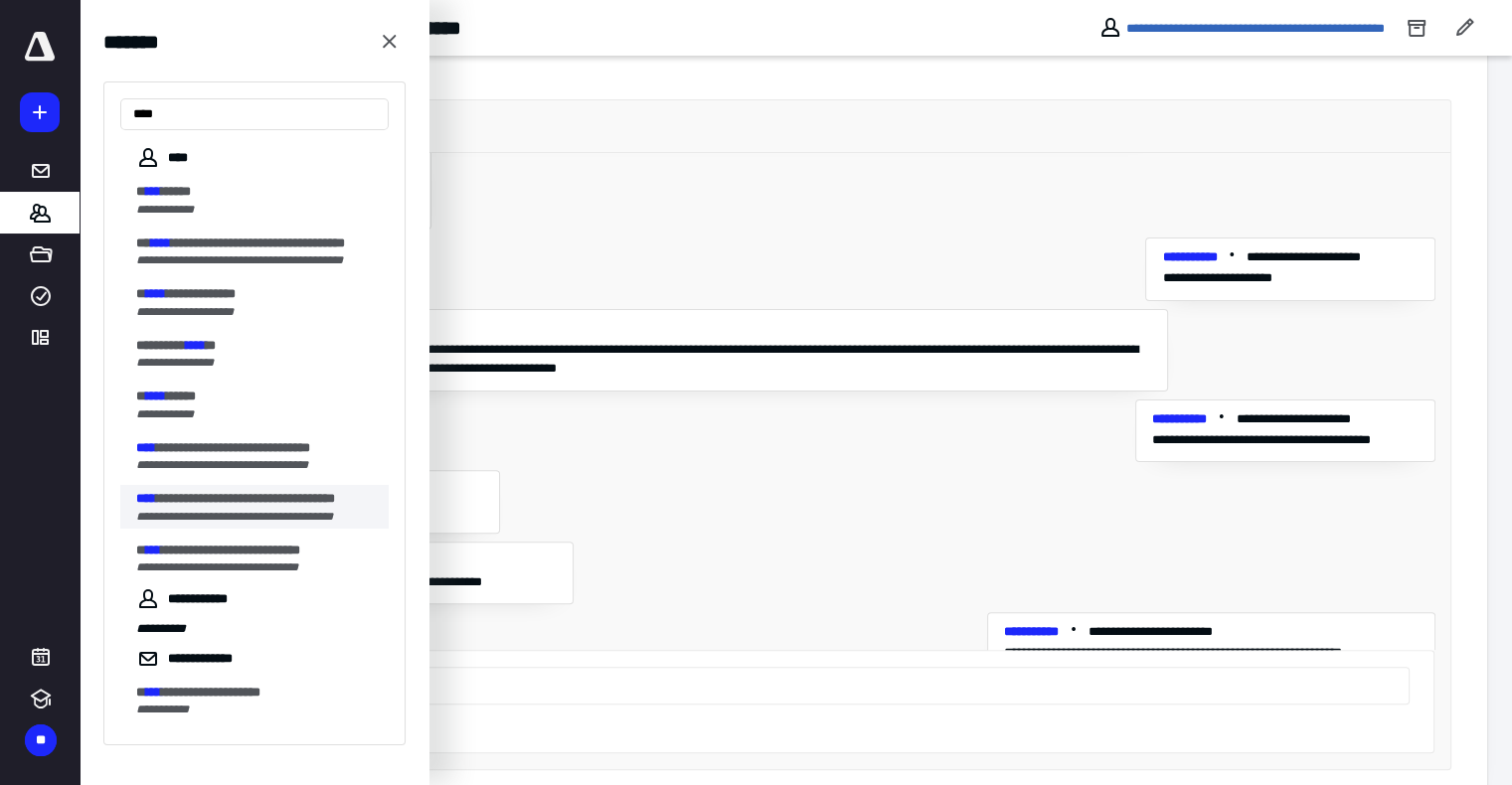 click on "**********" at bounding box center [235, 517] 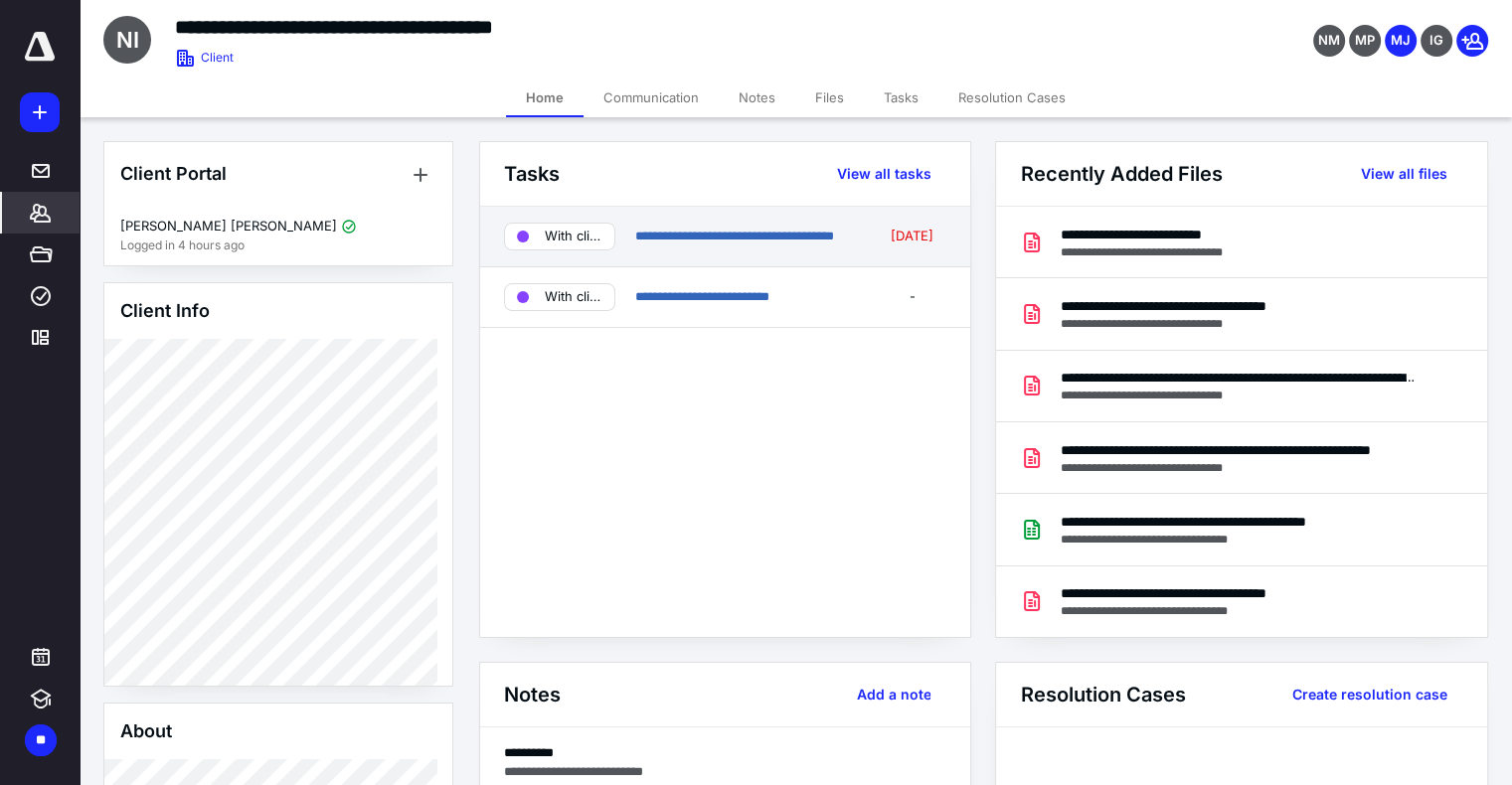 click on "**********" at bounding box center (725, 236) 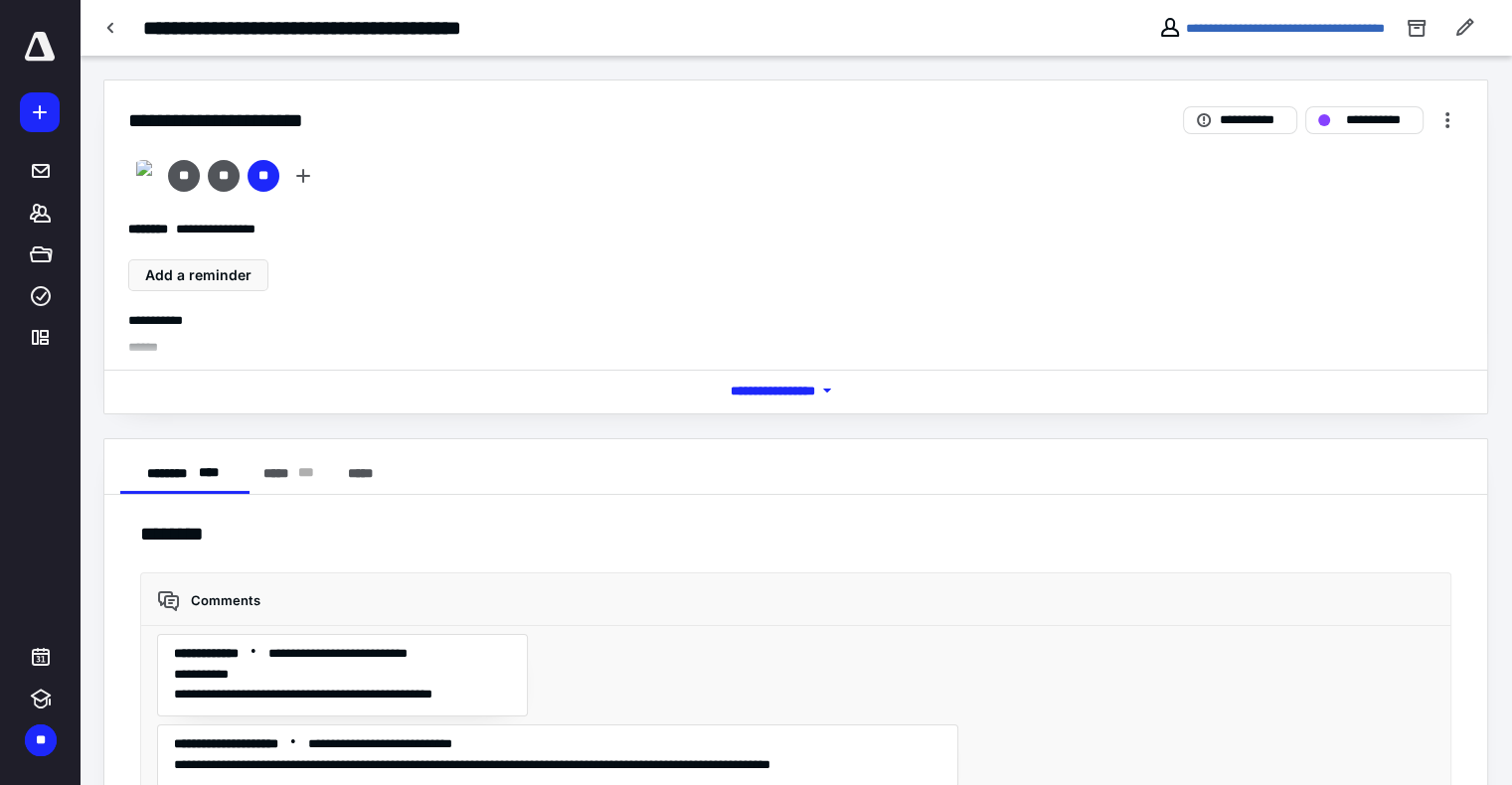 scroll, scrollTop: 5300, scrollLeft: 0, axis: vertical 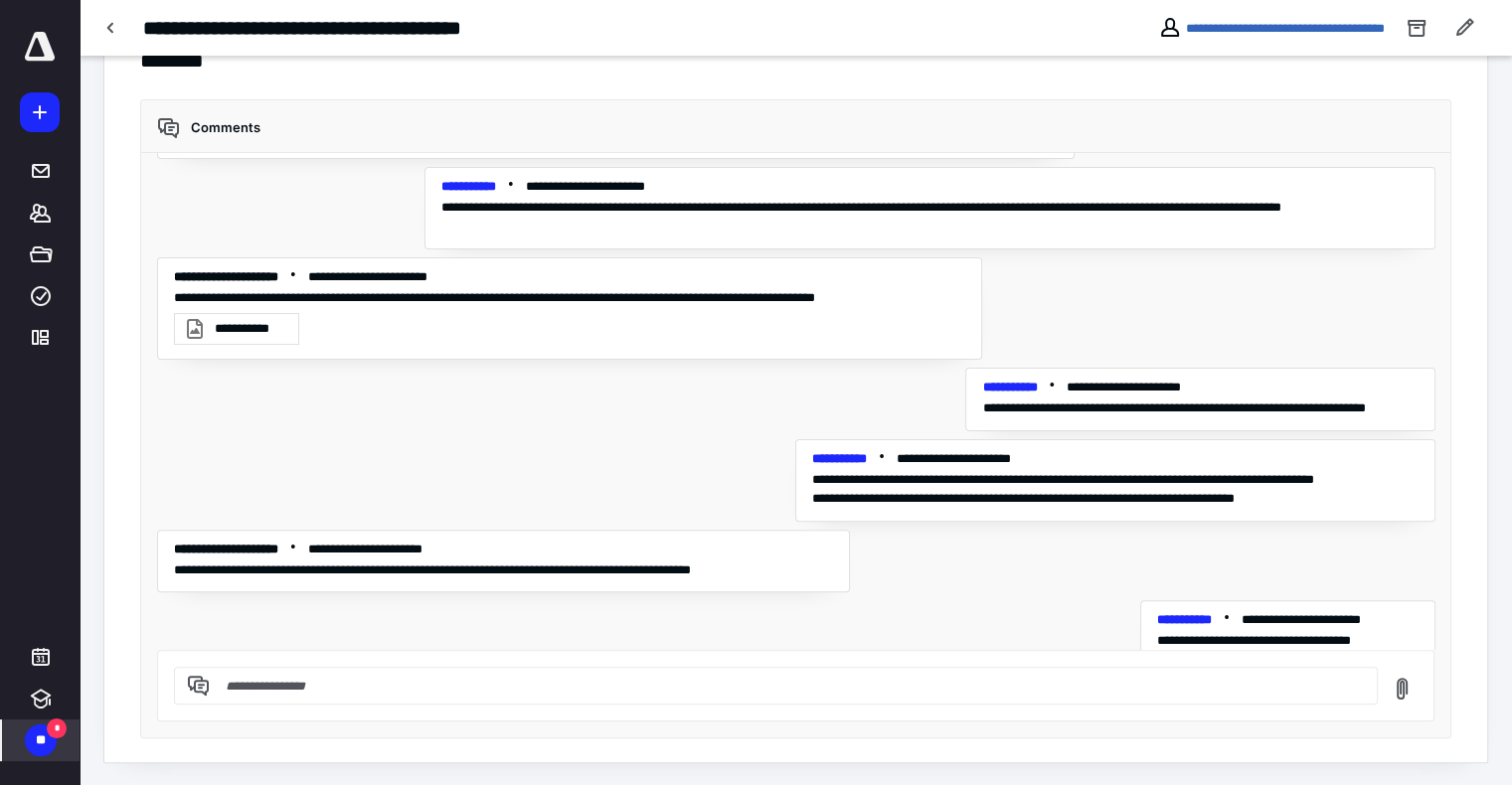 click on "*" at bounding box center [57, 728] 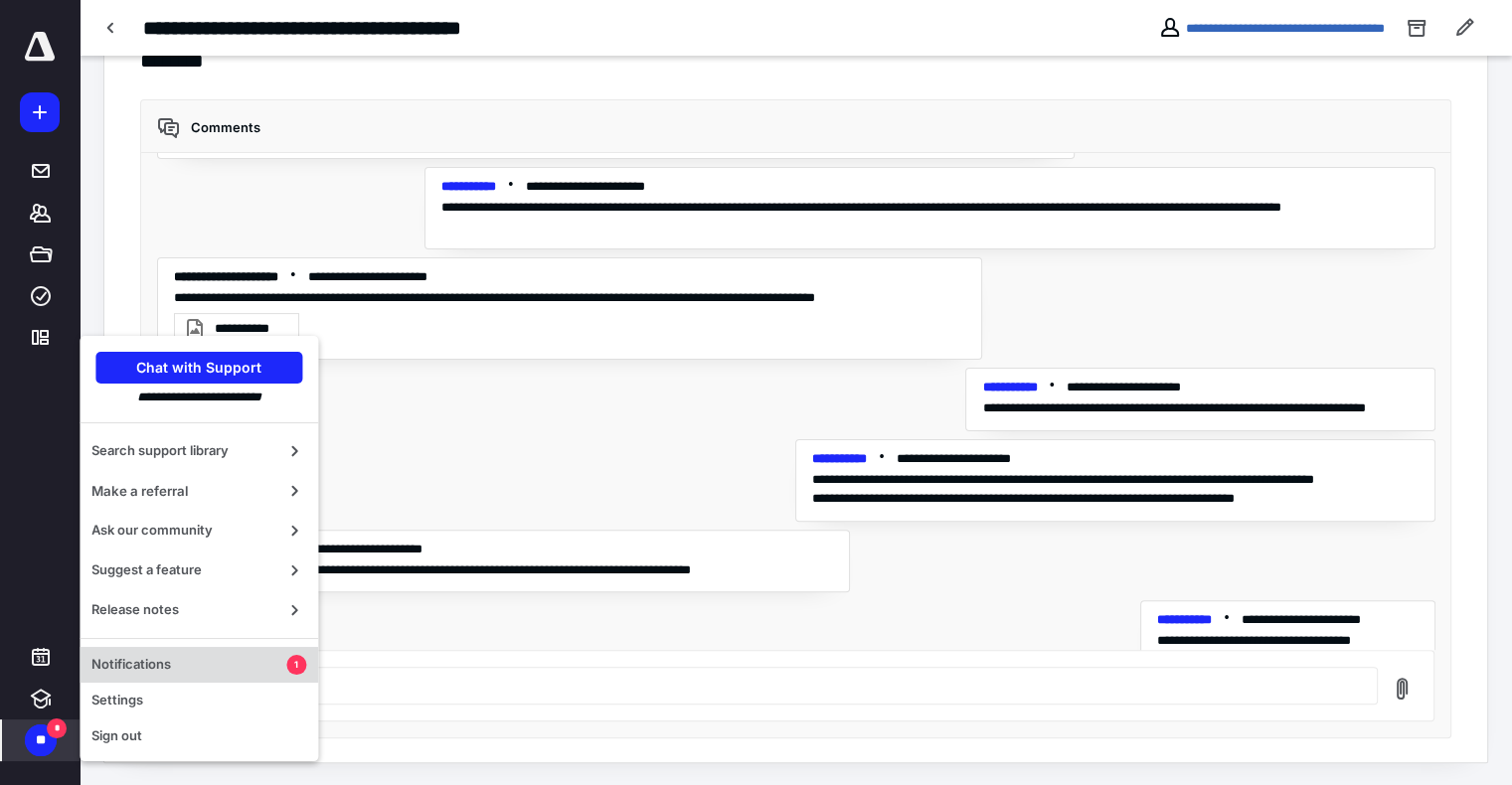 click on "Notifications" at bounding box center [189, 665] 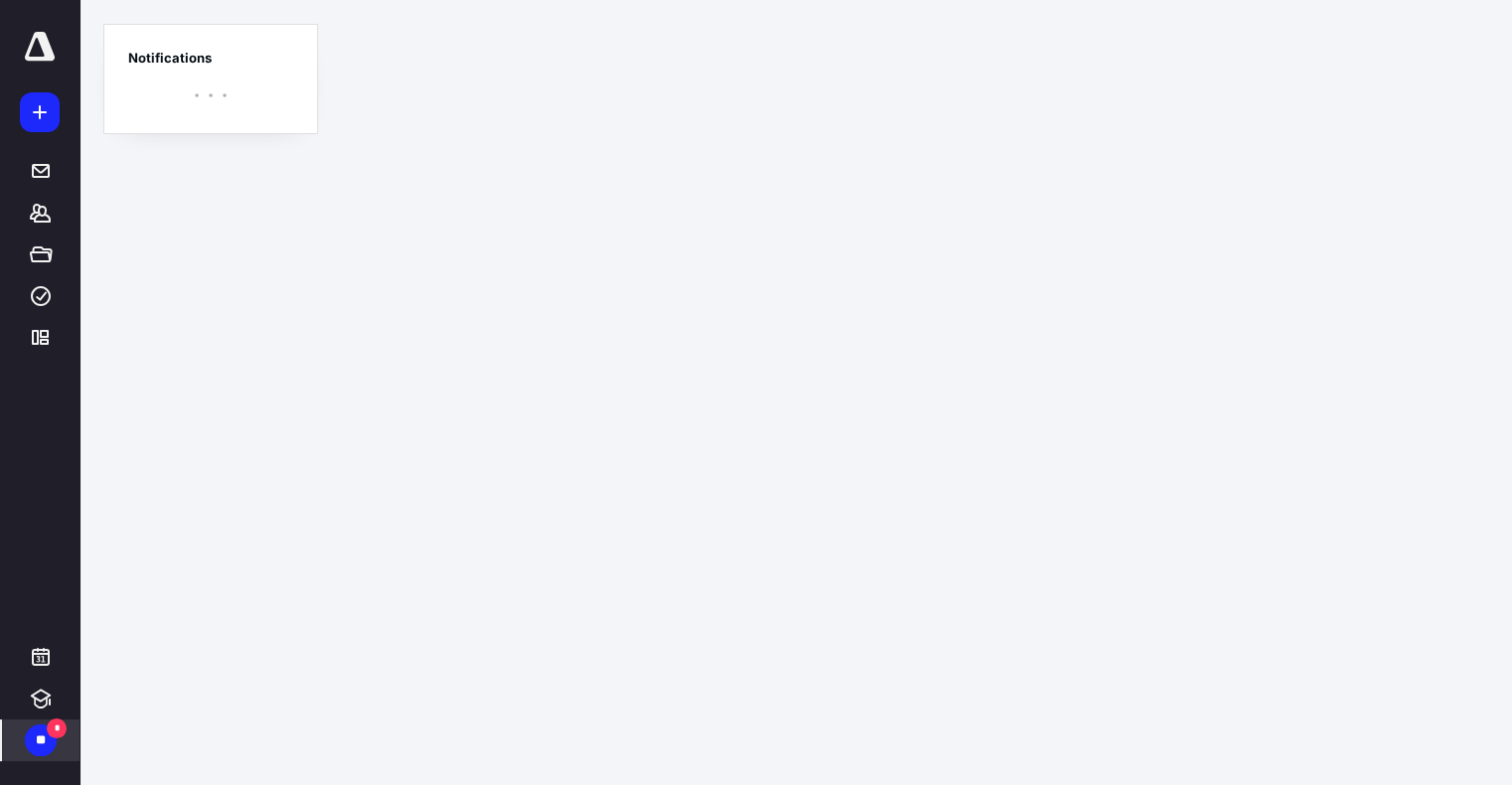 scroll, scrollTop: 0, scrollLeft: 0, axis: both 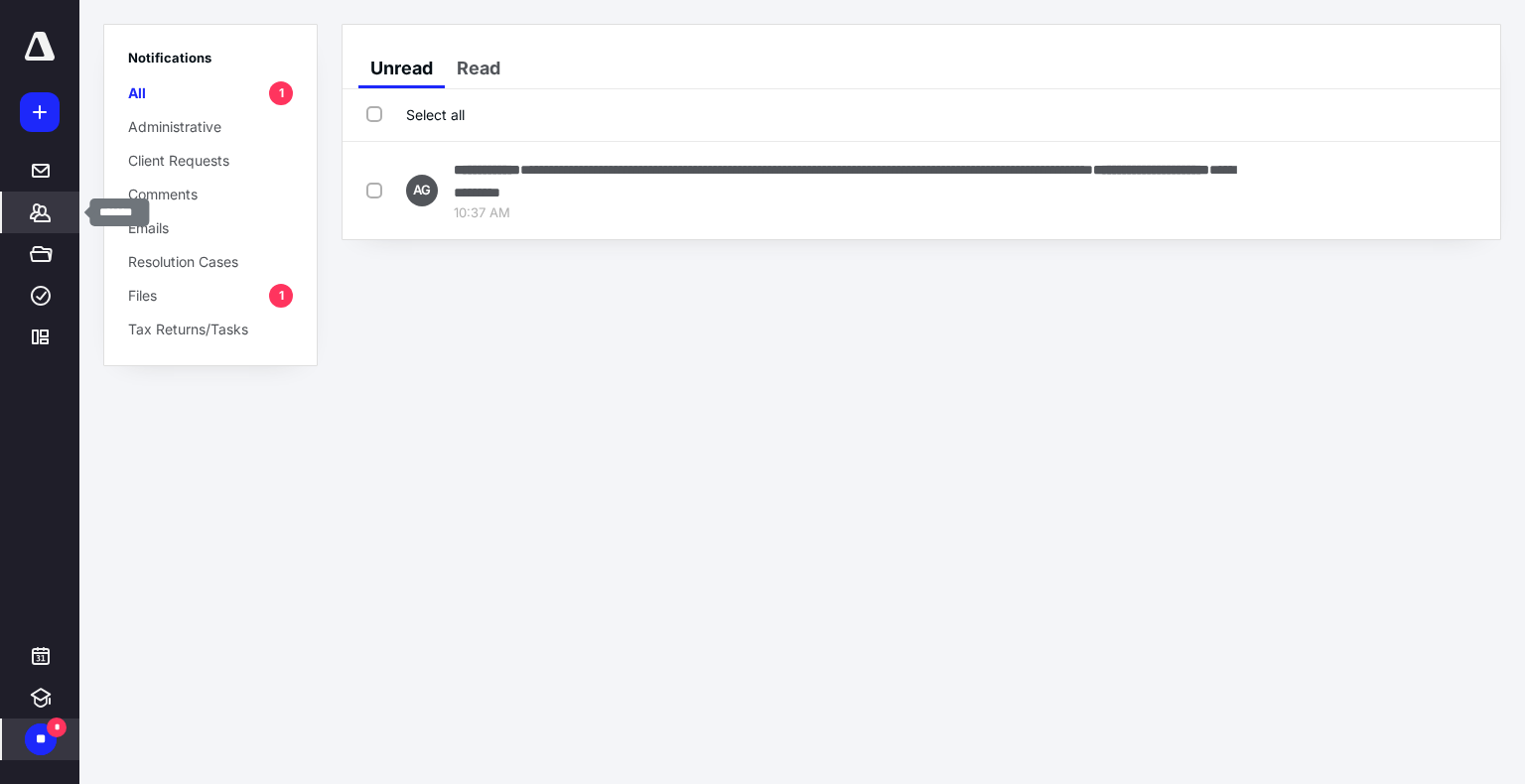 click on "*******" at bounding box center [41, 212] 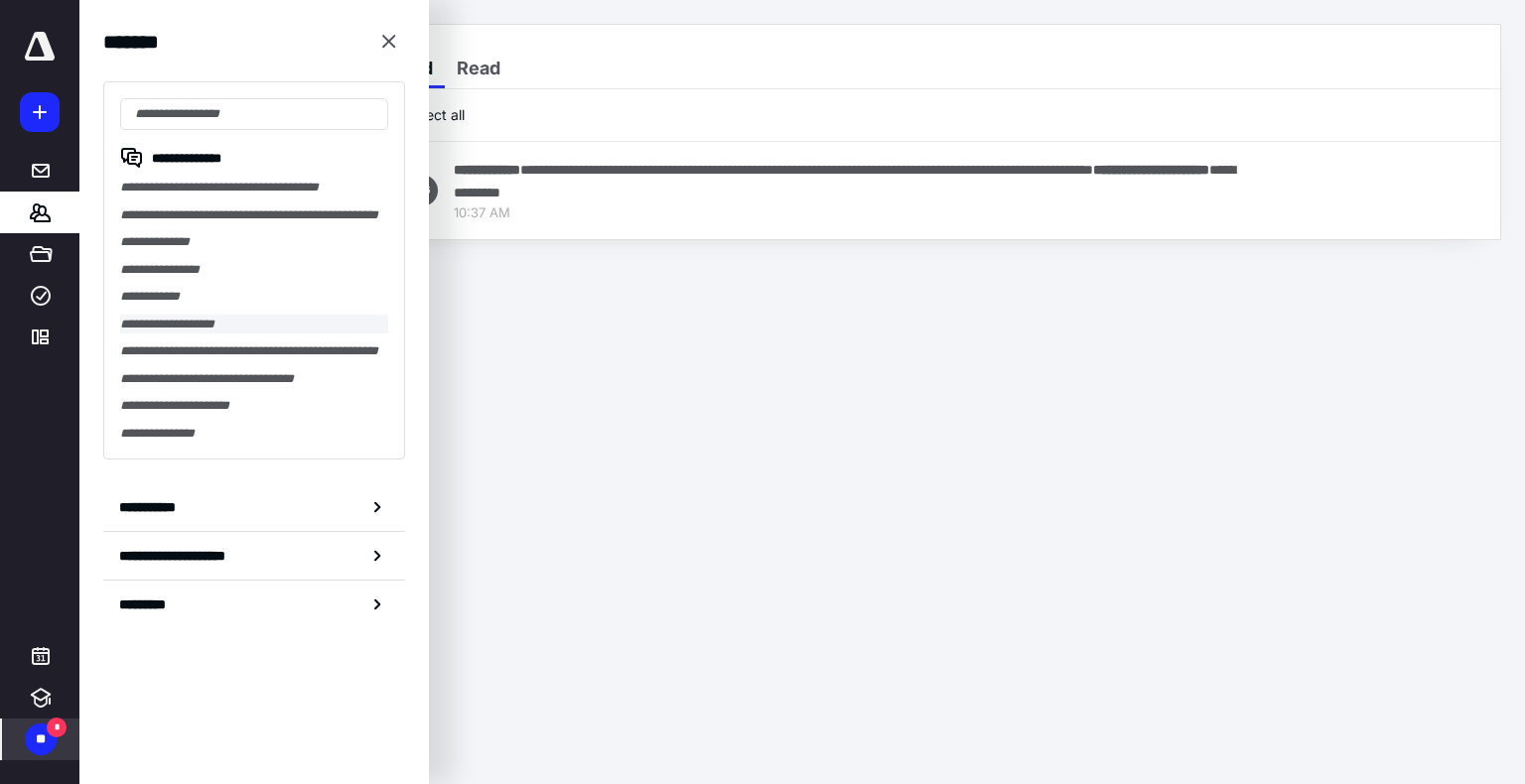 click on "**********" at bounding box center (254, 325) 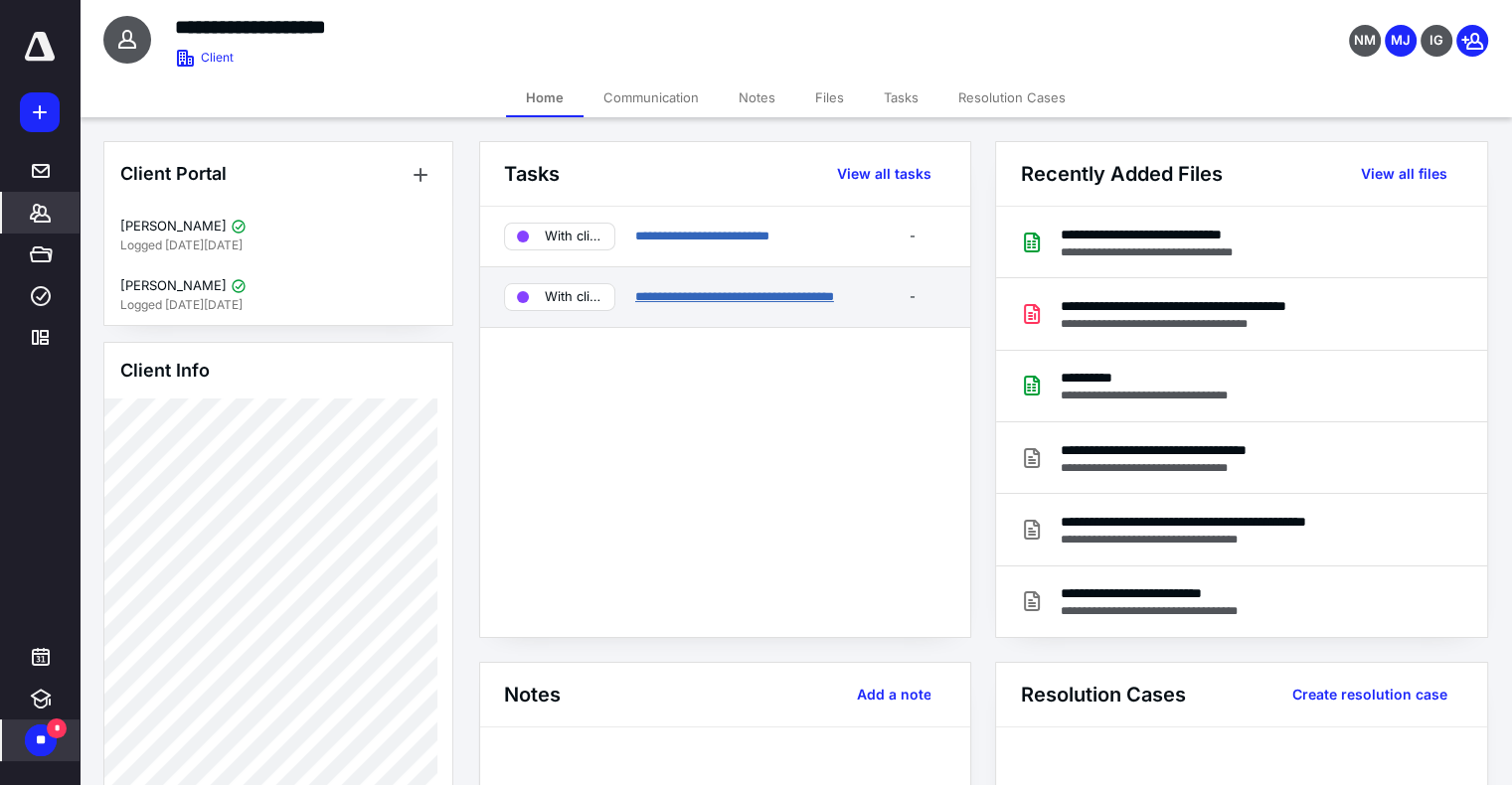 click on "**********" at bounding box center [735, 296] 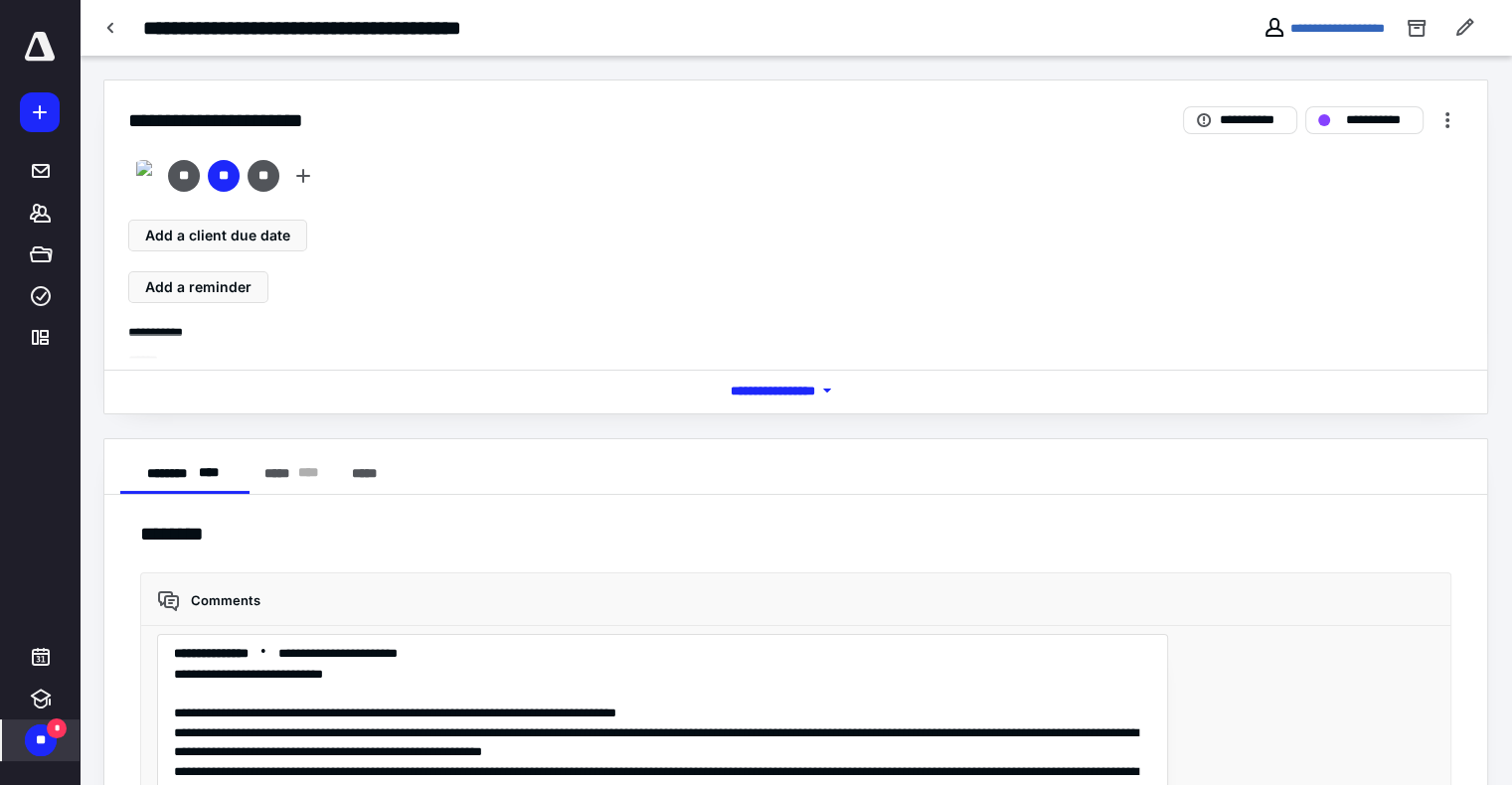 scroll, scrollTop: 2841, scrollLeft: 0, axis: vertical 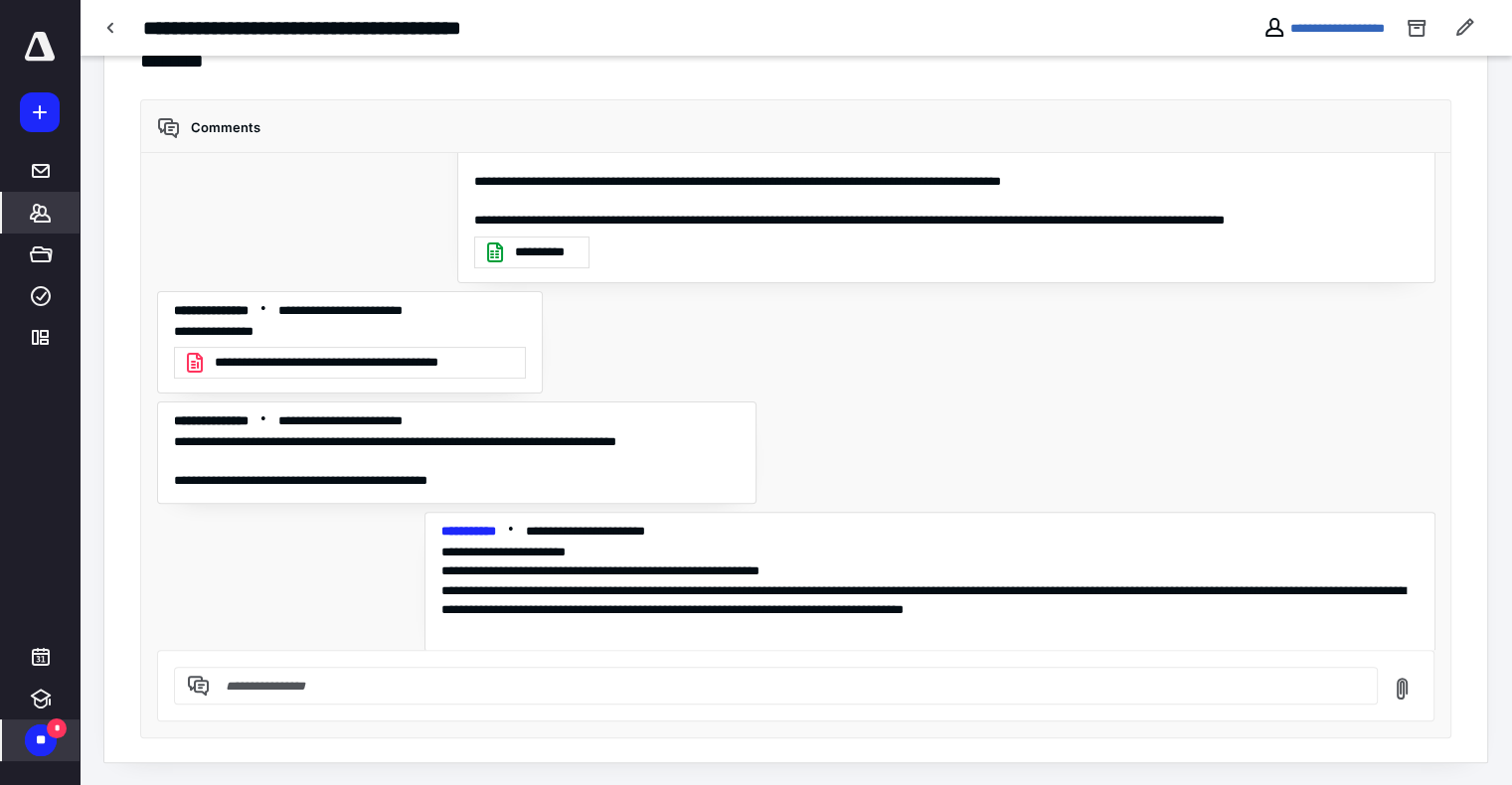 click on "*******" at bounding box center [41, 213] 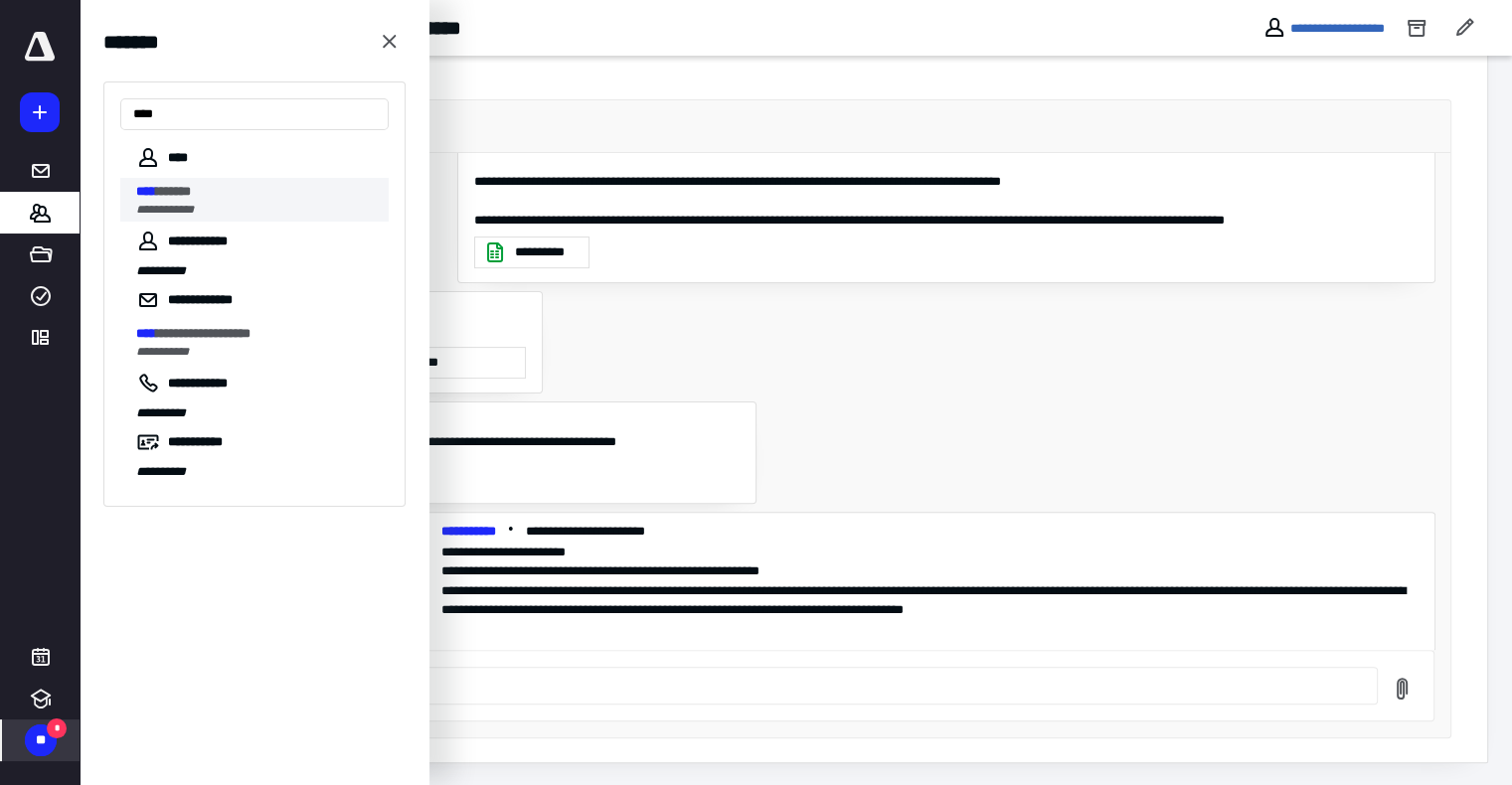 type on "****" 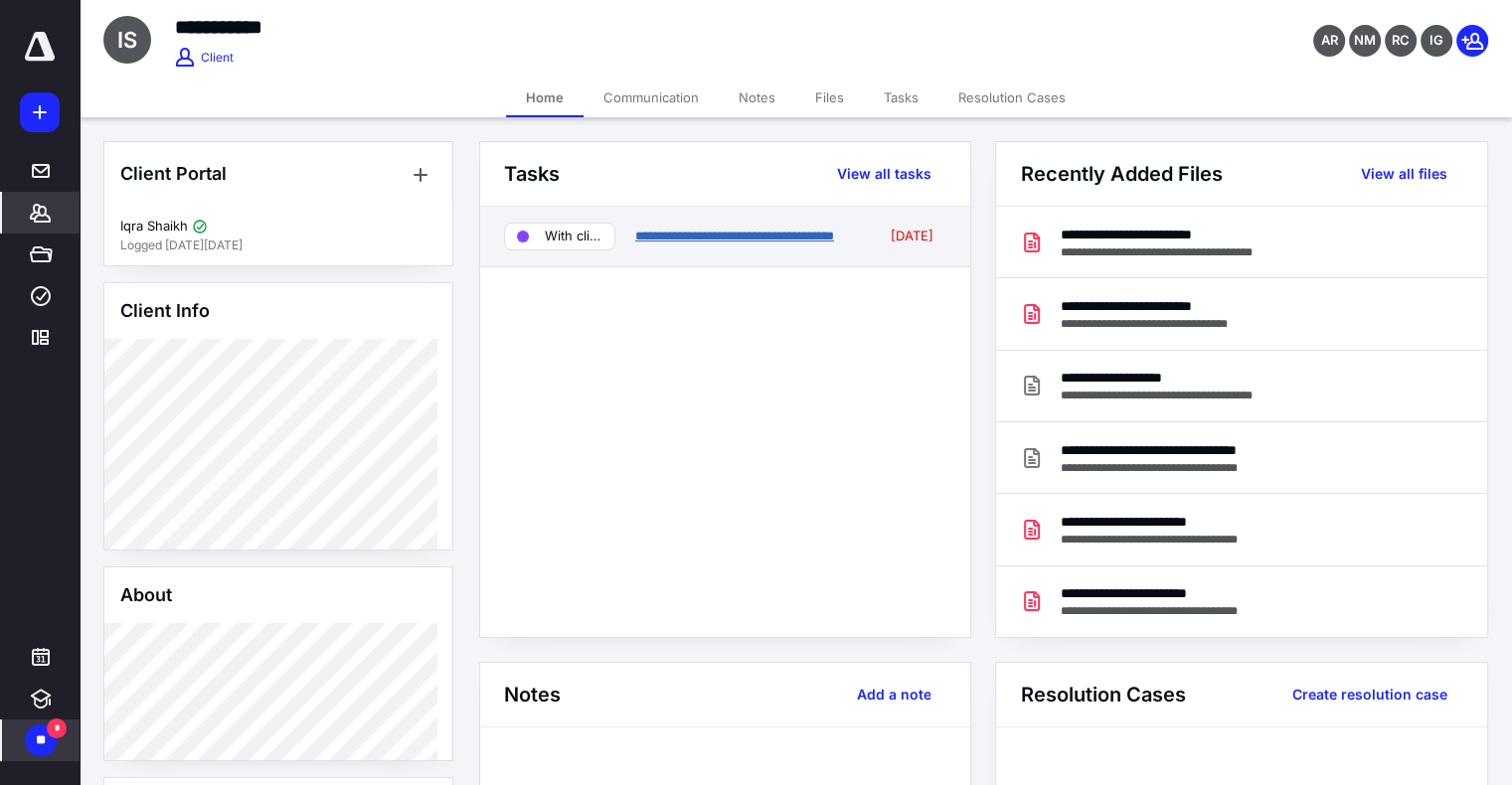 click on "**********" at bounding box center (735, 236) 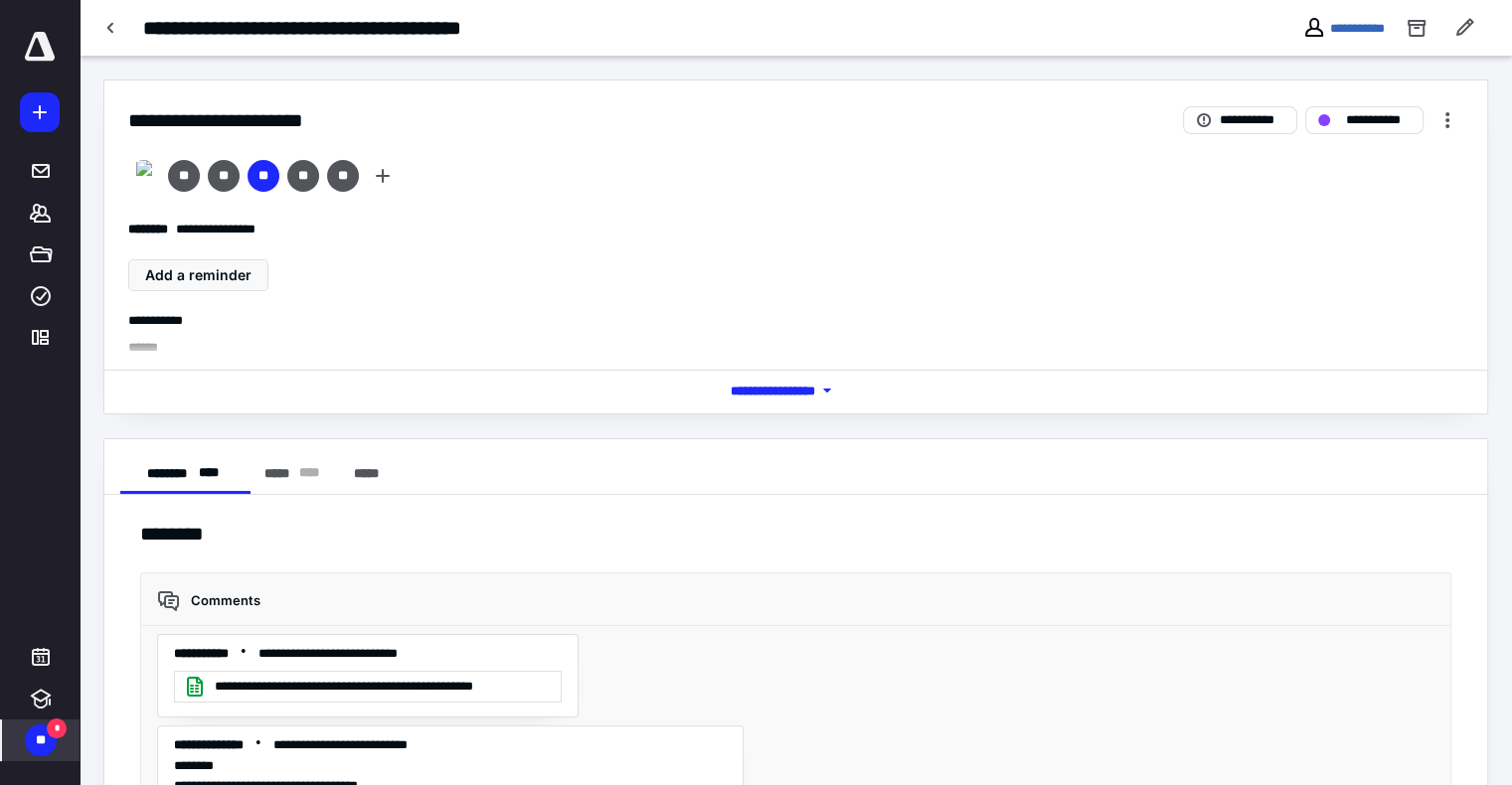 scroll, scrollTop: 5371, scrollLeft: 0, axis: vertical 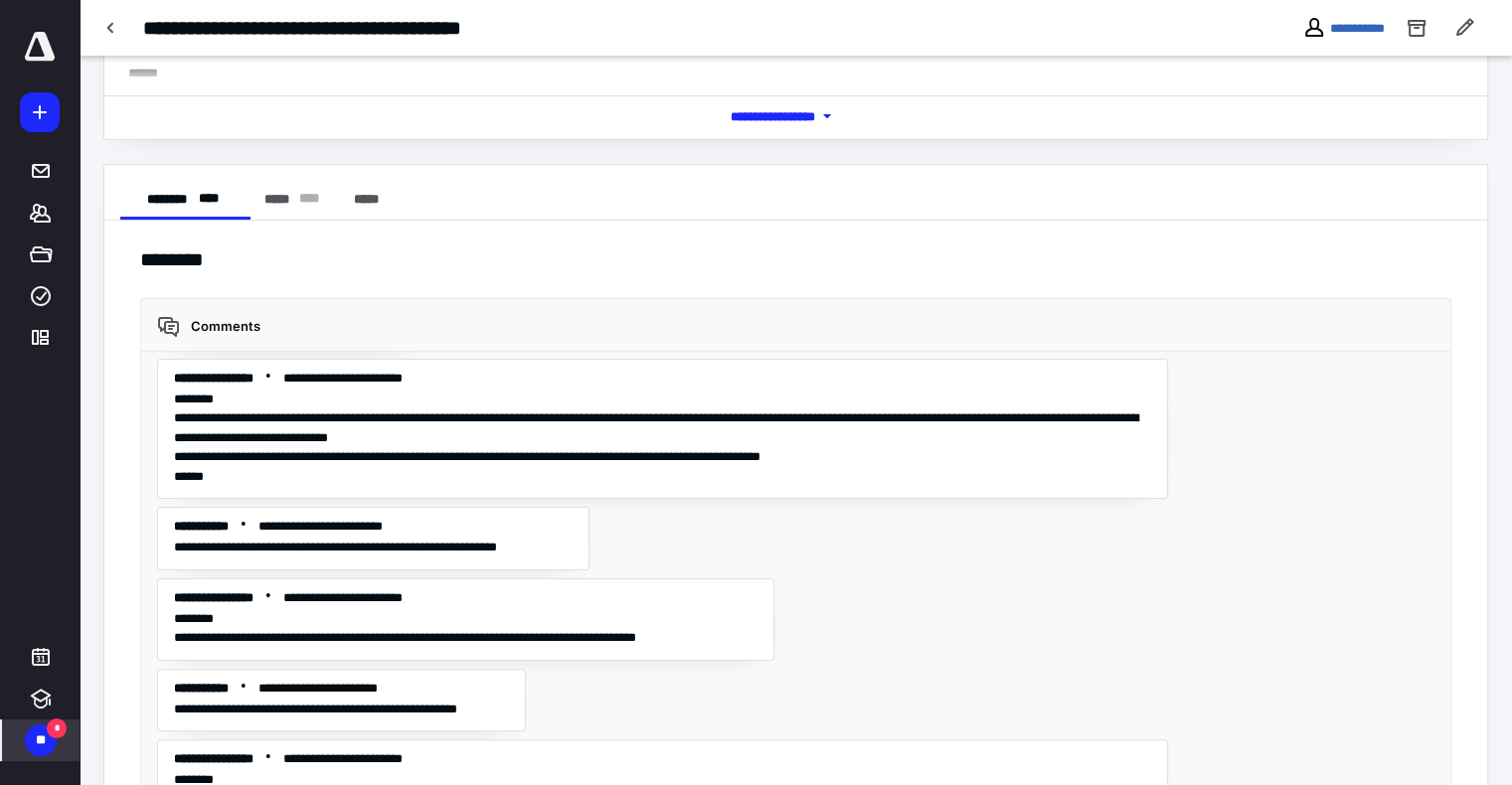 click on "** *" at bounding box center [41, 740] 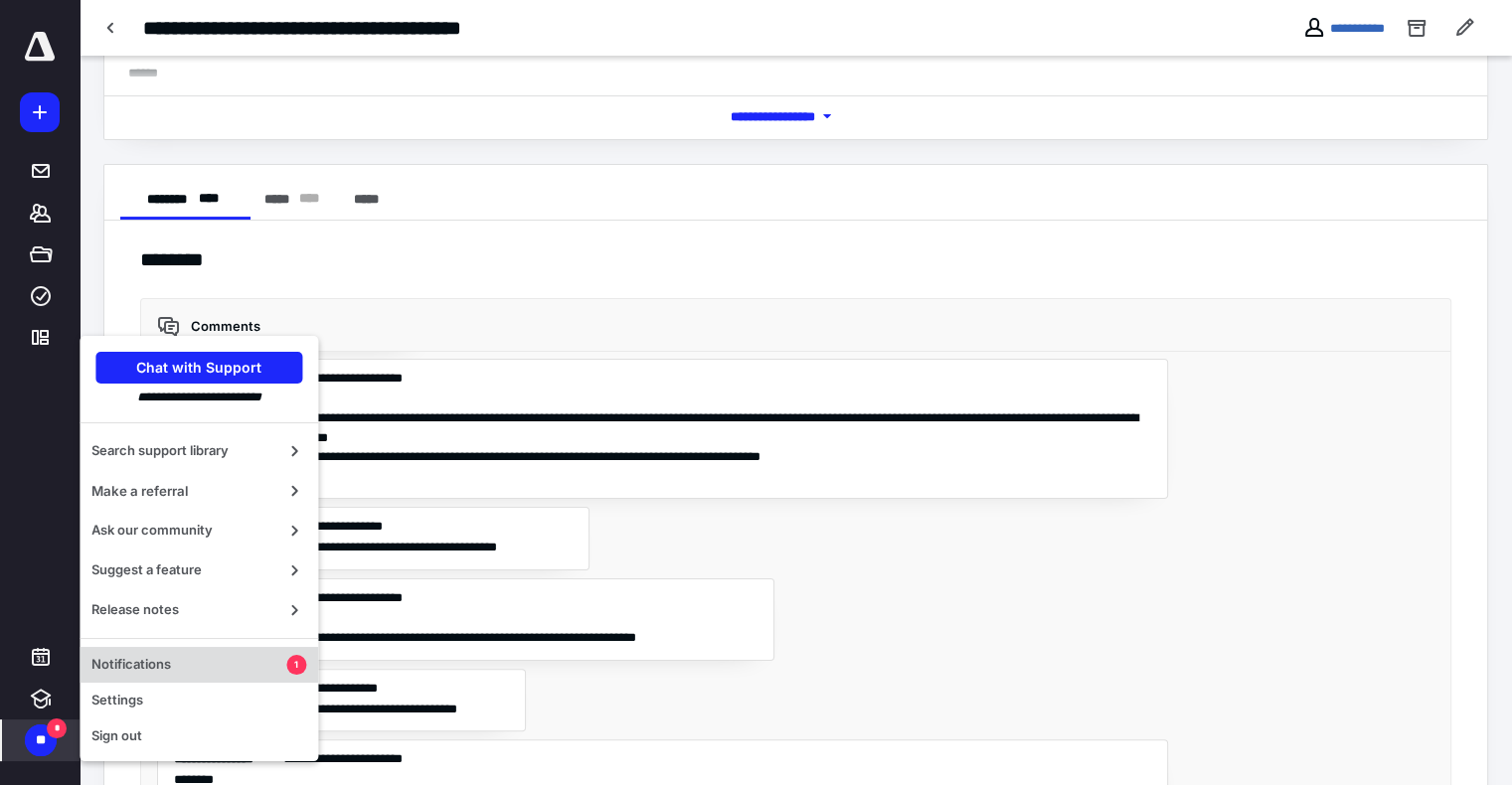 click on "Notifications" at bounding box center (189, 665) 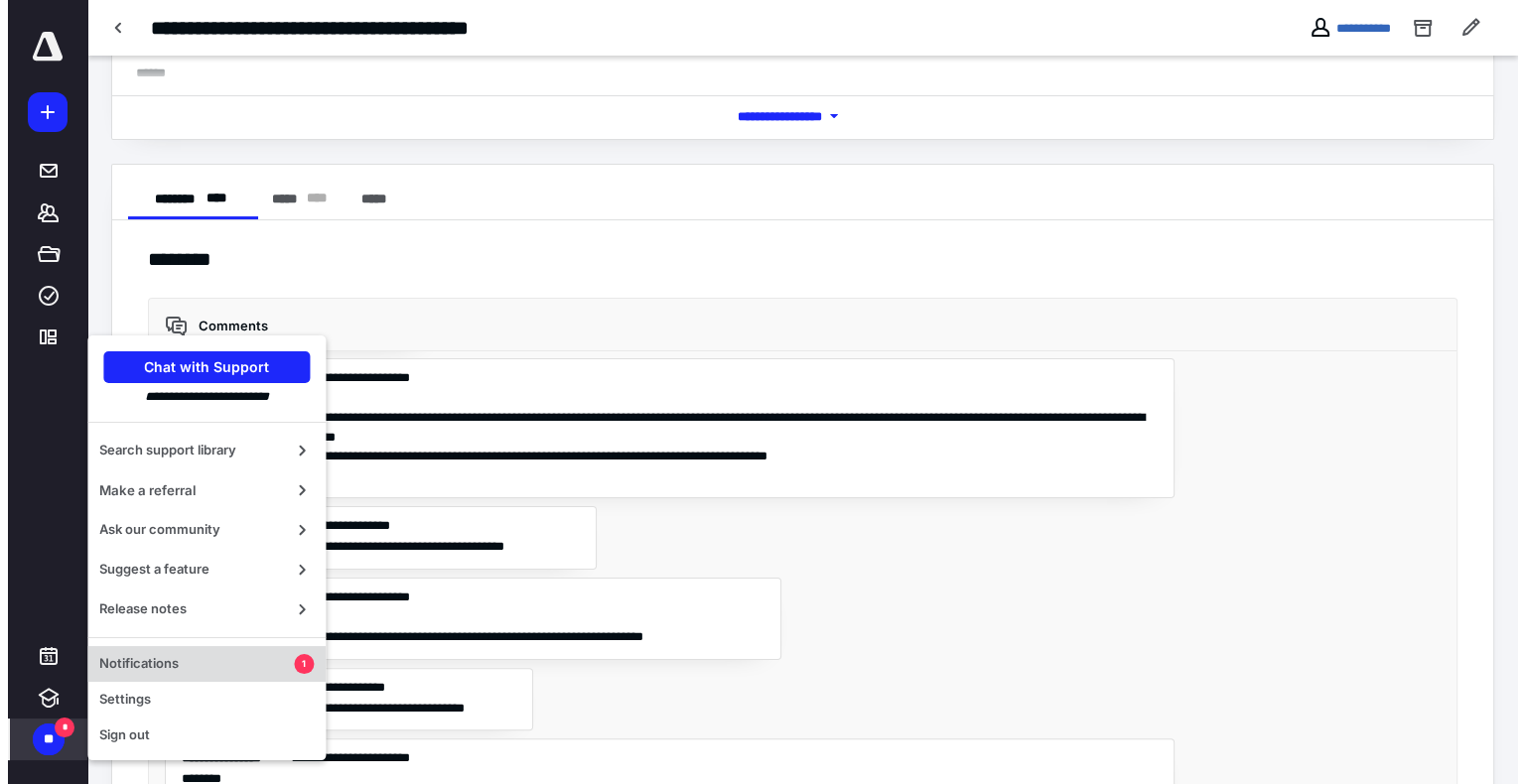 scroll, scrollTop: 0, scrollLeft: 0, axis: both 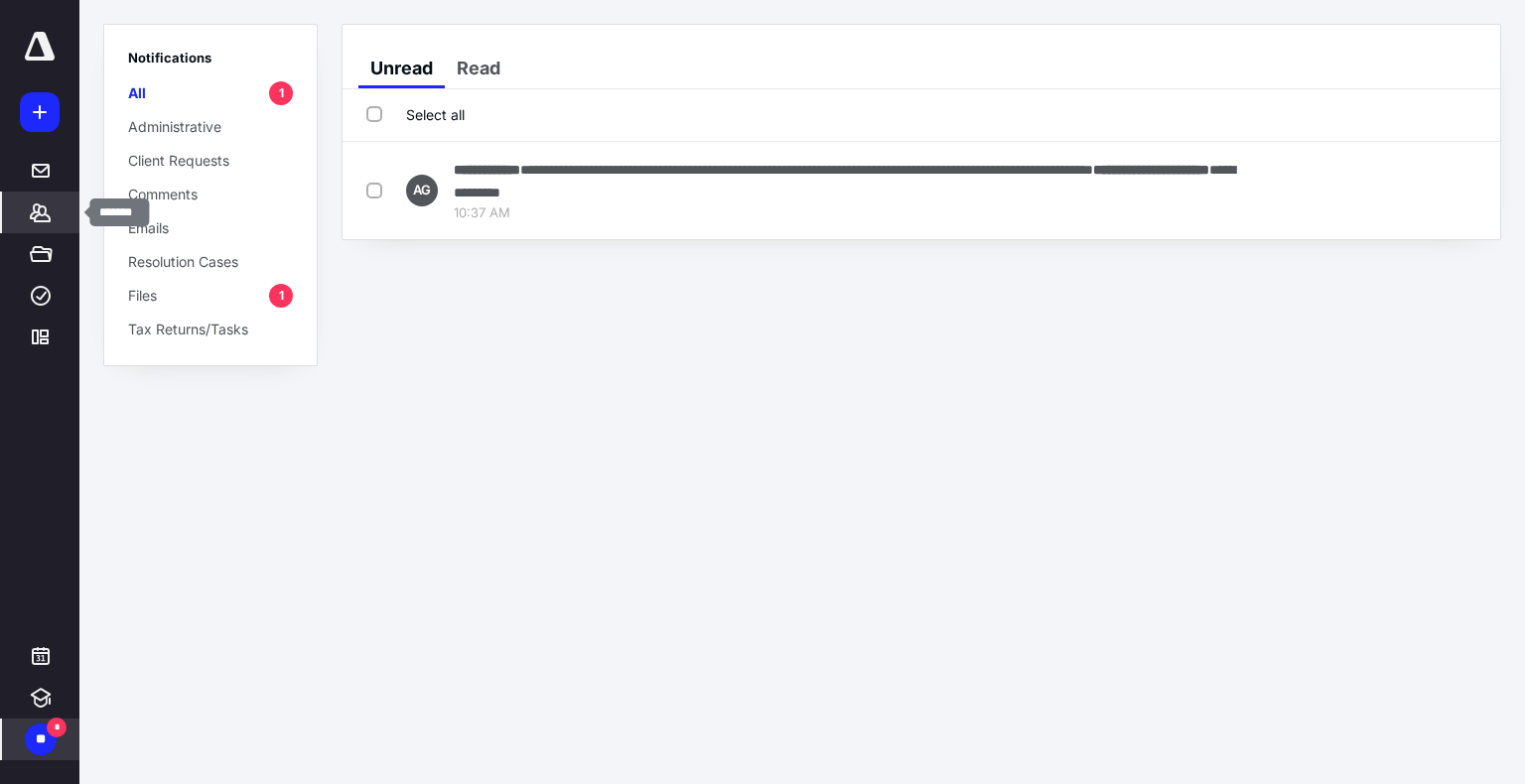 click on "*******" at bounding box center [41, 212] 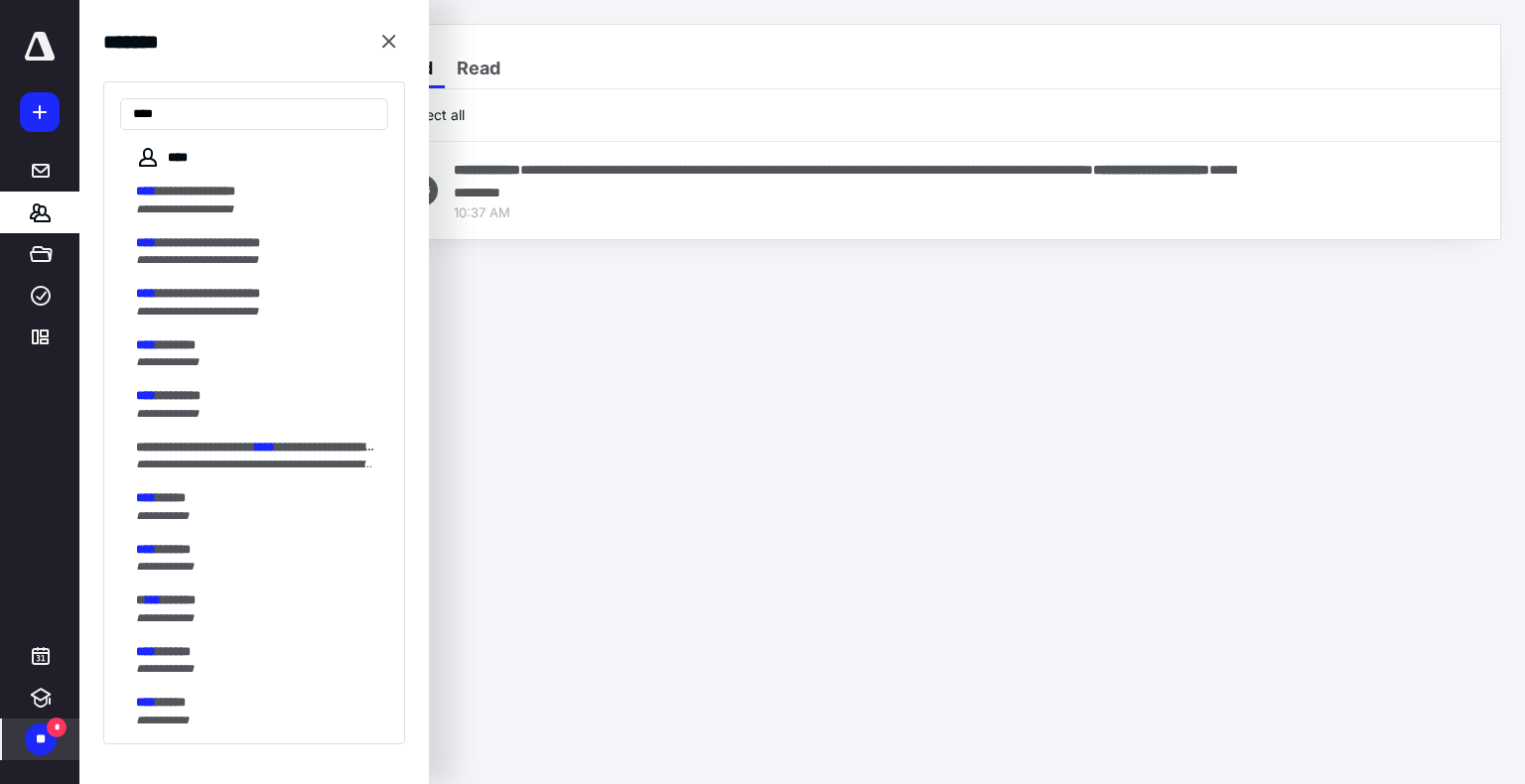 type on "****" 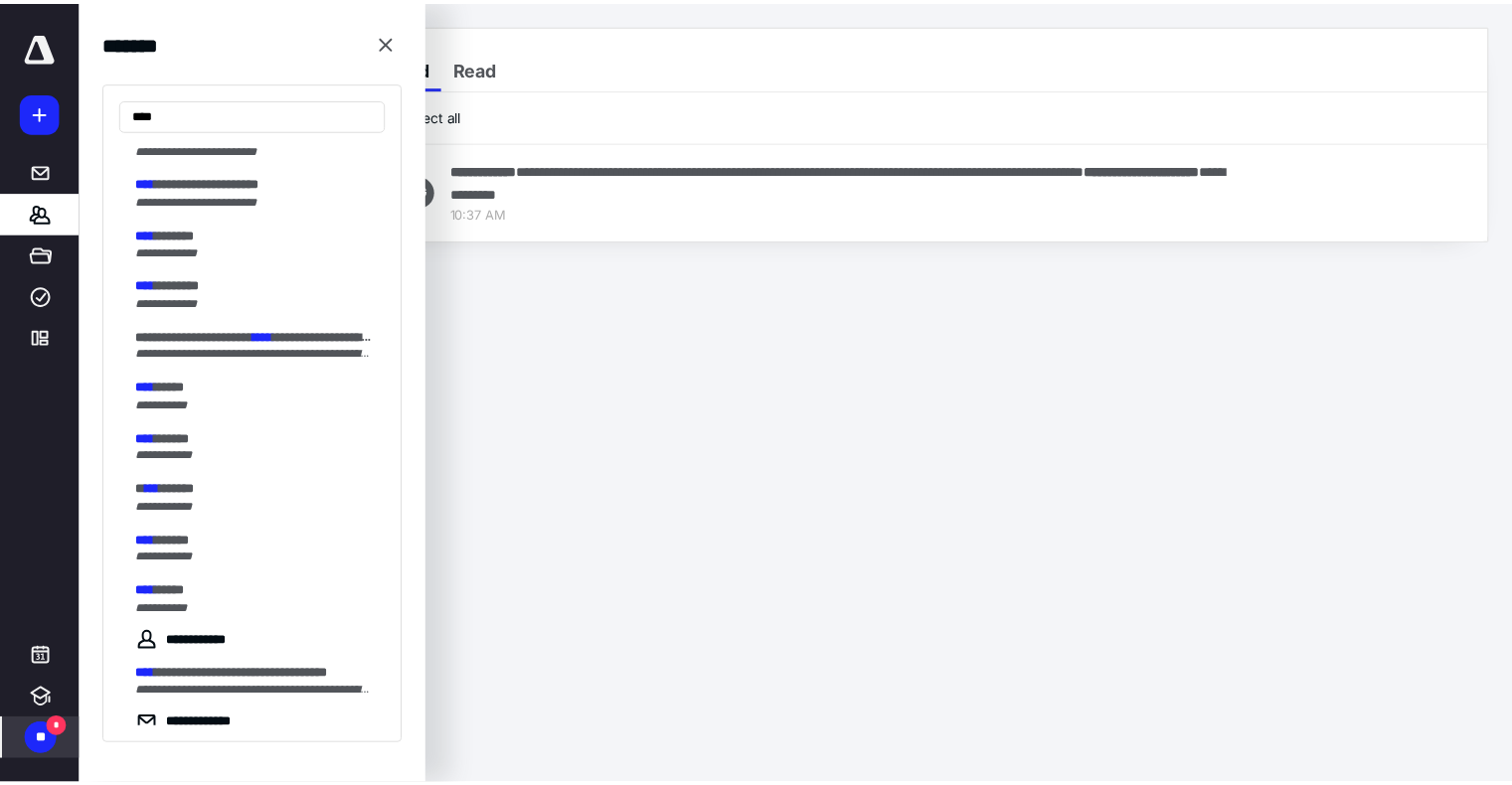 scroll, scrollTop: 113, scrollLeft: 0, axis: vertical 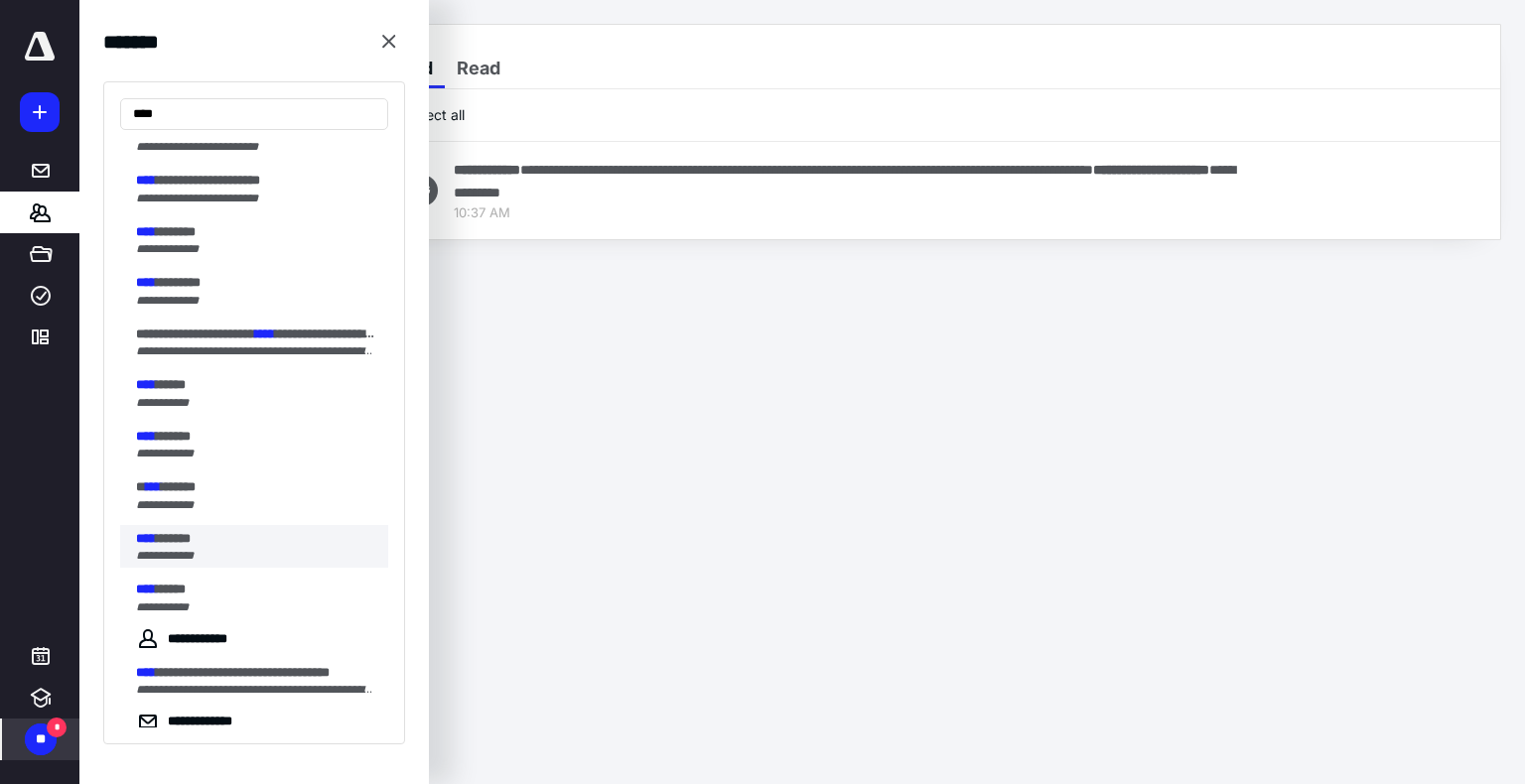 click on "**** ******" at bounding box center [256, 539] 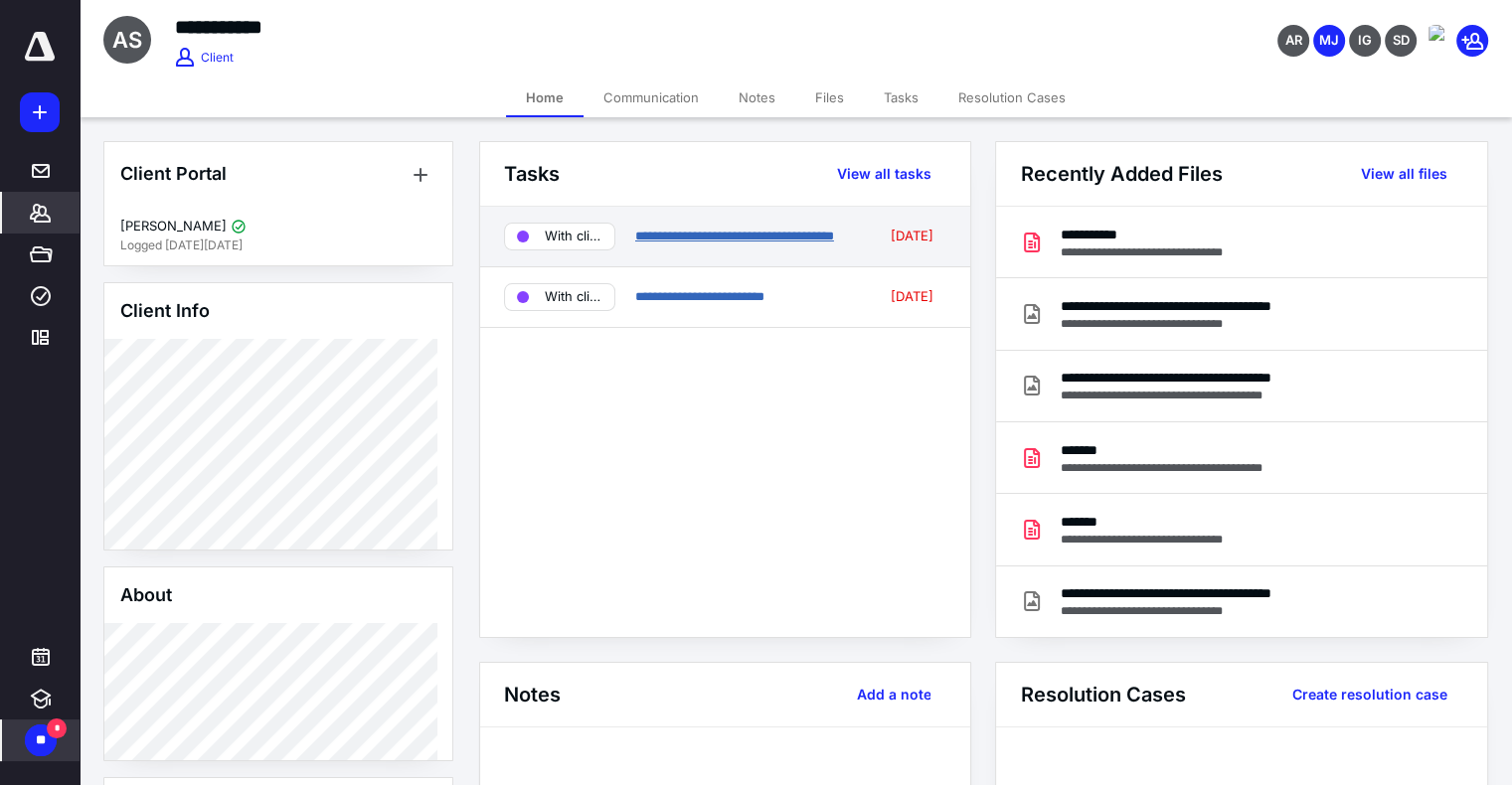 click on "**********" at bounding box center [735, 236] 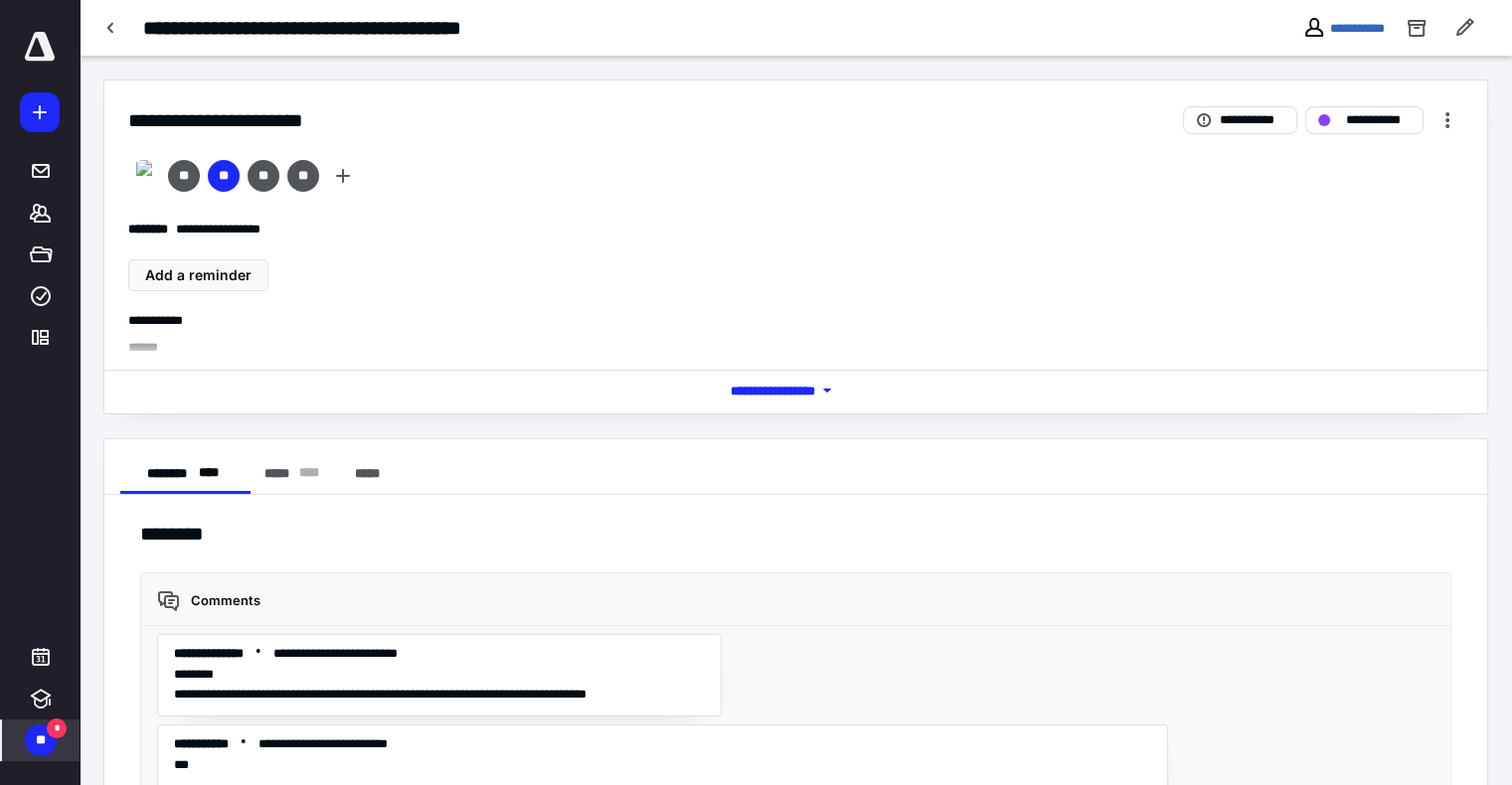 scroll, scrollTop: 6042, scrollLeft: 0, axis: vertical 